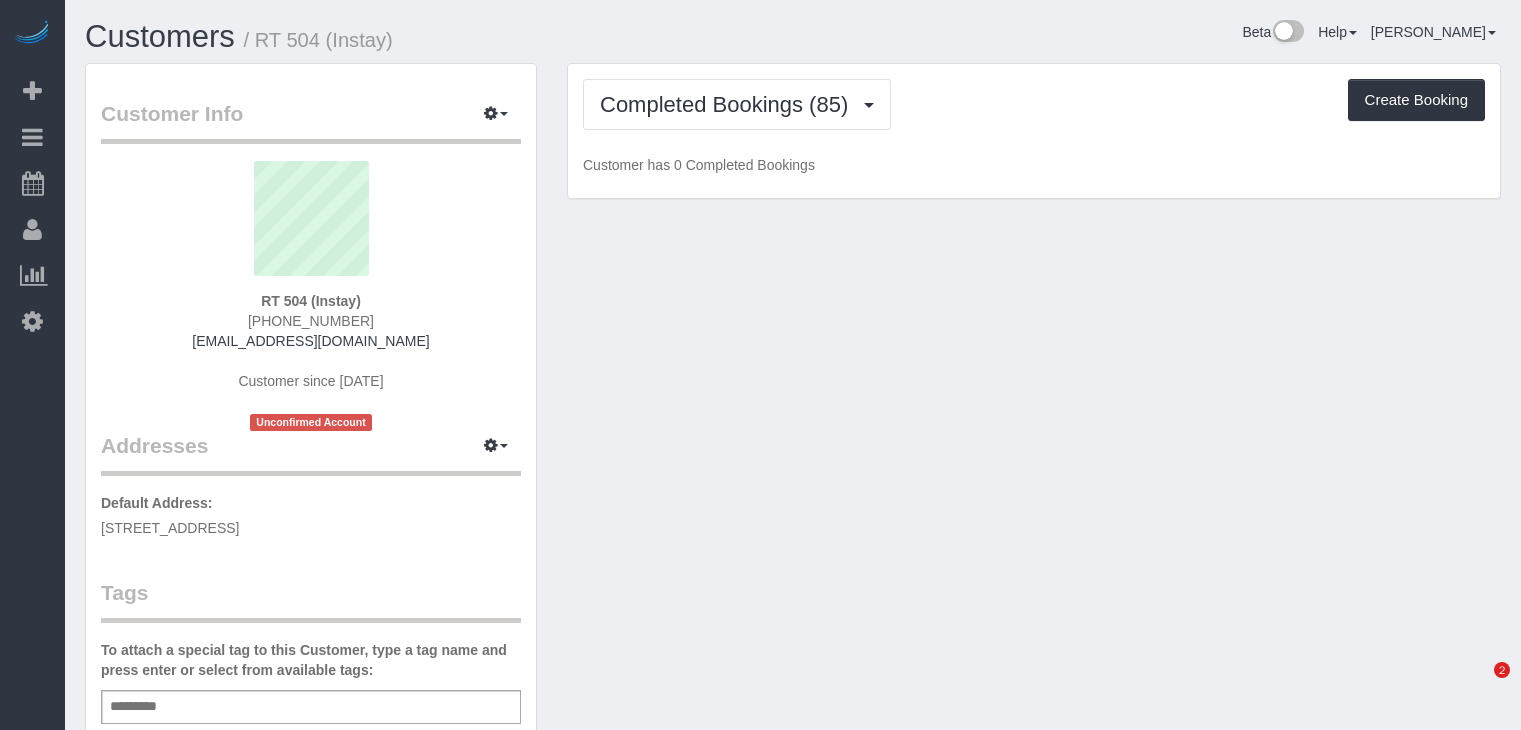 scroll, scrollTop: 0, scrollLeft: 0, axis: both 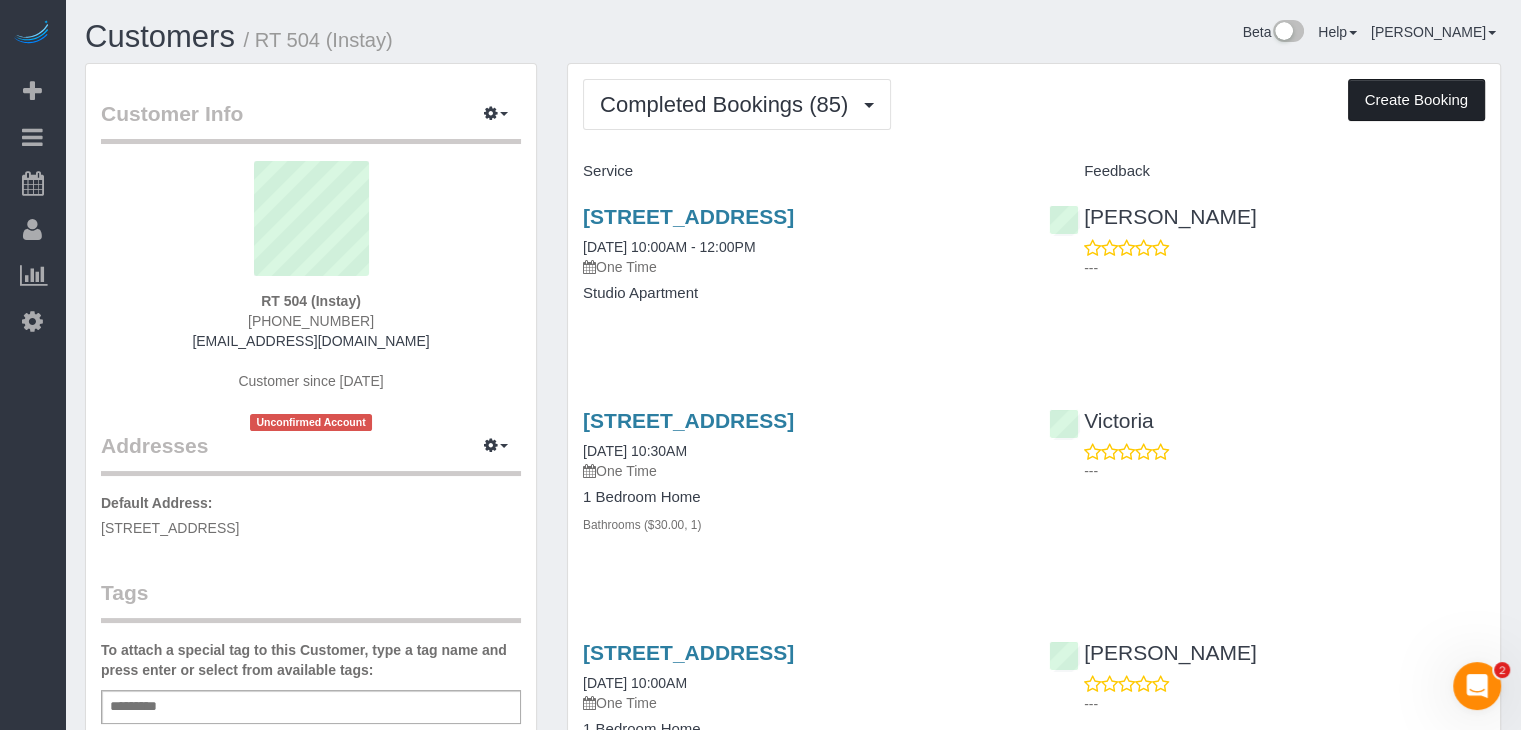 click on "Create Booking" at bounding box center [1416, 100] 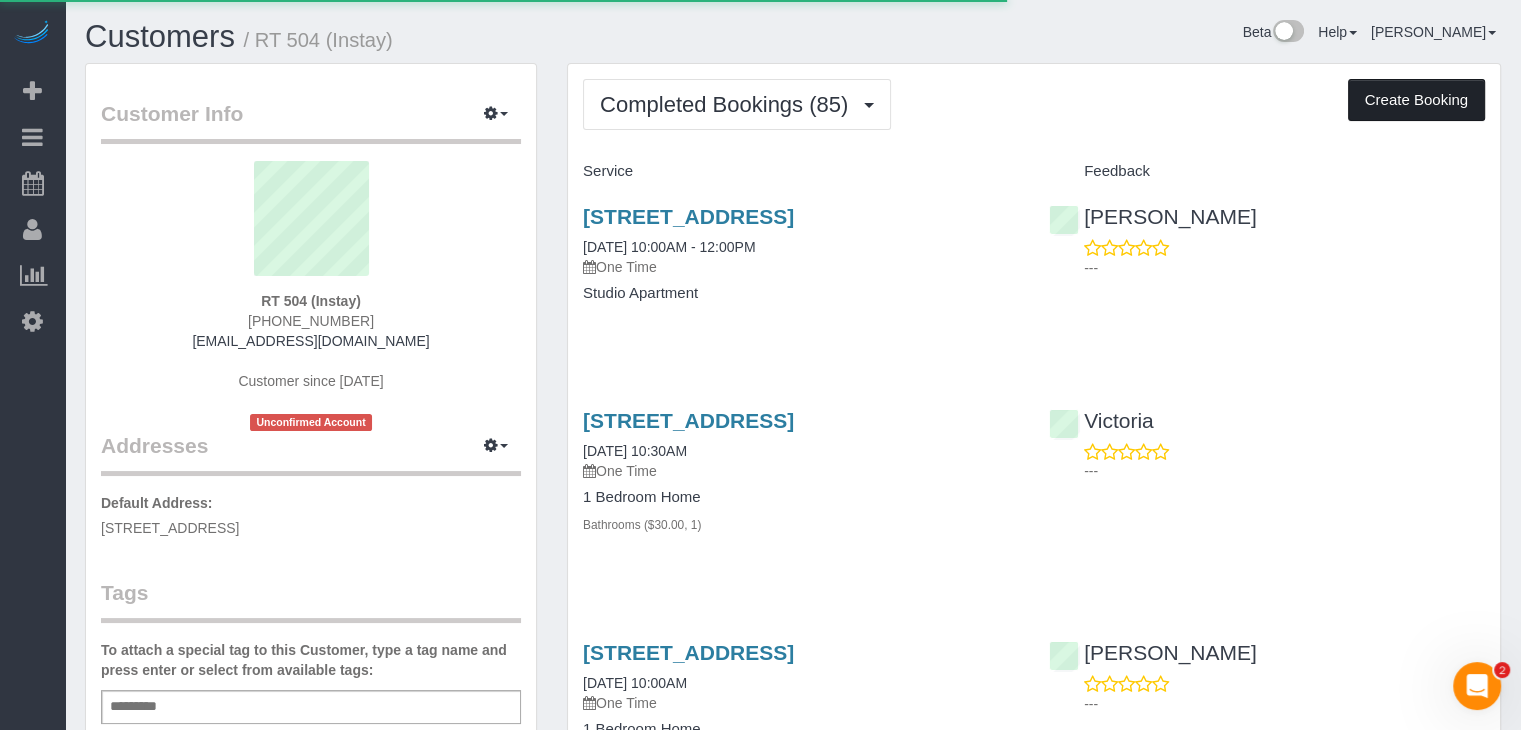 select on "IA" 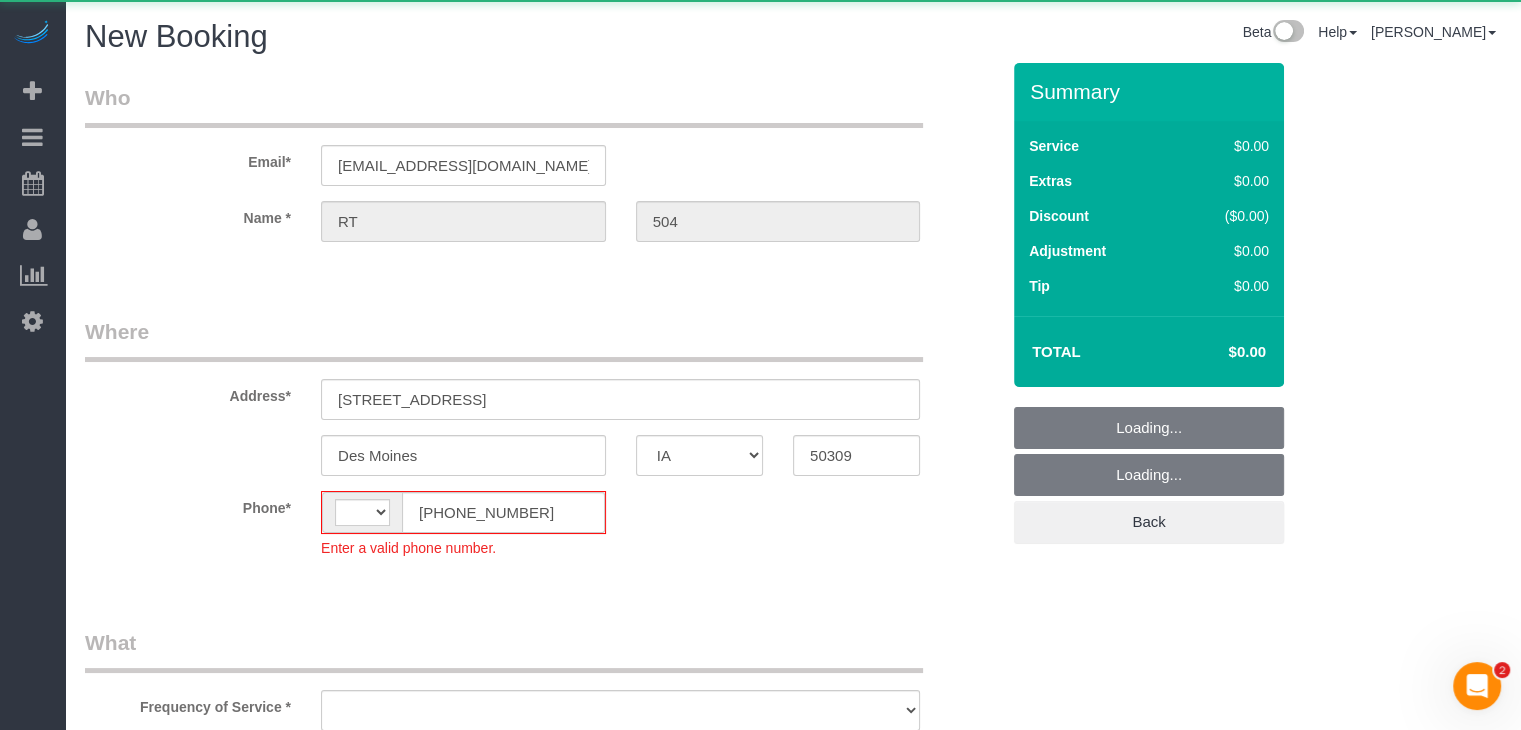 select on "object:1429" 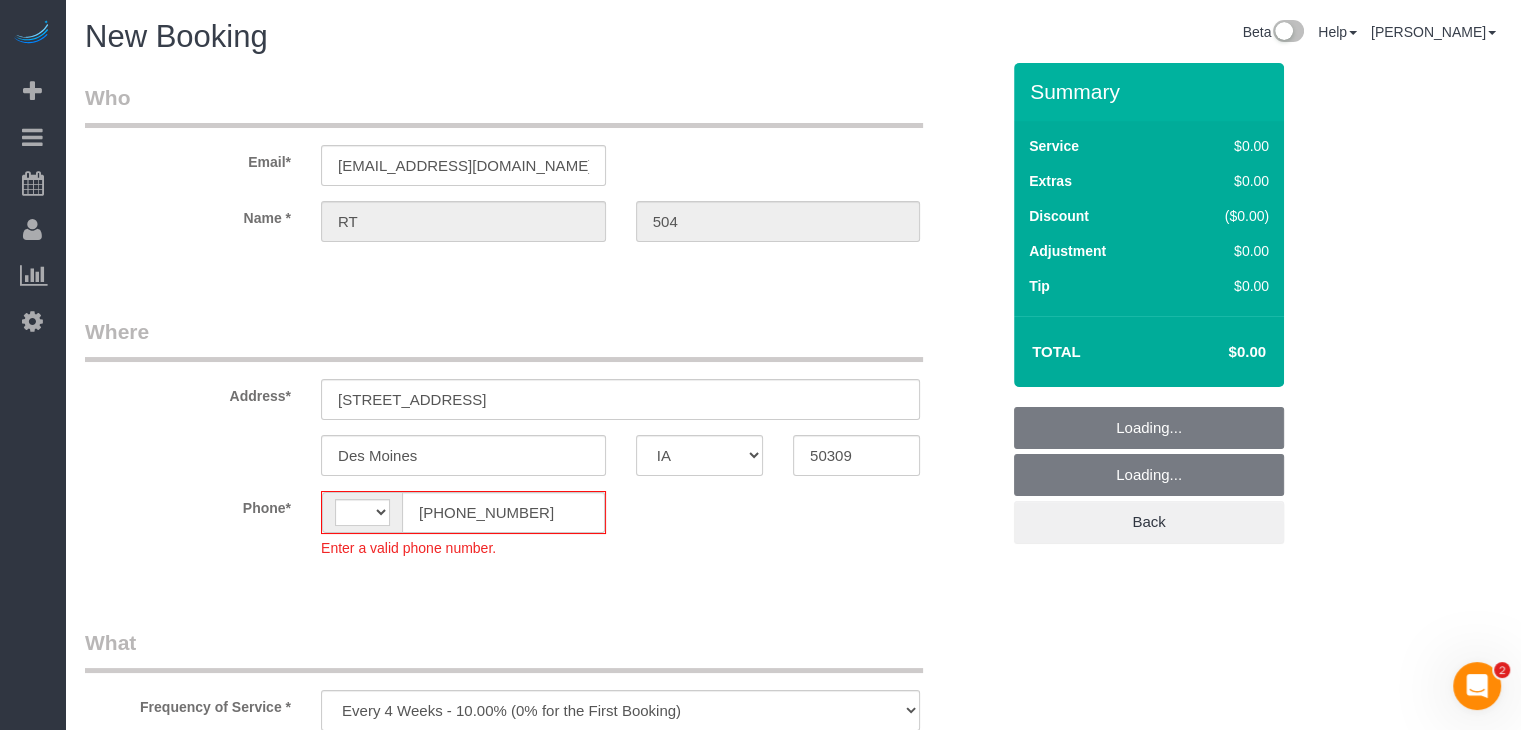 select on "string:[GEOGRAPHIC_DATA]" 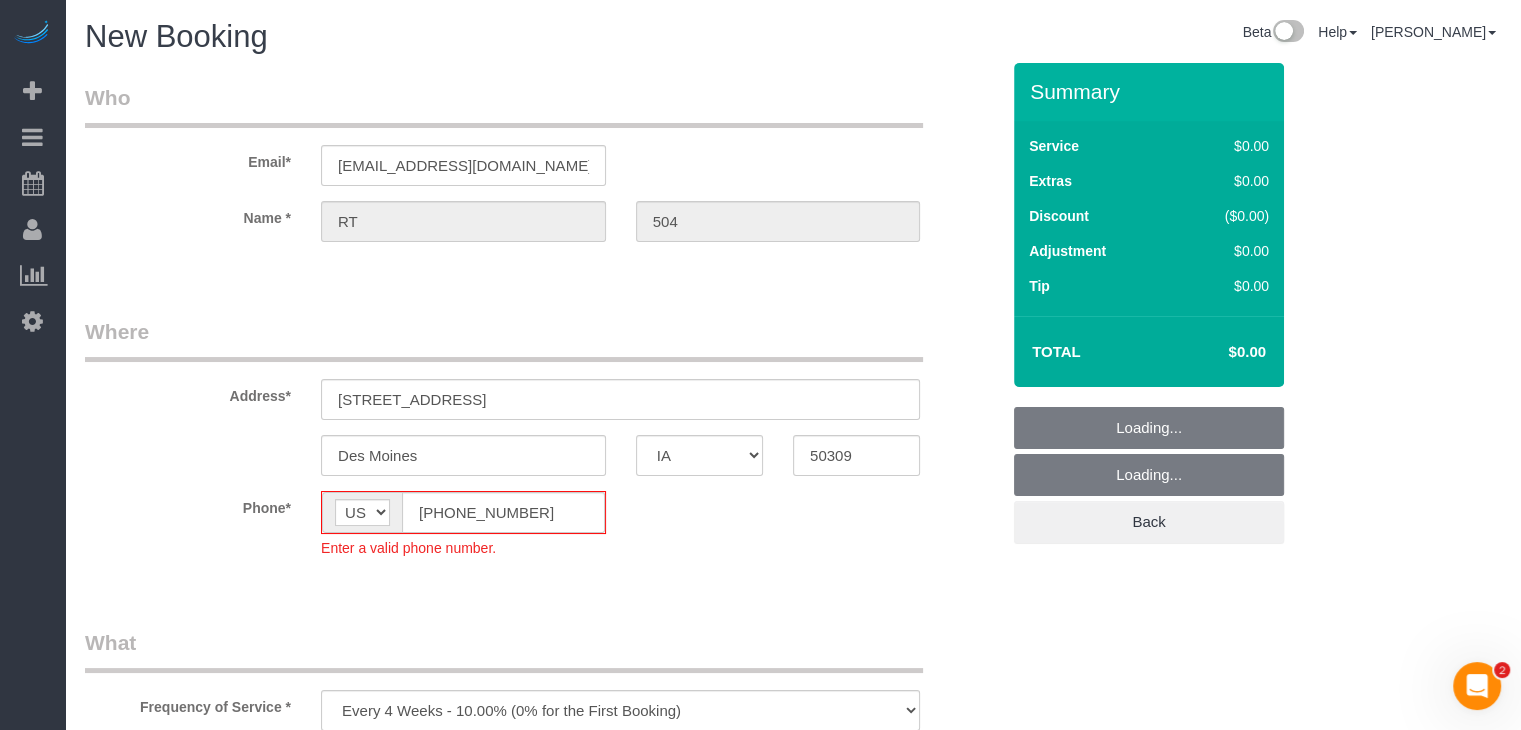 select on "object:1683" 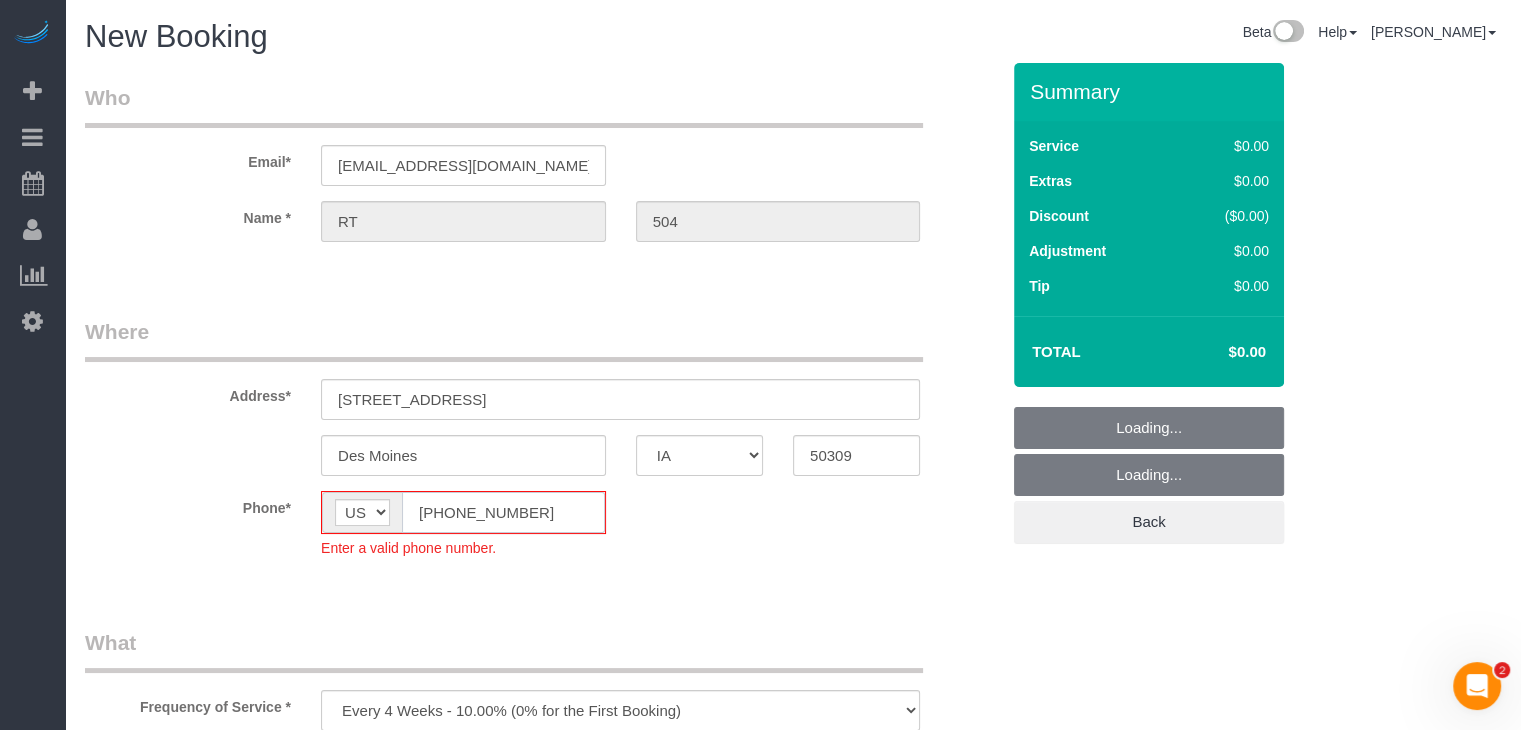 click on "[PHONE_NUMBER]" 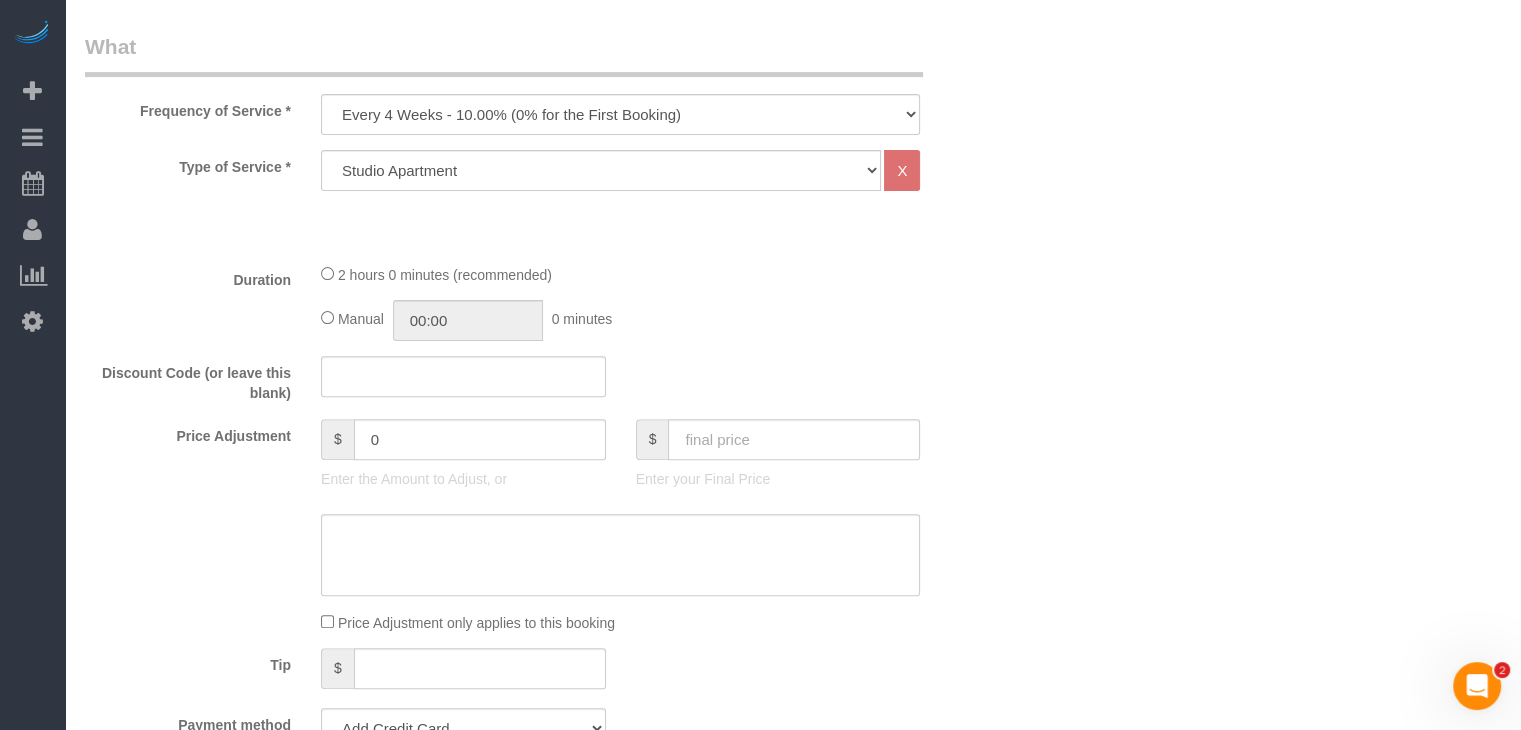 scroll, scrollTop: 615, scrollLeft: 0, axis: vertical 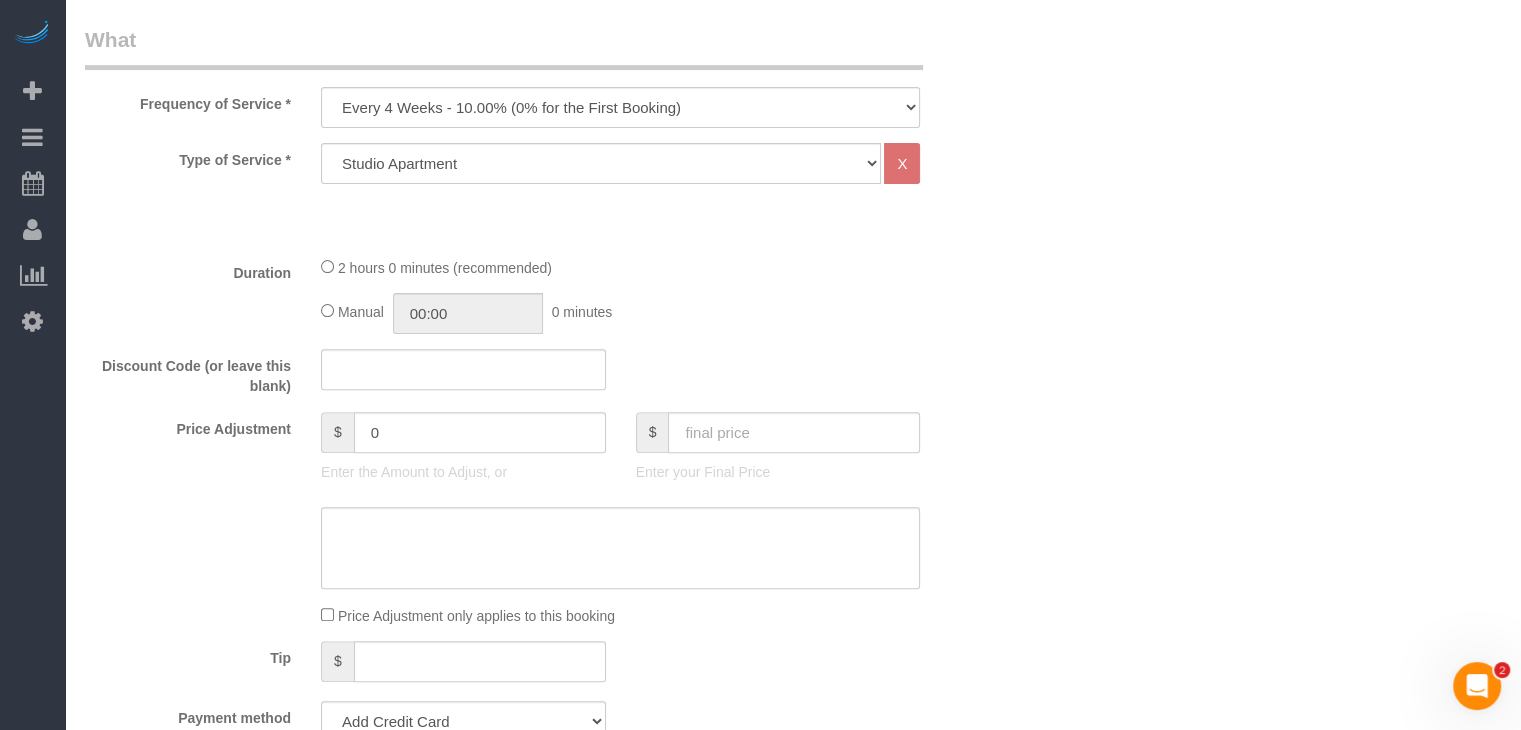 type on "[PHONE_NUMBER]" 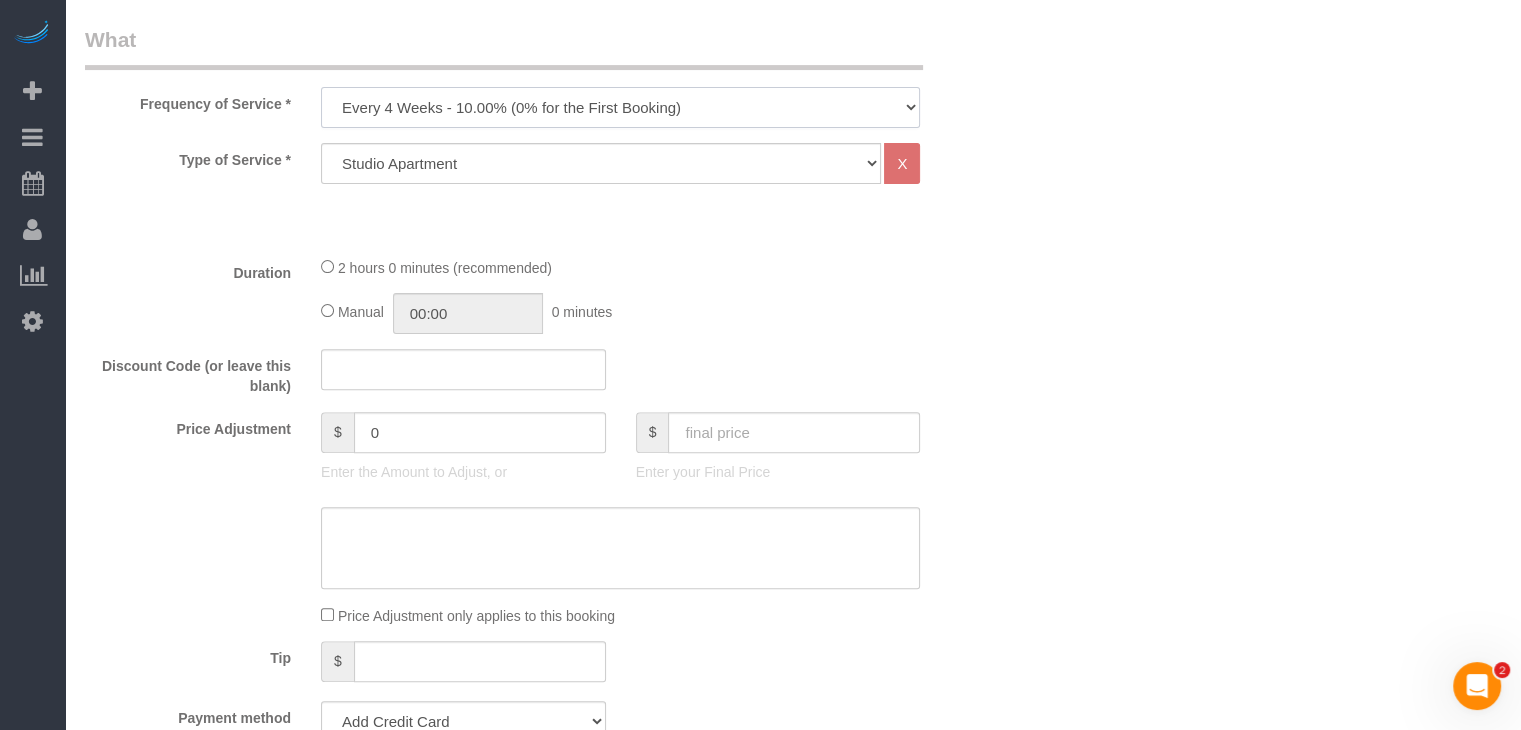 click on "Every 6 Weeks (0% for the First Booking) One Time Every 8 Weeks (0% for the First Booking) Every 4 Weeks - 10.00% (0% for the First Booking) Every 3 Weeks - 12.00% (0% for the First Booking) Every 2 Weeks - 15.00% (0% for the First Booking) Weekly - 20.00% (0% for the First Booking)" at bounding box center [620, 107] 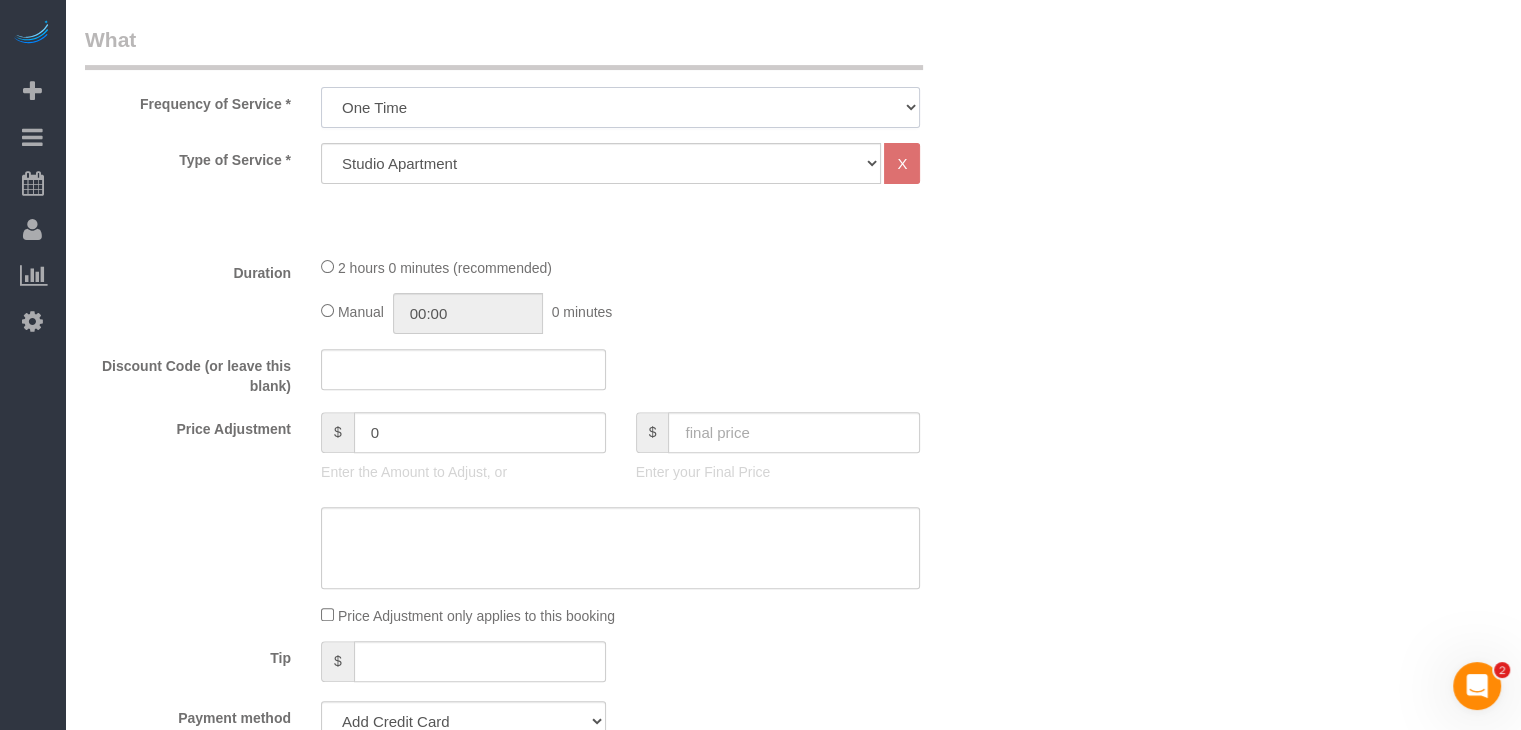 click on "Every 6 Weeks (0% for the First Booking) One Time Every 8 Weeks (0% for the First Booking) Every 4 Weeks - 10.00% (0% for the First Booking) Every 3 Weeks - 12.00% (0% for the First Booking) Every 2 Weeks - 15.00% (0% for the First Booking) Weekly - 20.00% (0% for the First Booking)" at bounding box center (620, 107) 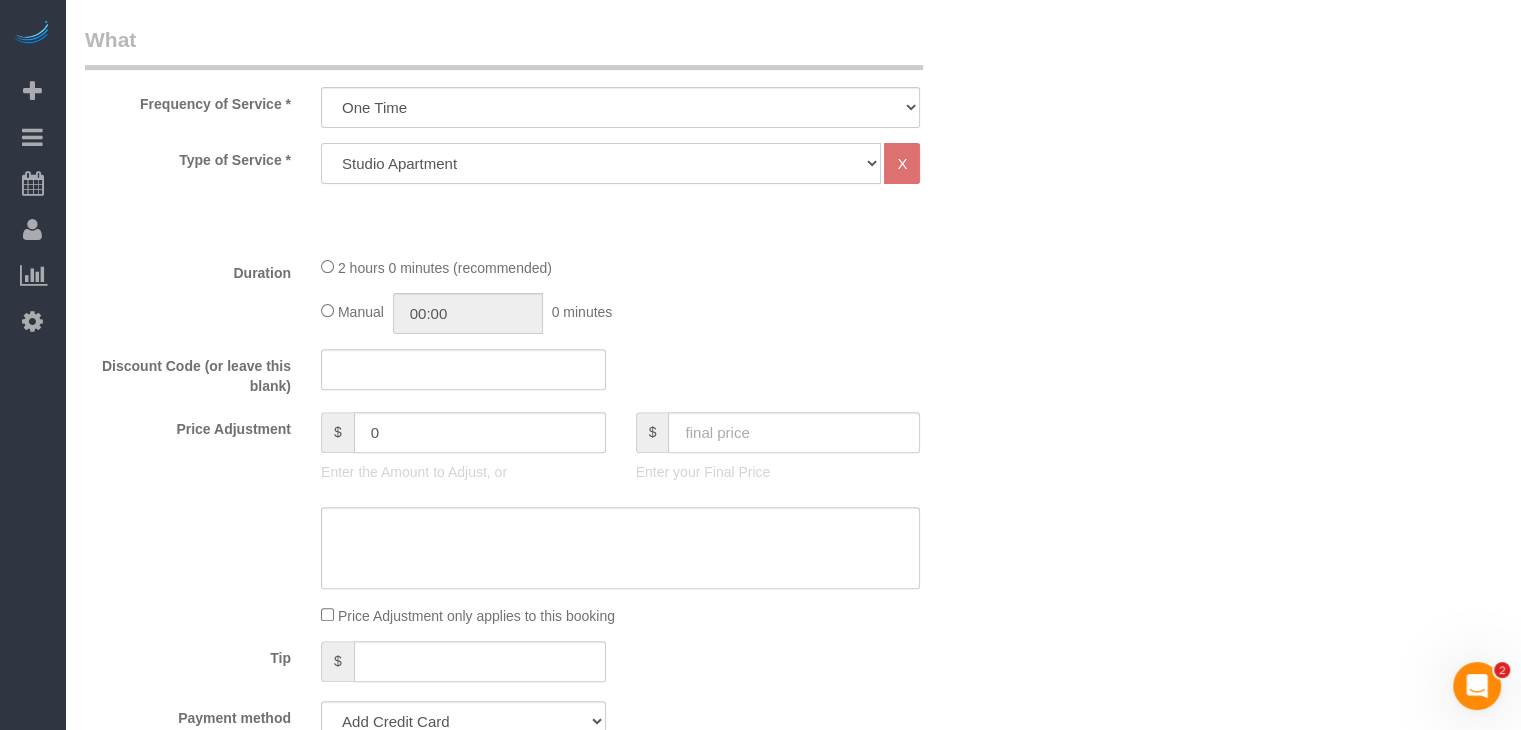 click on "Studio Apartment 1 Bedroom Home 2 Bedroom Home 3 Bedroom Home 4 Bedroom Home 5 Bedroom Home 6 Bedroom Home 7 Bedroom Home Hourly Cleaning Hazard/Emergency Cleaning General Maintenance" 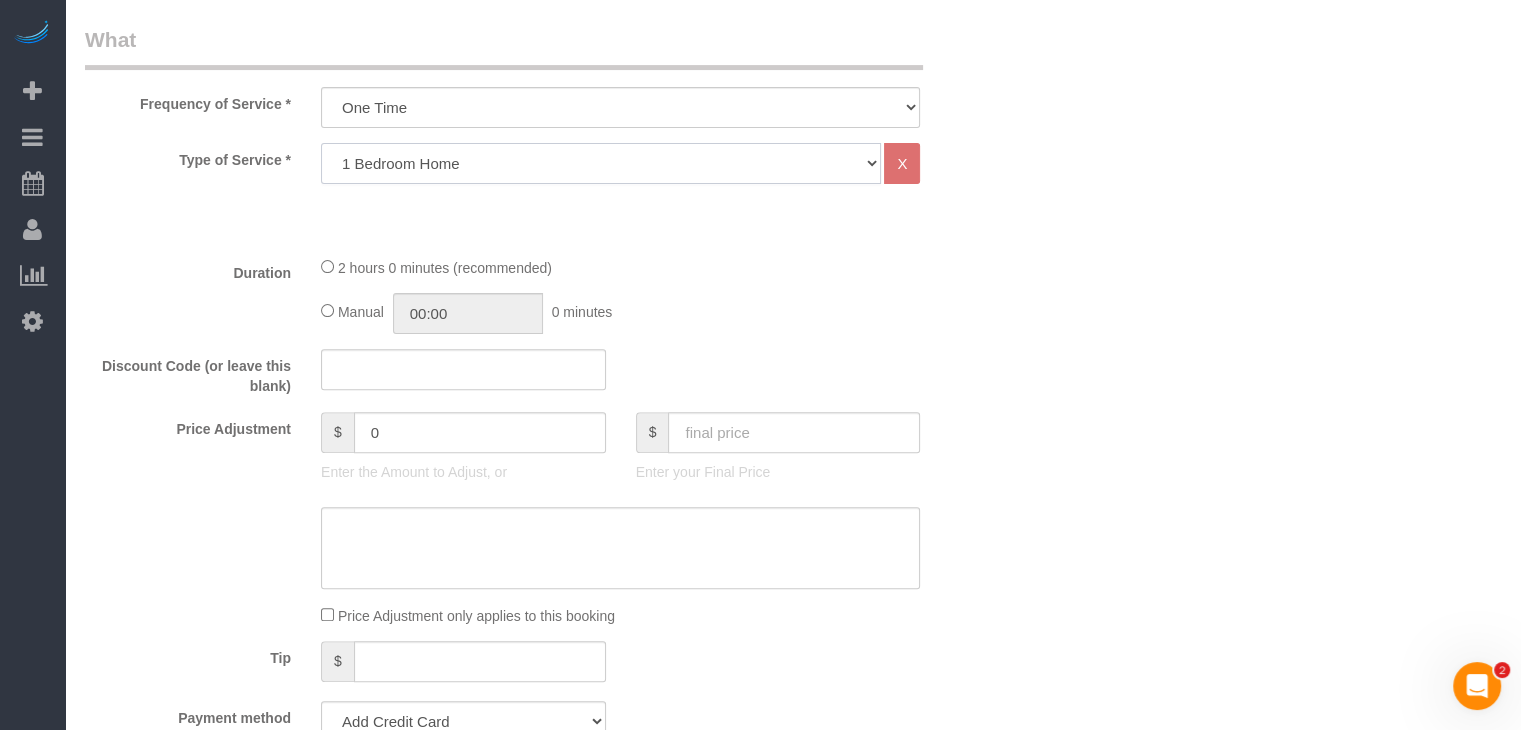 click on "Studio Apartment 1 Bedroom Home 2 Bedroom Home 3 Bedroom Home 4 Bedroom Home 5 Bedroom Home 6 Bedroom Home 7 Bedroom Home Hourly Cleaning Hazard/Emergency Cleaning General Maintenance" 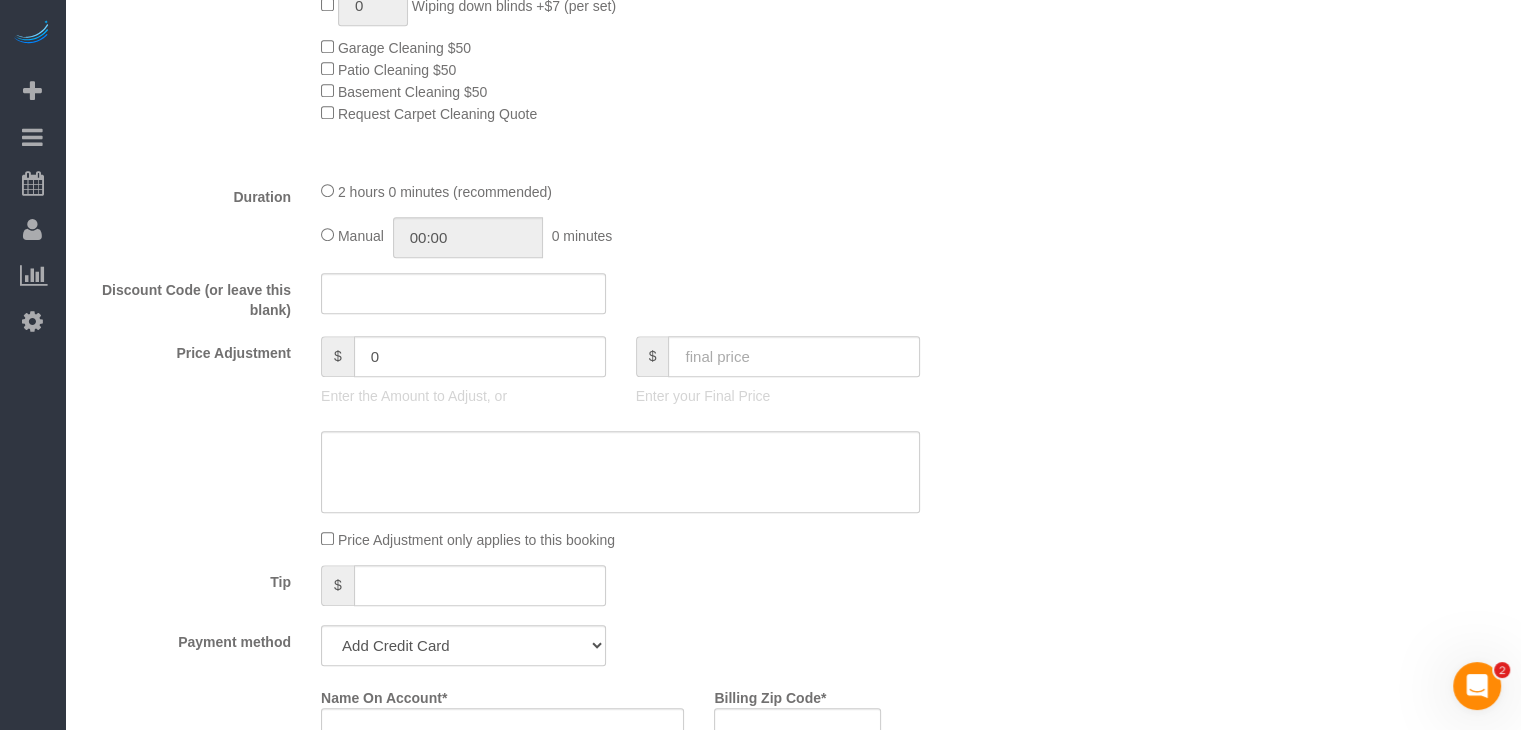 scroll, scrollTop: 1193, scrollLeft: 0, axis: vertical 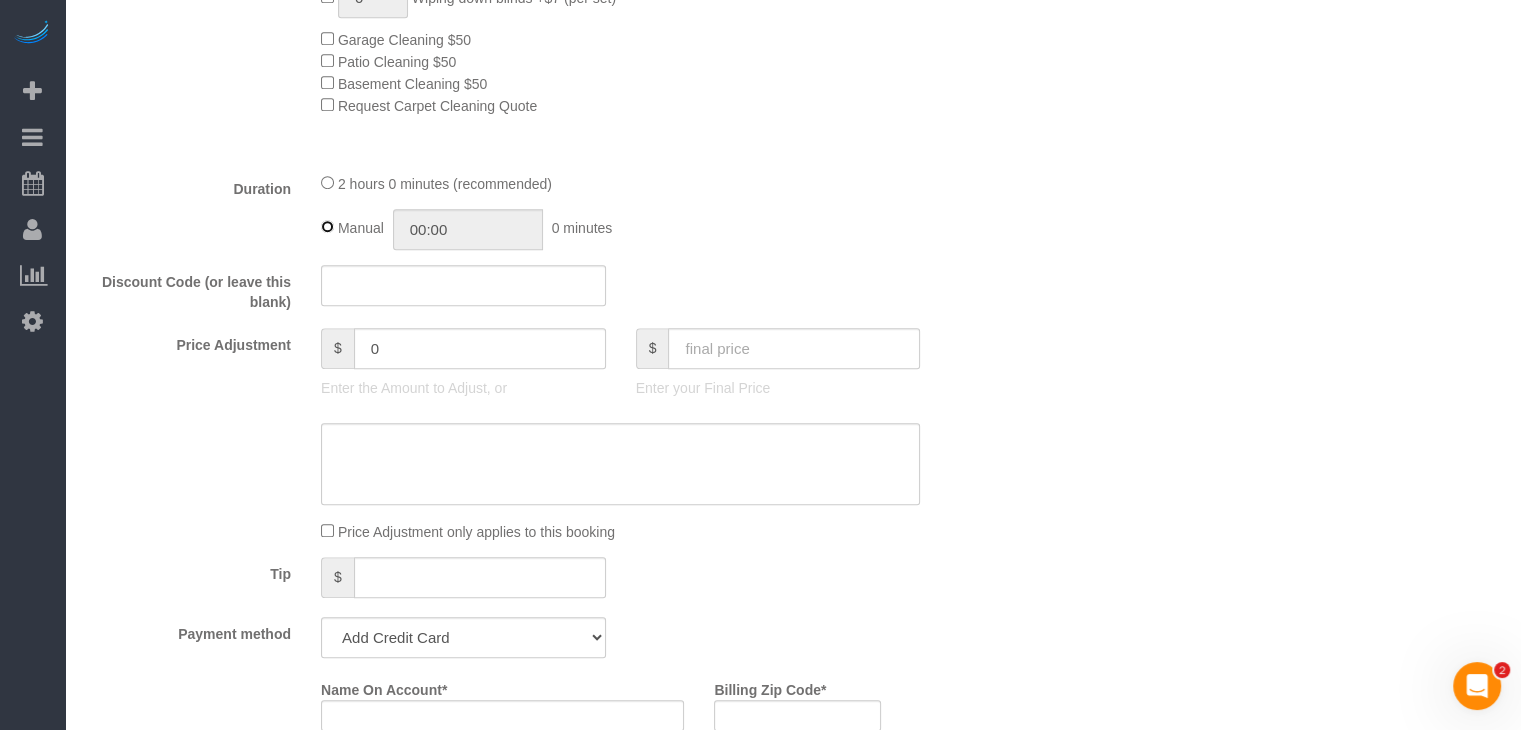 type on "02:00" 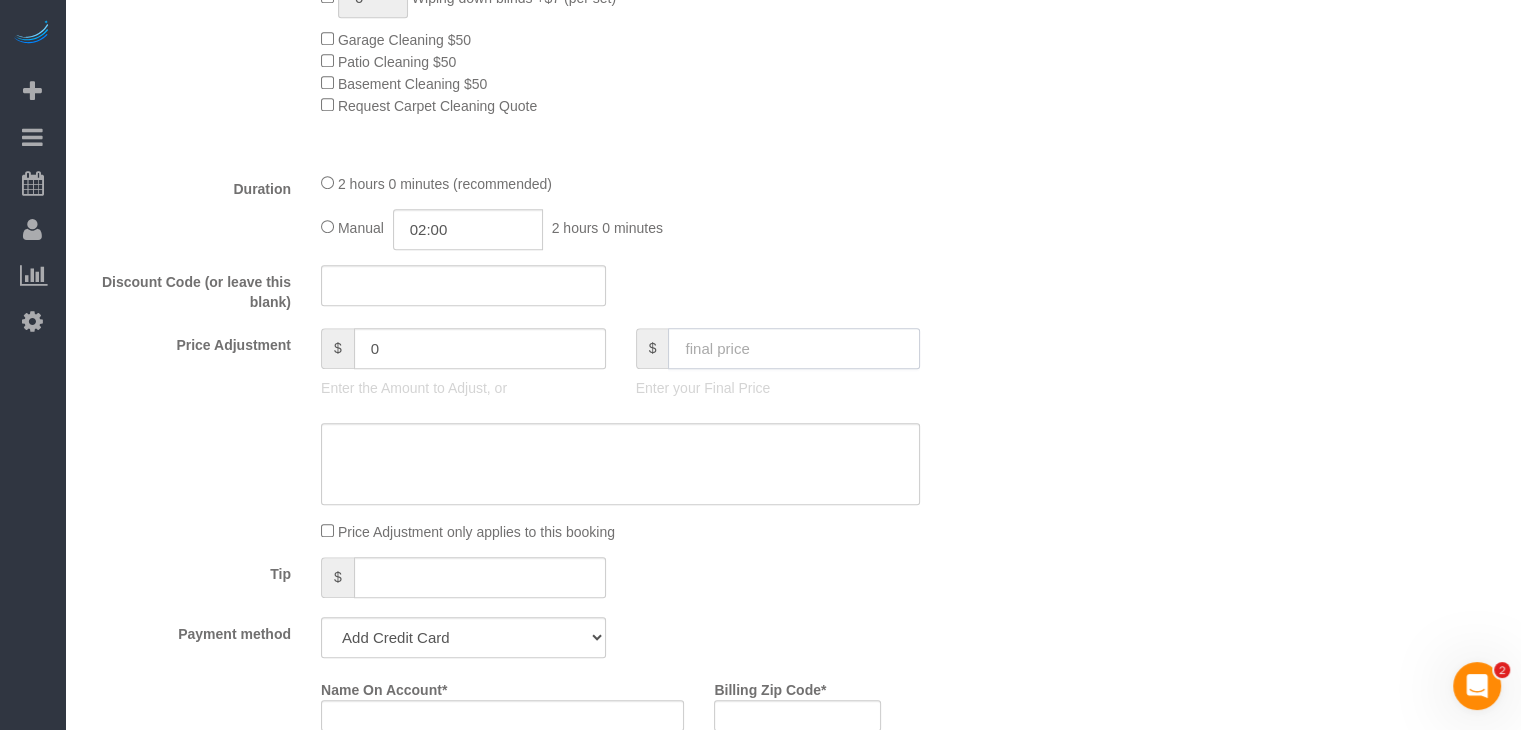 click 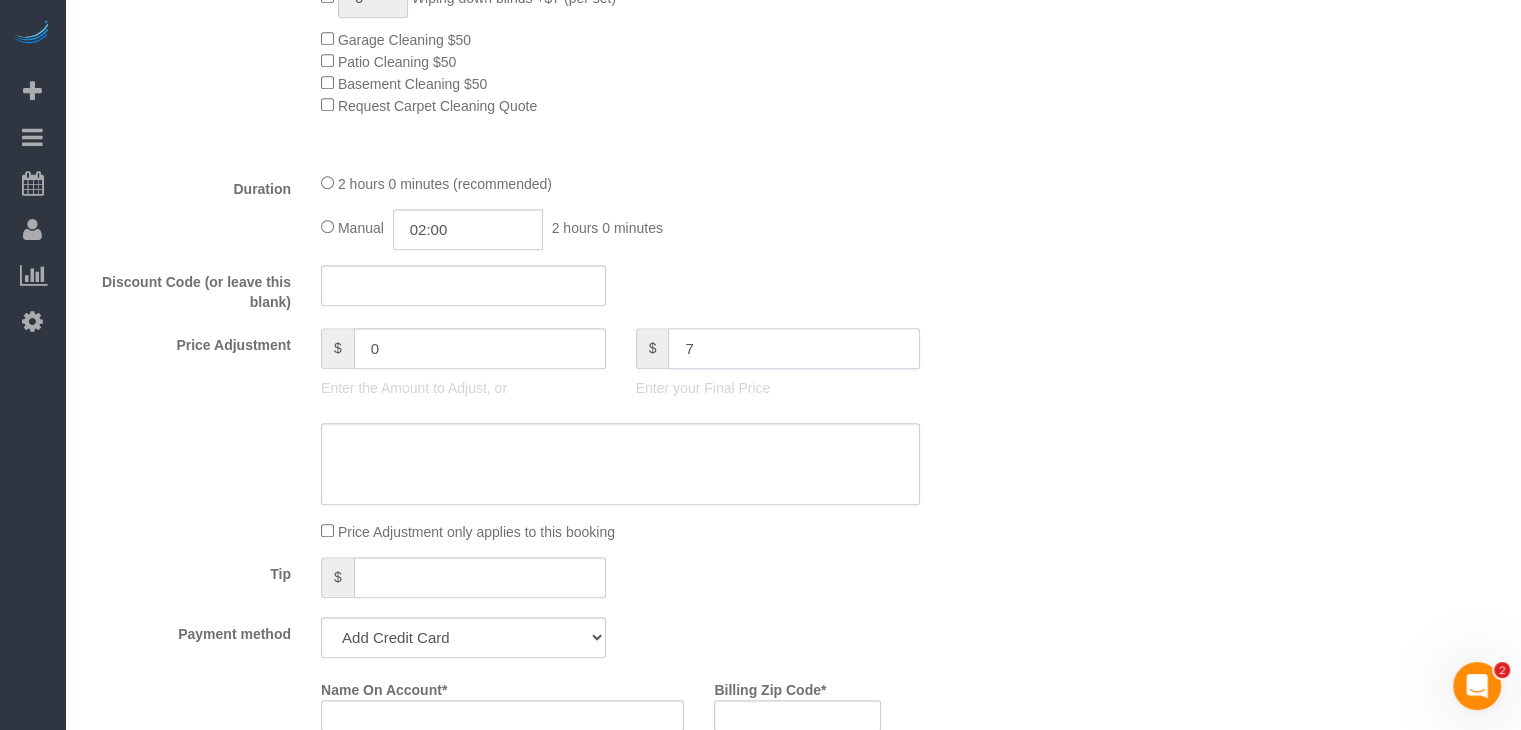 type on "75" 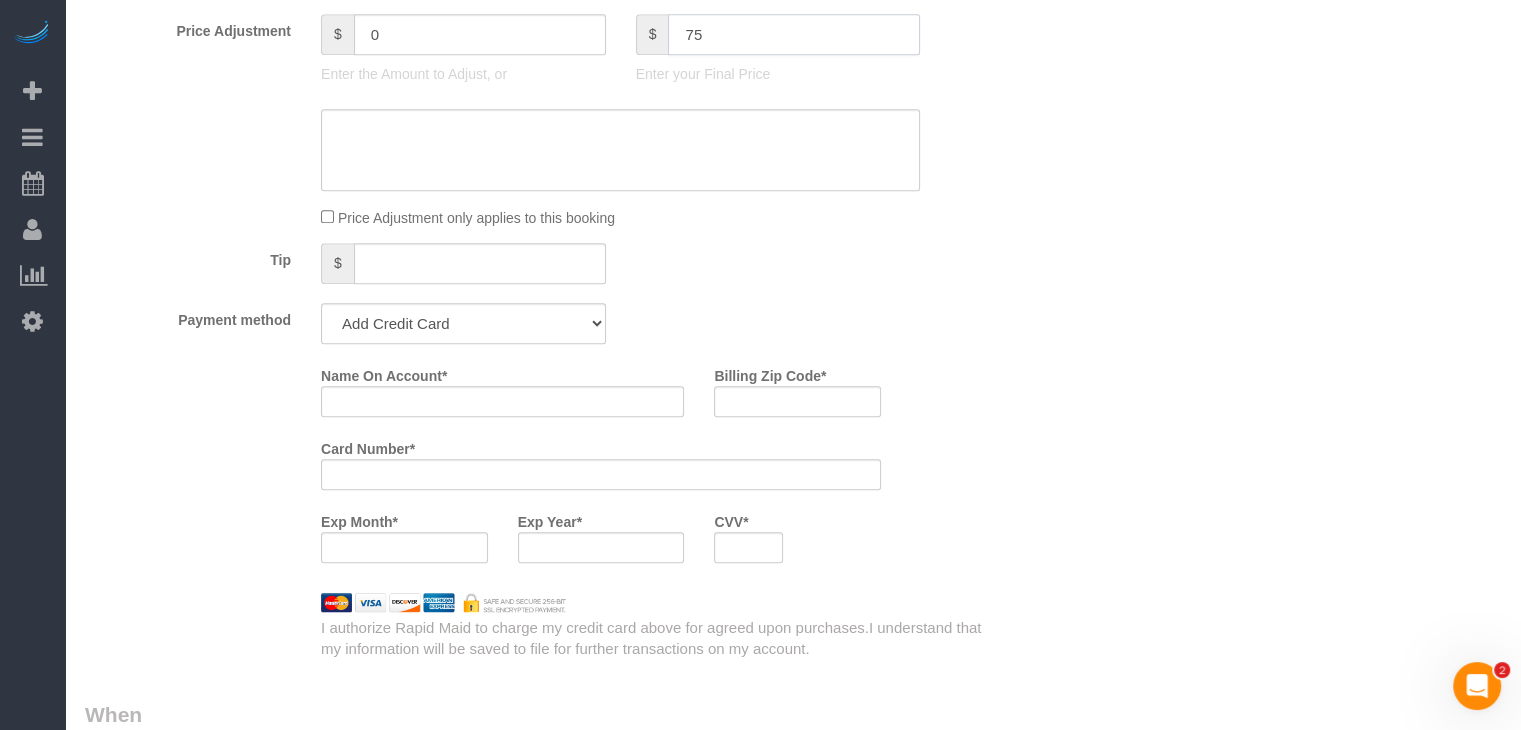 scroll, scrollTop: 1558, scrollLeft: 0, axis: vertical 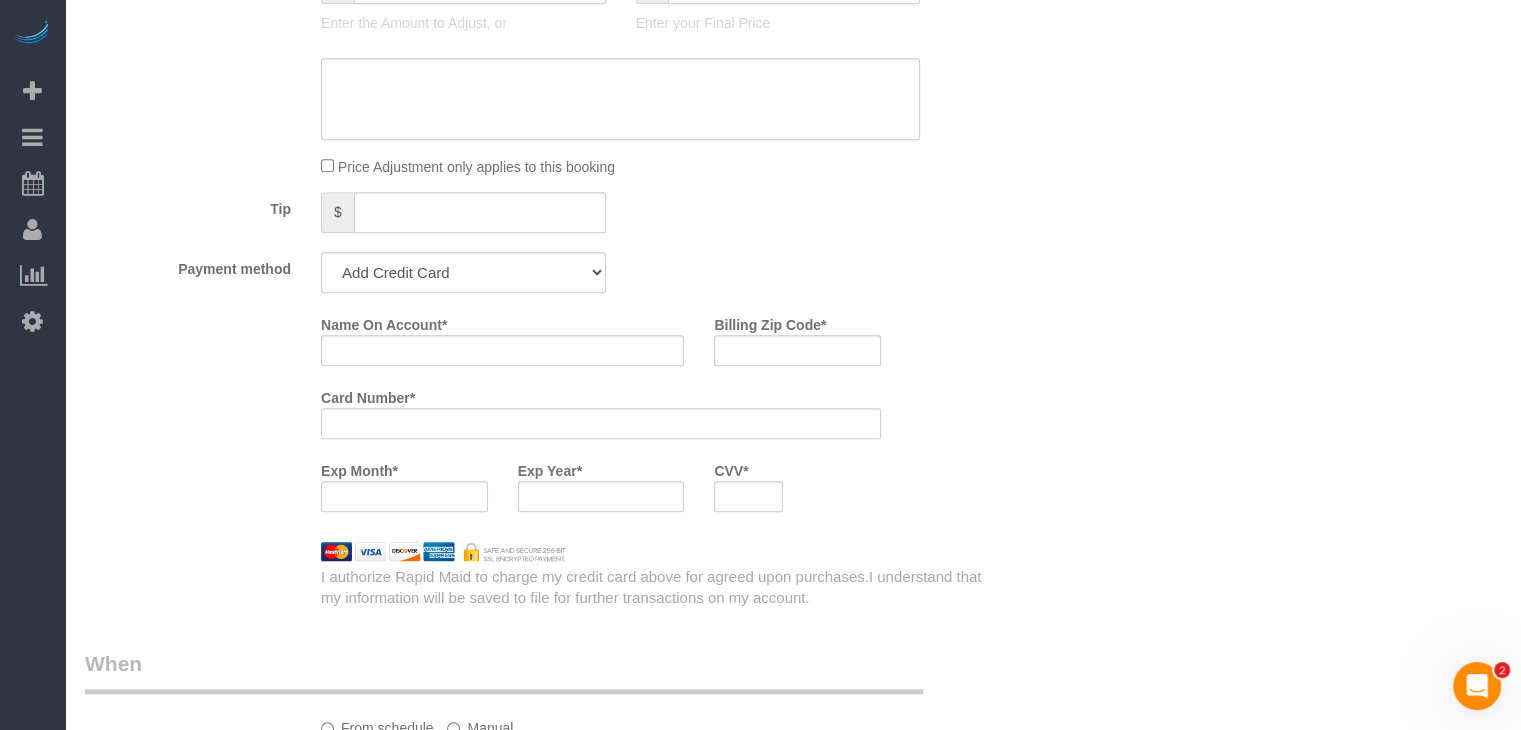 type on "-64" 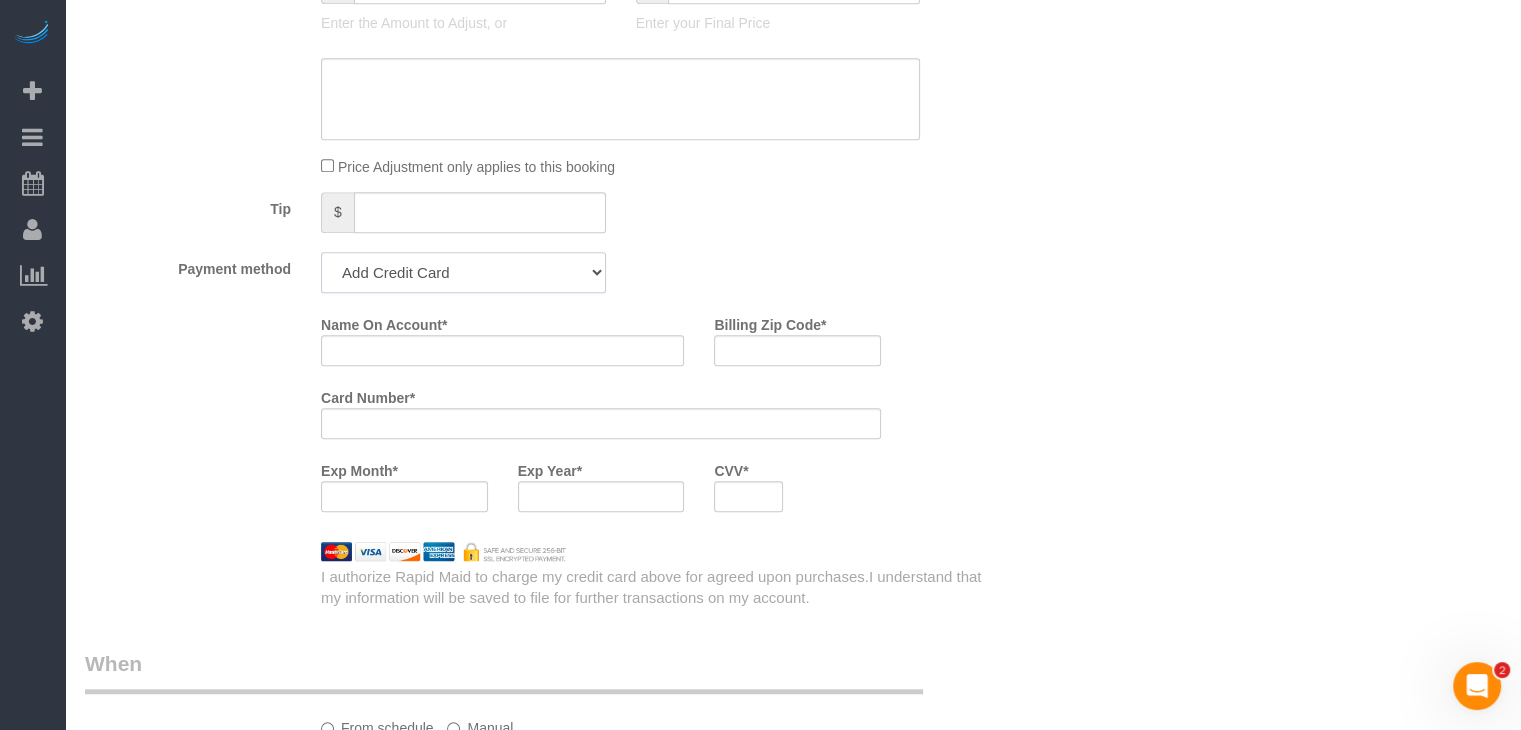click on "Add Credit Card Cash Check Paypal" 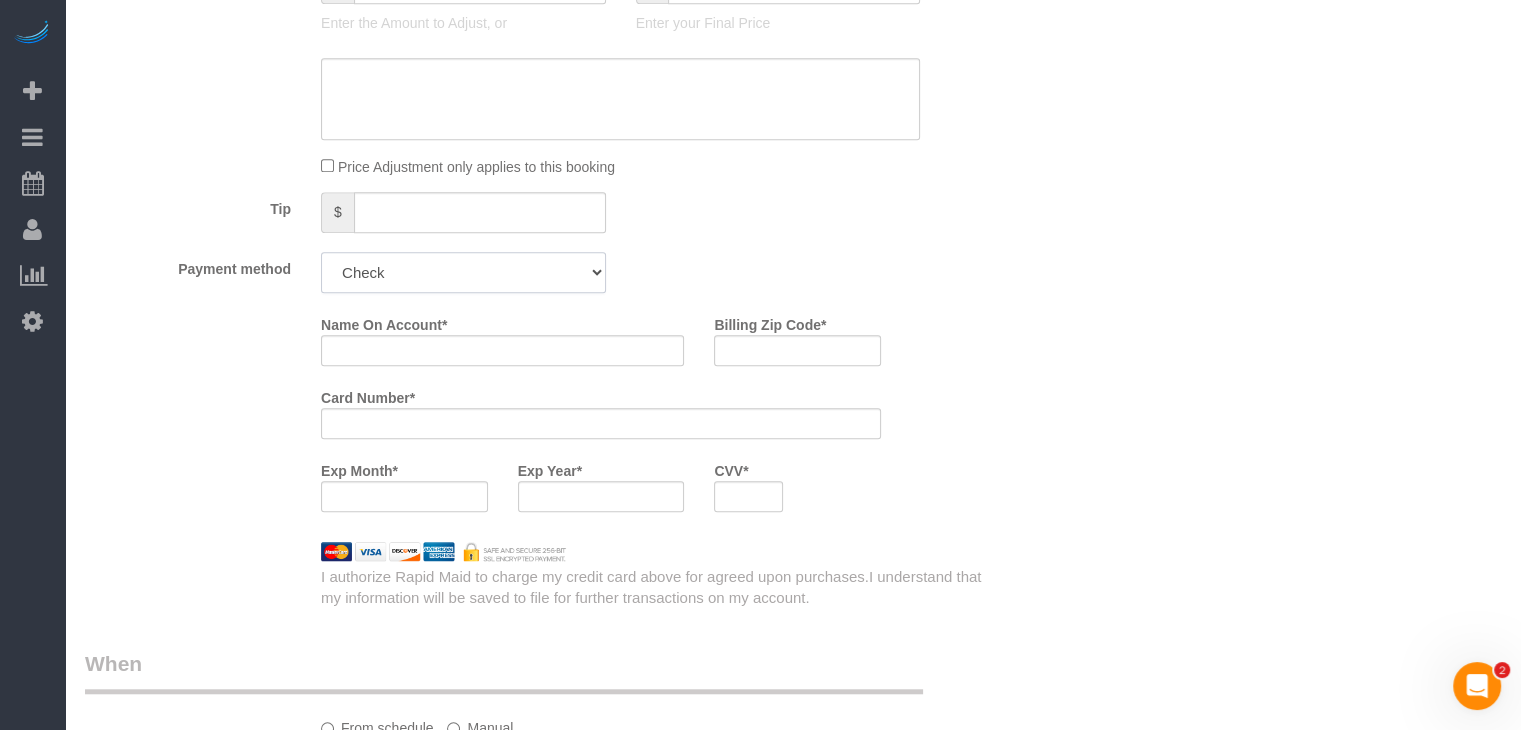click on "Add Credit Card Cash Check Paypal" 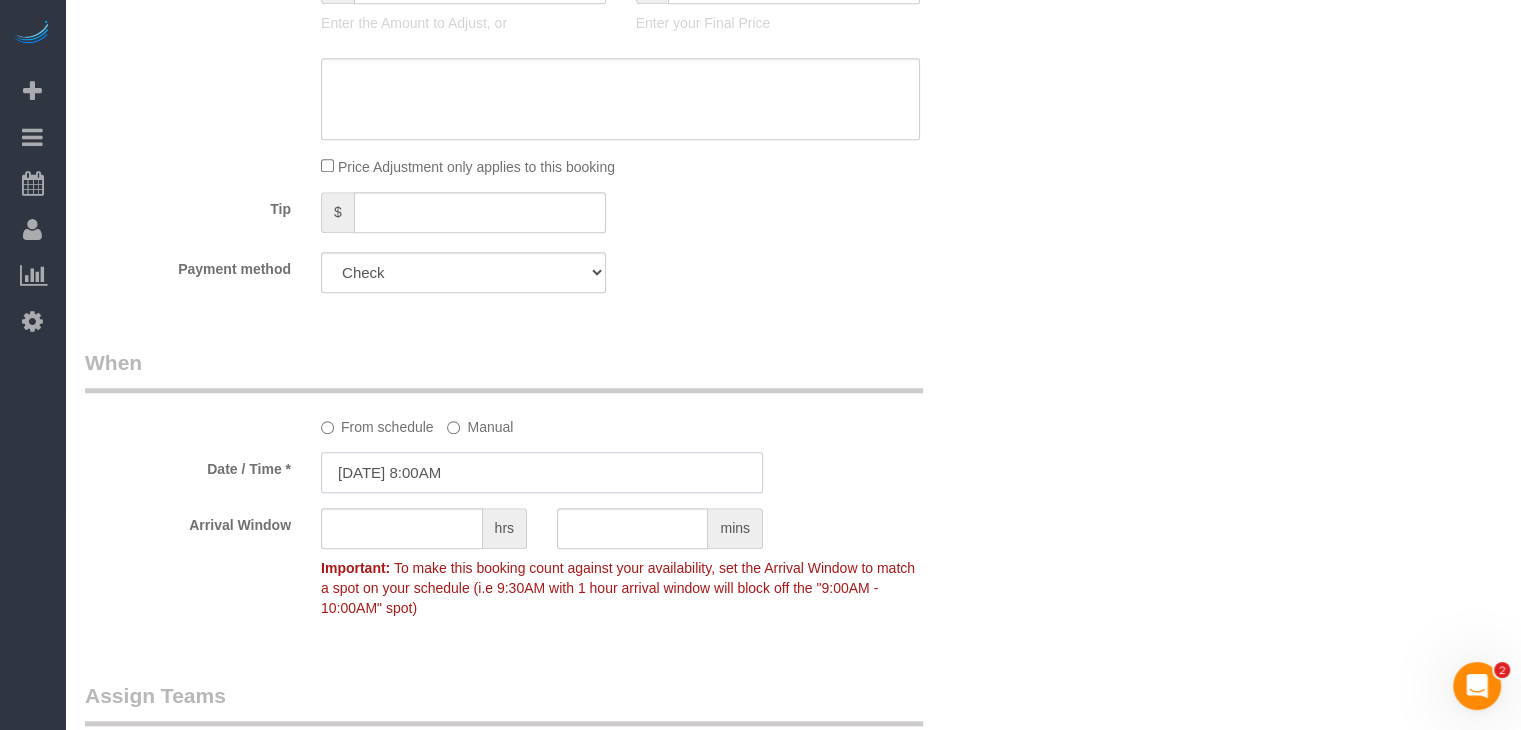 click on "[DATE] 8:00AM" at bounding box center (542, 472) 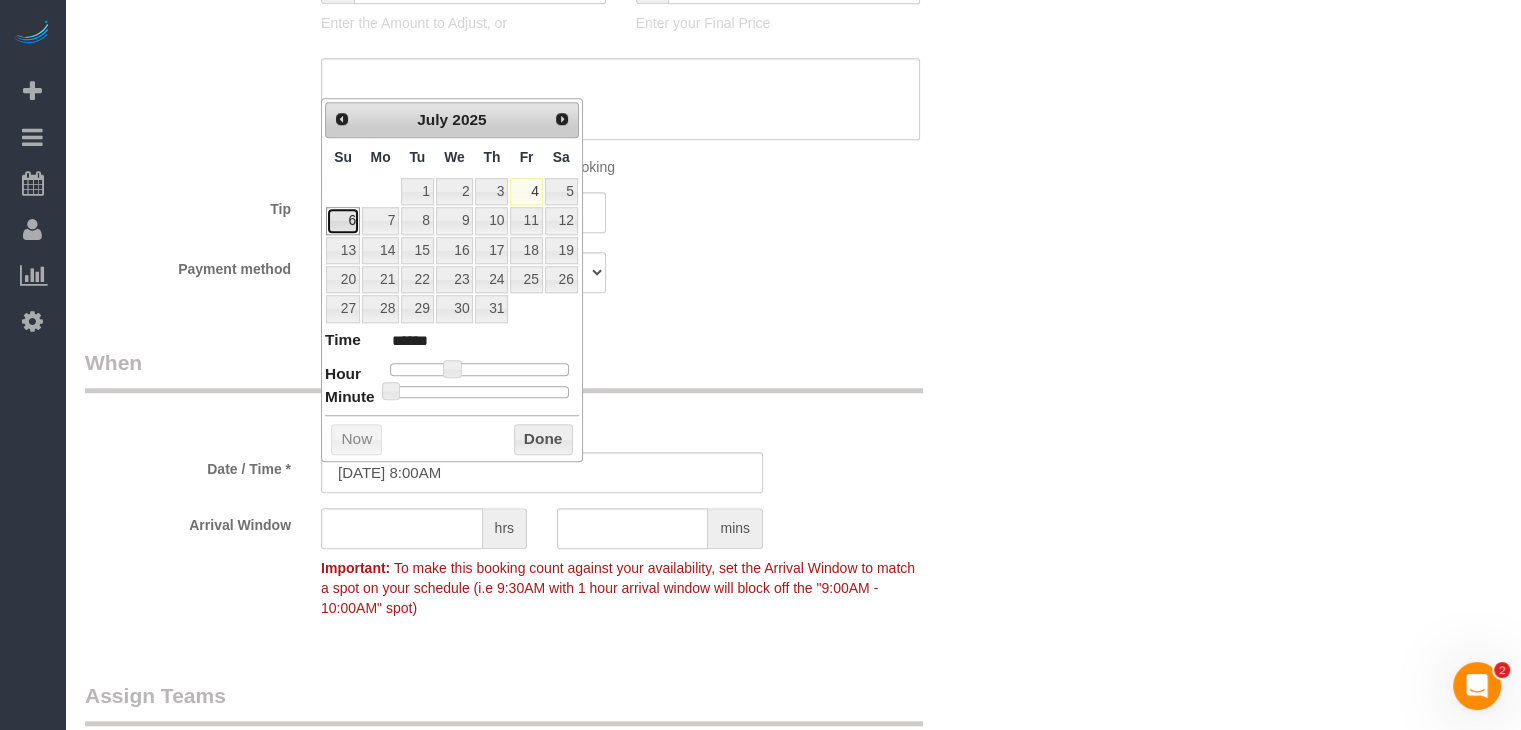 click on "6" at bounding box center (343, 220) 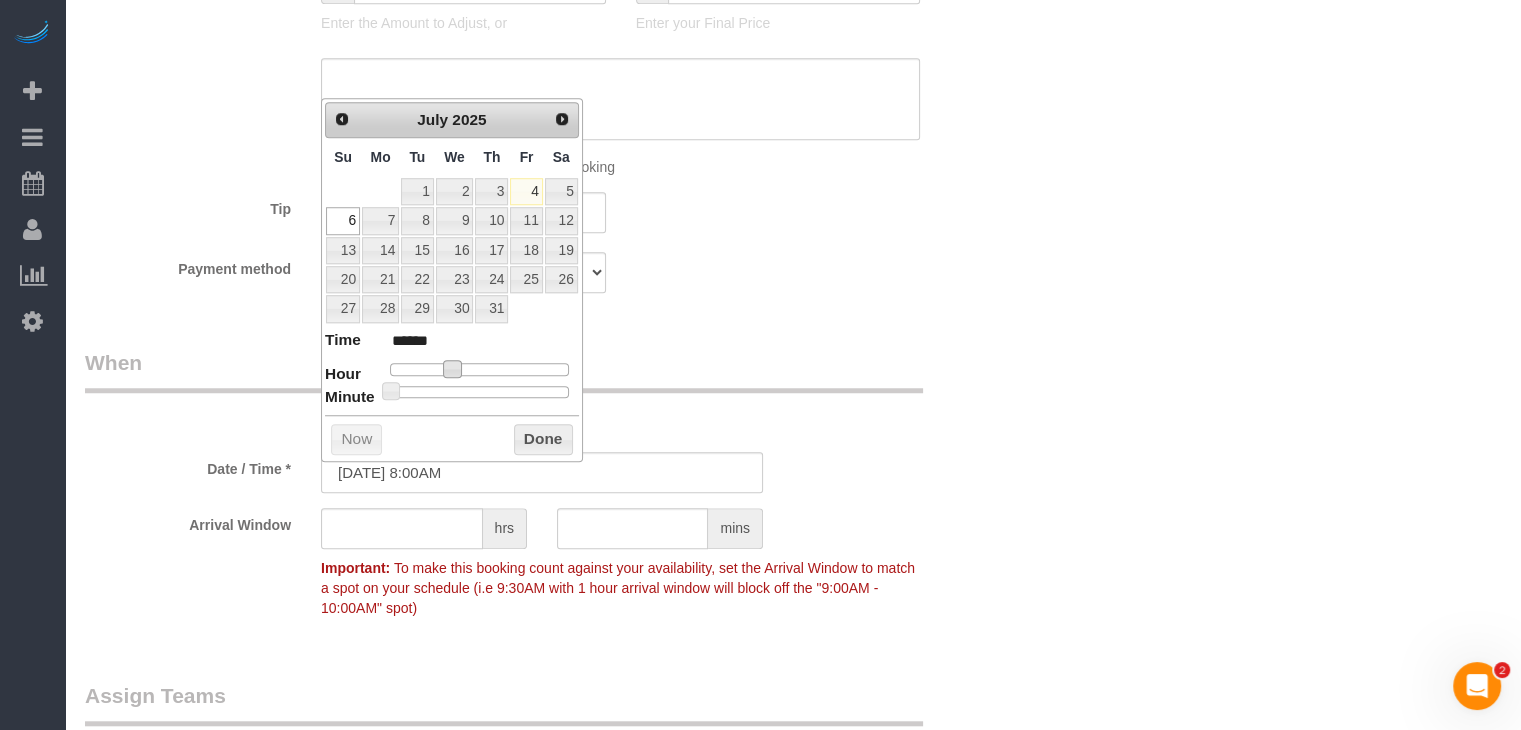 type on "07/06/2025 9:00AM" 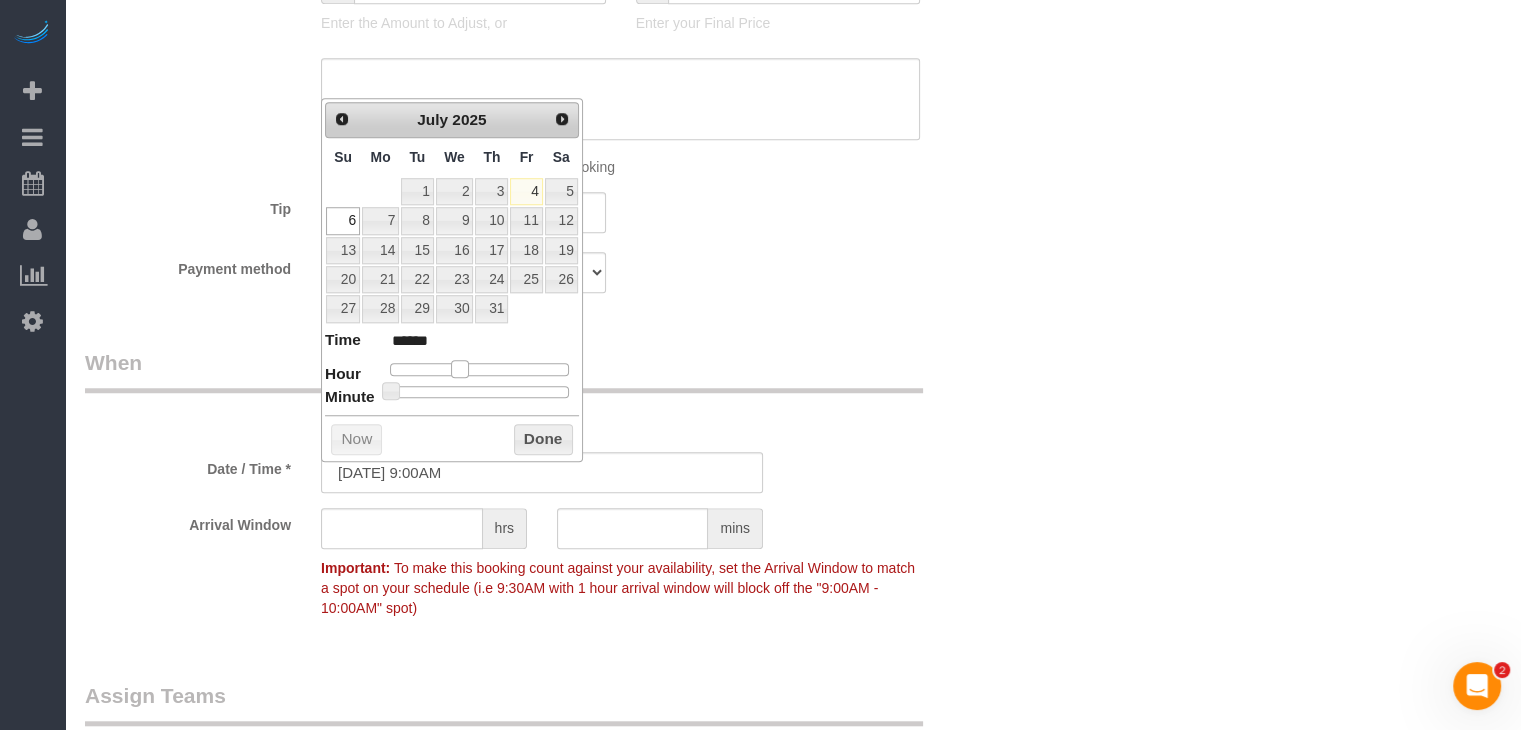 type on "07/06/2025 10:00AM" 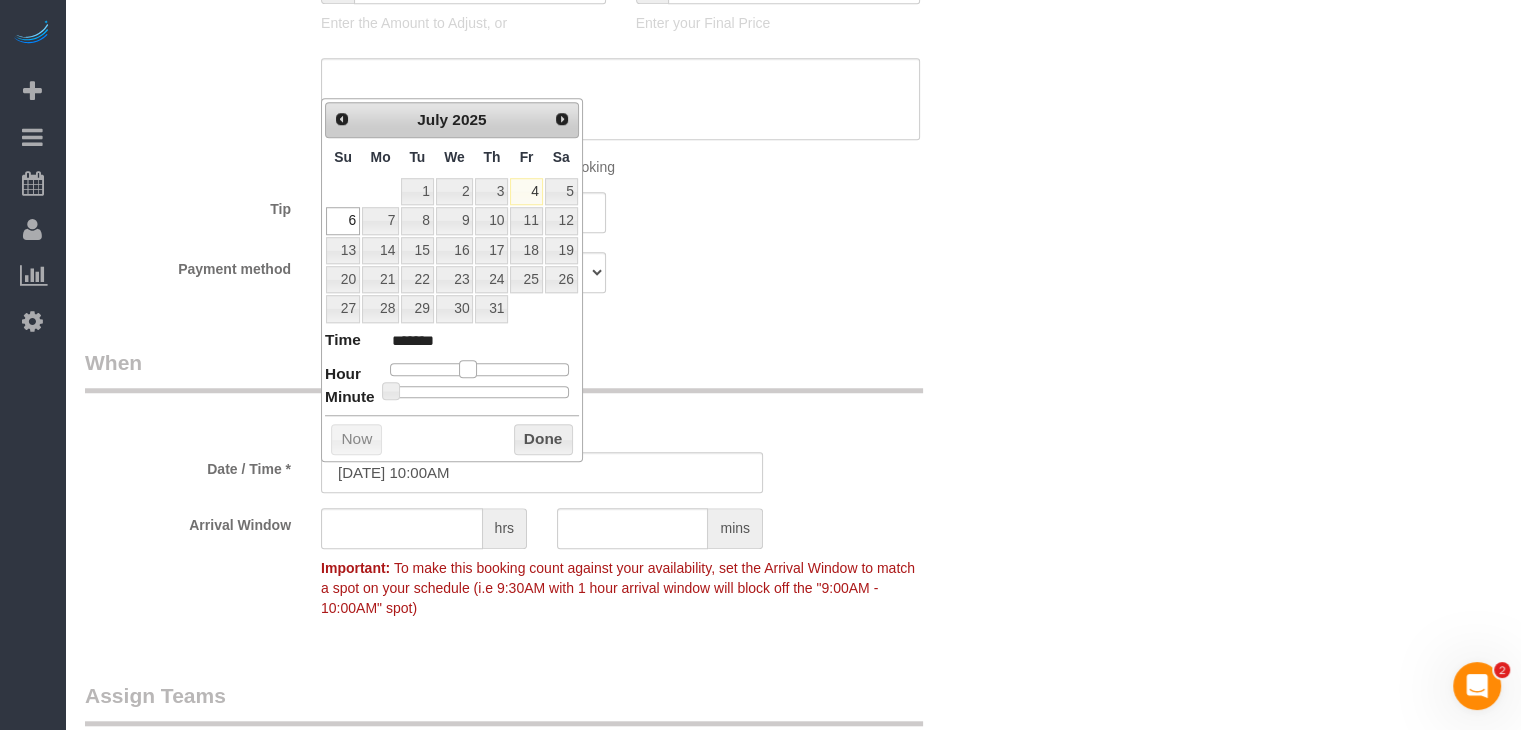 drag, startPoint x: 450, startPoint y: 364, endPoint x: 465, endPoint y: 365, distance: 15.033297 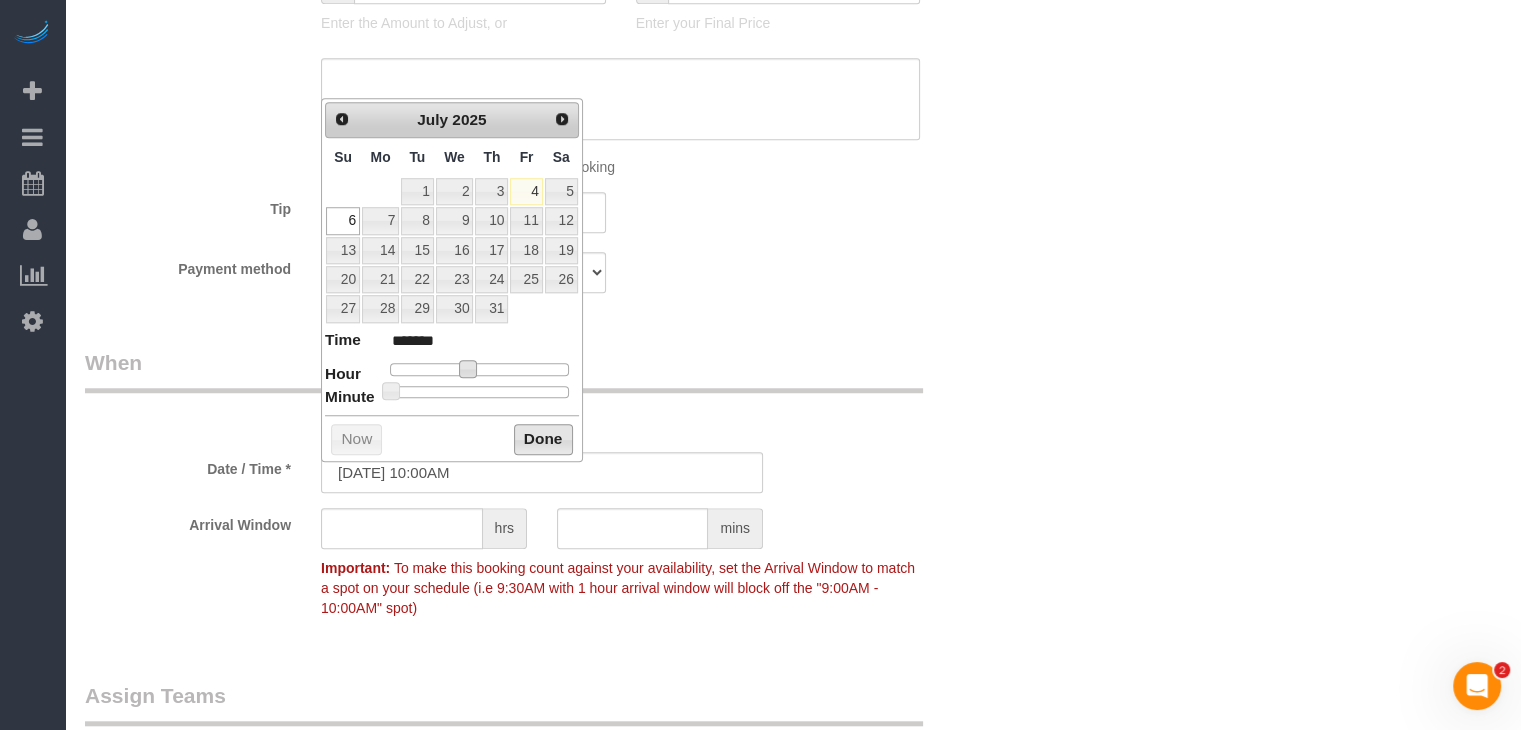 click on "Done" at bounding box center (543, 440) 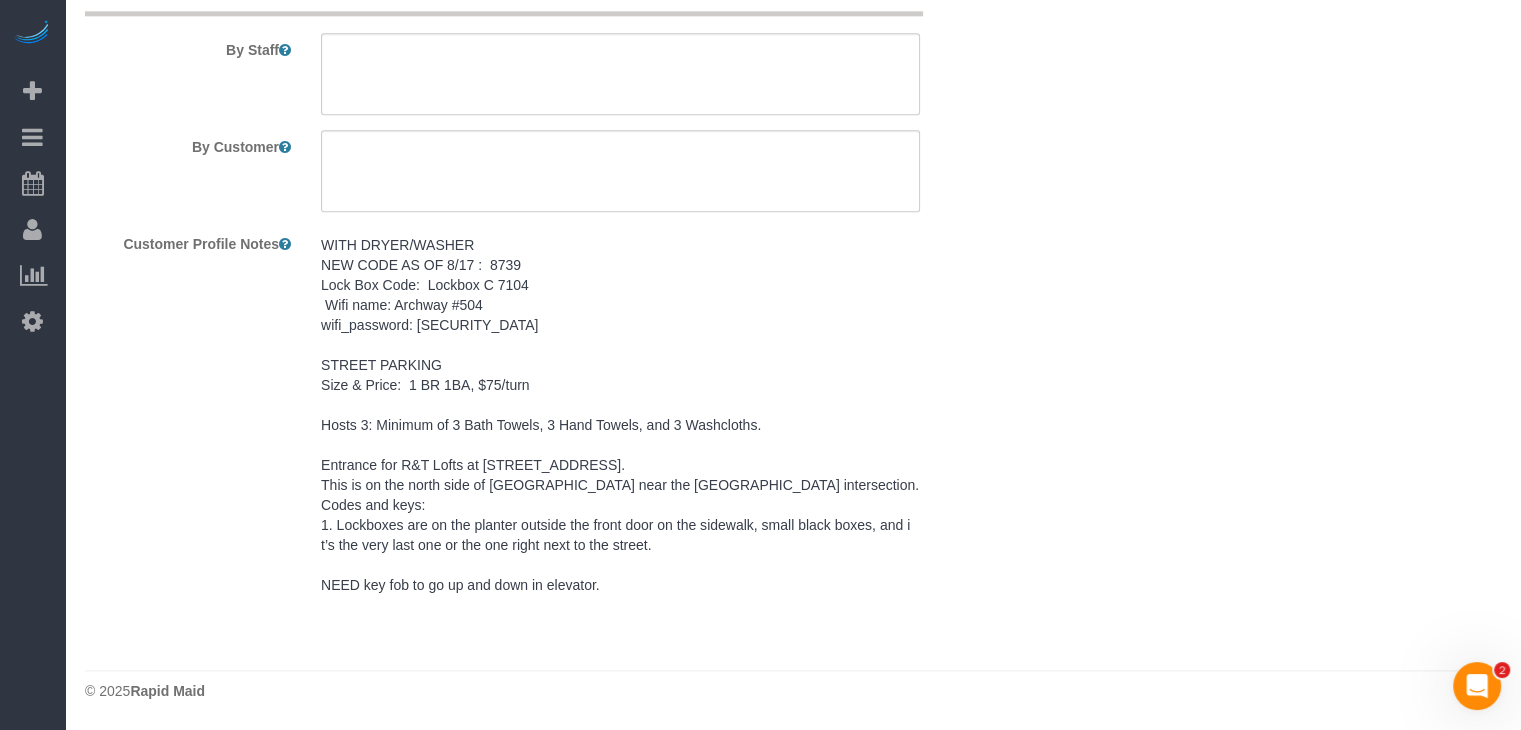 click on "WITH DRYER/WASHER
NEW CODE AS OF 8/17 :  8739
Lock Box Code:  Lockbox C 7104
Wifi name: Archway #504
wifi_password: archwayhosp1
STREET PARKING
Size & Price:  1 BR 1BA, $75/turn
Hosts 3: Minimum of 3 Bath Towels, 3 Hand Towels, and 3 Washcloths.
Entrance for R&T Lofts at 717 Locust Street.
This is on the north side of Locust Street near the Eighth Street intersection.
Codes and keys:
1. Lockboxes are on the planter outside the front door on the sidewalk, small black boxes, and it’s the very last one or the one right next to the street.
NEED key fob to go up and down in elevator." at bounding box center [620, 415] 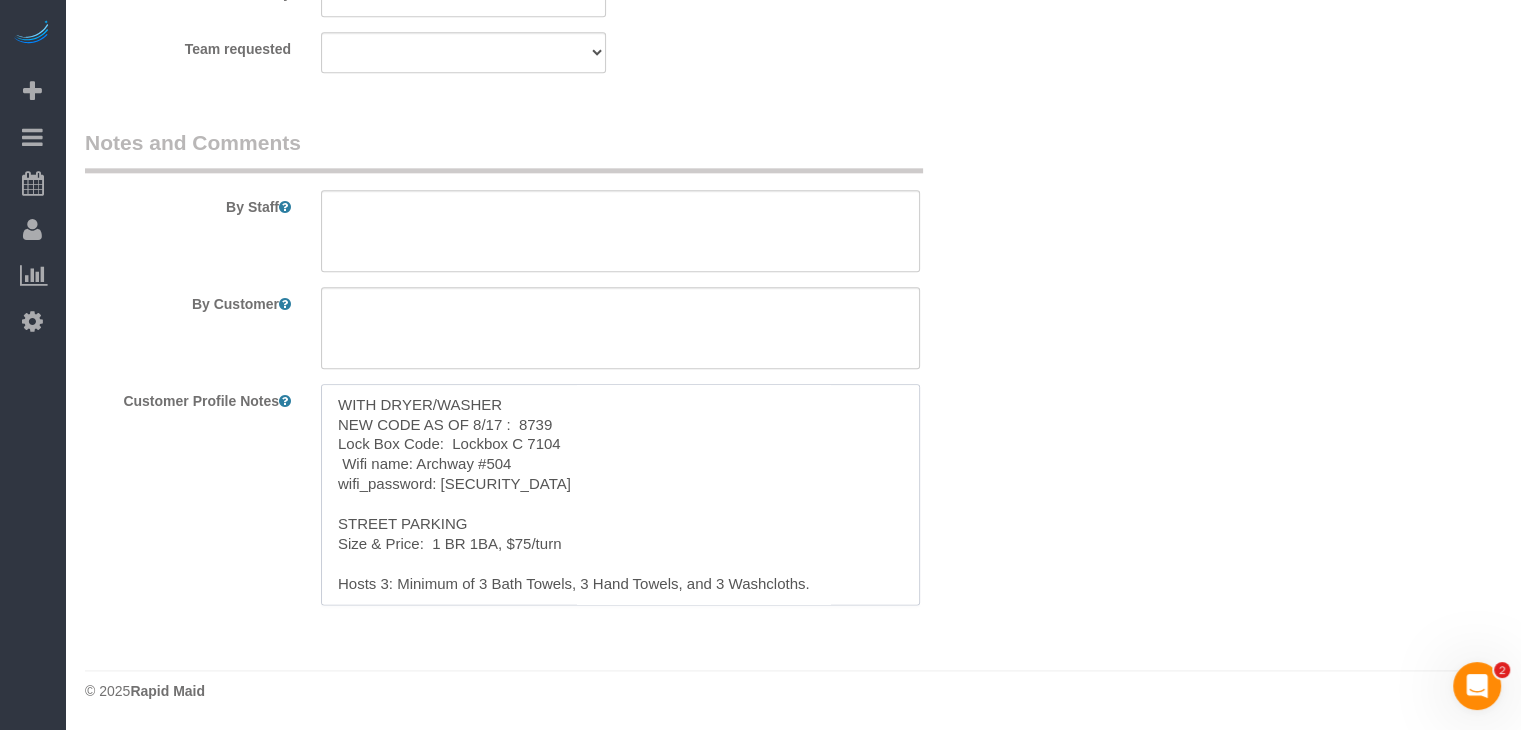 click on "WITH DRYER/WASHER
NEW CODE AS OF 8/17 :  8739
Lock Box Code:  Lockbox C 7104
Wifi name: Archway #504
wifi_password: archwayhosp1
STREET PARKING
Size & Price:  1 BR 1BA, $75/turn
Hosts 3: Minimum of 3 Bath Towels, 3 Hand Towels, and 3 Washcloths.
Entrance for R&T Lofts at 717 Locust Street.
This is on the north side of Locust Street near the Eighth Street intersection.
Codes and keys:
1. Lockboxes are on the planter outside the front door on the sidewalk, small black boxes, and it’s the very last one or the one right next to the street.
NEED key fob to go up and down in elevator." at bounding box center [620, 494] 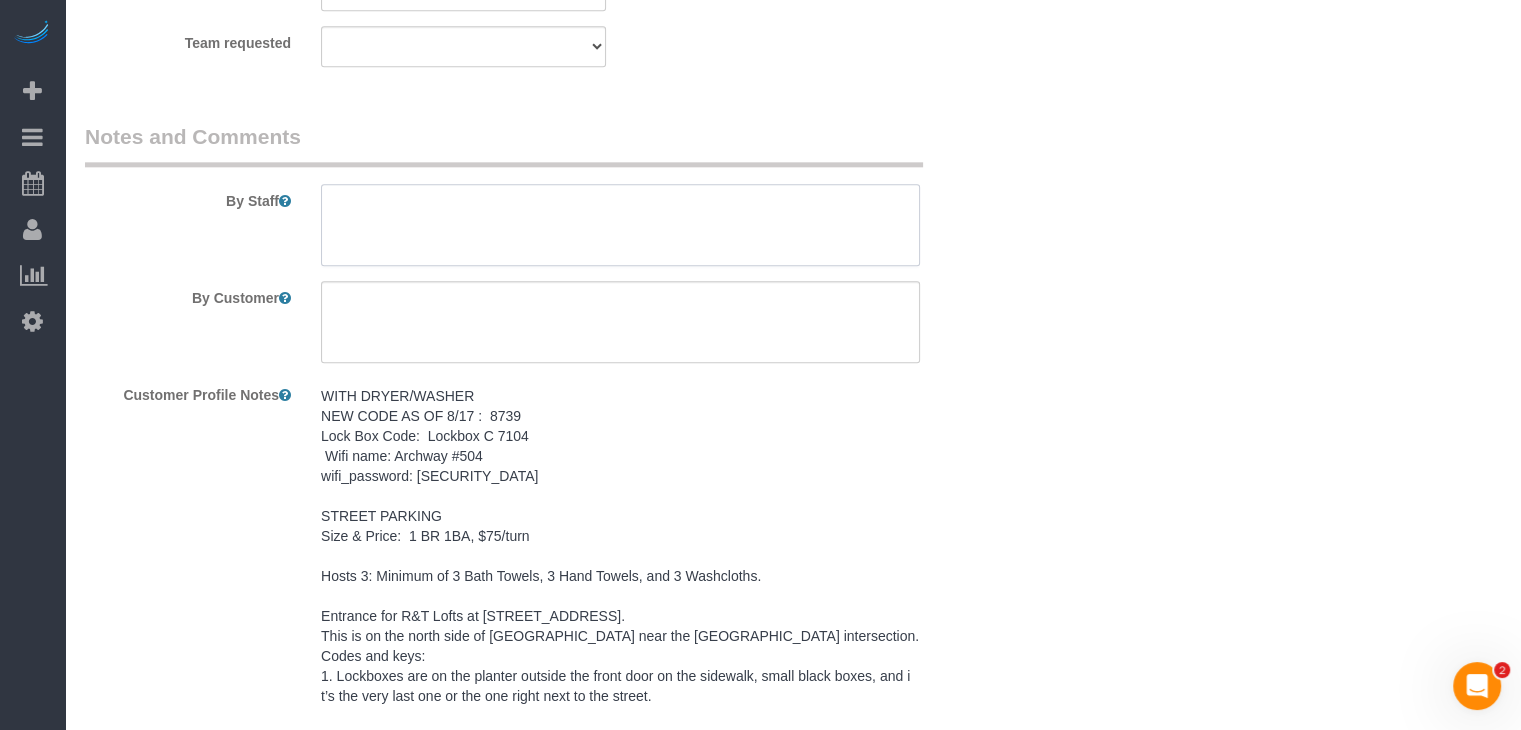 click at bounding box center (620, 225) 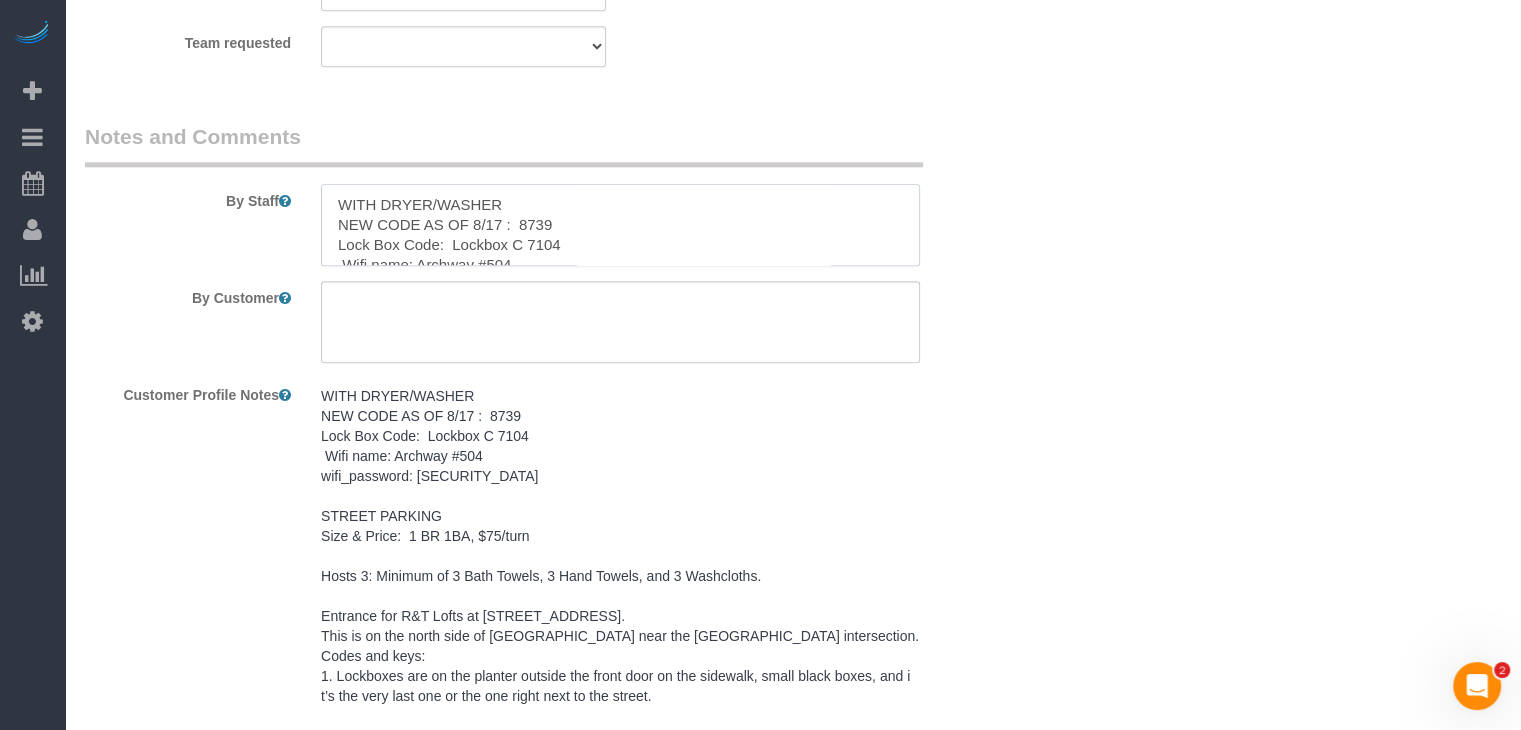 scroll, scrollTop: 287, scrollLeft: 0, axis: vertical 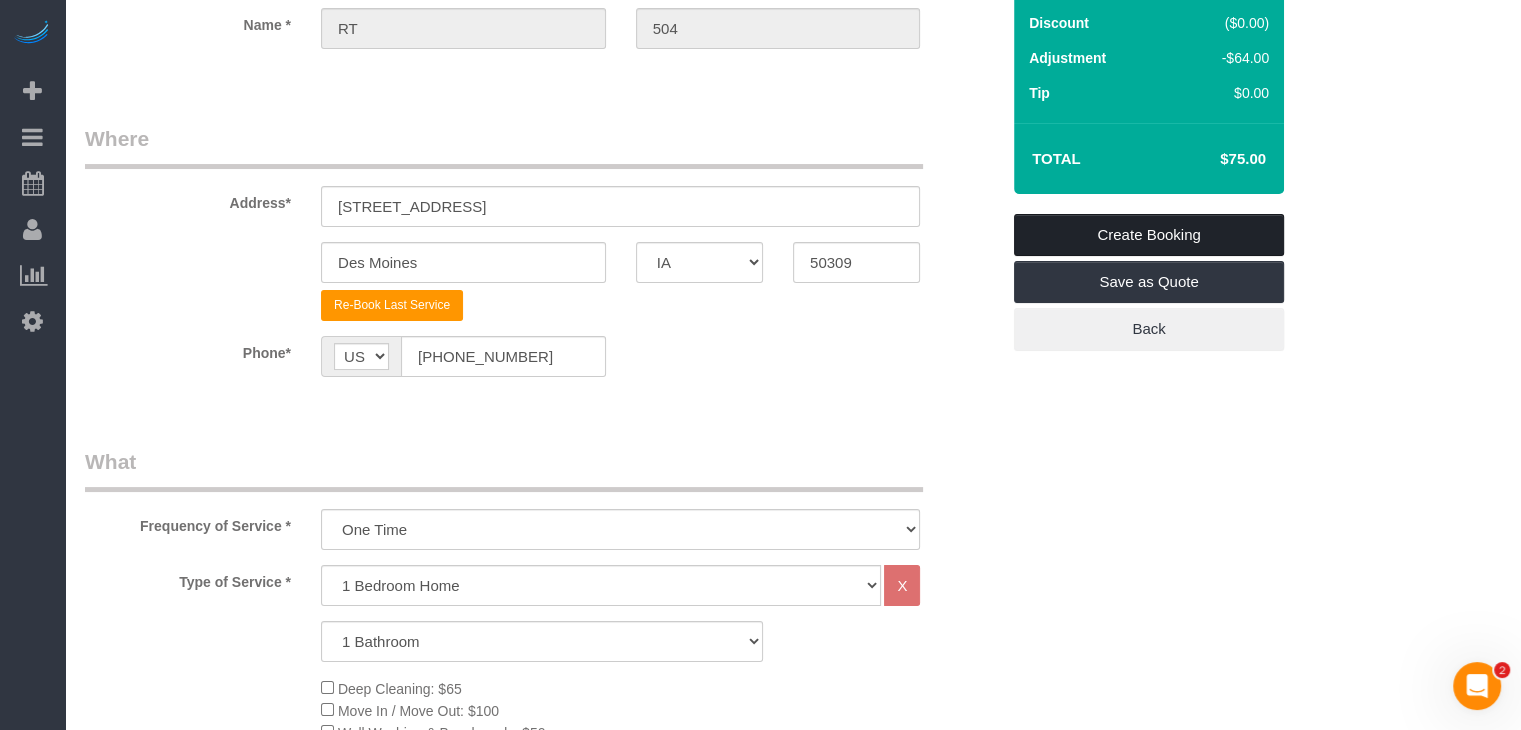 type on "WITH DRYER/WASHER
NEW CODE AS OF 8/17 :  8739
Lock Box Code:  Lockbox C 7104
Wifi name: Archway #504
wifi_password: archwayhosp1
STREET PARKING
Size & Price:  1 BR 1BA, $75/turn
Hosts 3: Minimum of 3 Bath Towels, 3 Hand Towels, and 3 Washcloths.
Entrance for R&T Lofts at 717 Locust Street.
This is on the north side of Locust Street near the Eighth Street intersection.
Codes and keys:
1. Lockboxes are on the planter outside the front door on the sidewalk, small black boxes, and it’s the very last one or the one right next to the street.
NEED key fob to go up and down in elevator." 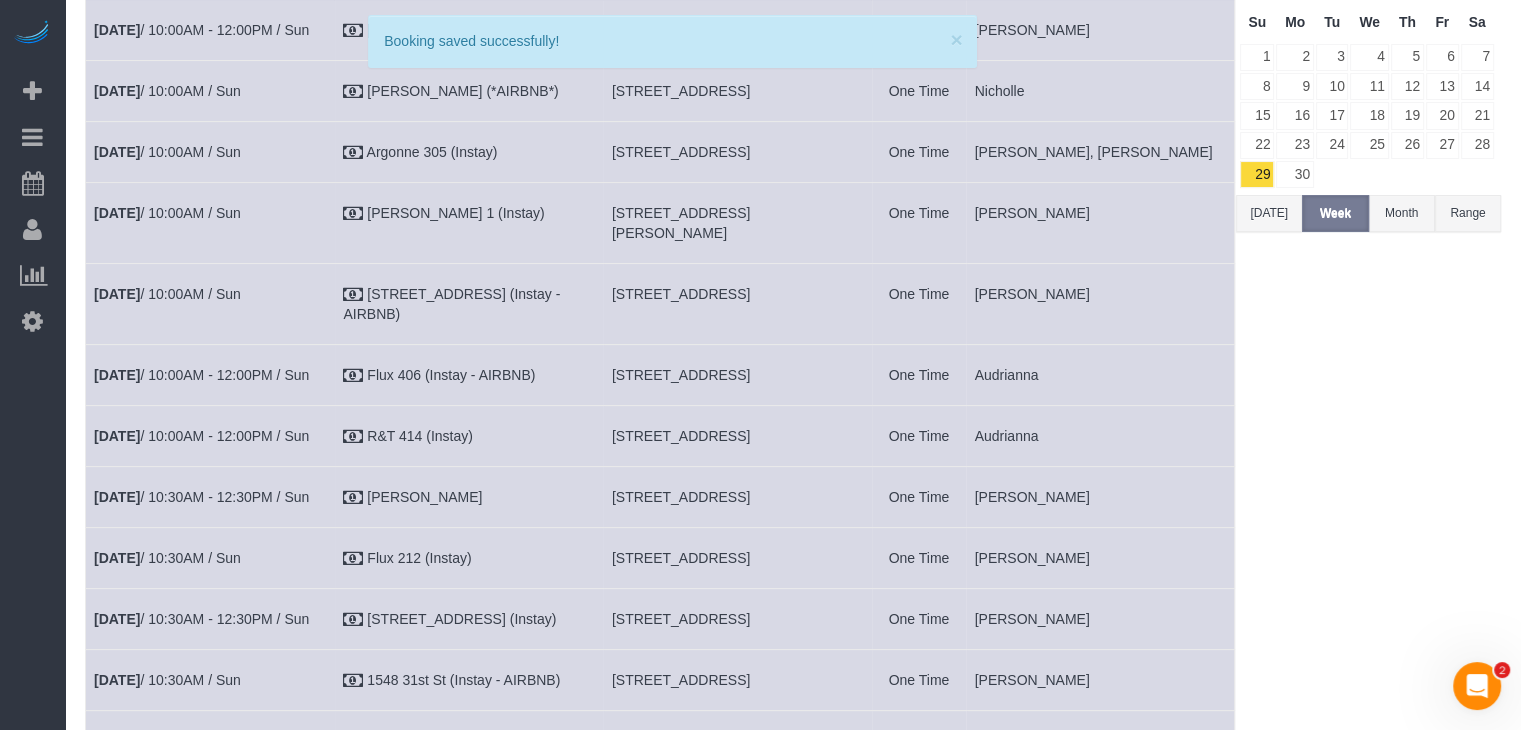 scroll, scrollTop: 0, scrollLeft: 0, axis: both 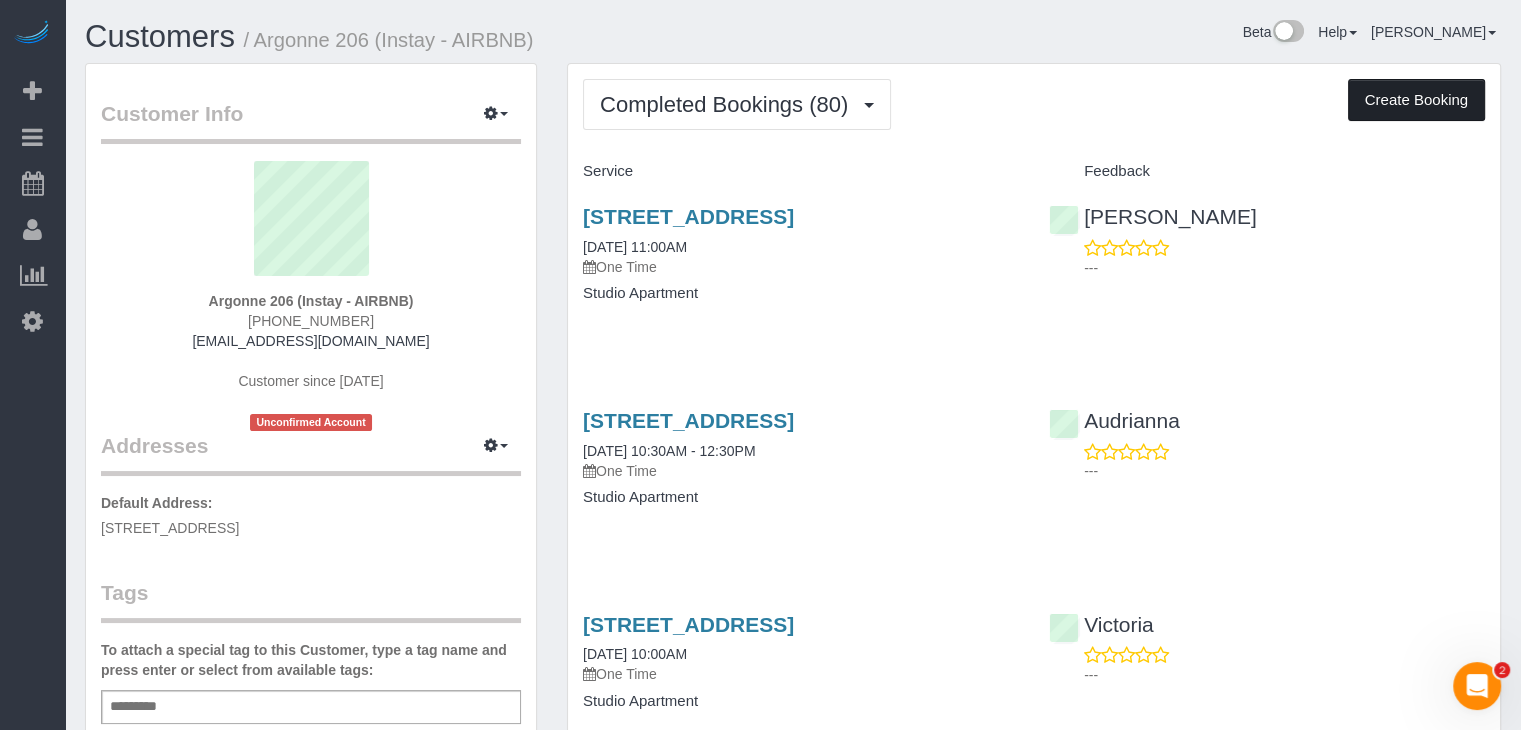 click on "Create Booking" at bounding box center [1416, 100] 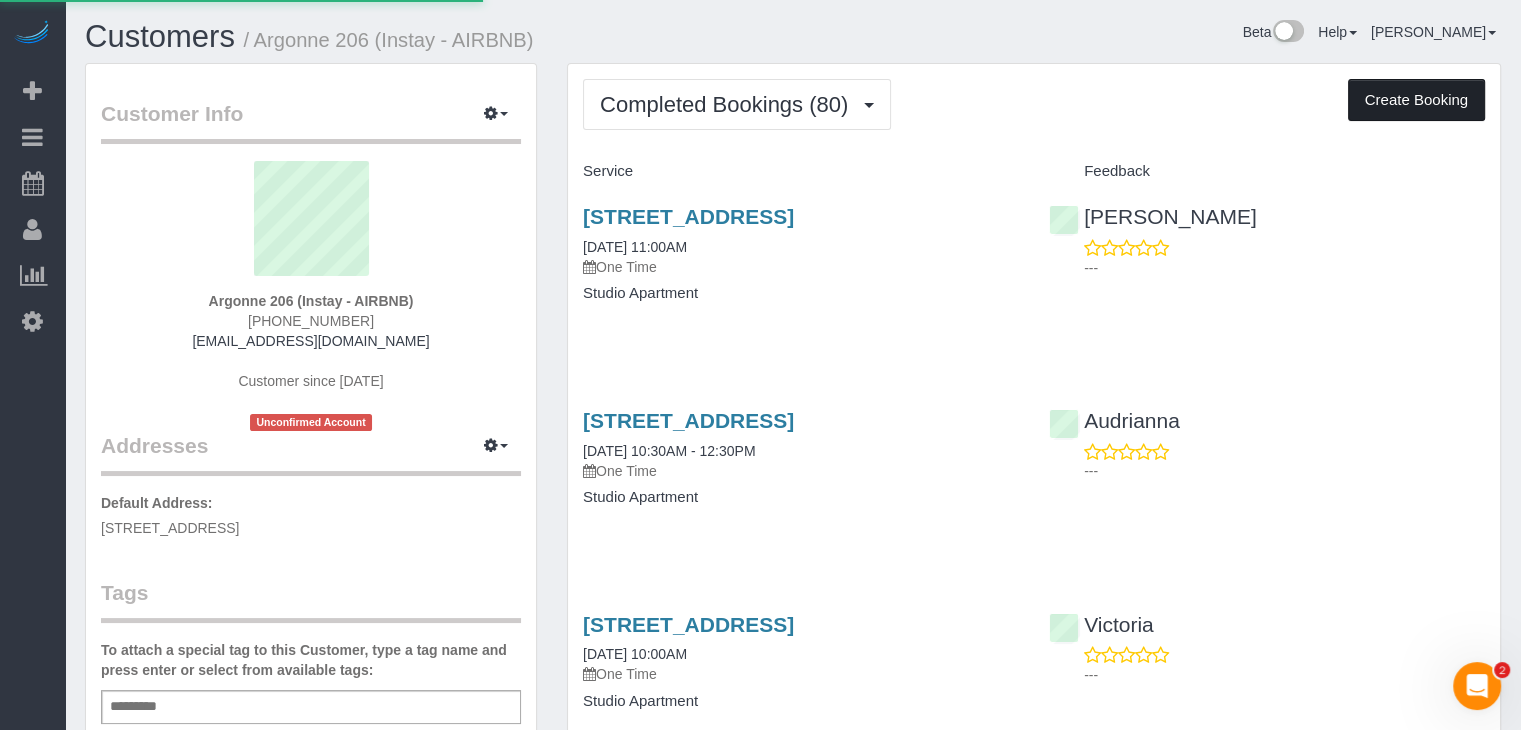 select on "IA" 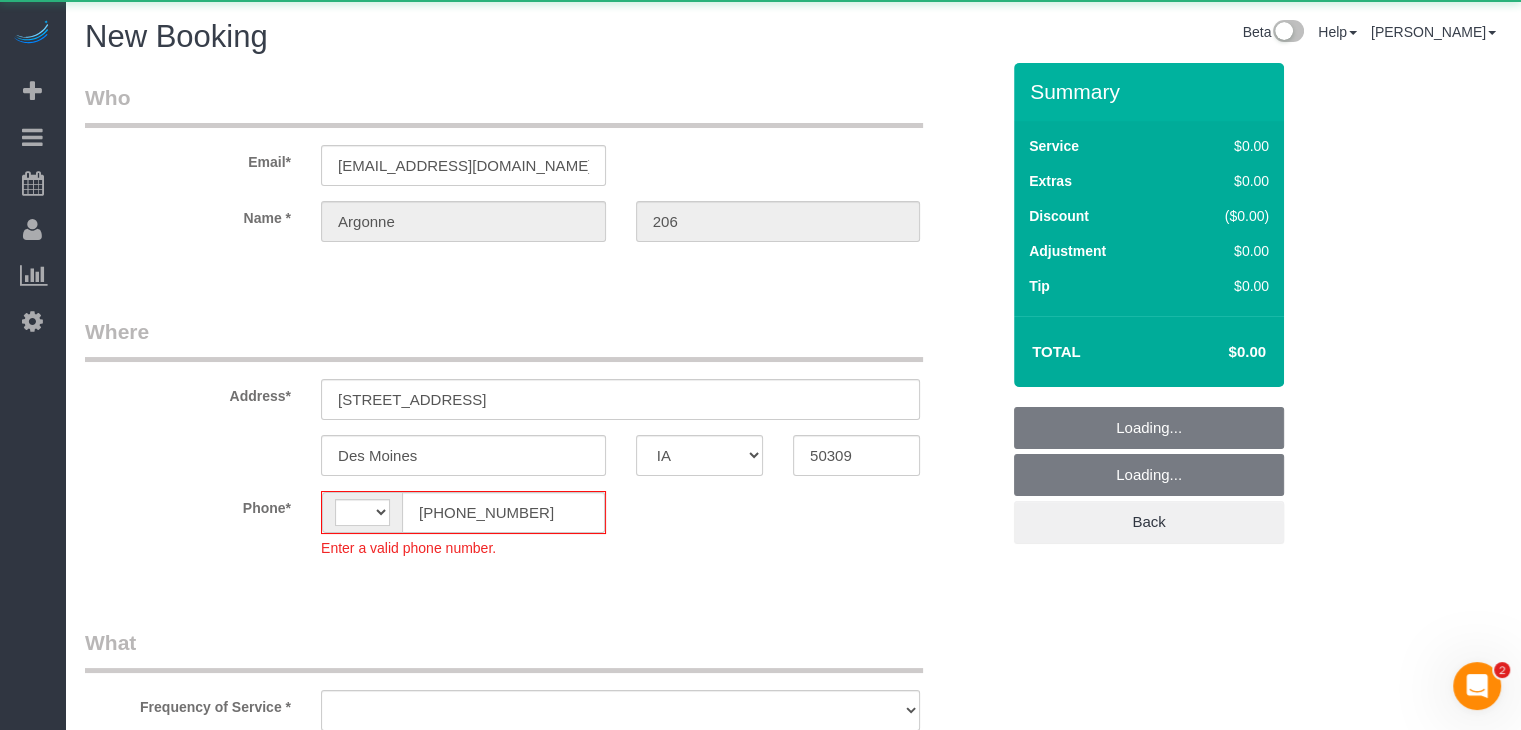 select on "string:[GEOGRAPHIC_DATA]" 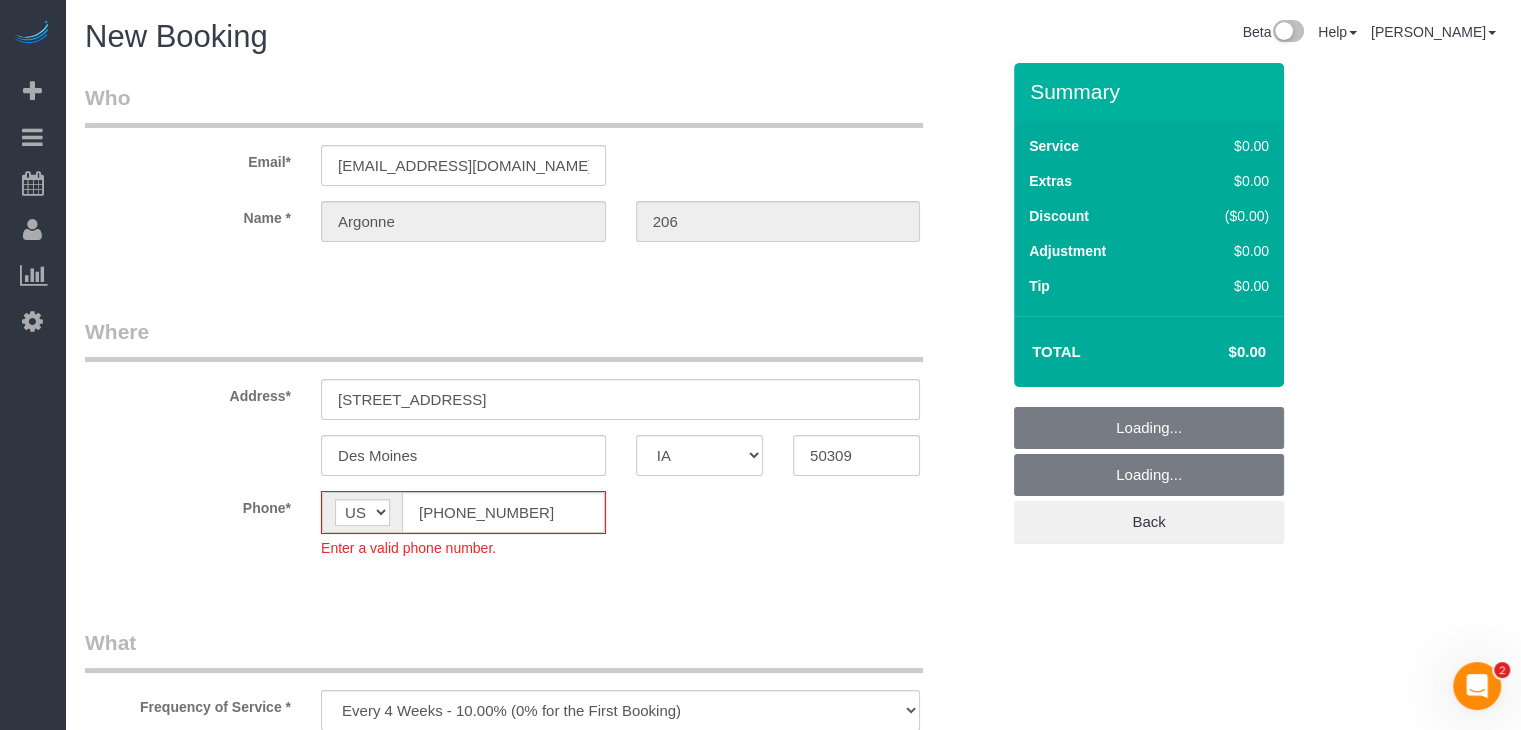 select on "object:1701" 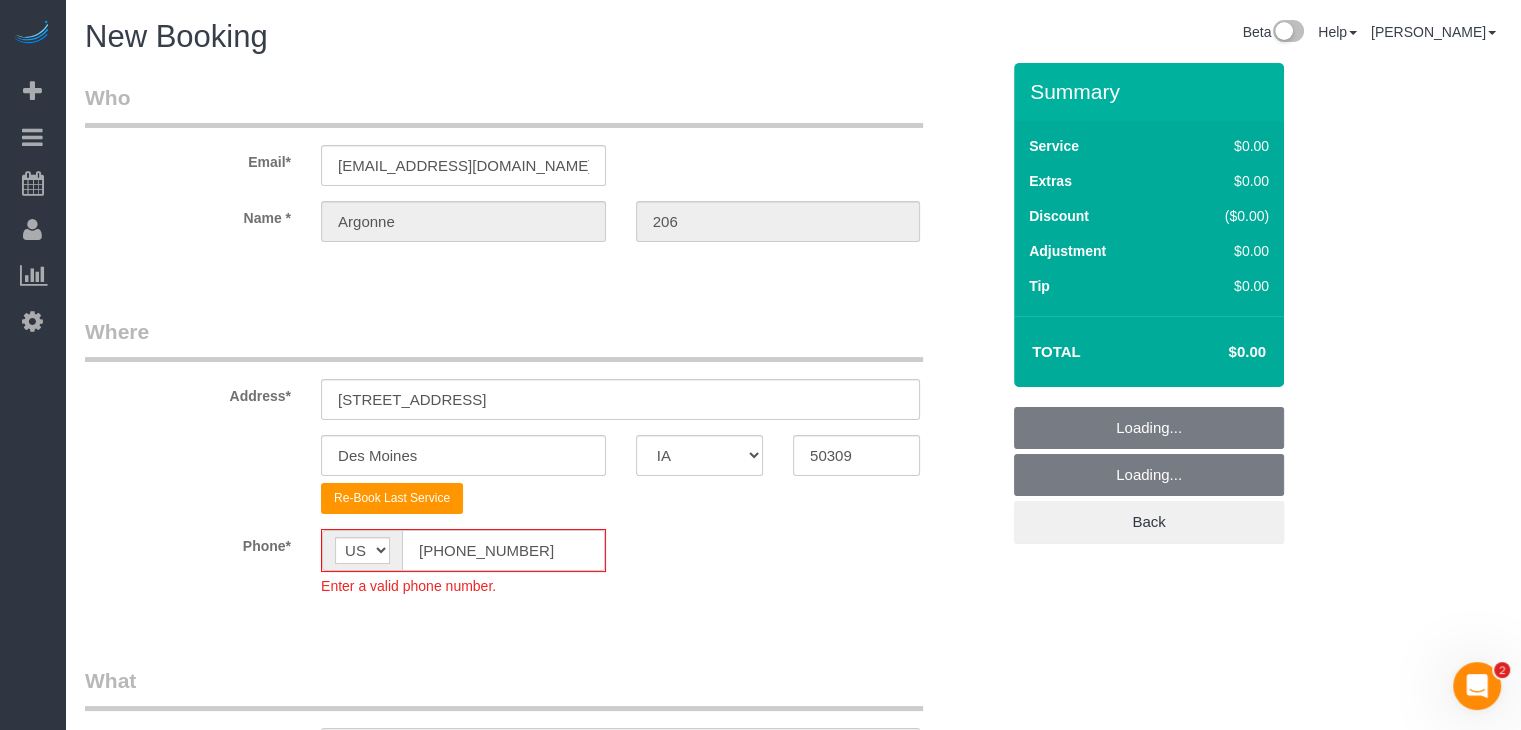 click on "[PHONE_NUMBER]" 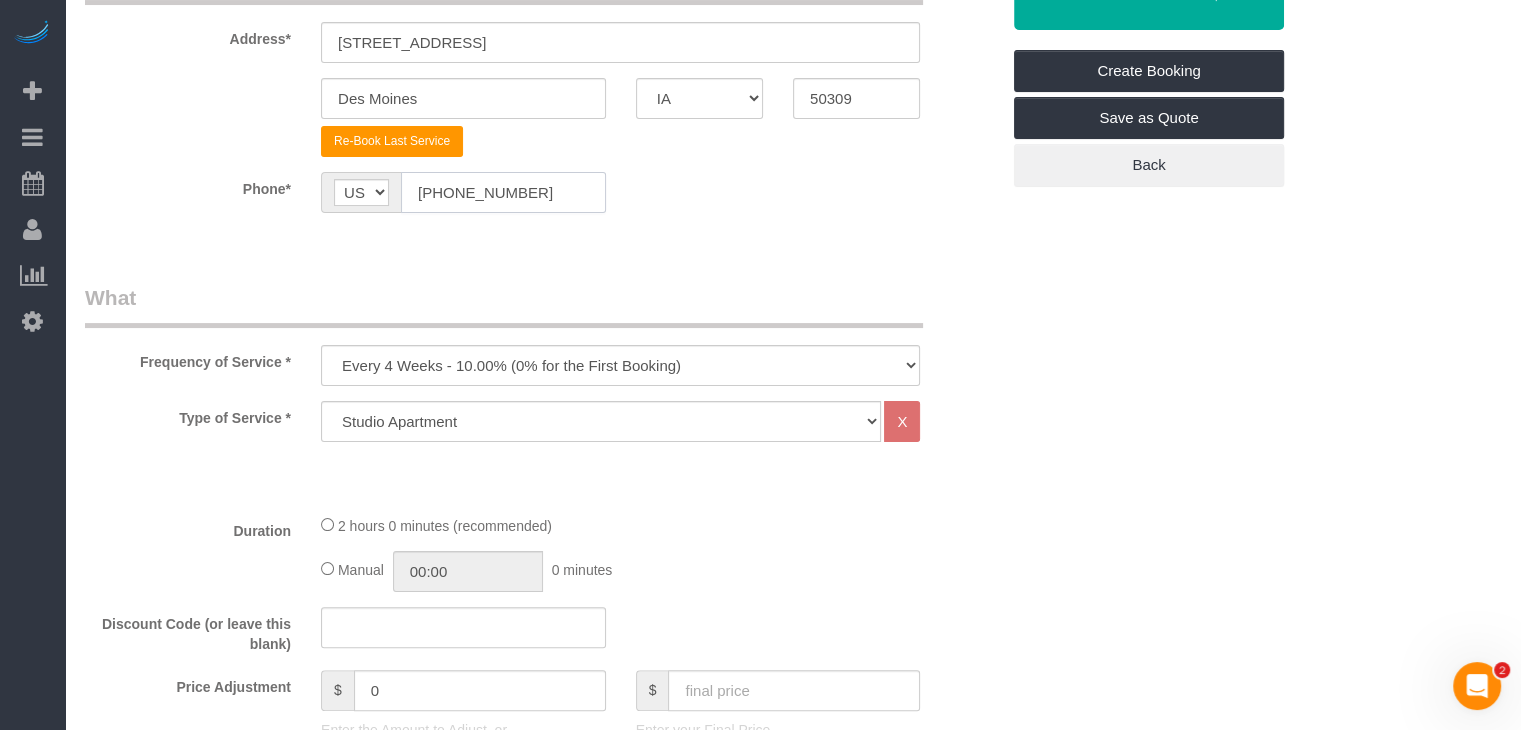 scroll, scrollTop: 400, scrollLeft: 0, axis: vertical 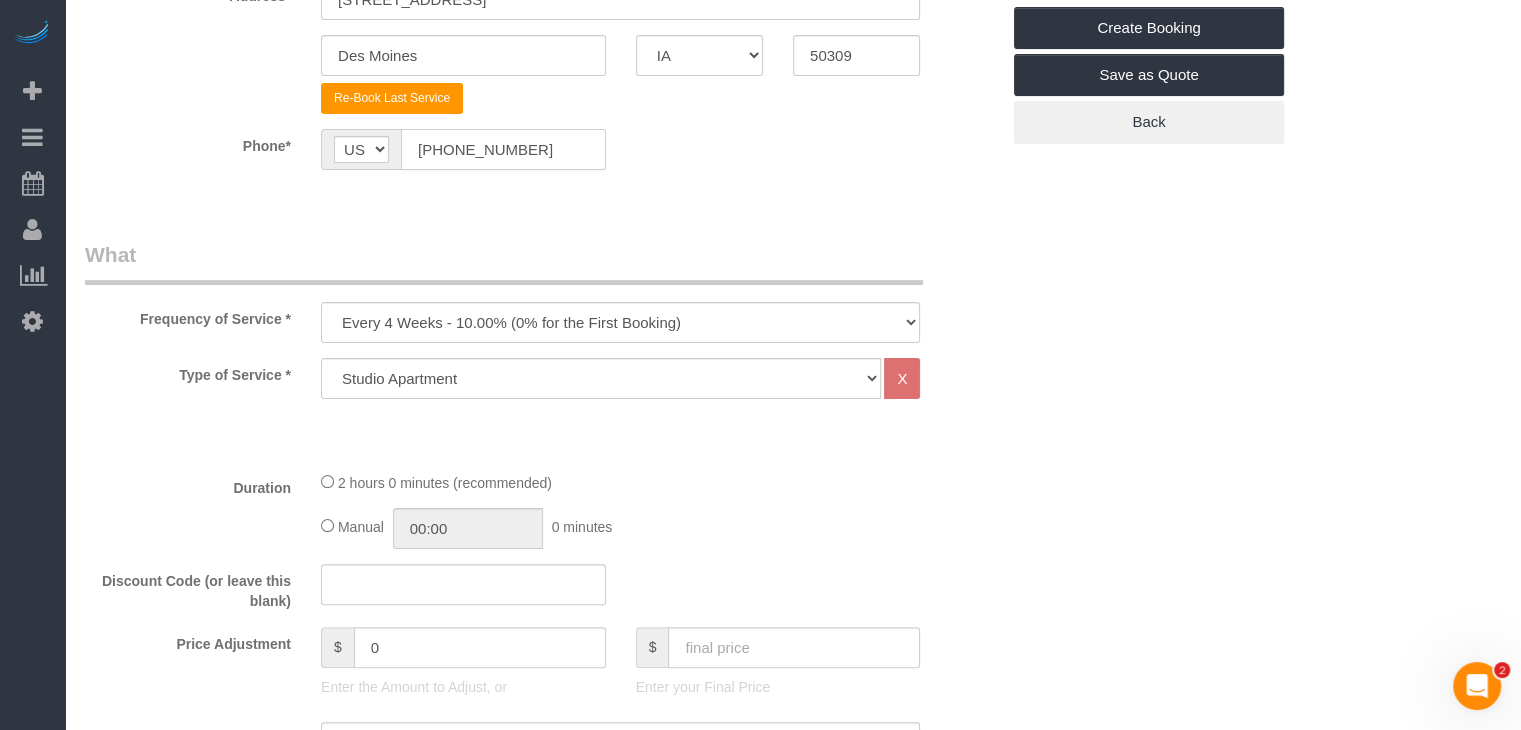 type on "[PHONE_NUMBER]" 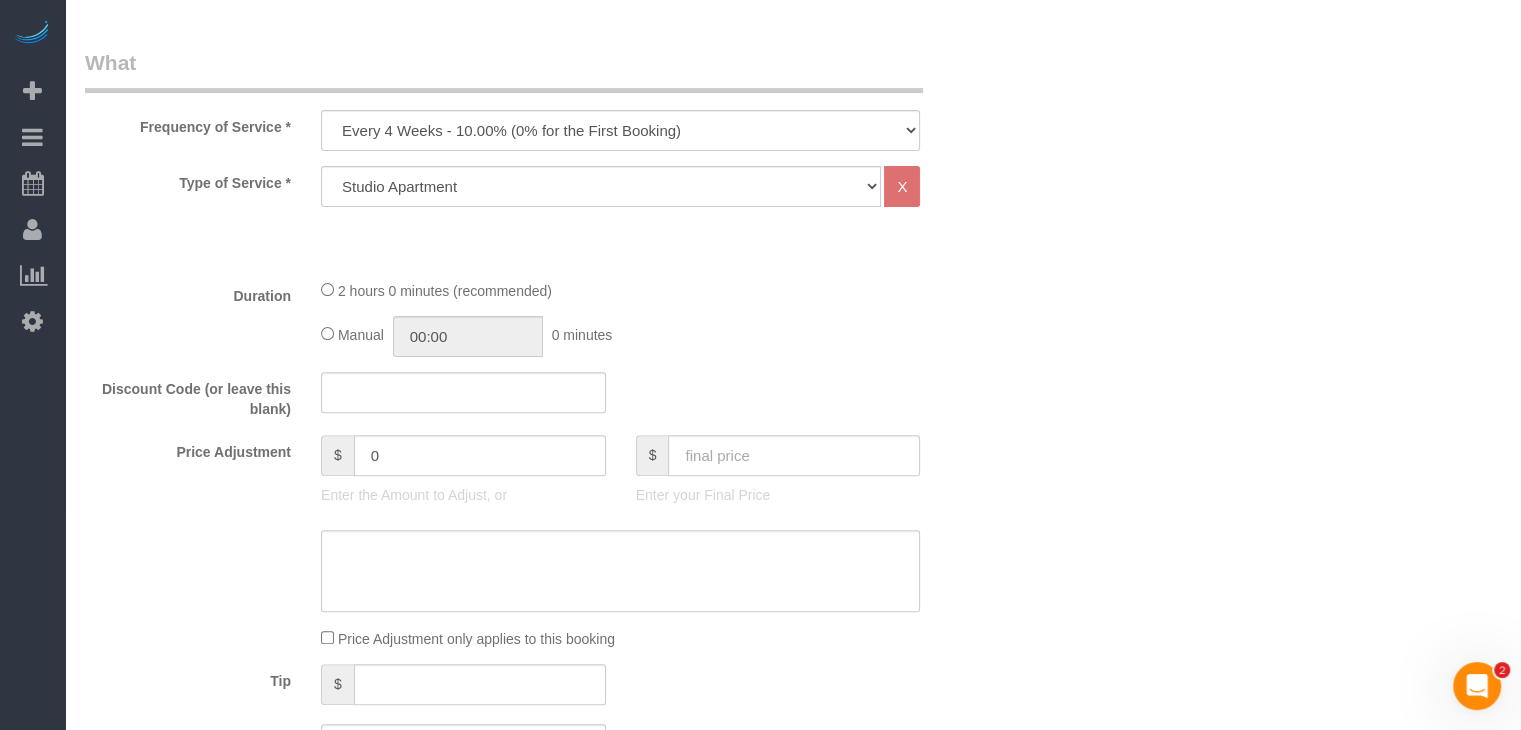 scroll, scrollTop: 600, scrollLeft: 0, axis: vertical 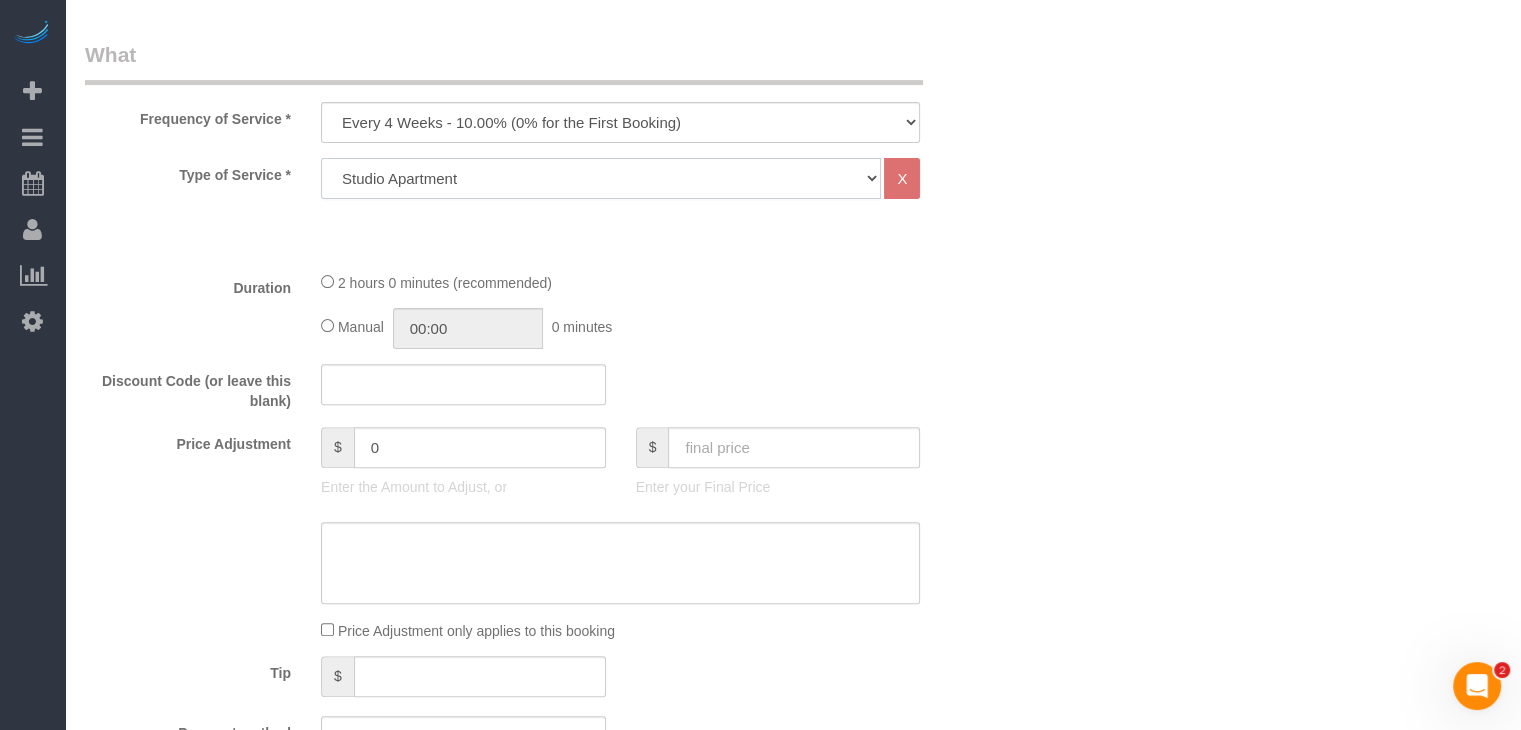 click on "Studio Apartment 1 Bedroom Home 2 Bedroom Home 3 Bedroom Home 4 Bedroom Home 5 Bedroom Home 6 Bedroom Home 7 Bedroom Home Hourly Cleaning Hazard/Emergency Cleaning General Maintenance" 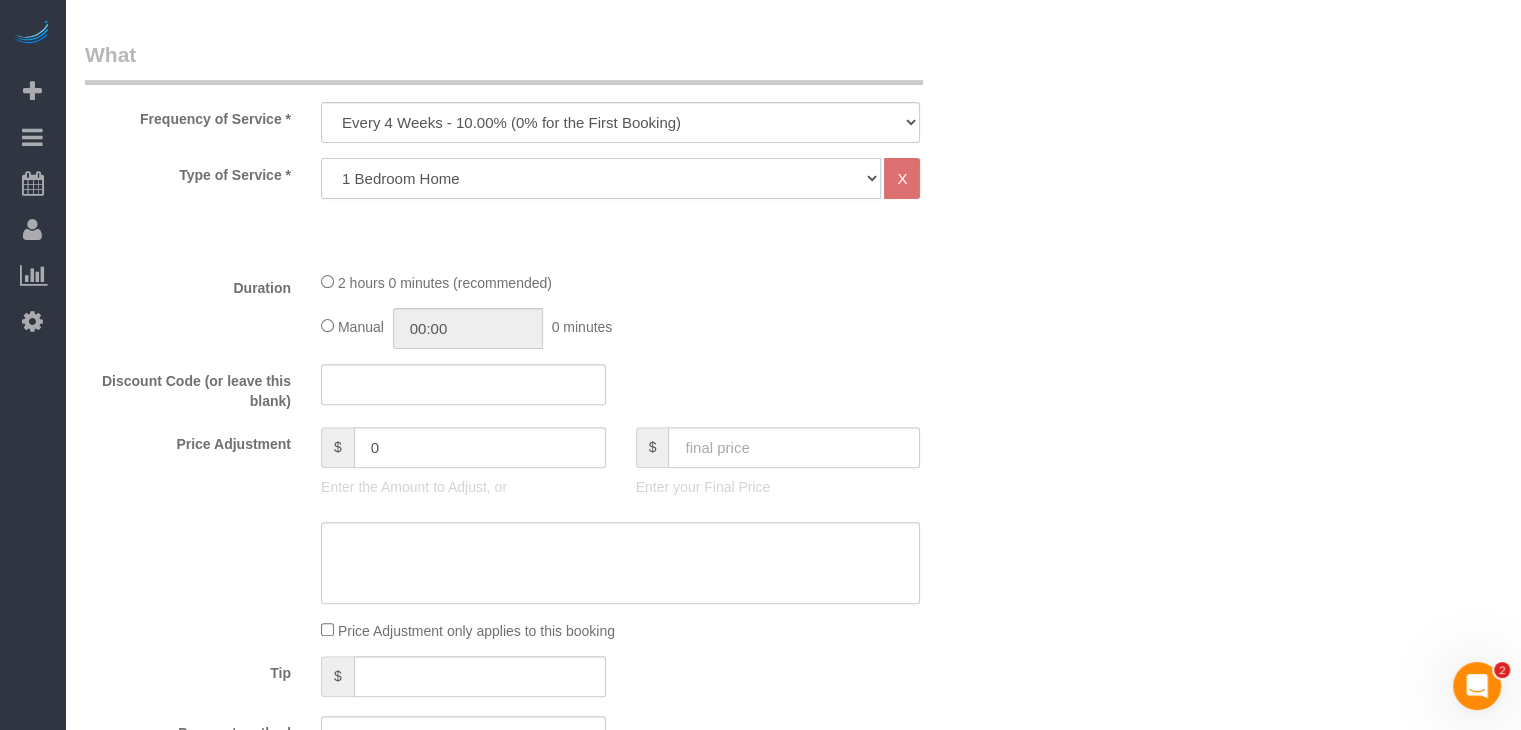 click on "Studio Apartment 1 Bedroom Home 2 Bedroom Home 3 Bedroom Home 4 Bedroom Home 5 Bedroom Home 6 Bedroom Home 7 Bedroom Home Hourly Cleaning Hazard/Emergency Cleaning General Maintenance" 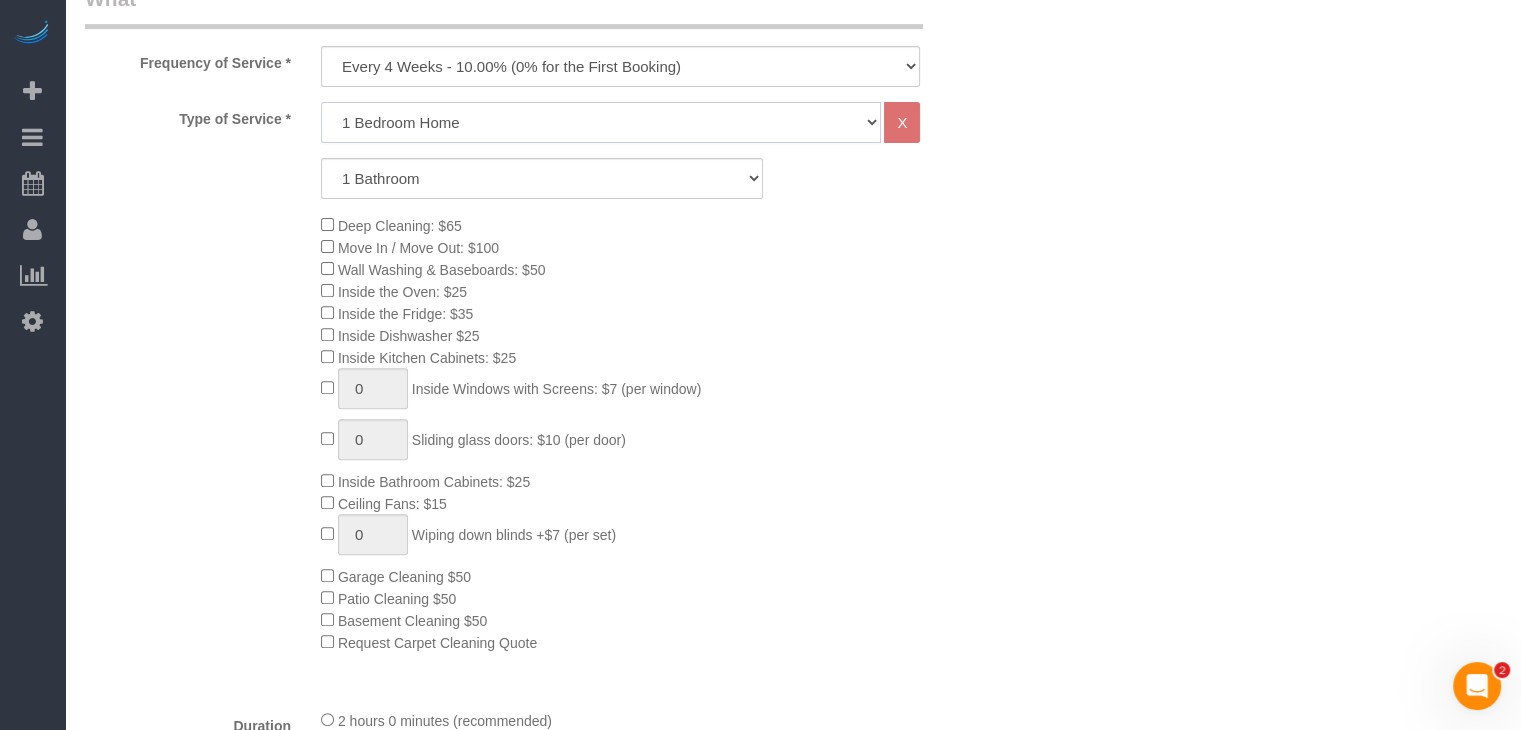 scroll, scrollTop: 700, scrollLeft: 0, axis: vertical 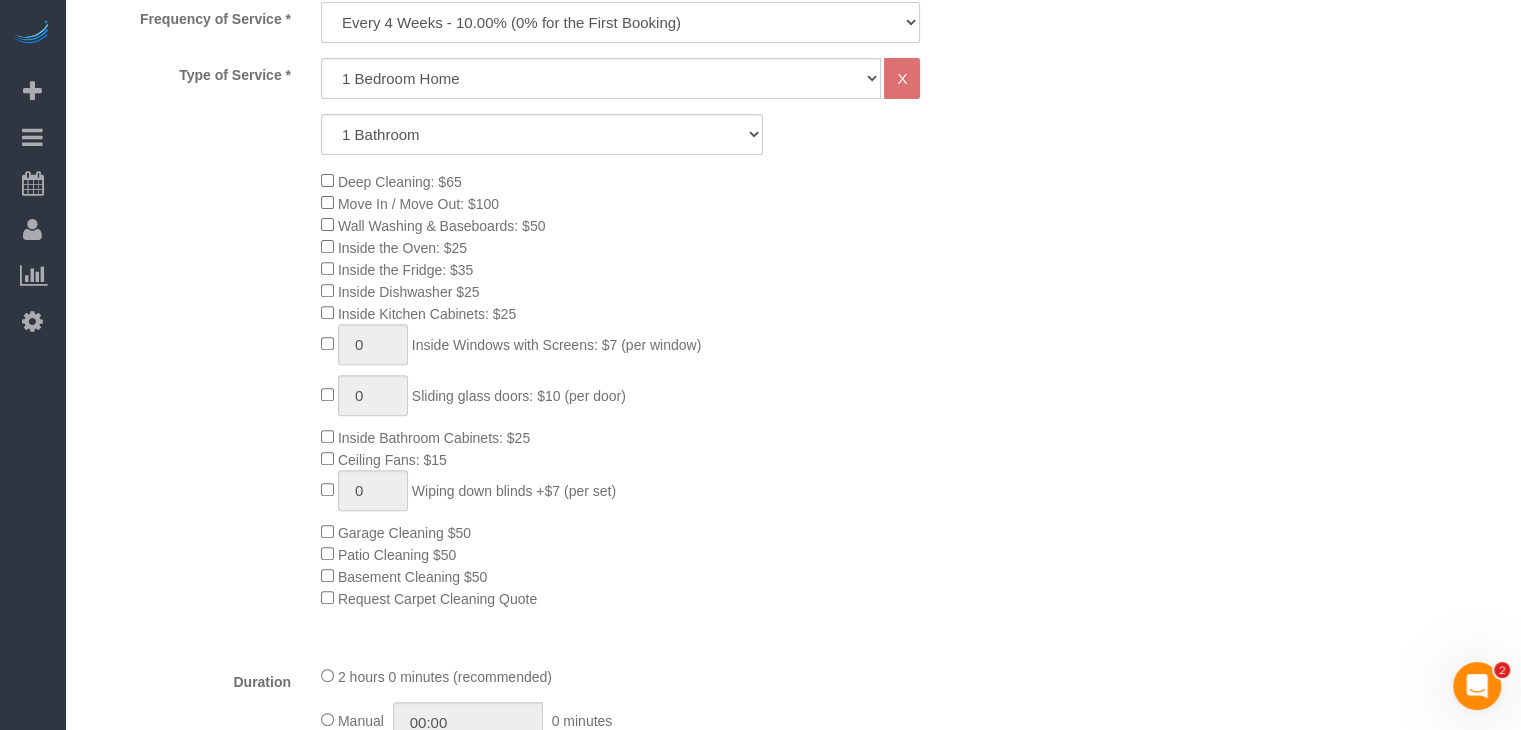 click on "Every 6 Weeks (0% for the First Booking) One Time Every 8 Weeks (0% for the First Booking) Every 4 Weeks - 10.00% (0% for the First Booking) Every 3 Weeks - 12.00% (0% for the First Booking) Every 2 Weeks - 15.00% (0% for the First Booking) Weekly - 20.00% (0% for the First Booking)" at bounding box center [620, 22] 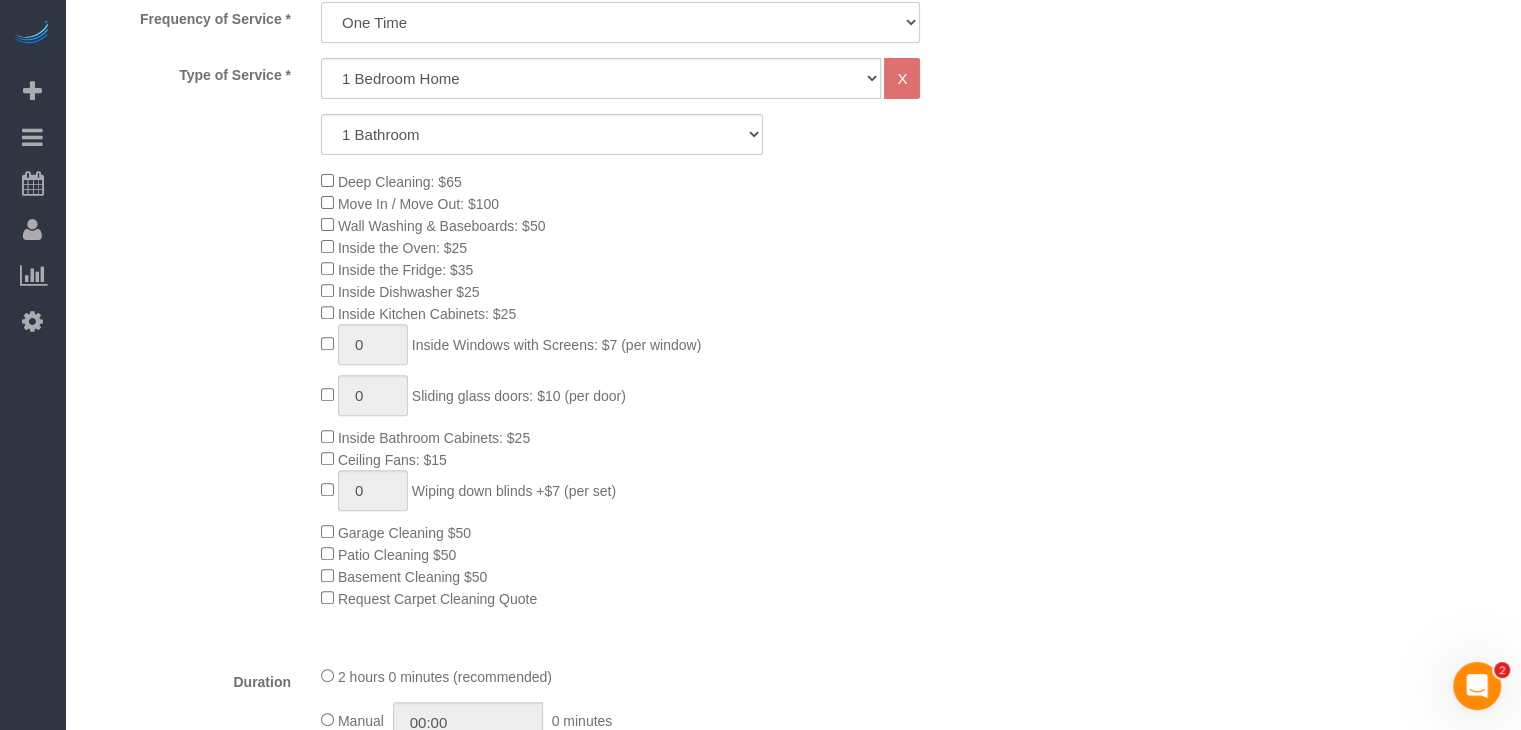 click on "Every 6 Weeks (0% for the First Booking) One Time Every 8 Weeks (0% for the First Booking) Every 4 Weeks - 10.00% (0% for the First Booking) Every 3 Weeks - 12.00% (0% for the First Booking) Every 2 Weeks - 15.00% (0% for the First Booking) Weekly - 20.00% (0% for the First Booking)" at bounding box center [620, 22] 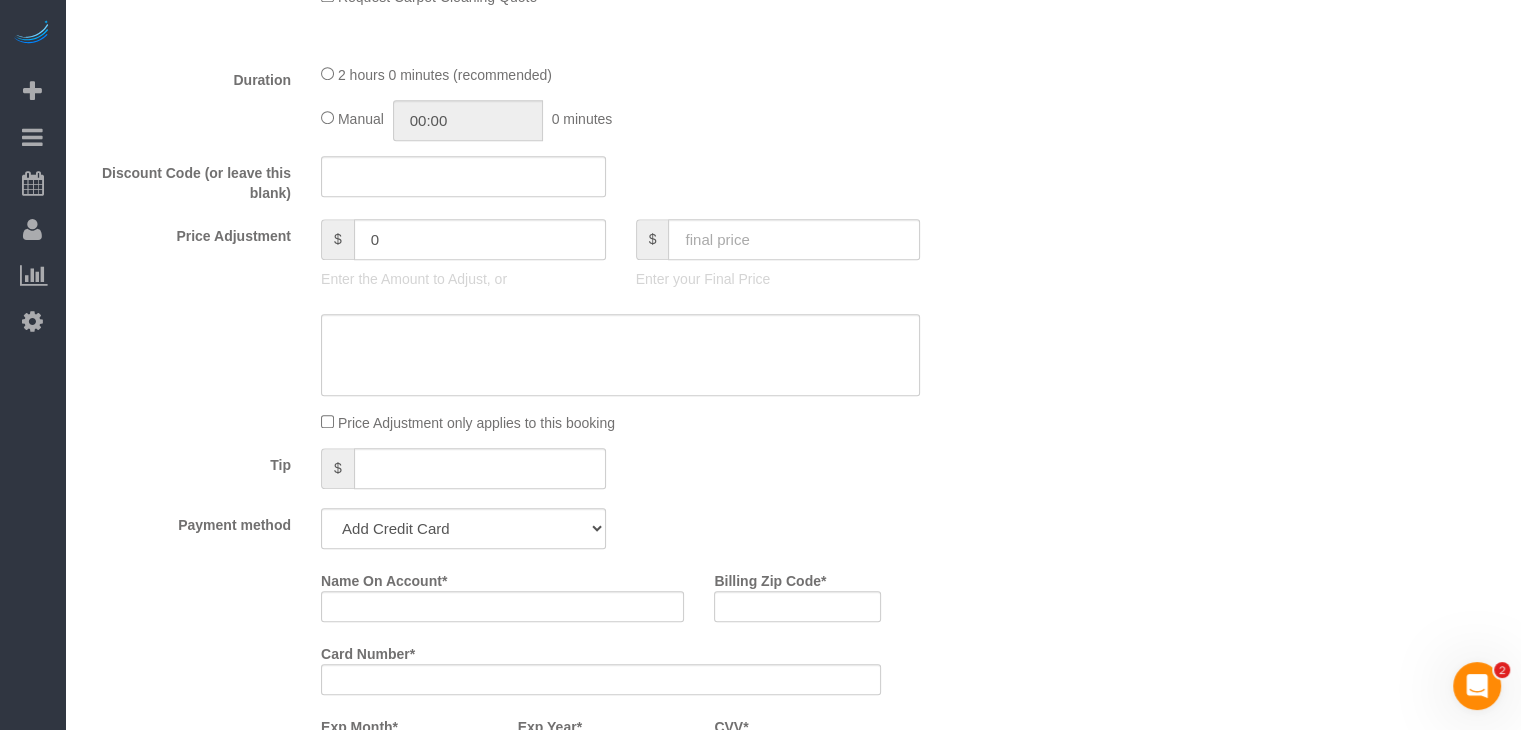scroll, scrollTop: 1399, scrollLeft: 0, axis: vertical 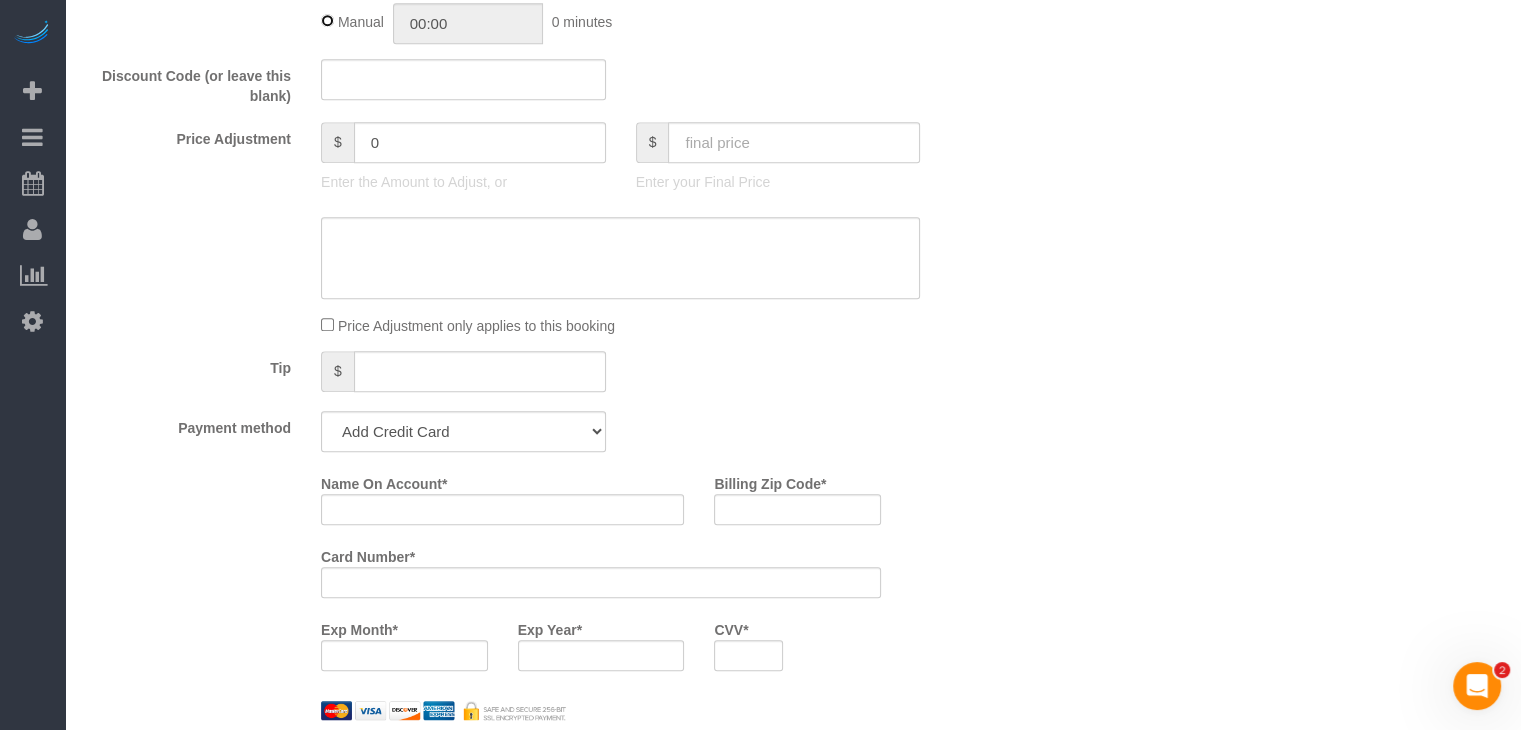 type on "02:00" 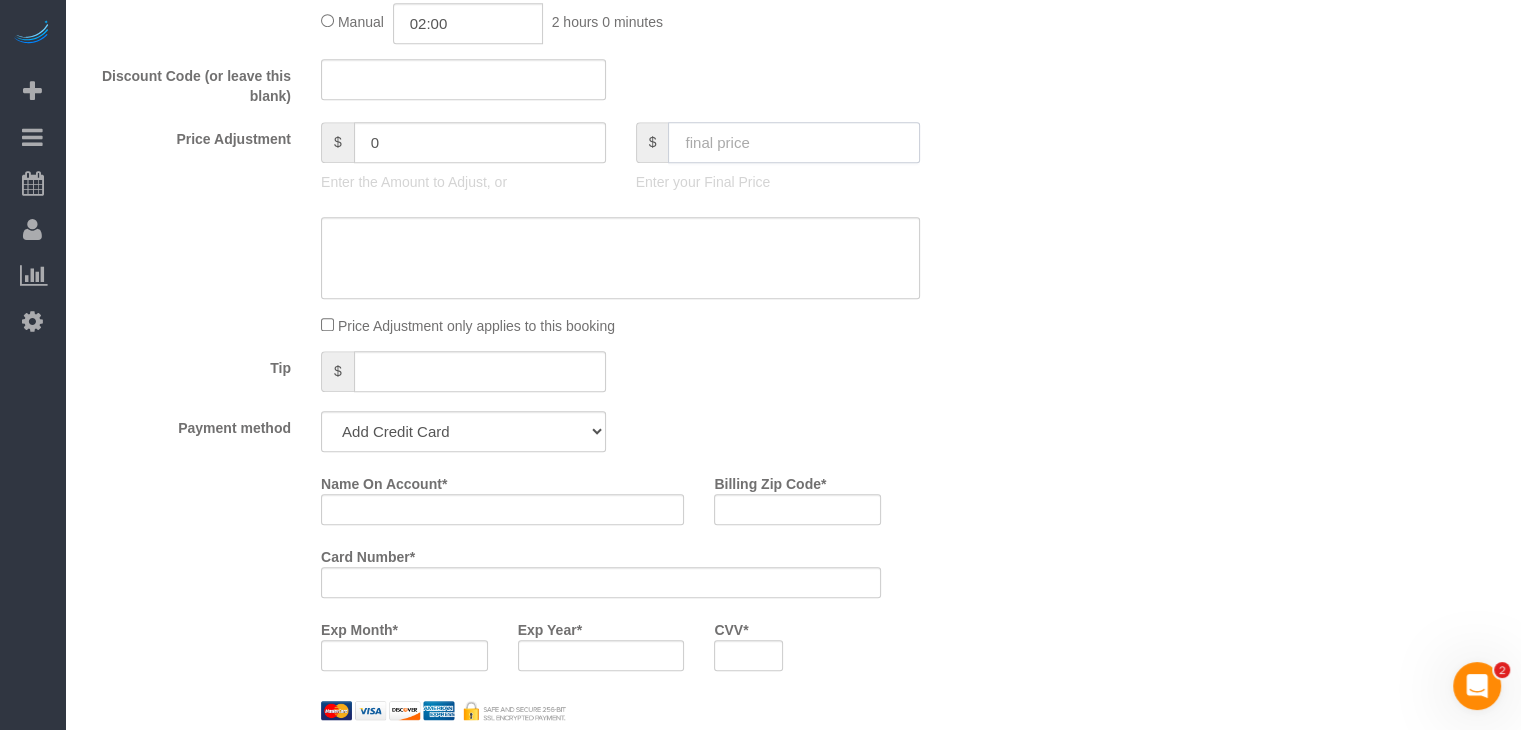 click 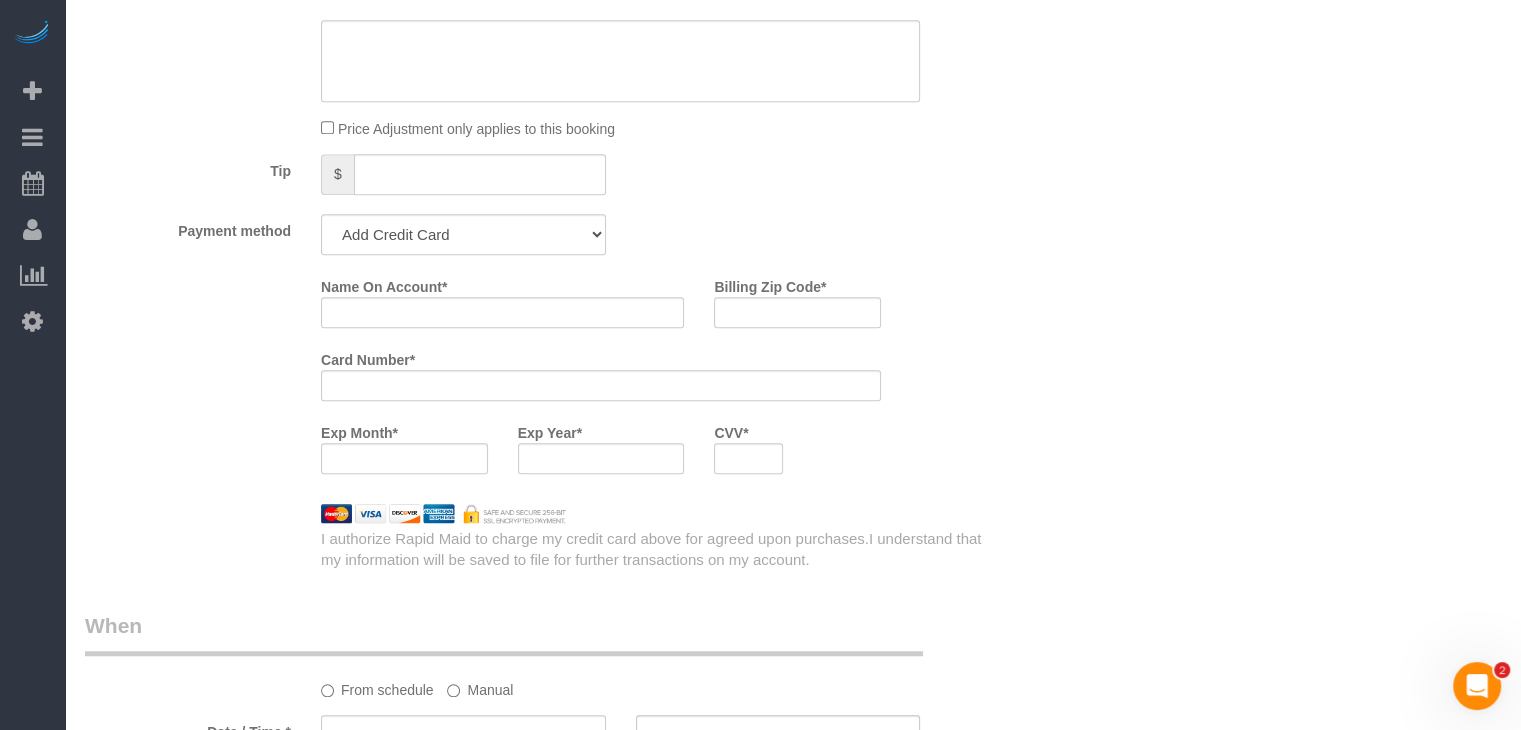 scroll, scrollTop: 1599, scrollLeft: 0, axis: vertical 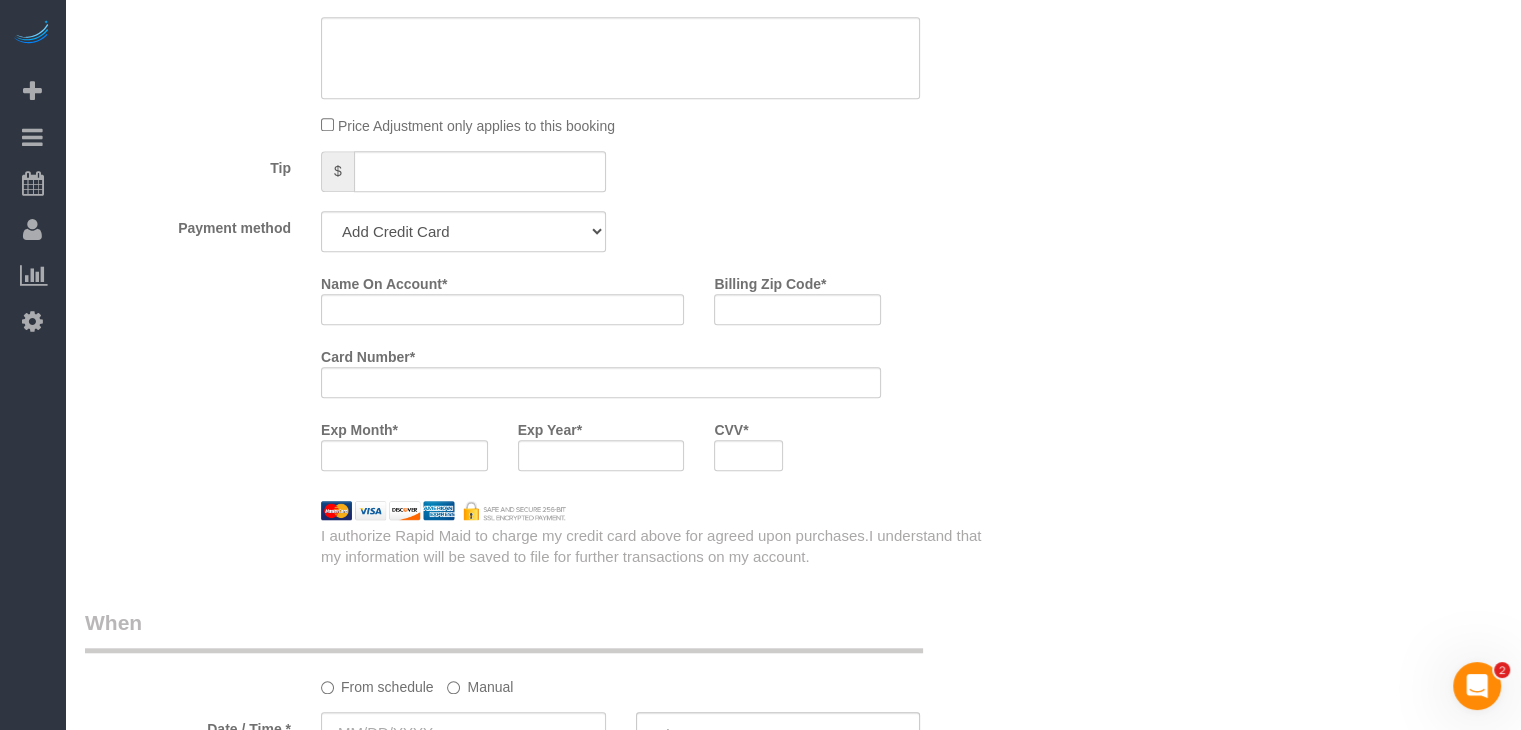 type on "70" 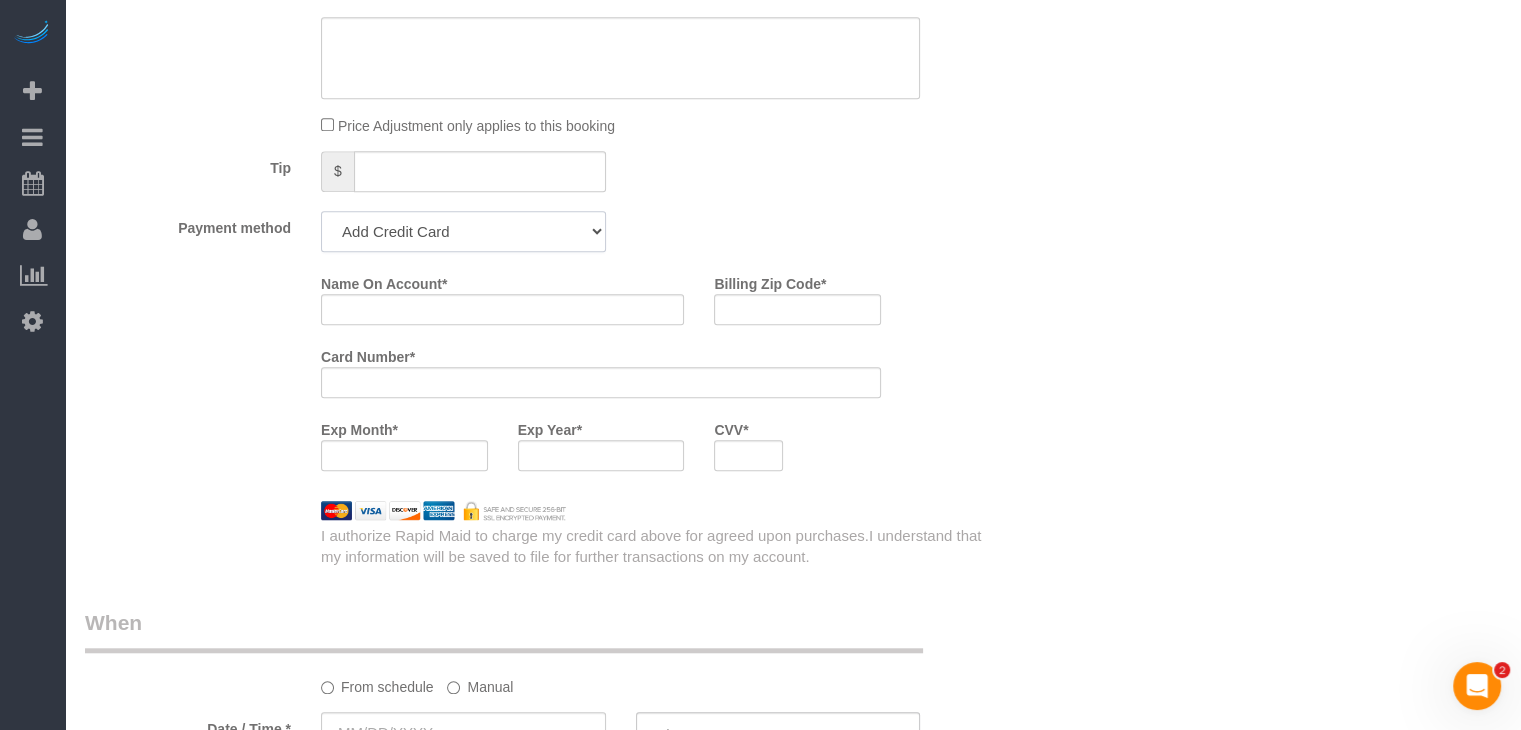 click on "Add Credit Card Cash Check Paypal" 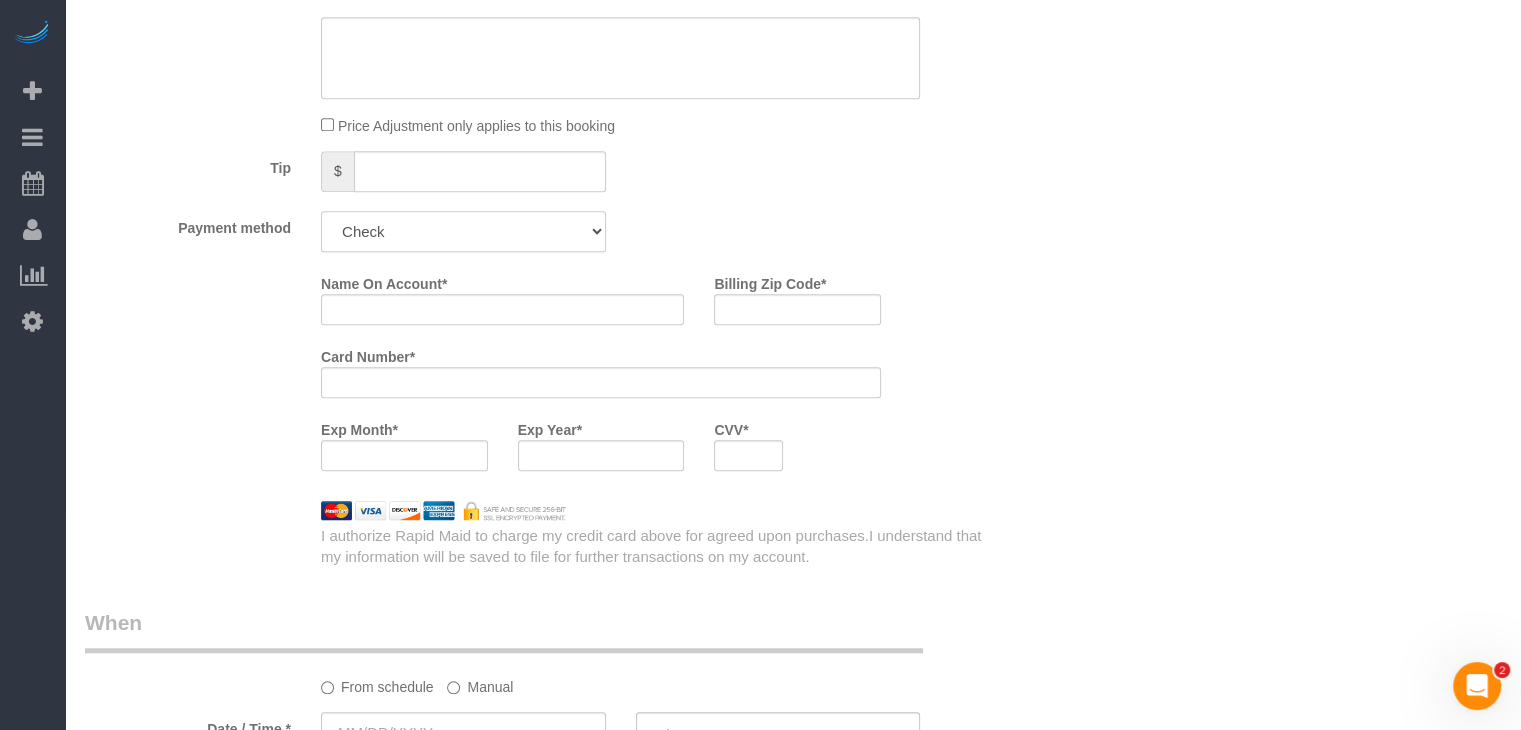 click on "Add Credit Card Cash Check Paypal" 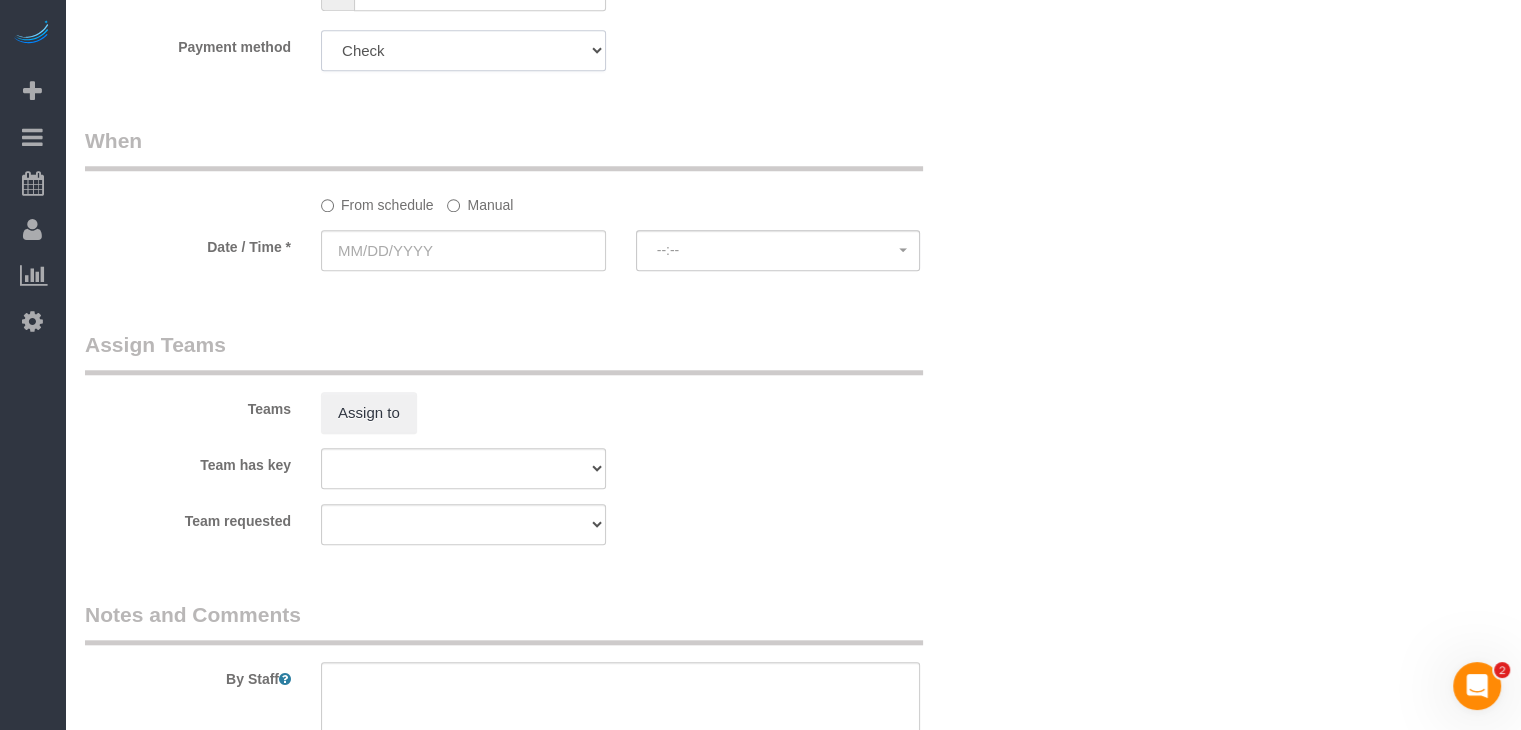 scroll, scrollTop: 1799, scrollLeft: 0, axis: vertical 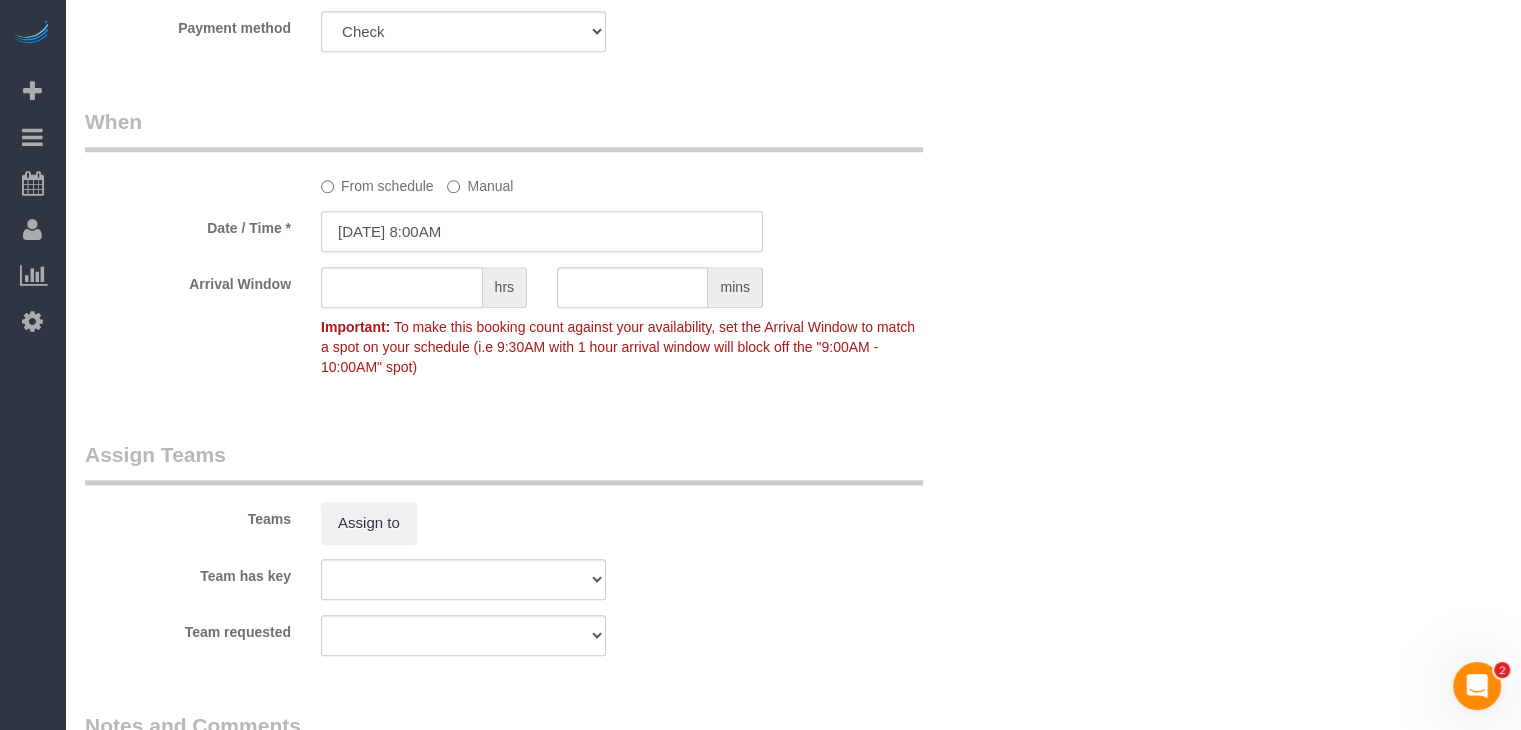 click on "[DATE] 8:00AM" at bounding box center [542, 231] 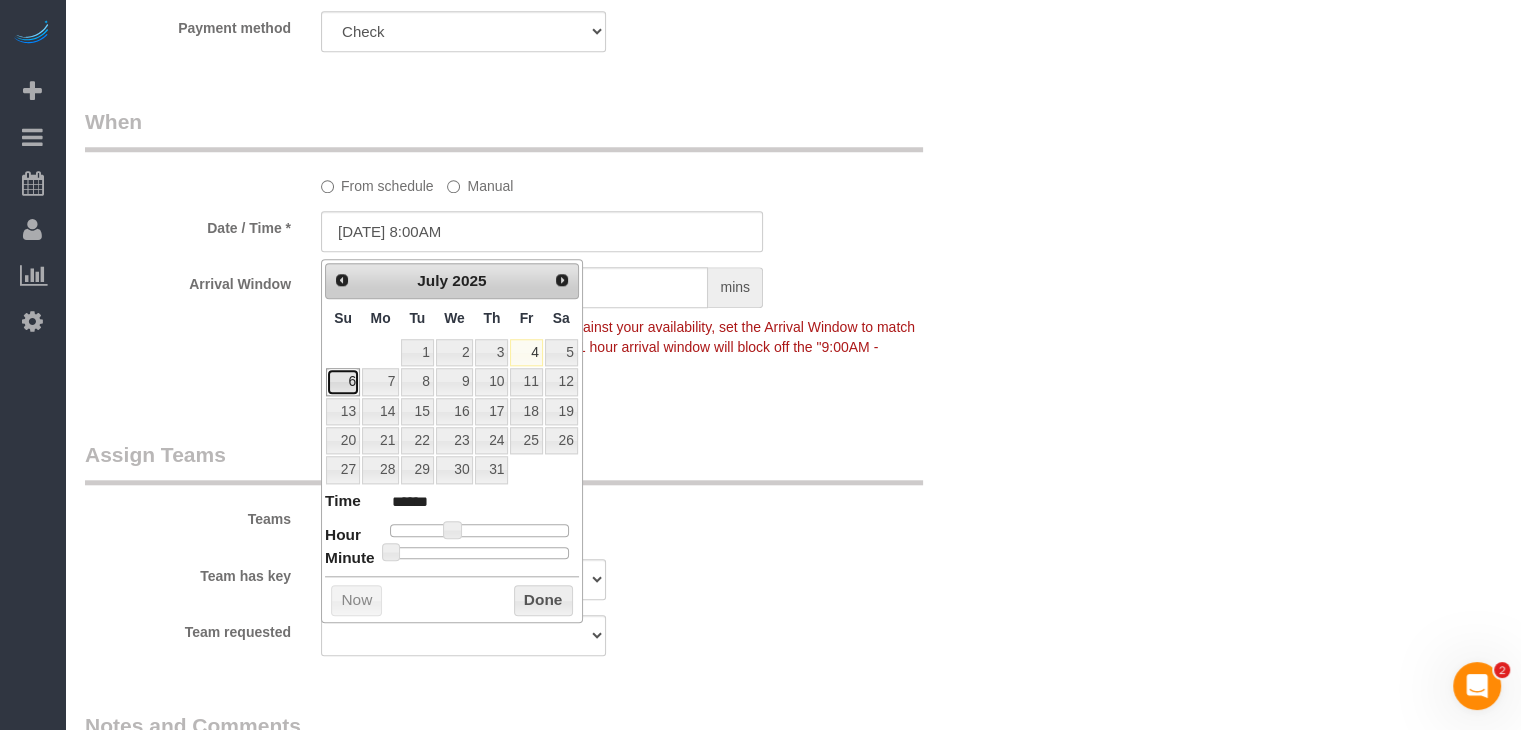 click on "6" at bounding box center [343, 381] 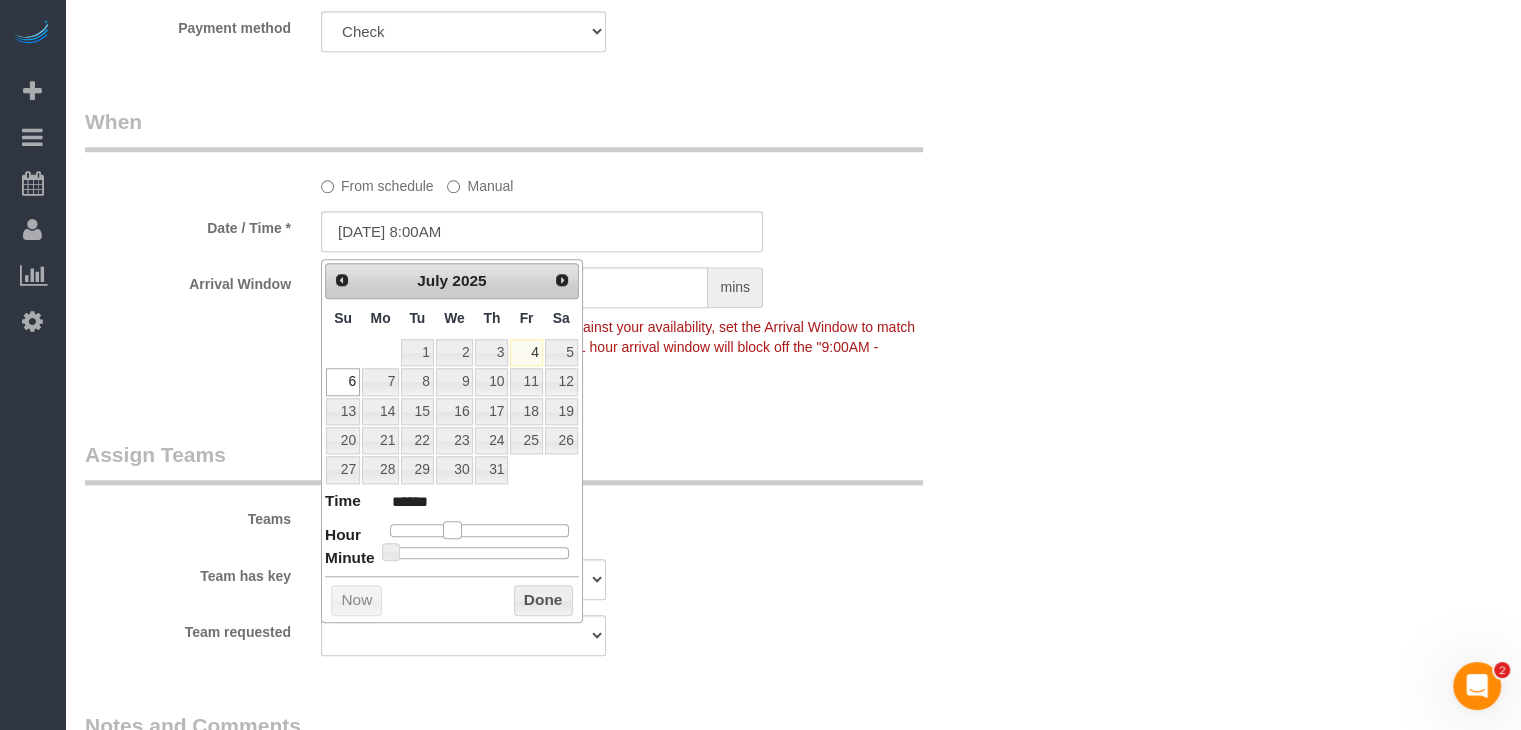 drag, startPoint x: 452, startPoint y: 522, endPoint x: 472, endPoint y: 525, distance: 20.22375 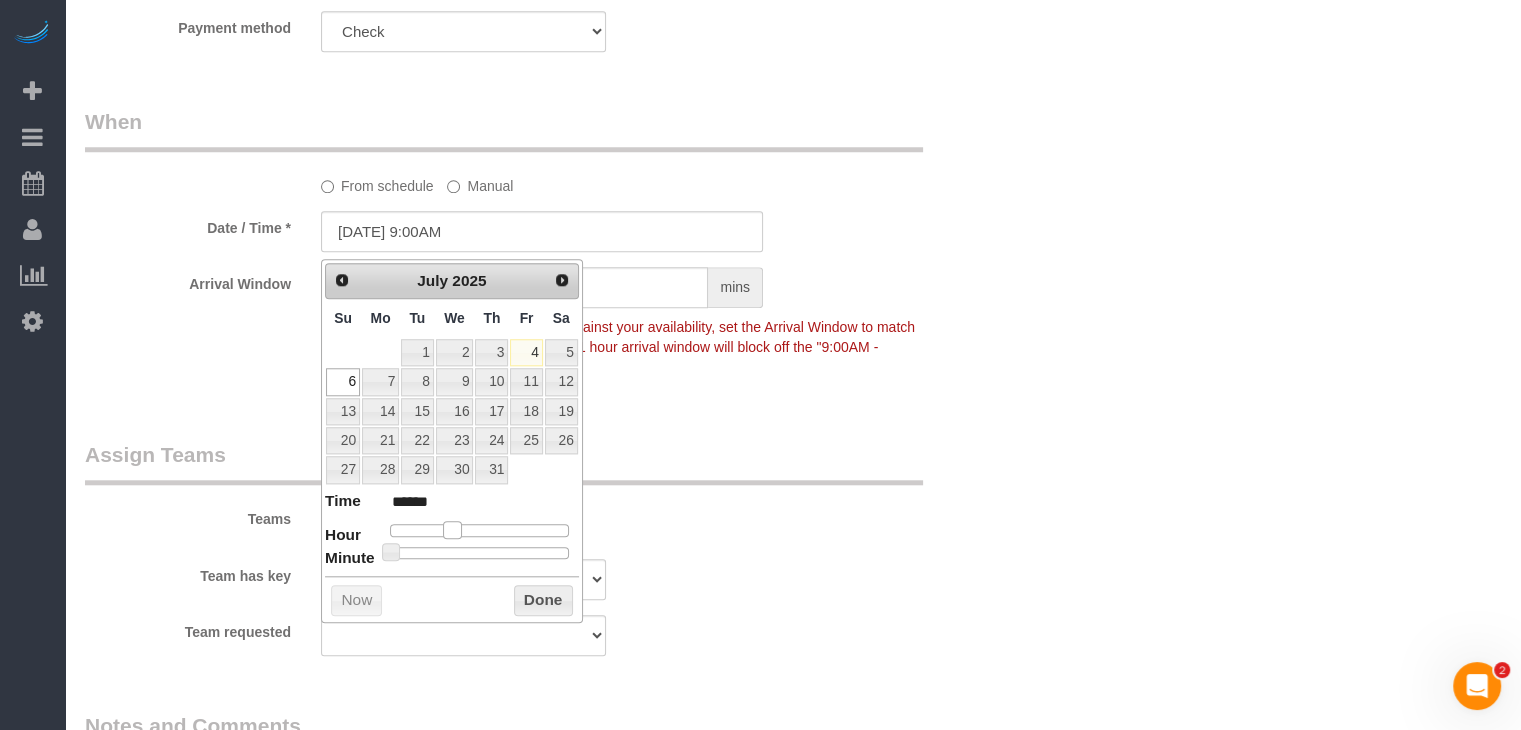type on "07/06/2025 10:00AM" 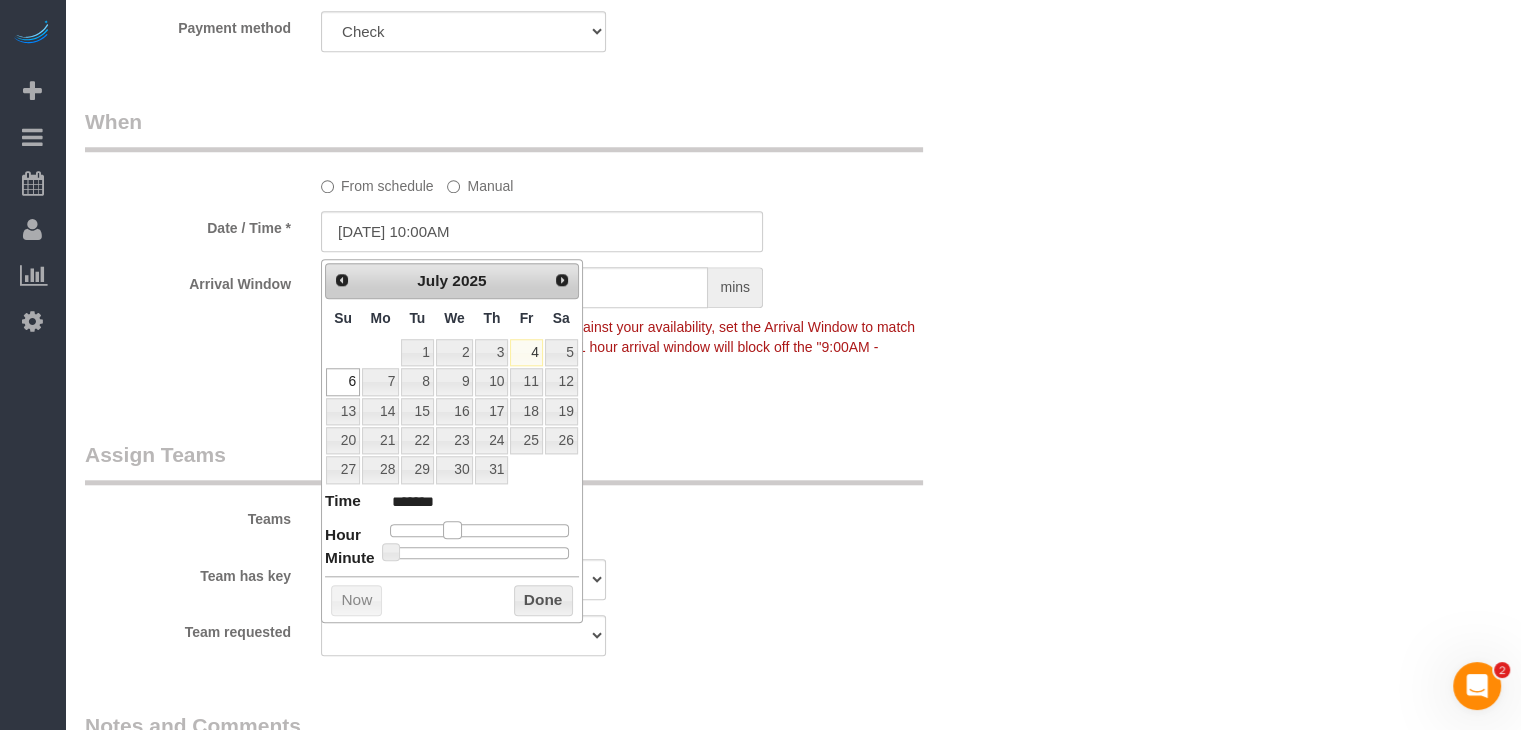 type on "07/06/2025 11:00AM" 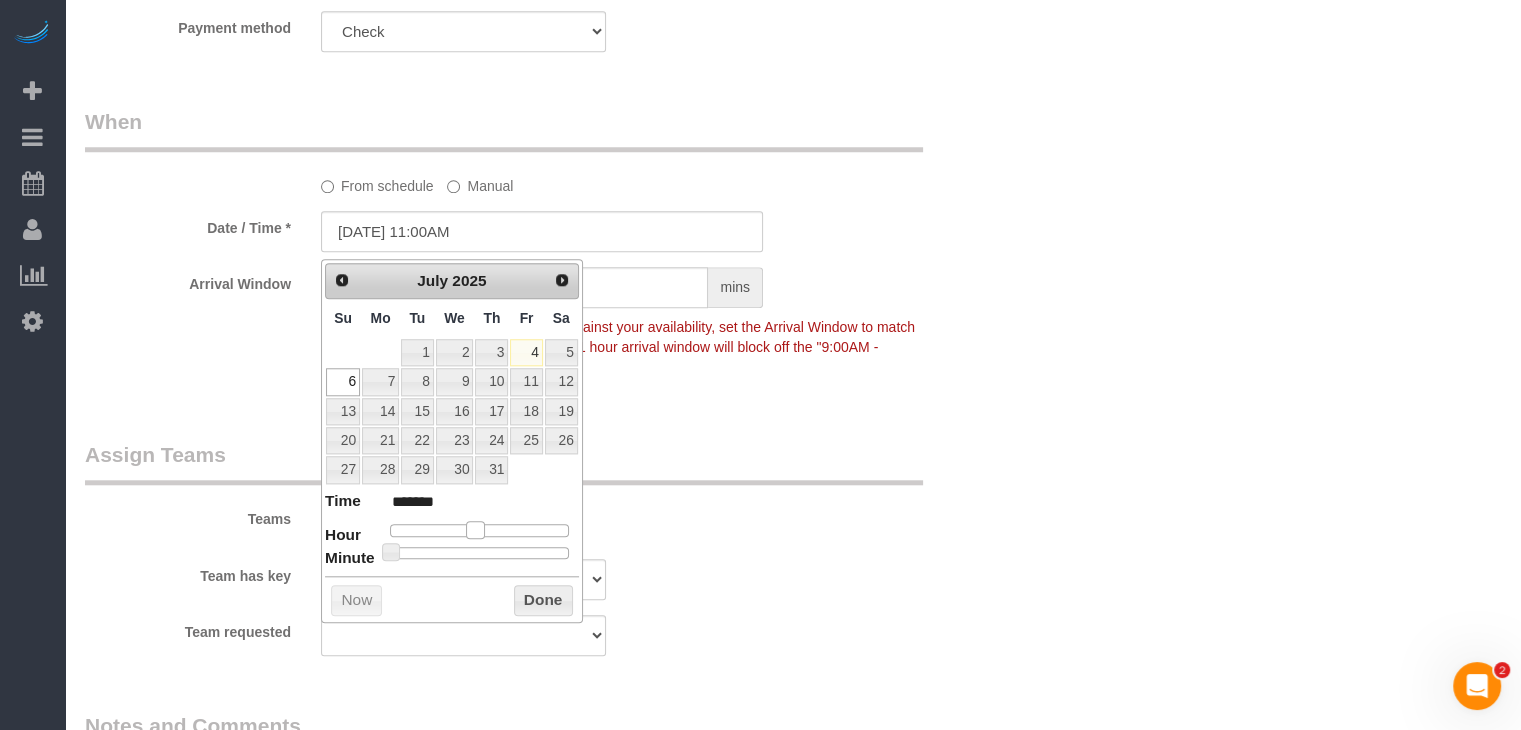 click at bounding box center [475, 530] 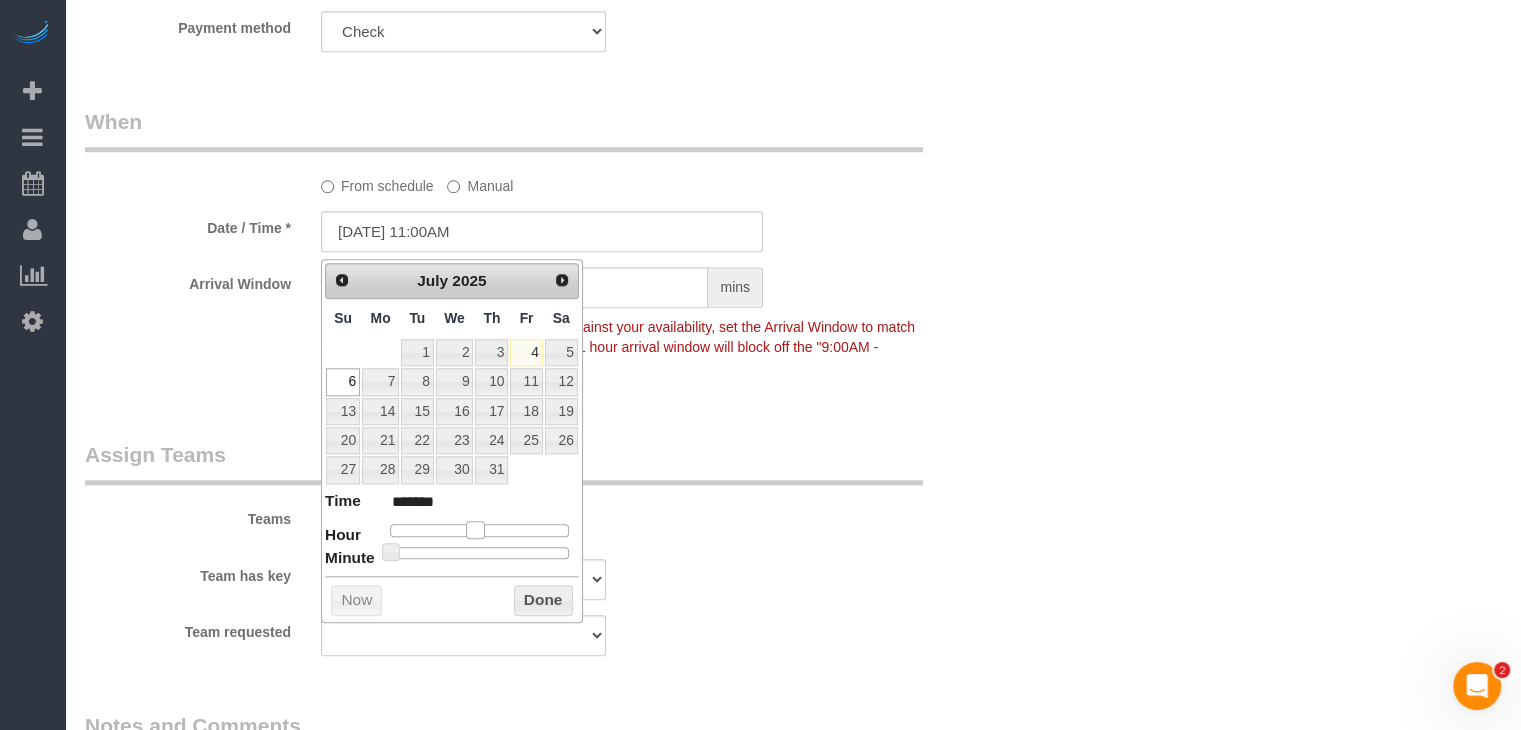 click at bounding box center [475, 530] 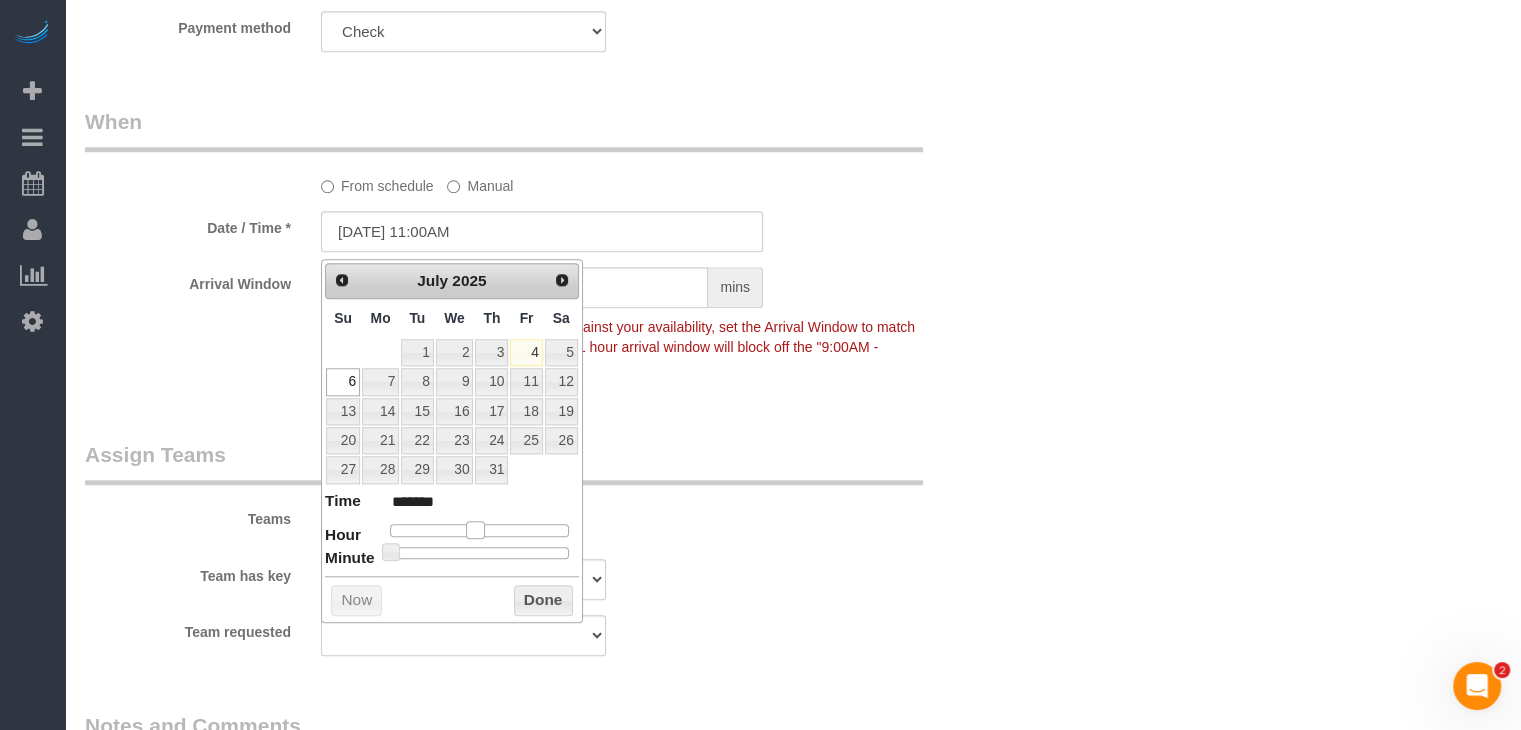 type on "07/06/2025 10:00AM" 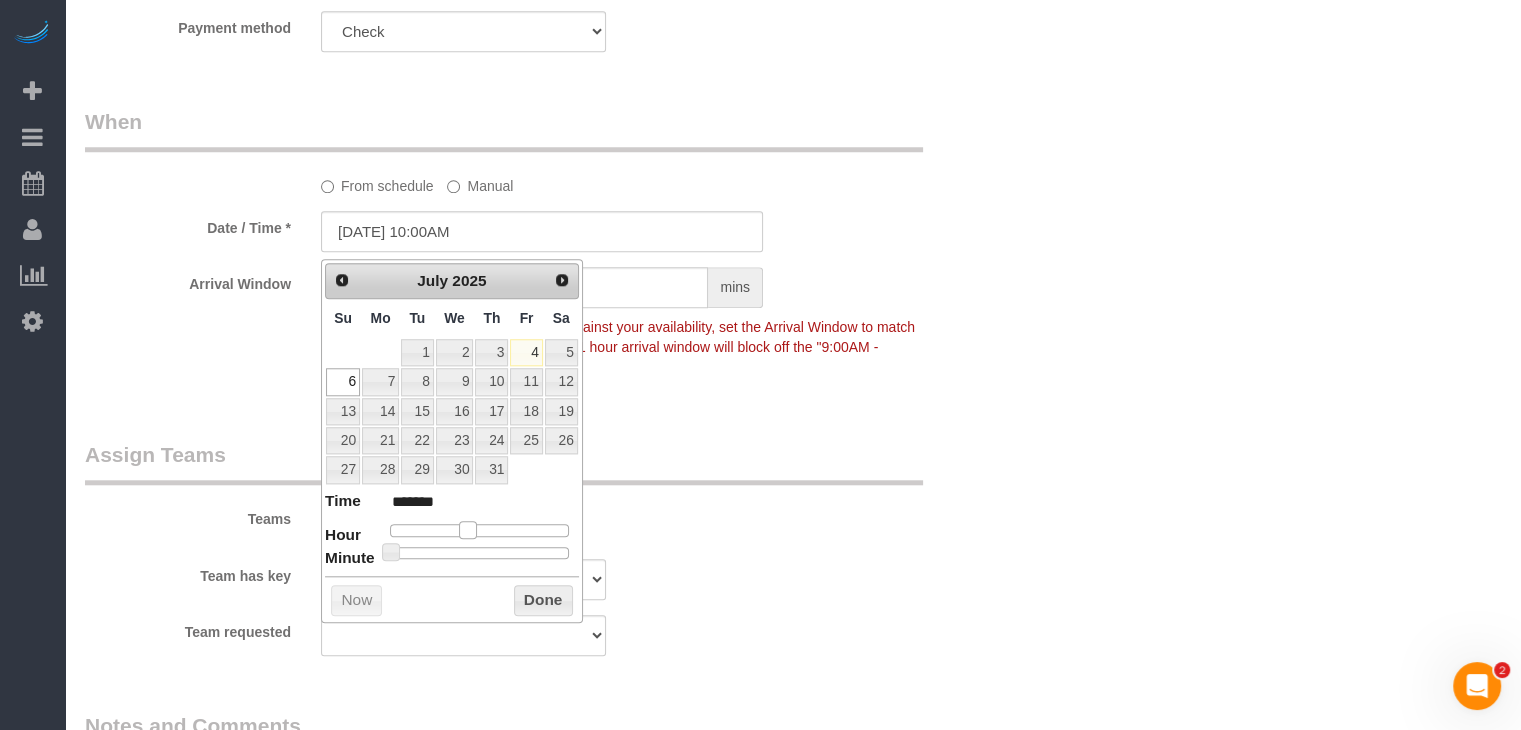 click at bounding box center (468, 530) 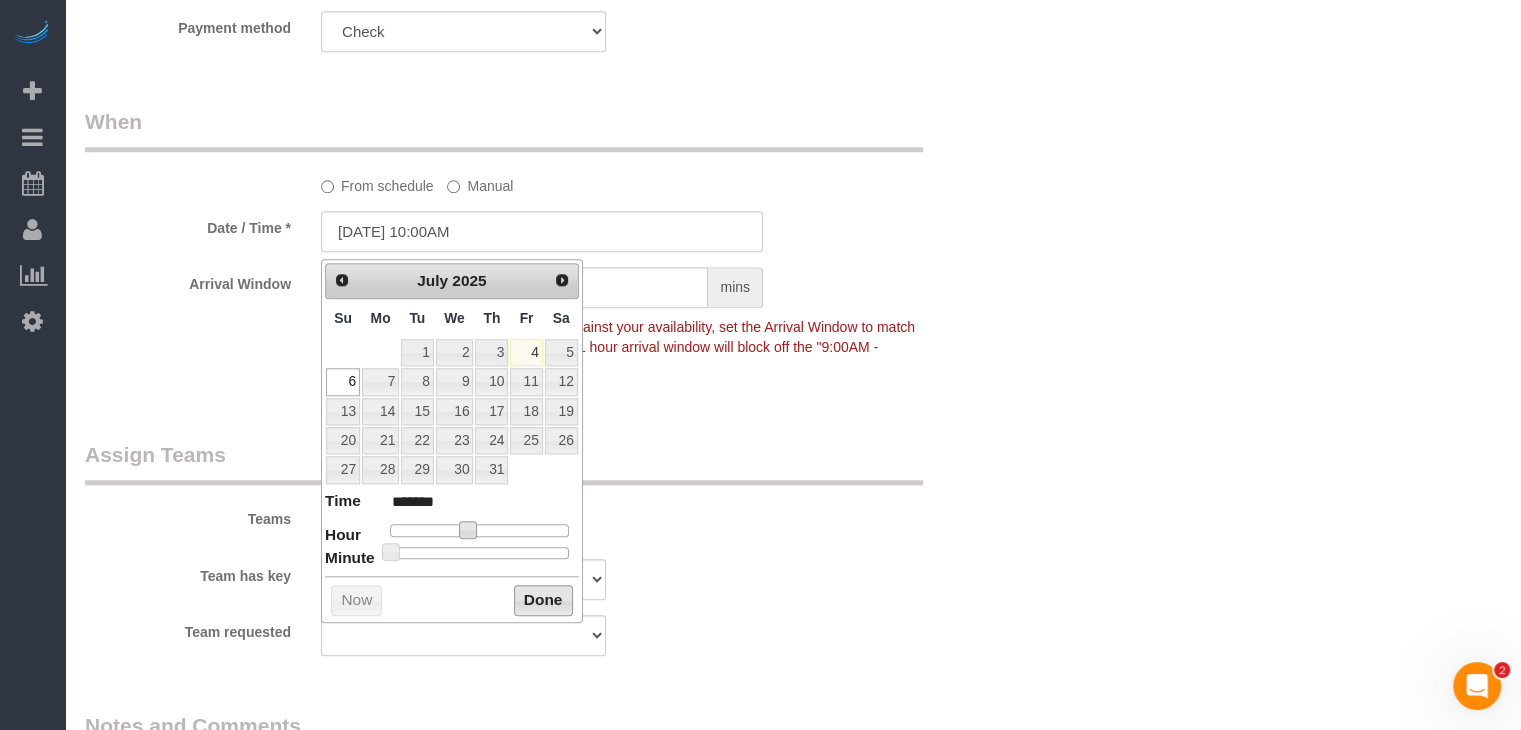 click on "Done" at bounding box center (543, 601) 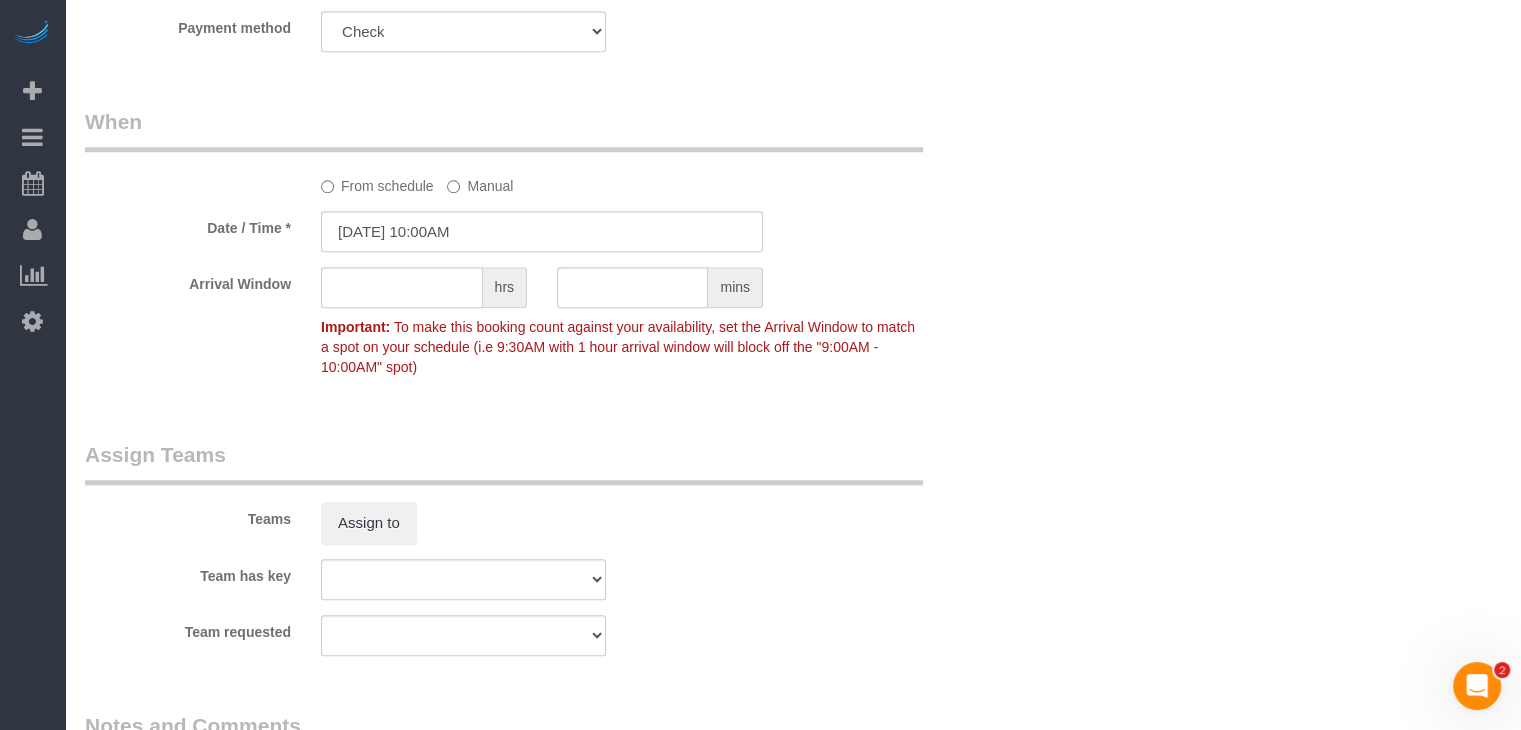 scroll, scrollTop: 2324, scrollLeft: 0, axis: vertical 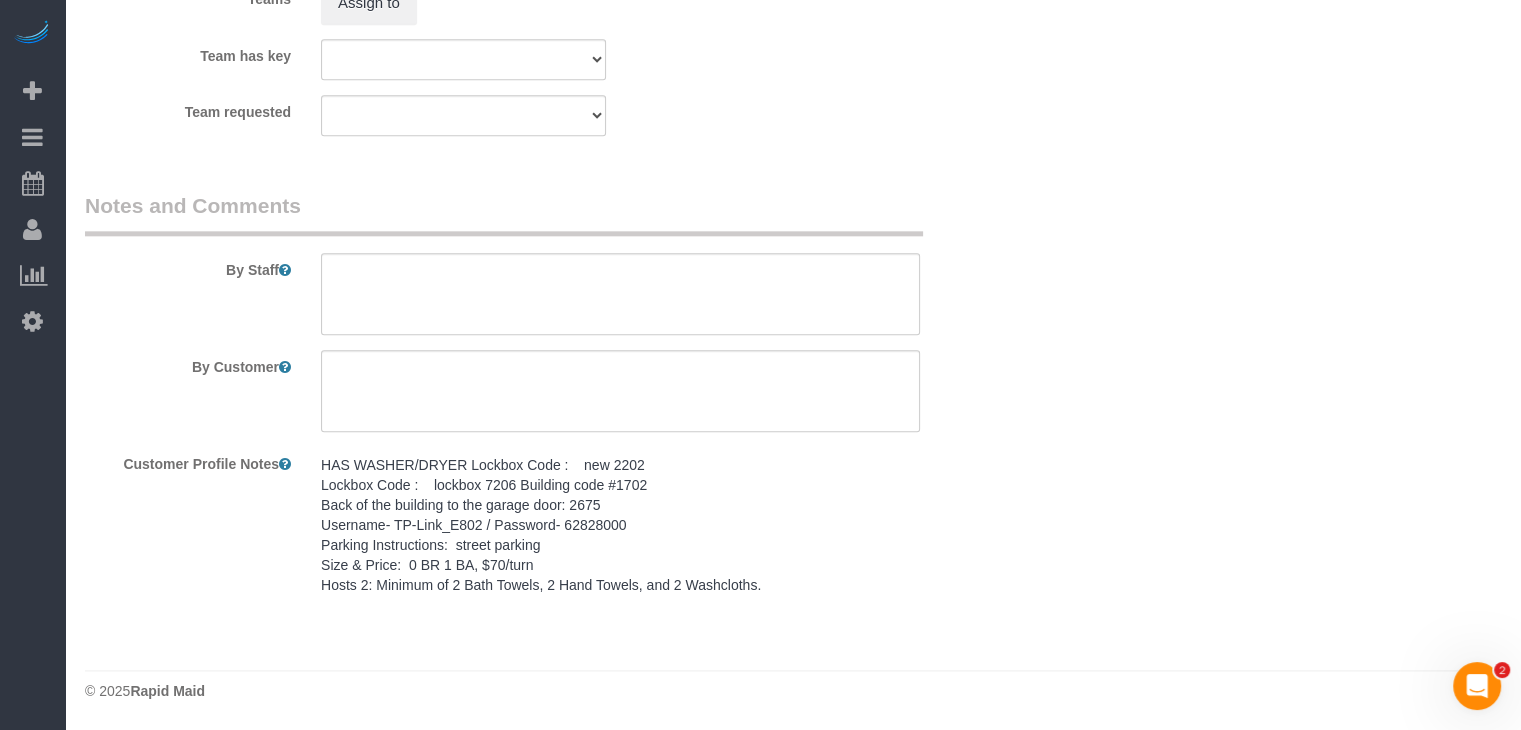 click on "HAS WASHER/DRYER Lockbox Code :    new 2202
Lockbox Code :    lockbox 7206 Building code #1702
Back of the building to the garage door: 2675
Username- TP-Link_E802 / Password- 62828000
Parking Instructions:  street parking
Size & Price:  0 BR 1 BA, $70/turn
Hosts 2: Minimum of 2 Bath Towels, 2 Hand Towels, and 2 Washcloths." at bounding box center (620, 525) 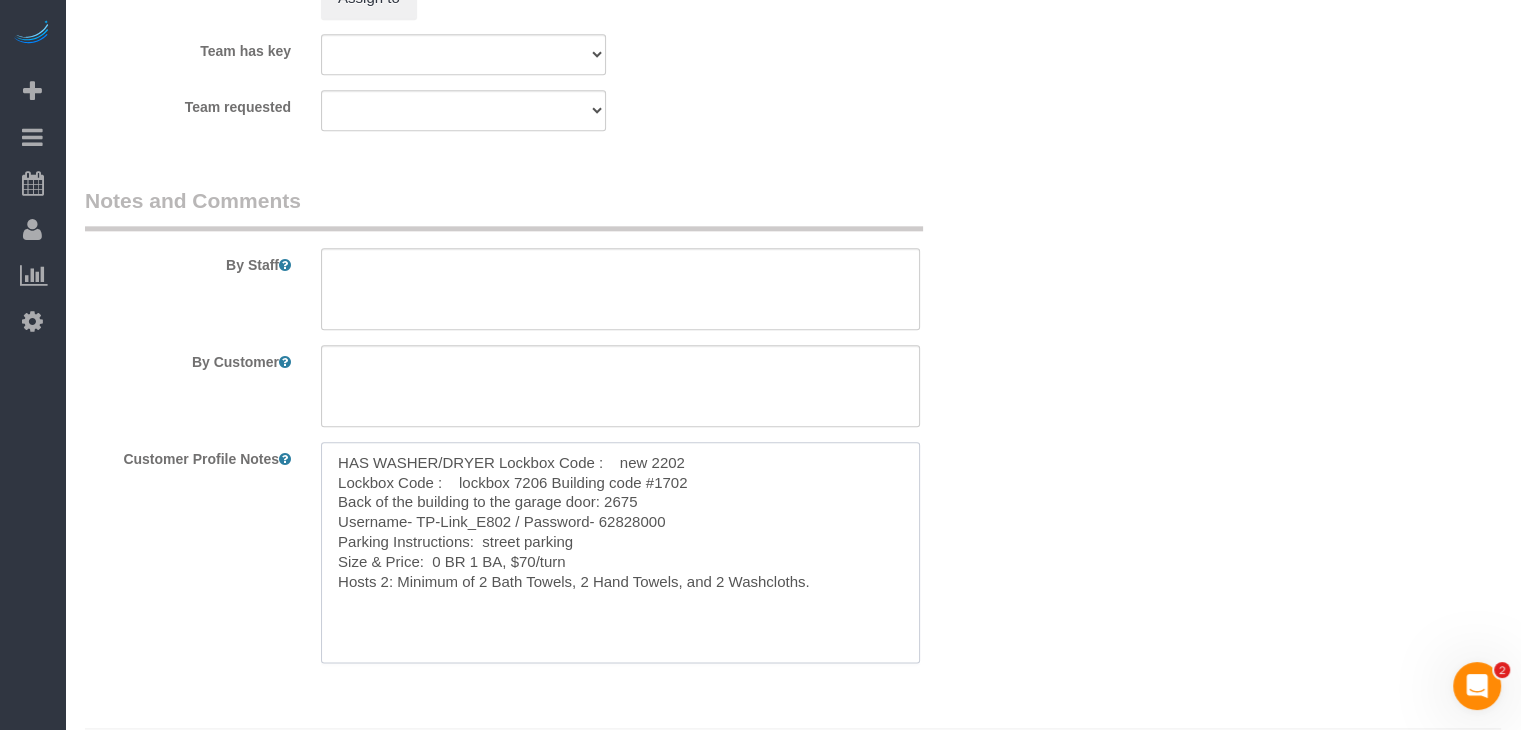 click on "HAS WASHER/DRYER Lockbox Code :    new 2202
Lockbox Code :    lockbox 7206 Building code #1702
Back of the building to the garage door: 2675
Username- TP-Link_E802 / Password- 62828000
Parking Instructions:  street parking
Size & Price:  0 BR 1 BA, $70/turn
Hosts 2: Minimum of 2 Bath Towels, 2 Hand Towels, and 2 Washcloths." at bounding box center [620, 552] 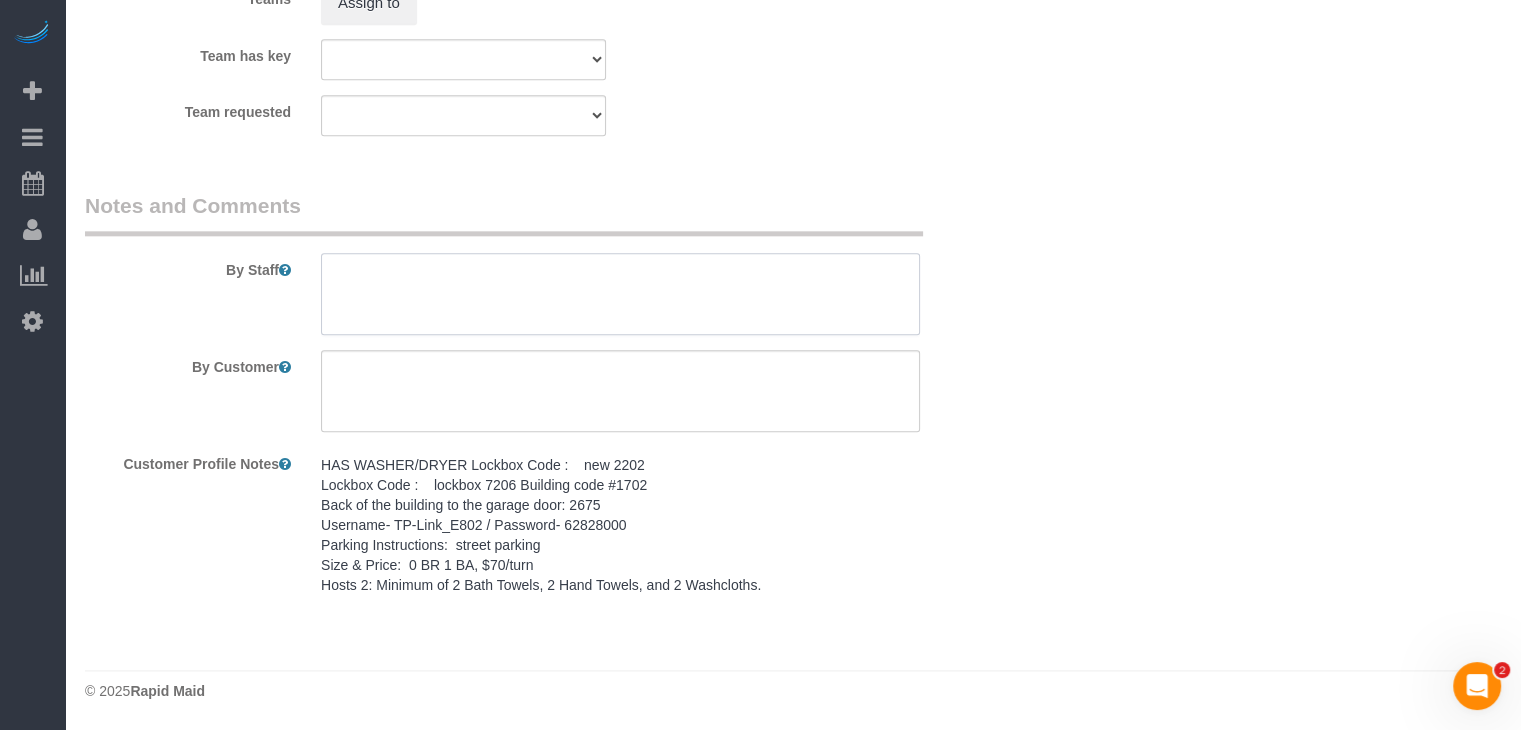 click at bounding box center [620, 294] 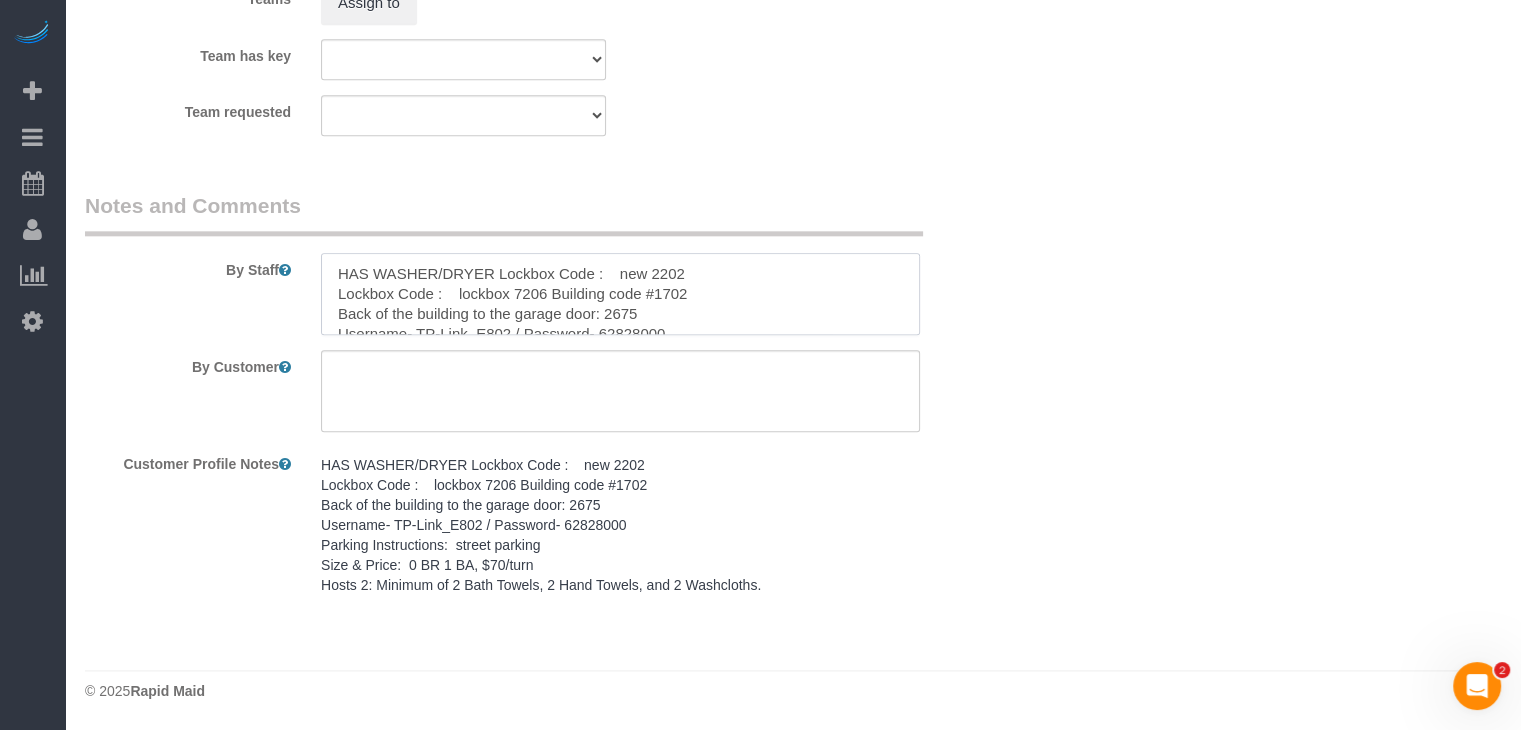 scroll, scrollTop: 68, scrollLeft: 0, axis: vertical 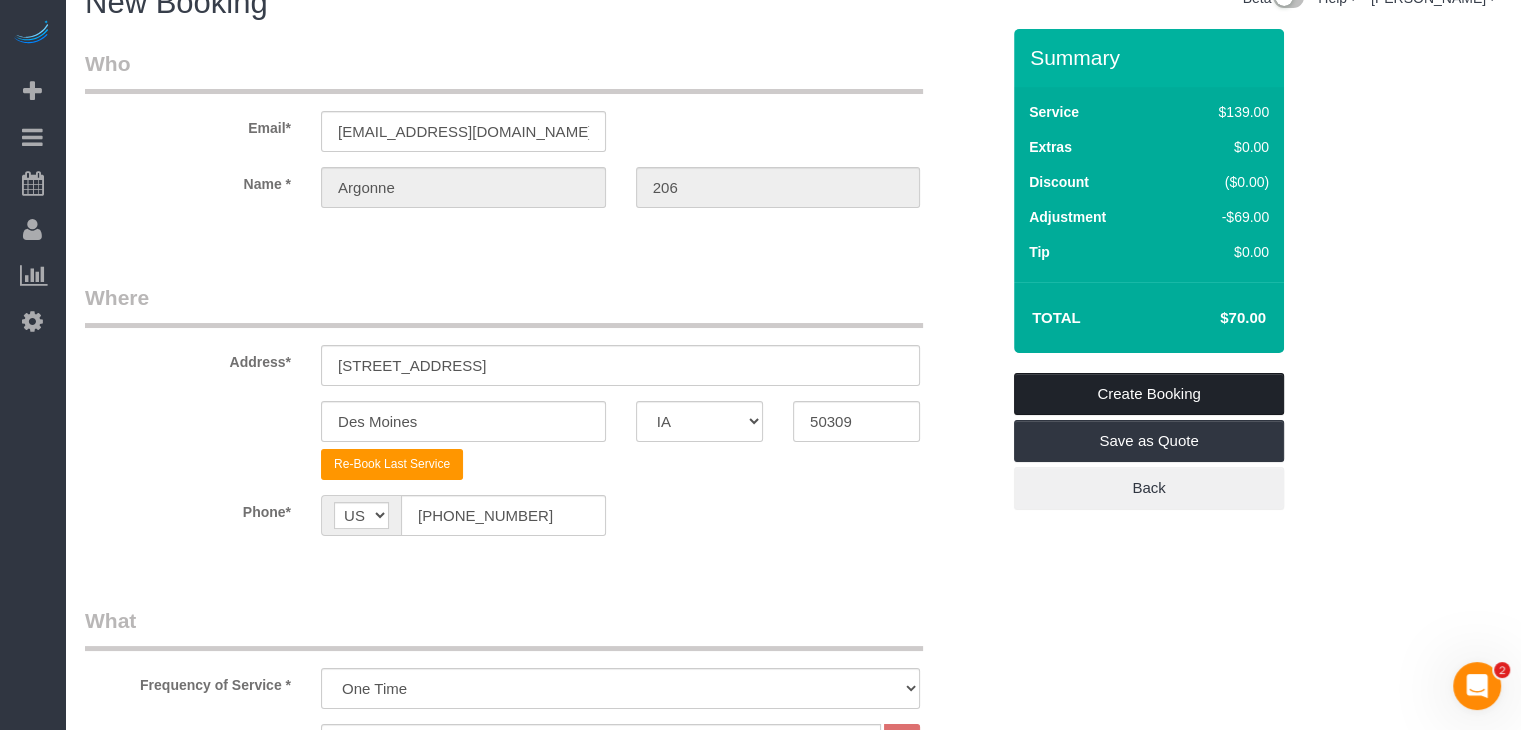 type on "HAS WASHER/DRYER Lockbox Code :    new 2202
Lockbox Code :    lockbox 7206 Building code #1702
Back of the building to the garage door: 2675
Username- TP-Link_E802 / Password- 62828000
Parking Instructions:  street parking
Size & Price:  0 BR 1 BA, $70/turn
Hosts 2: Minimum of 2 Bath Towels, 2 Hand Towels, and 2 Washcloths." 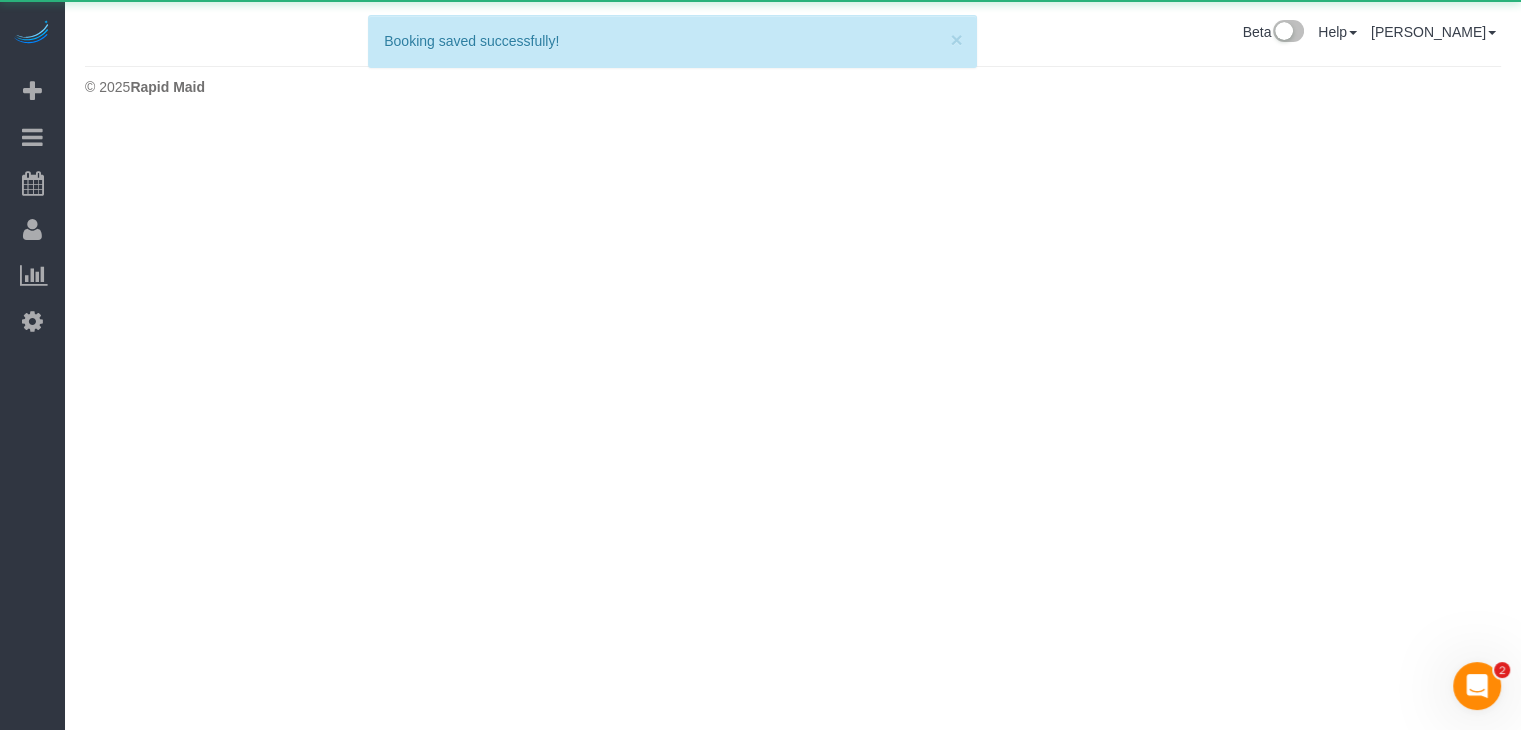 scroll, scrollTop: 0, scrollLeft: 0, axis: both 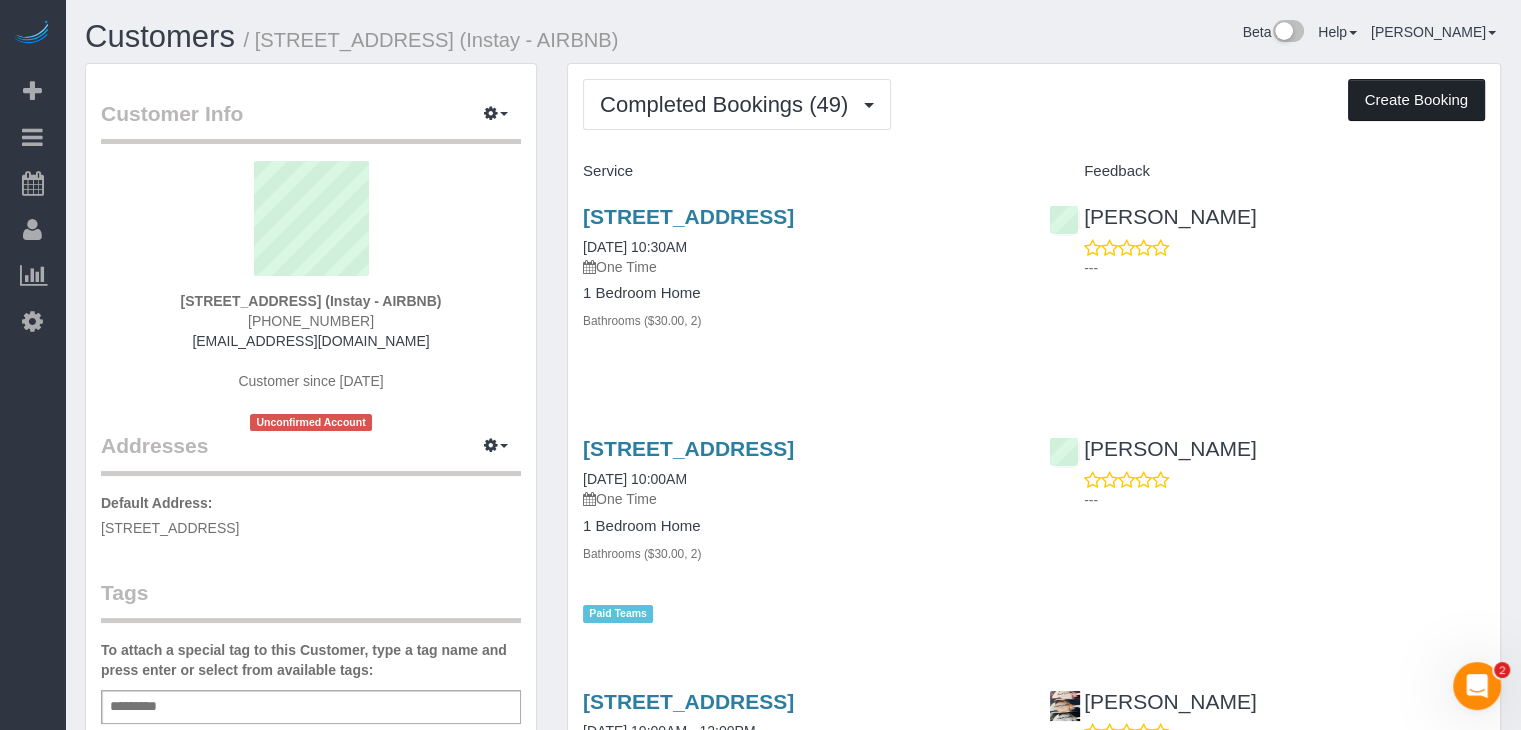 click on "Create Booking" at bounding box center [1416, 100] 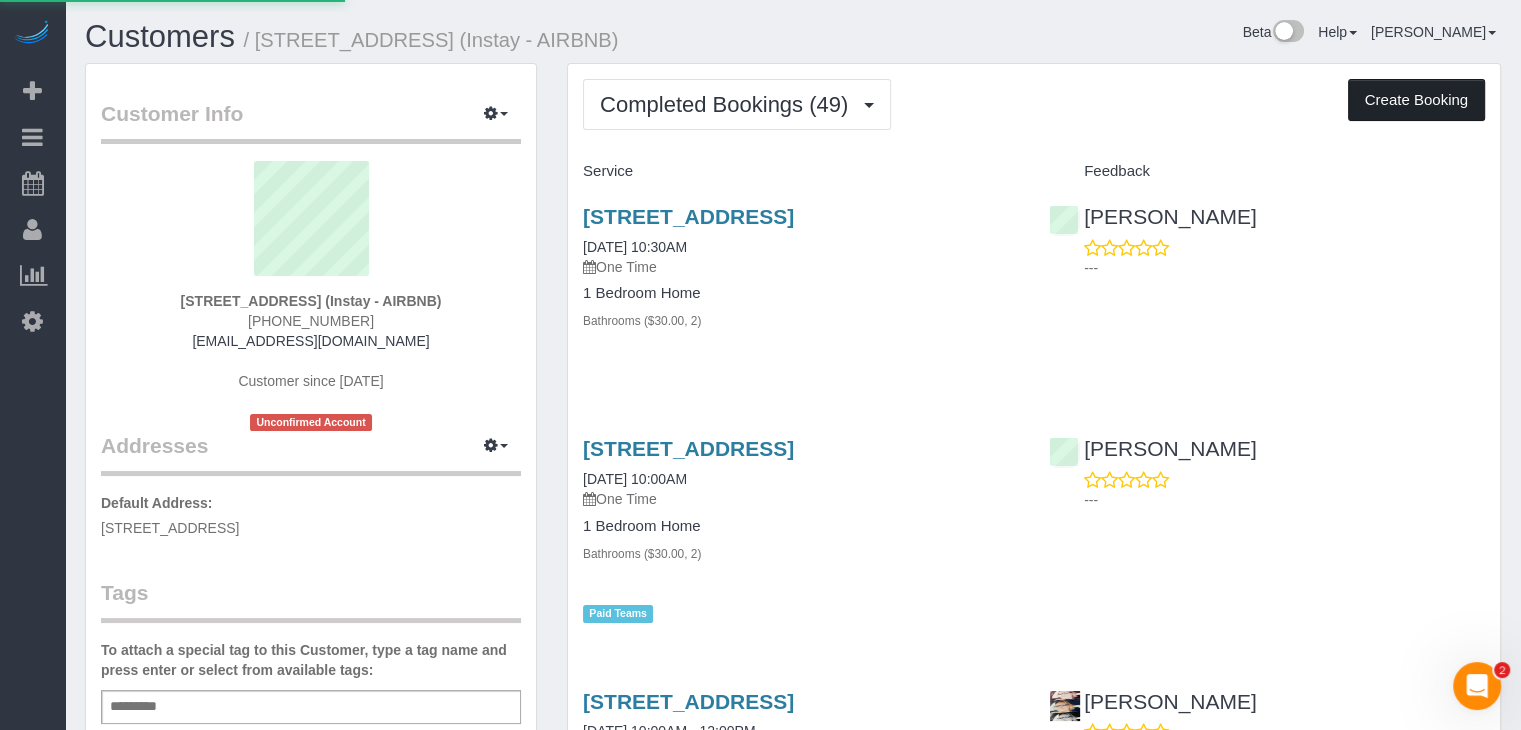 select on "IA" 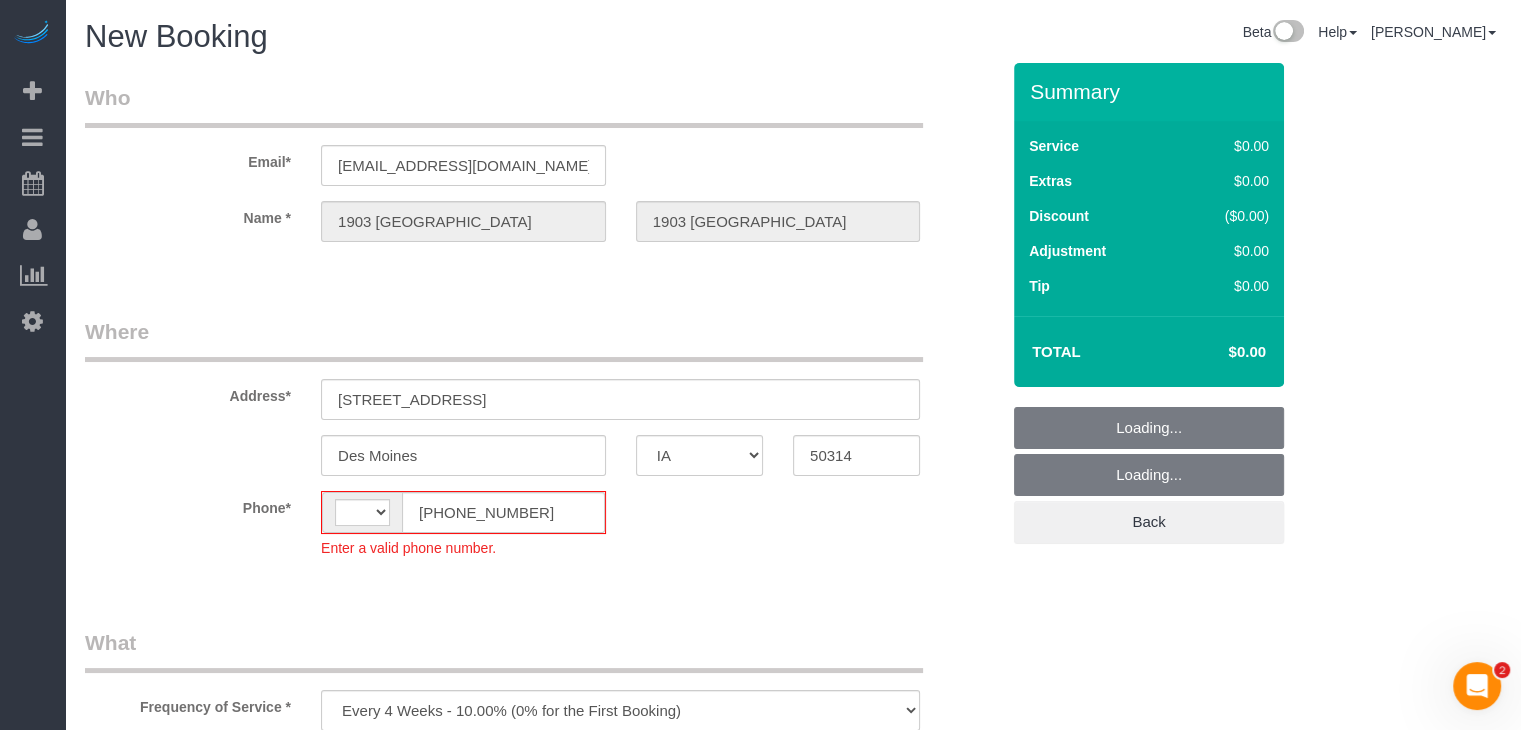 select on "object:1700" 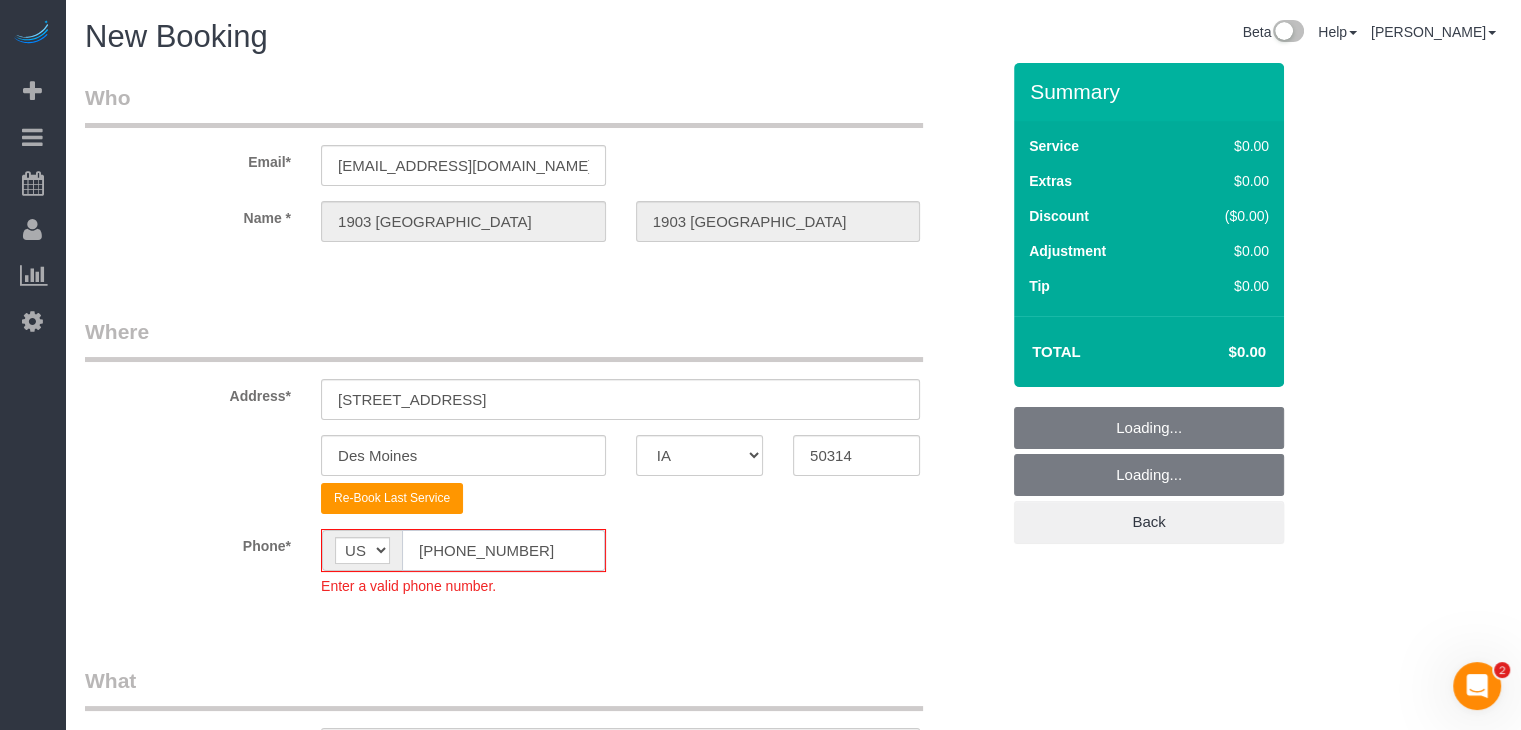 click on "[PHONE_NUMBER]" 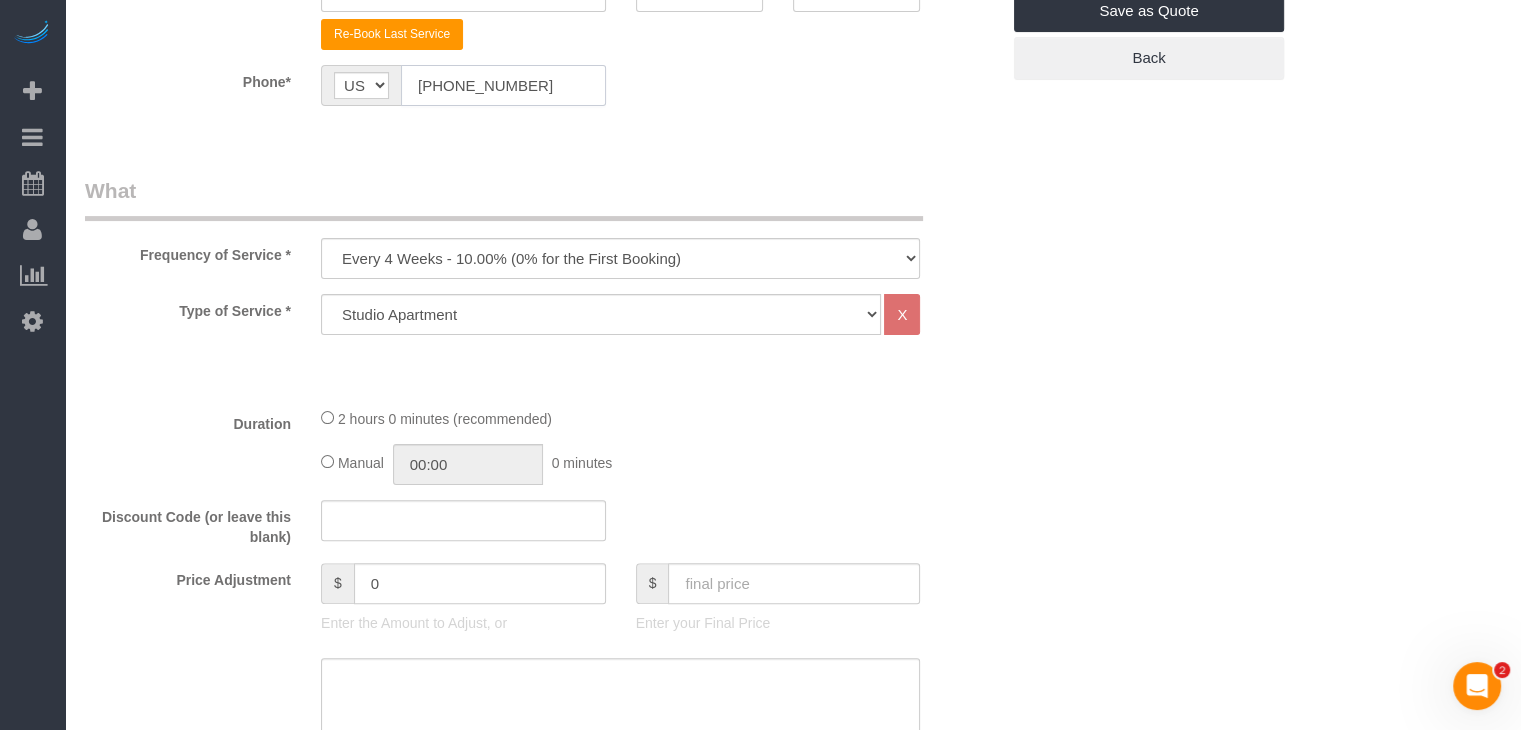 scroll, scrollTop: 500, scrollLeft: 0, axis: vertical 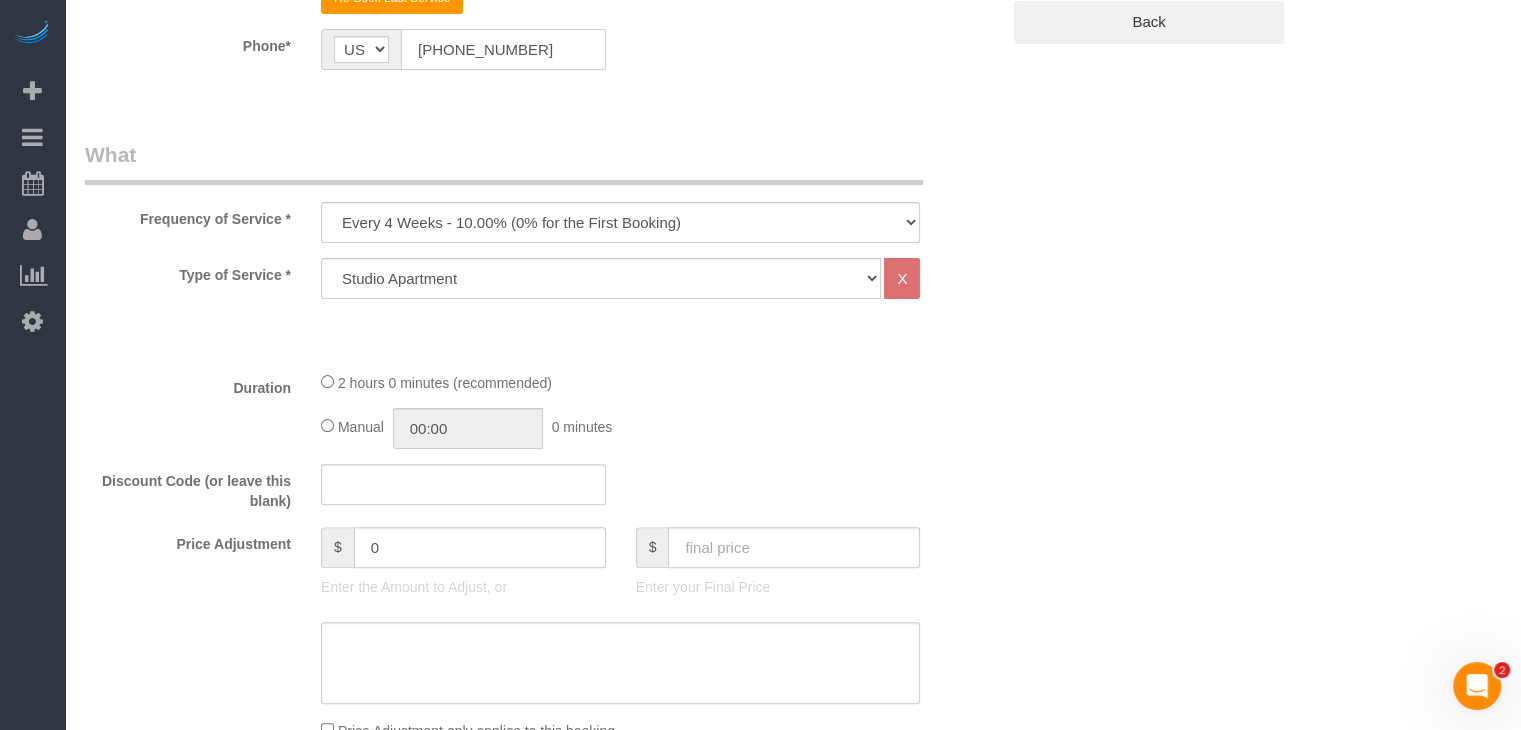 type on "[PHONE_NUMBER]" 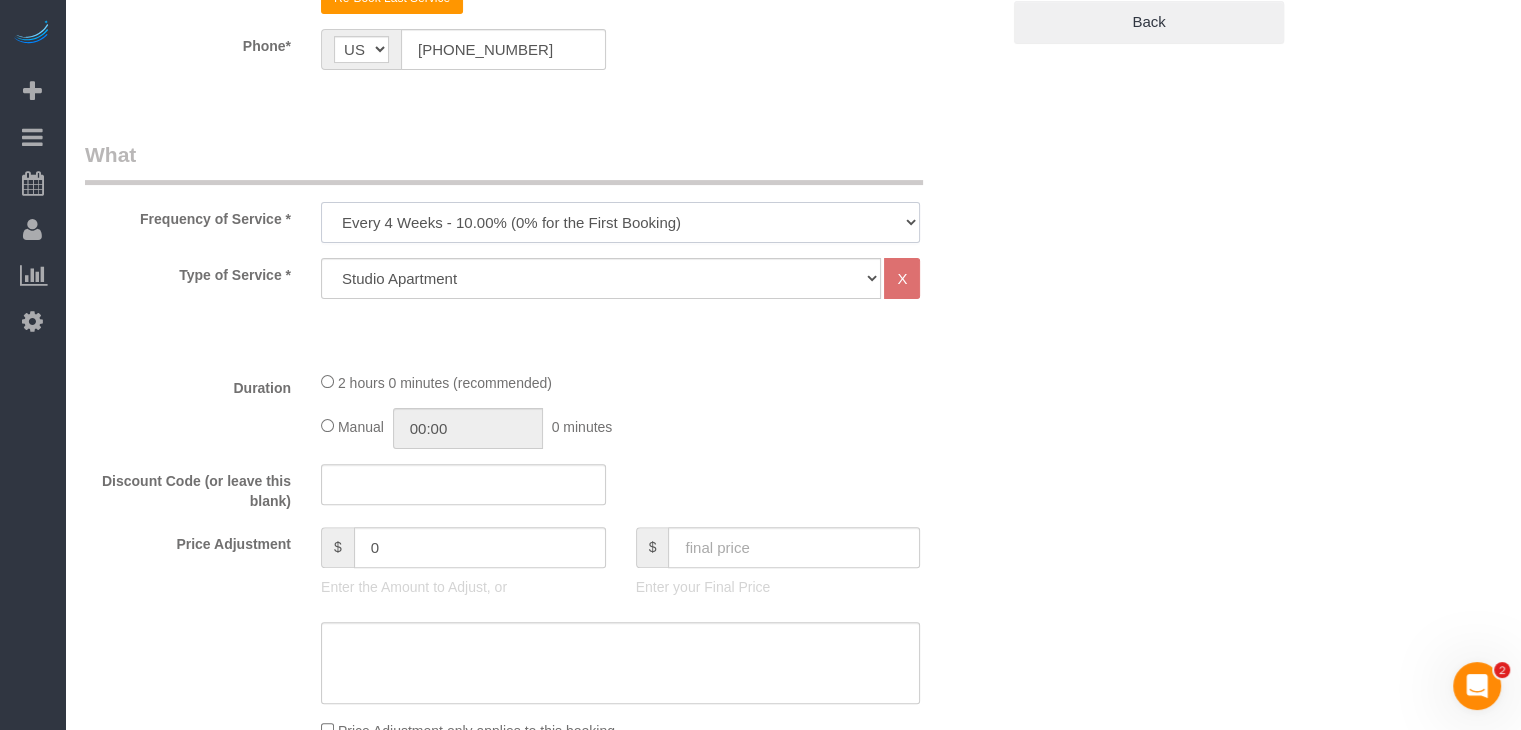 click on "Every 6 Weeks (0% for the First Booking) One Time Every 8 Weeks (0% for the First Booking) Every 4 Weeks - 10.00% (0% for the First Booking) Every 3 Weeks - 12.00% (0% for the First Booking) Every 2 Weeks - 15.00% (0% for the First Booking) Weekly - 20.00% (0% for the First Booking)" at bounding box center [620, 222] 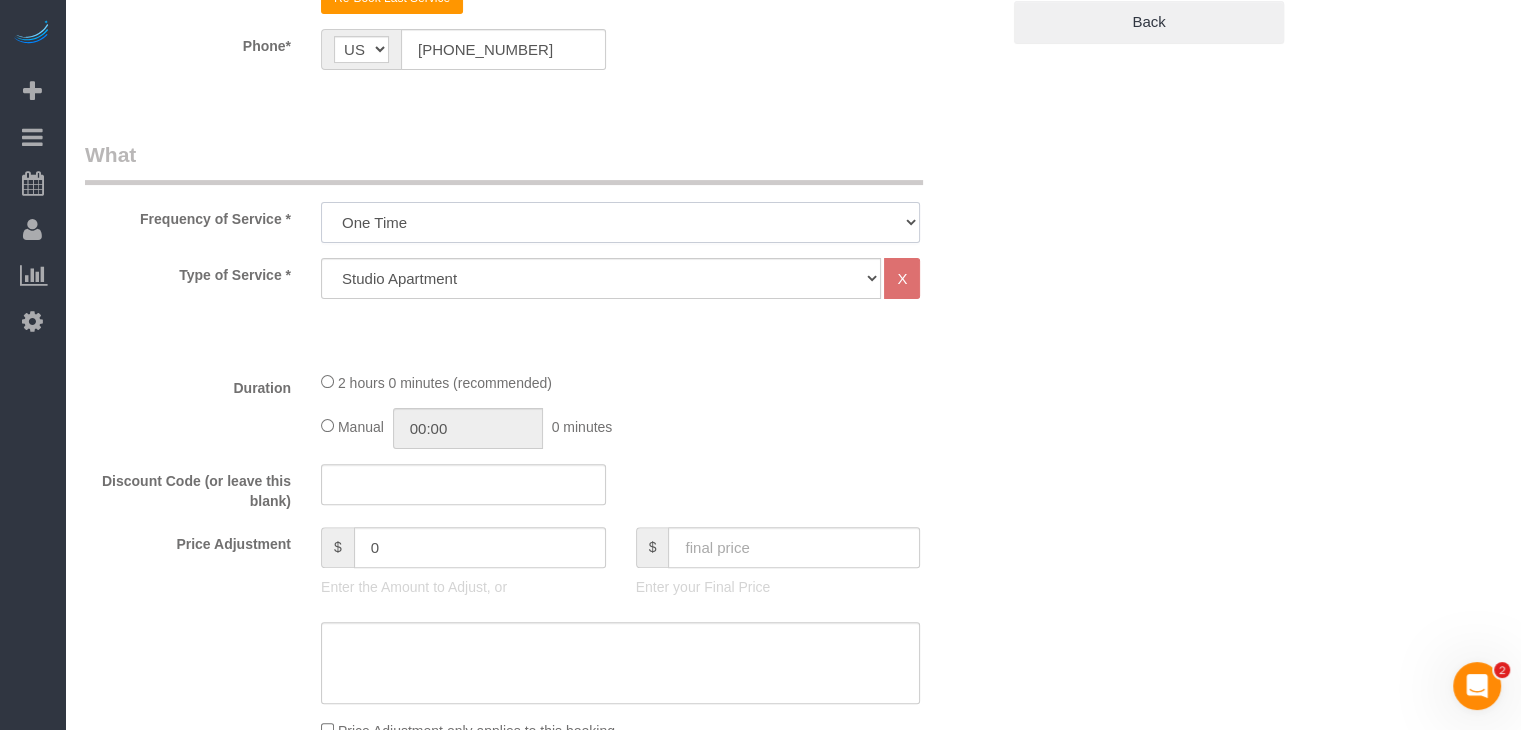 click on "Every 6 Weeks (0% for the First Booking) One Time Every 8 Weeks (0% for the First Booking) Every 4 Weeks - 10.00% (0% for the First Booking) Every 3 Weeks - 12.00% (0% for the First Booking) Every 2 Weeks - 15.00% (0% for the First Booking) Weekly - 20.00% (0% for the First Booking)" at bounding box center [620, 222] 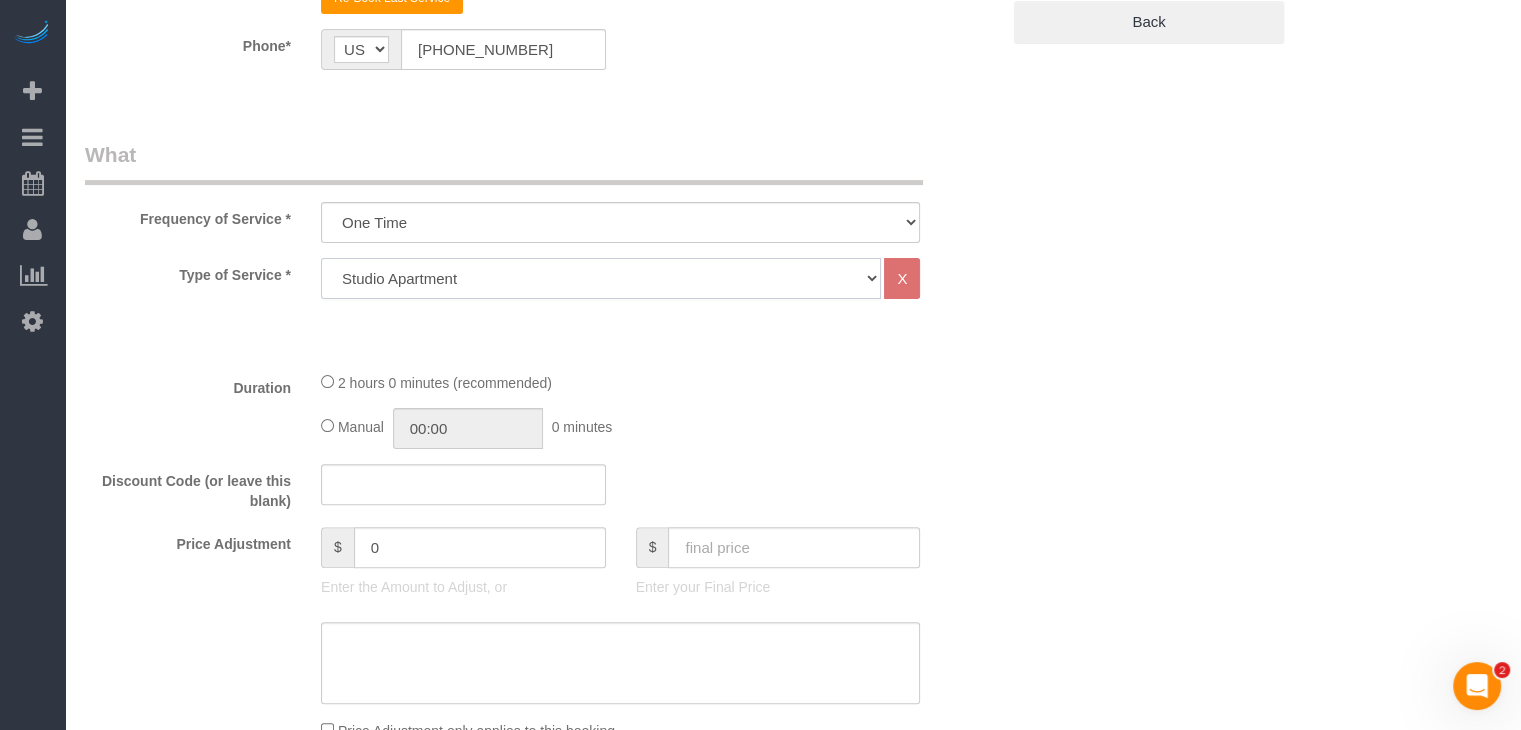 click on "Studio Apartment 1 Bedroom Home 2 Bedroom Home 3 Bedroom Home 4 Bedroom Home 5 Bedroom Home 6 Bedroom Home 7 Bedroom Home Hourly Cleaning Hazard/Emergency Cleaning General Maintenance" 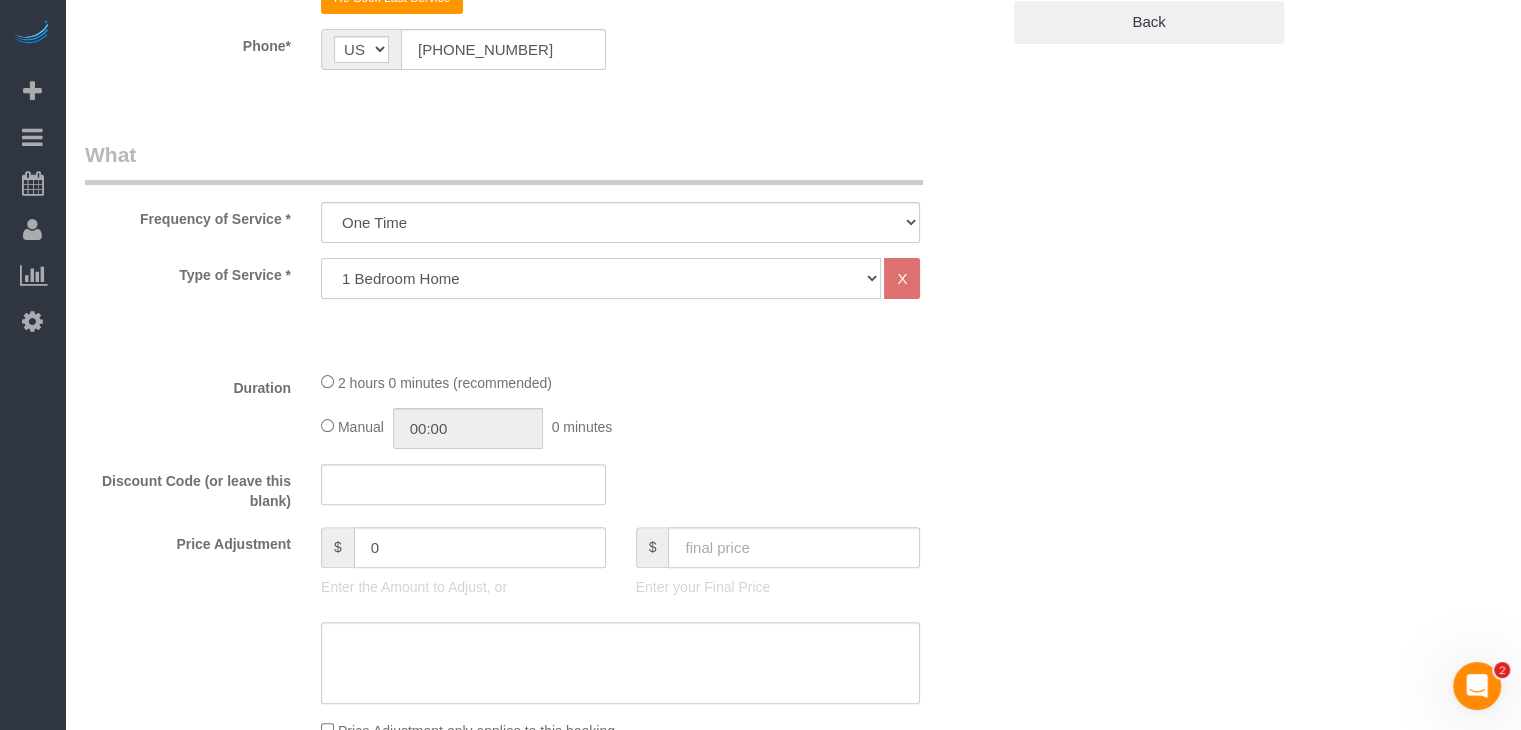 click on "Studio Apartment 1 Bedroom Home 2 Bedroom Home 3 Bedroom Home 4 Bedroom Home 5 Bedroom Home 6 Bedroom Home 7 Bedroom Home Hourly Cleaning Hazard/Emergency Cleaning General Maintenance" 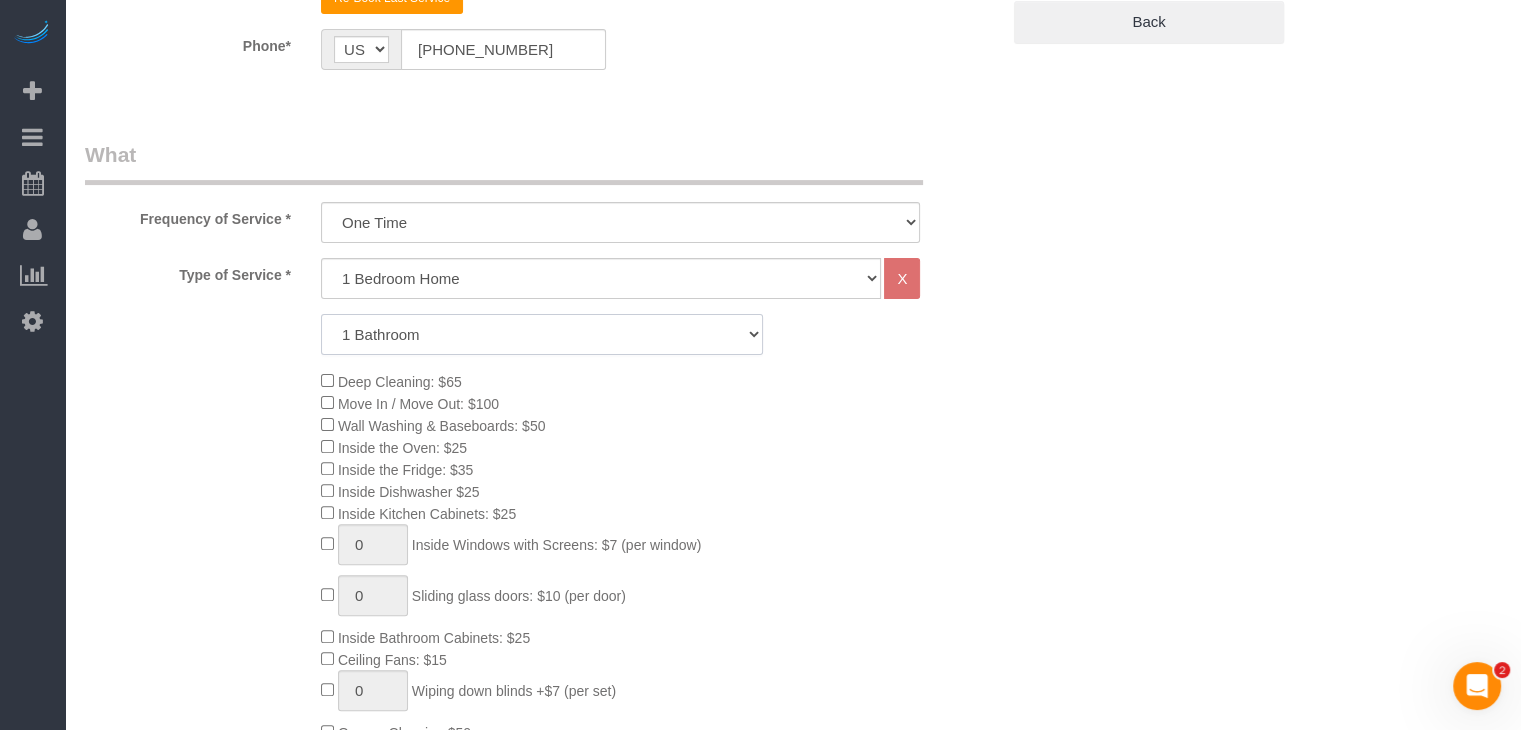 click on "1 Bathroom
2 Bathrooms
3 Bathrooms
4 Bathrooms
5 Bathrooms
6 Bathrooms" 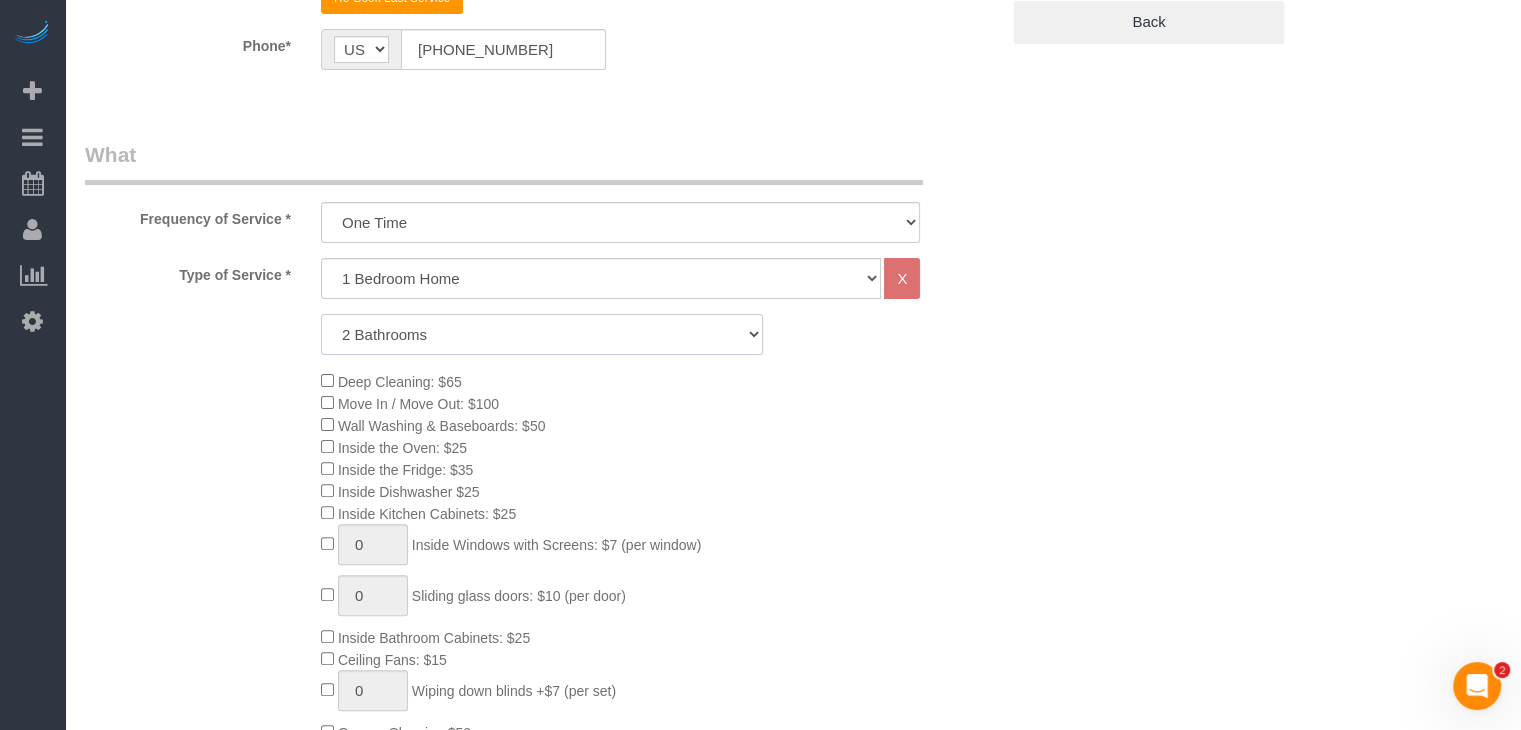 click on "1 Bathroom
2 Bathrooms
3 Bathrooms
4 Bathrooms
5 Bathrooms
6 Bathrooms" 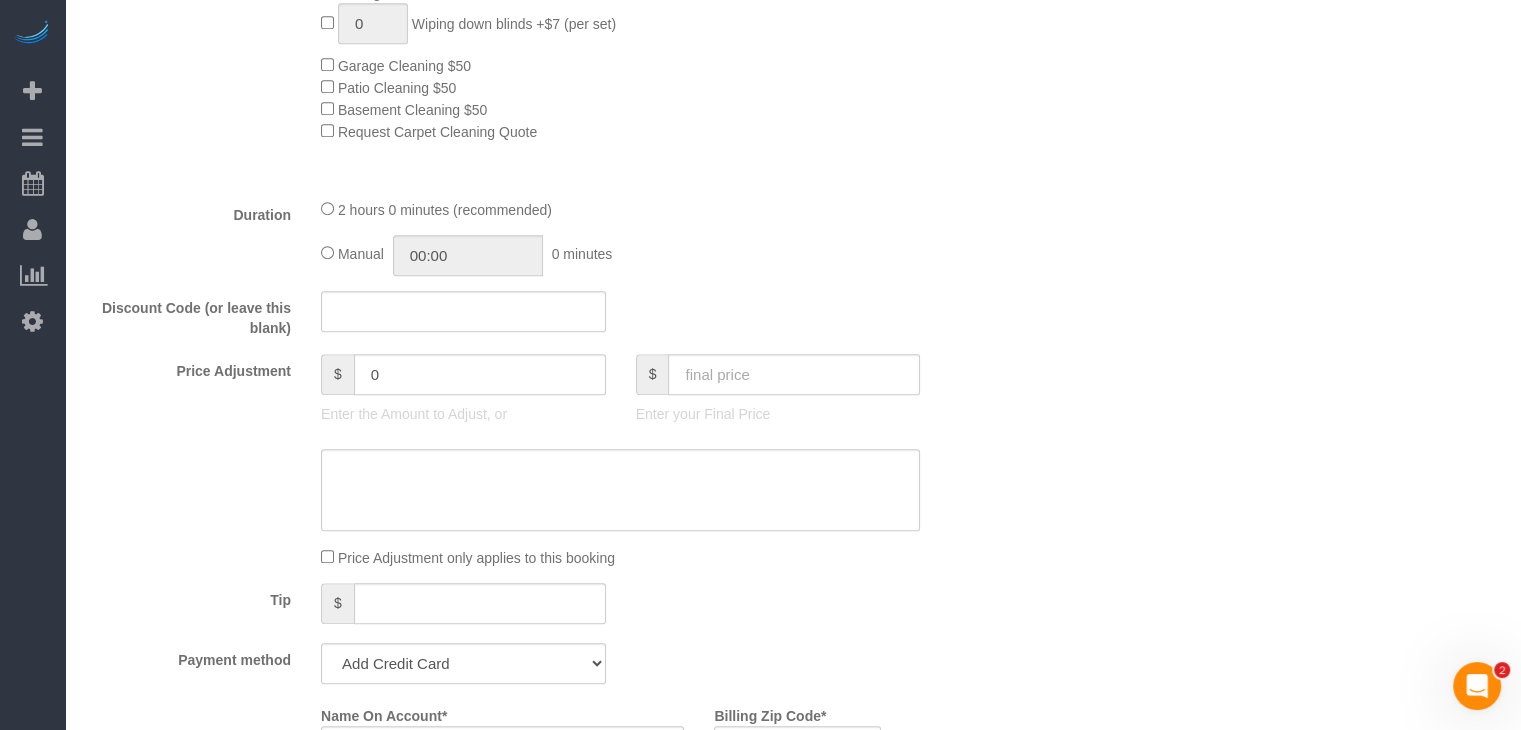 scroll, scrollTop: 1200, scrollLeft: 0, axis: vertical 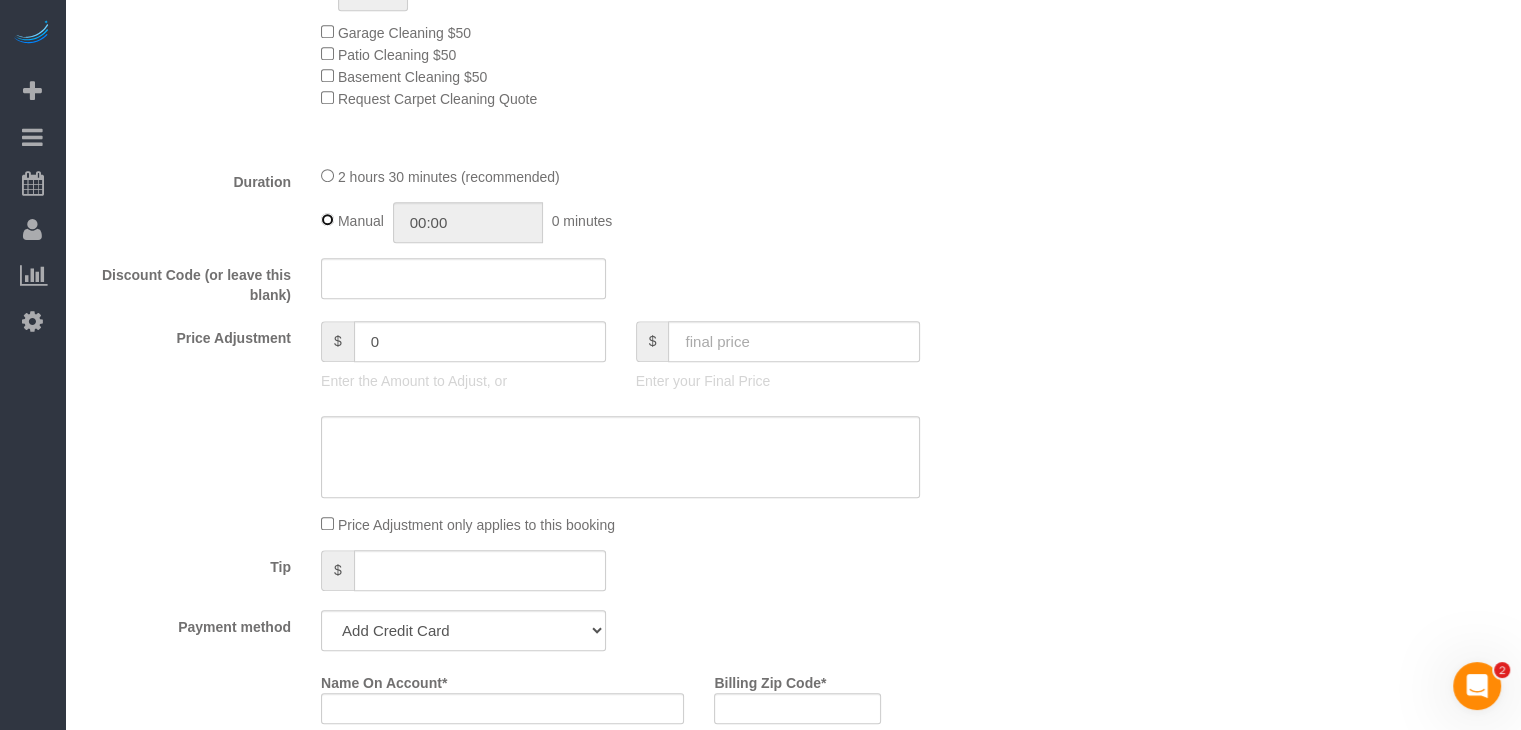 type on "02:30" 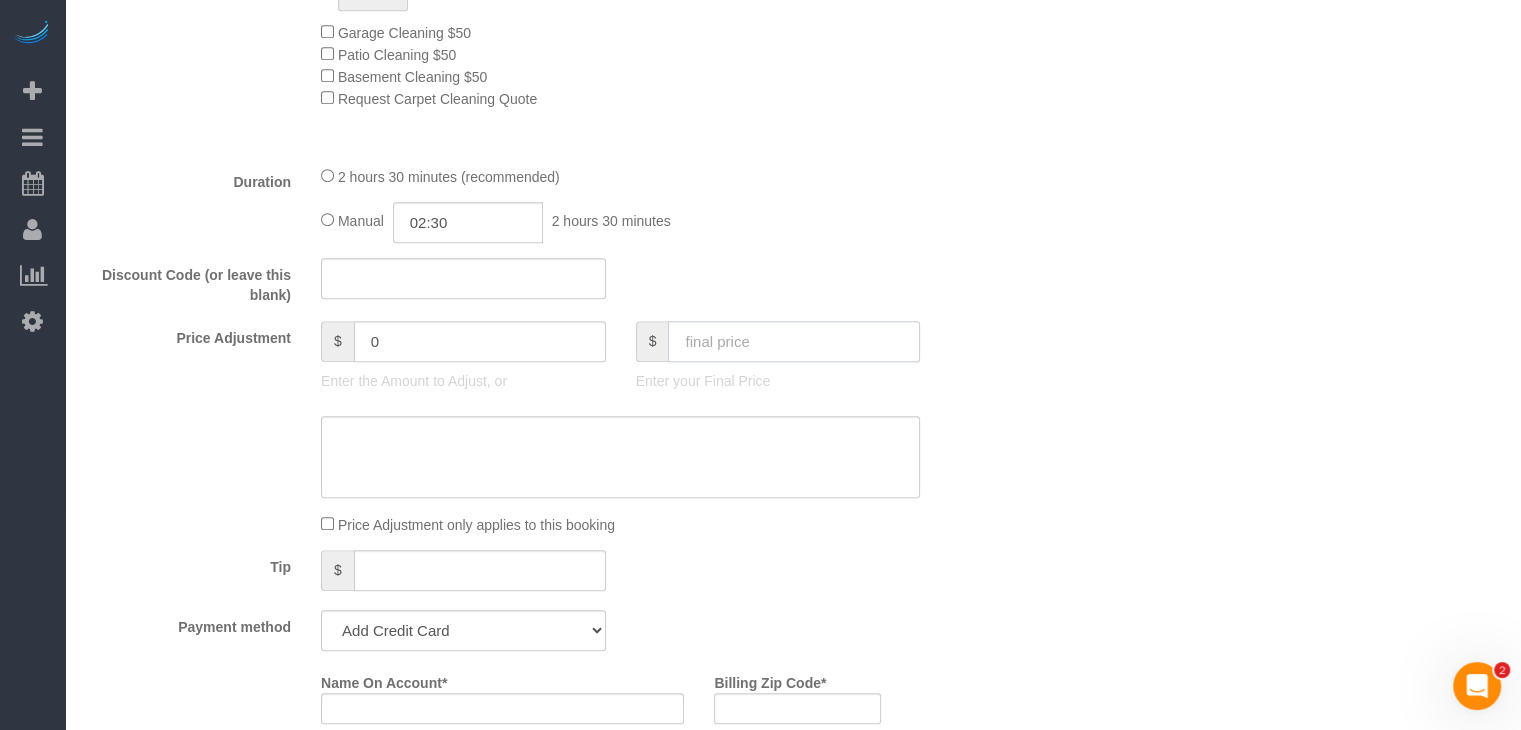 click 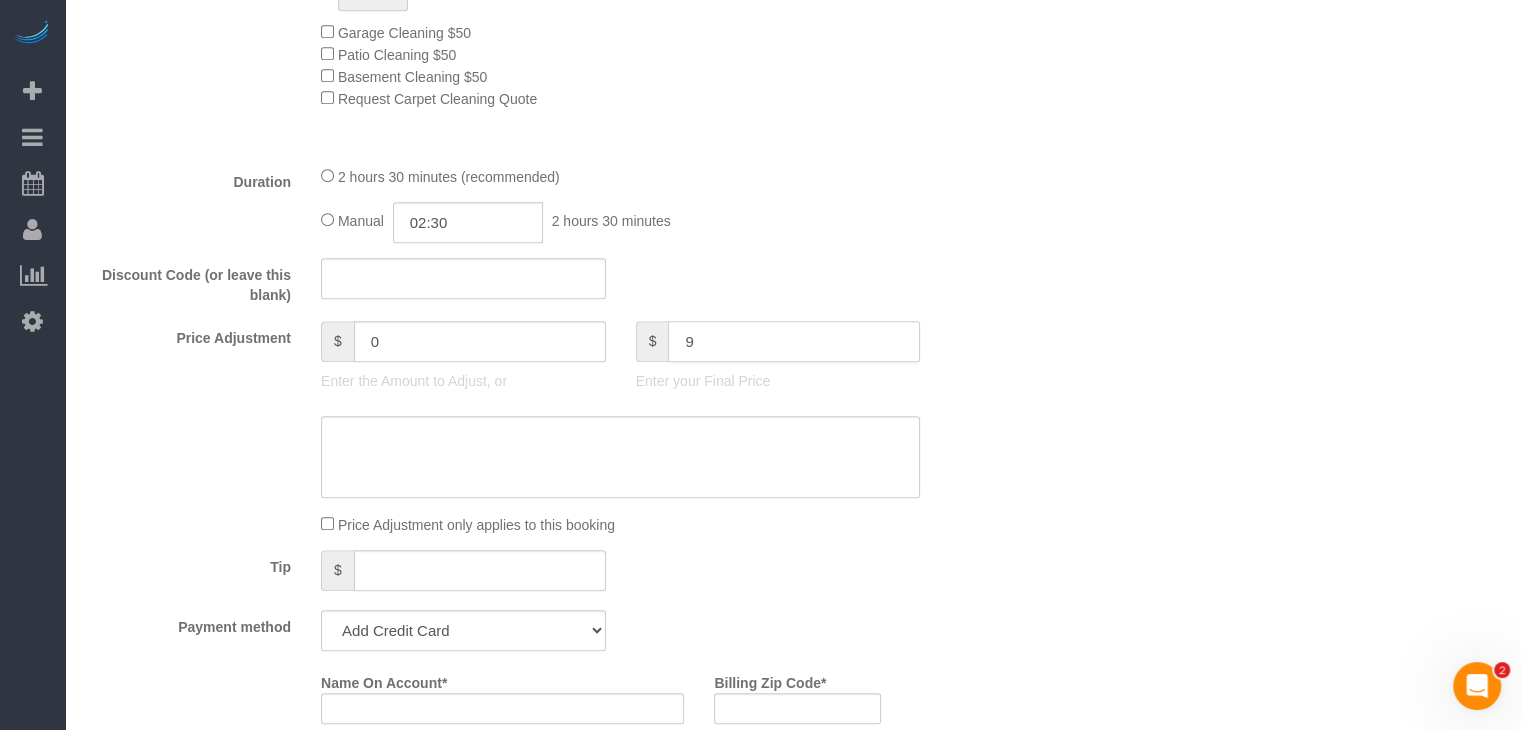 type on "95" 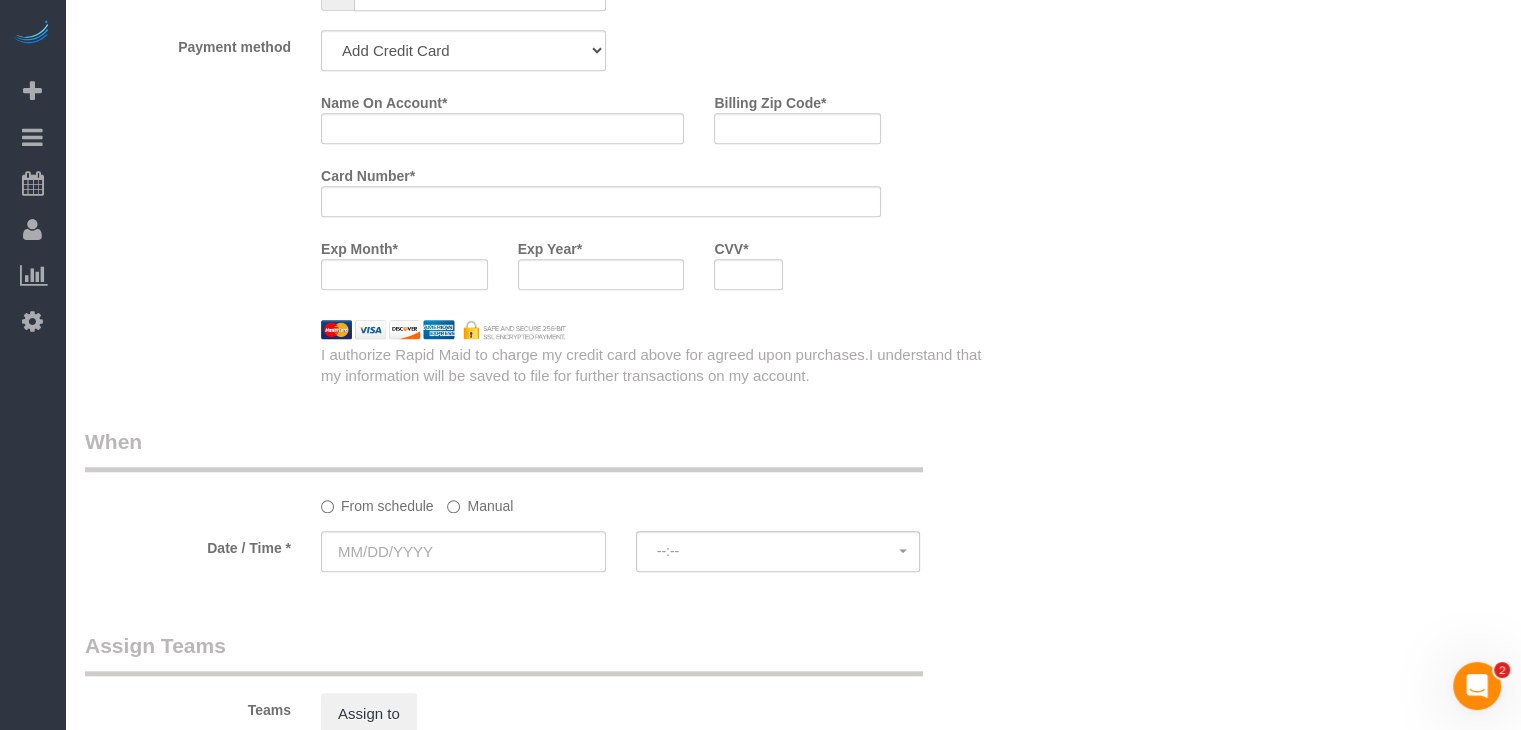 scroll, scrollTop: 1800, scrollLeft: 0, axis: vertical 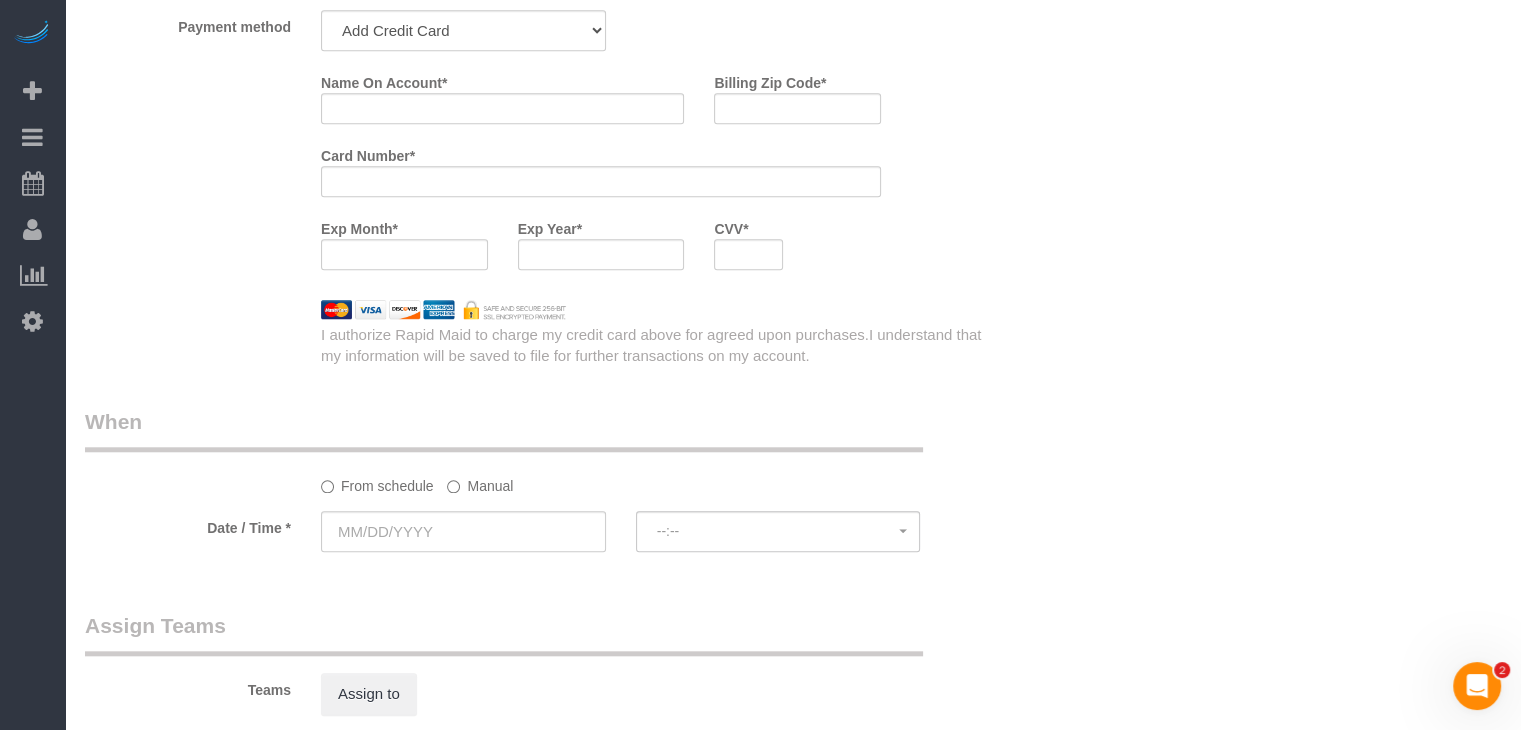 type on "-74" 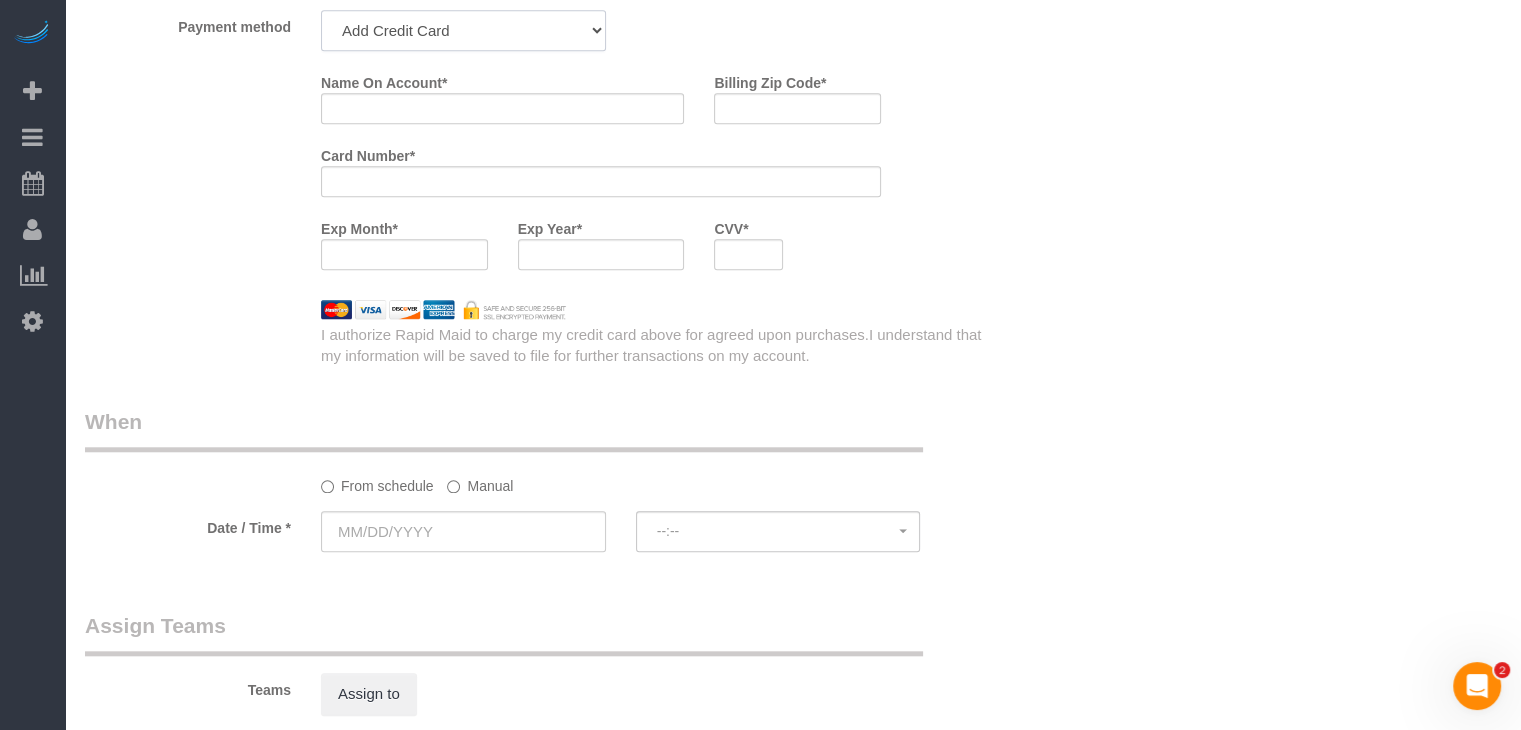 click on "Add Credit Card Cash Check Paypal" 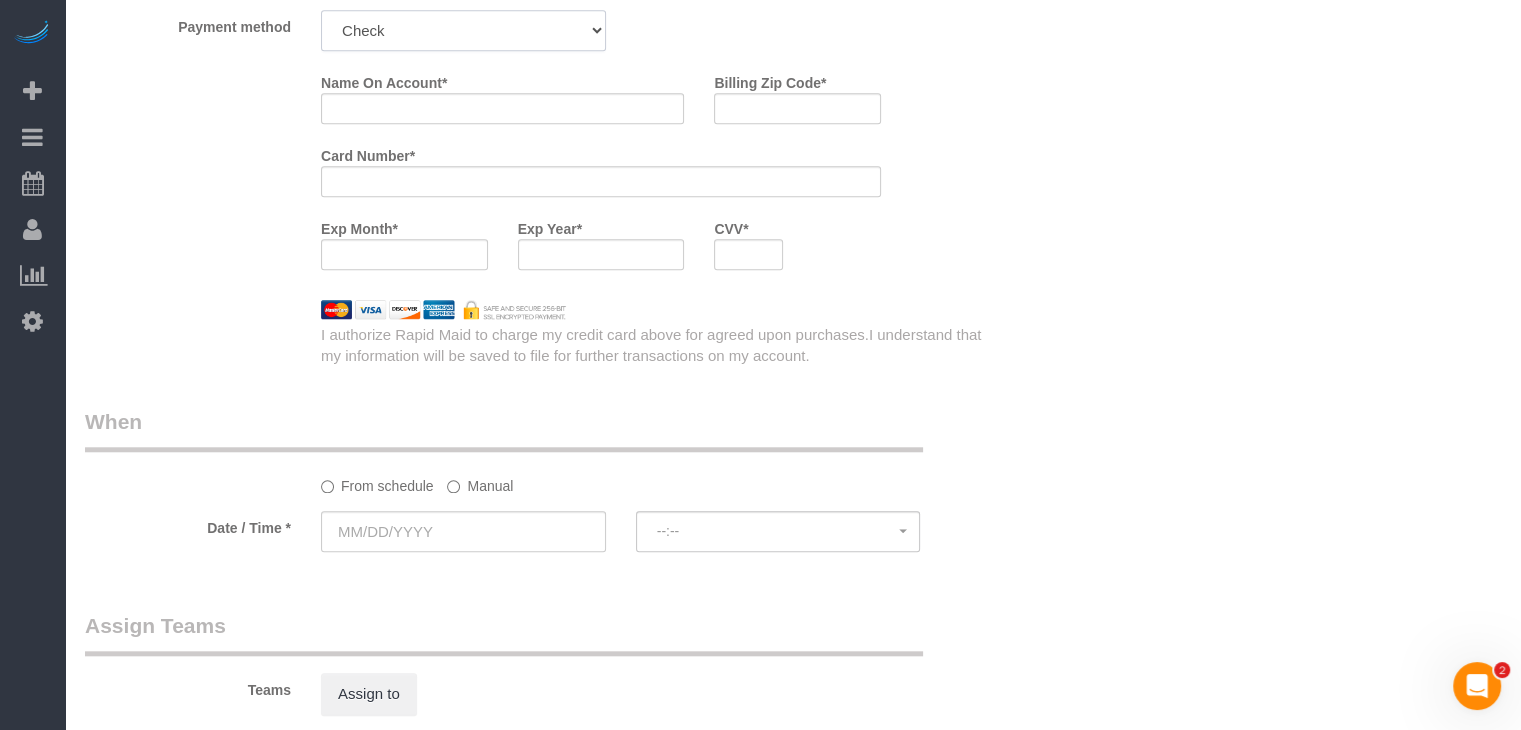 click on "Add Credit Card Cash Check Paypal" 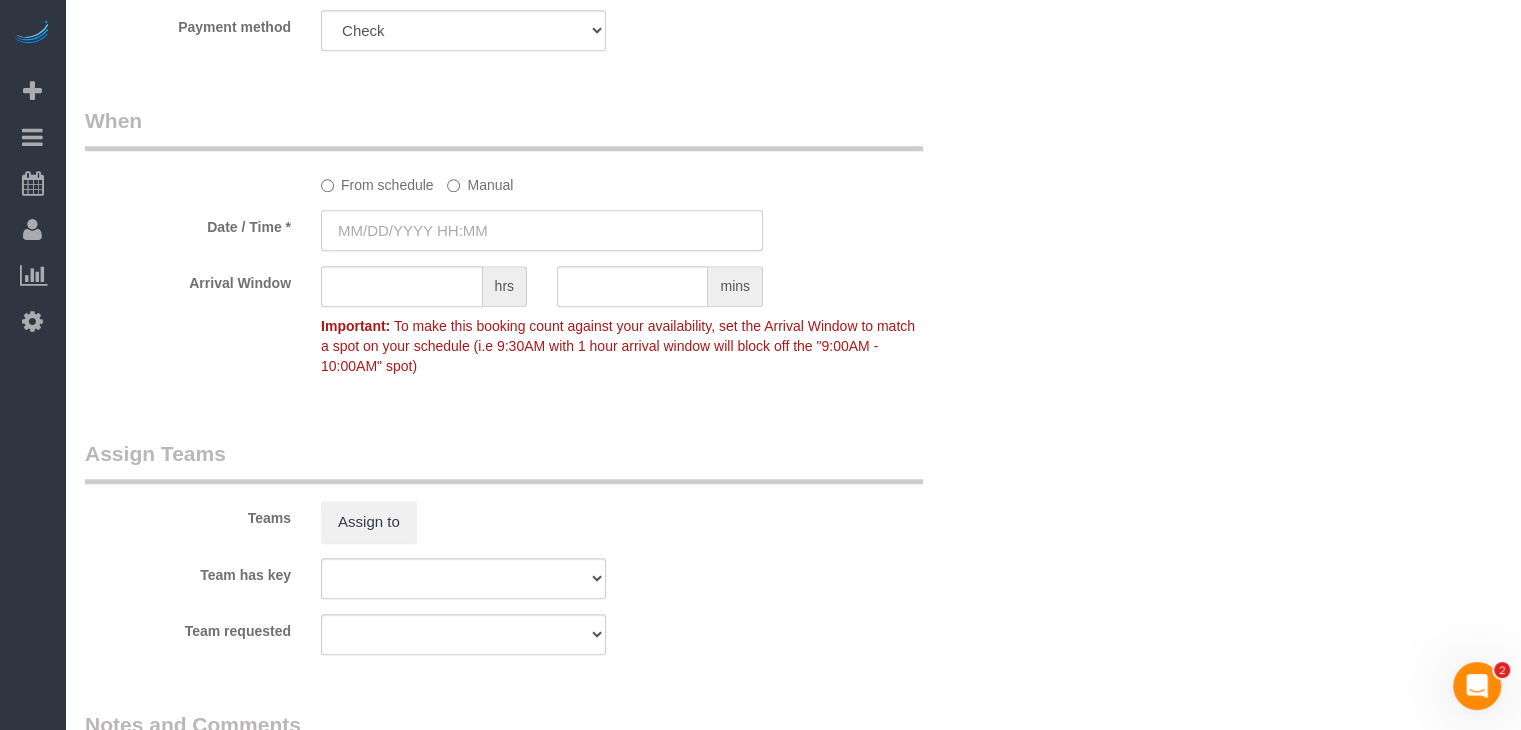 click at bounding box center [542, 230] 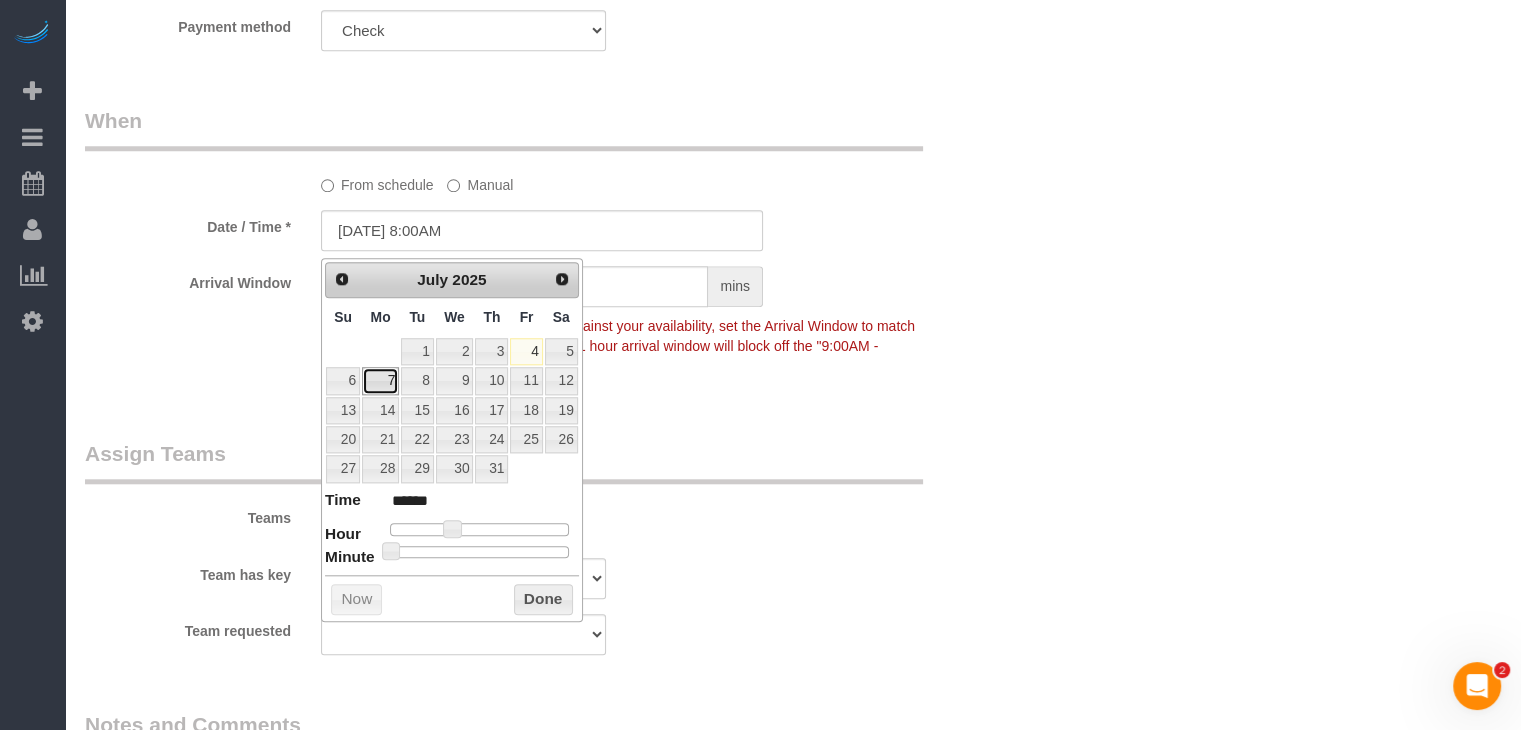click on "7" at bounding box center [380, 380] 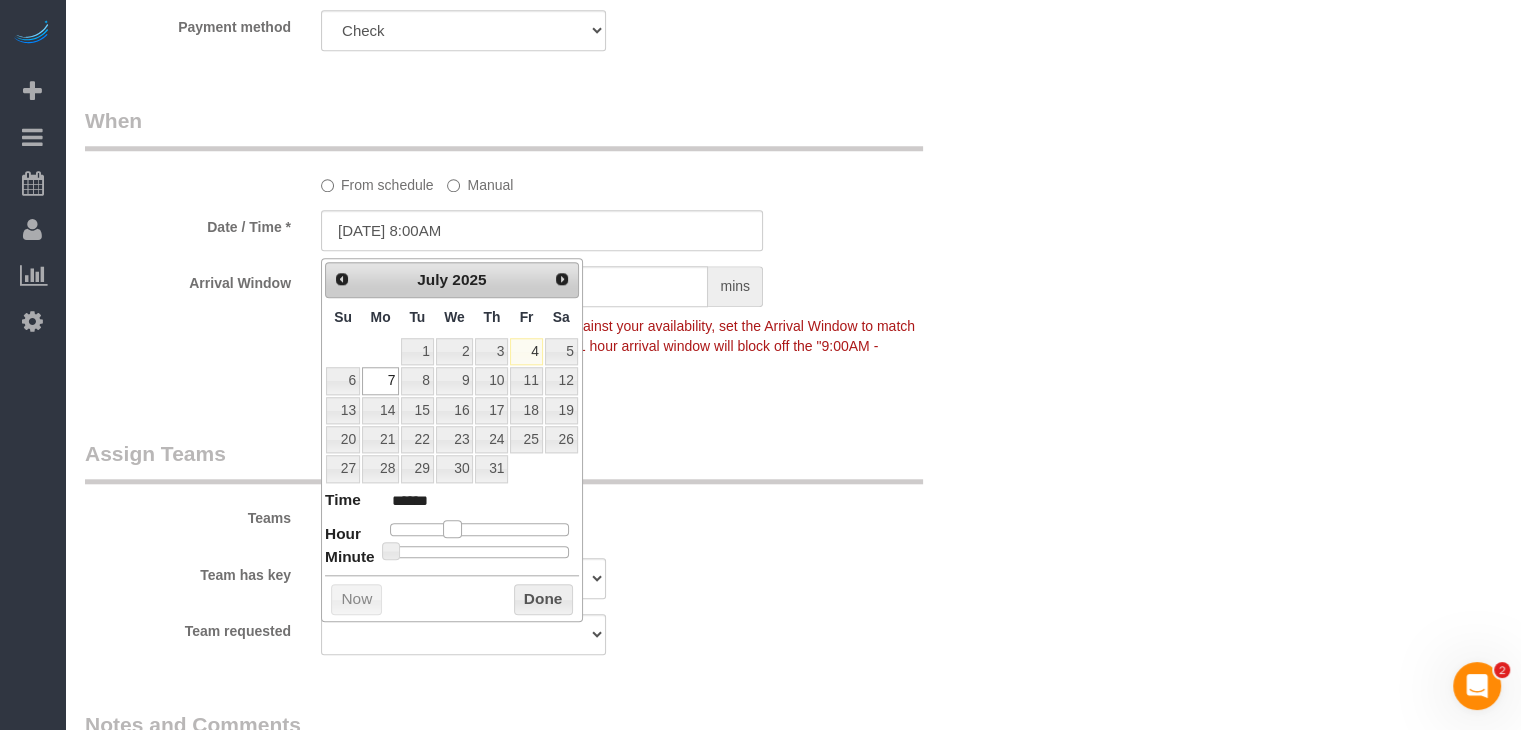 type on "07/07/2025 9:00AM" 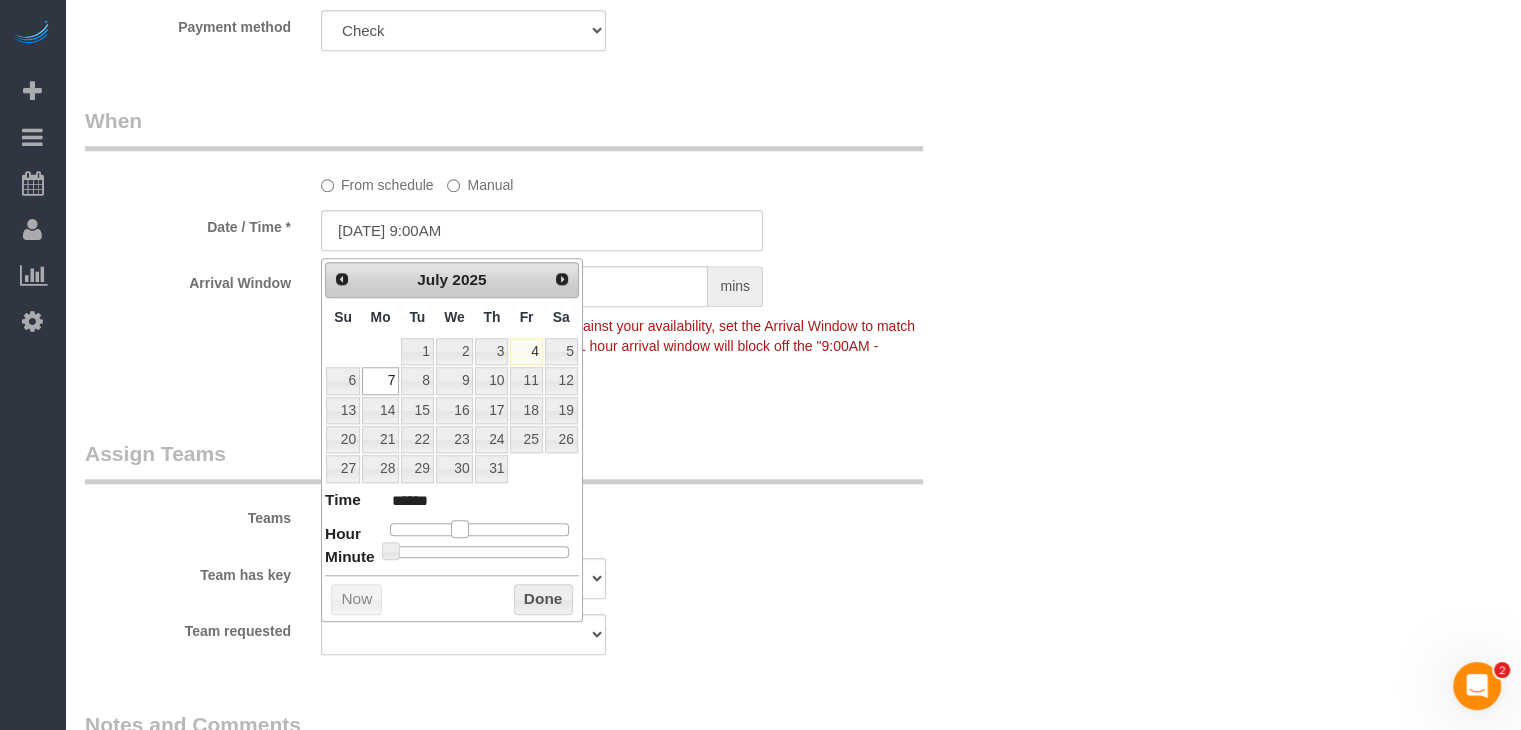 type on "07/07/2025 10:00AM" 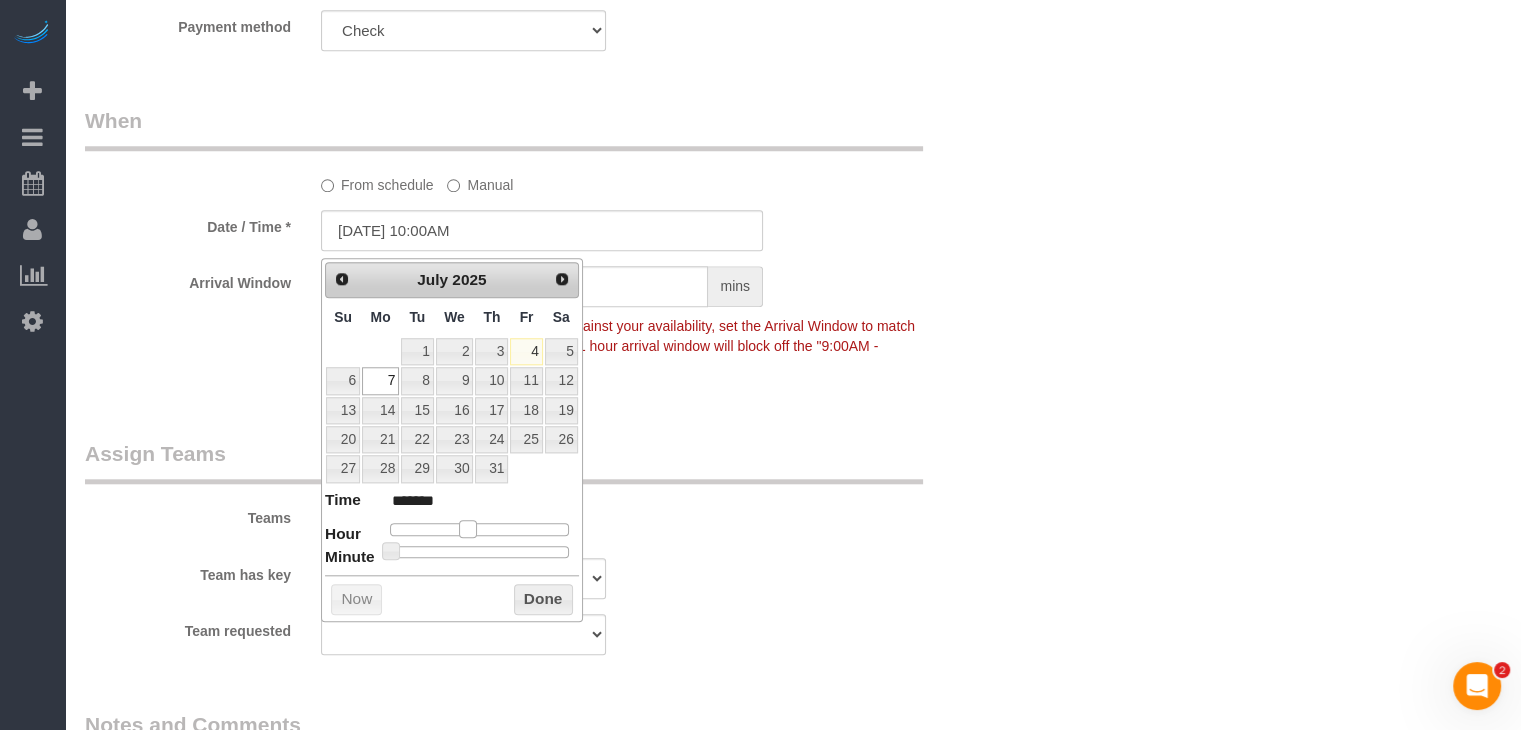 drag, startPoint x: 453, startPoint y: 525, endPoint x: 469, endPoint y: 525, distance: 16 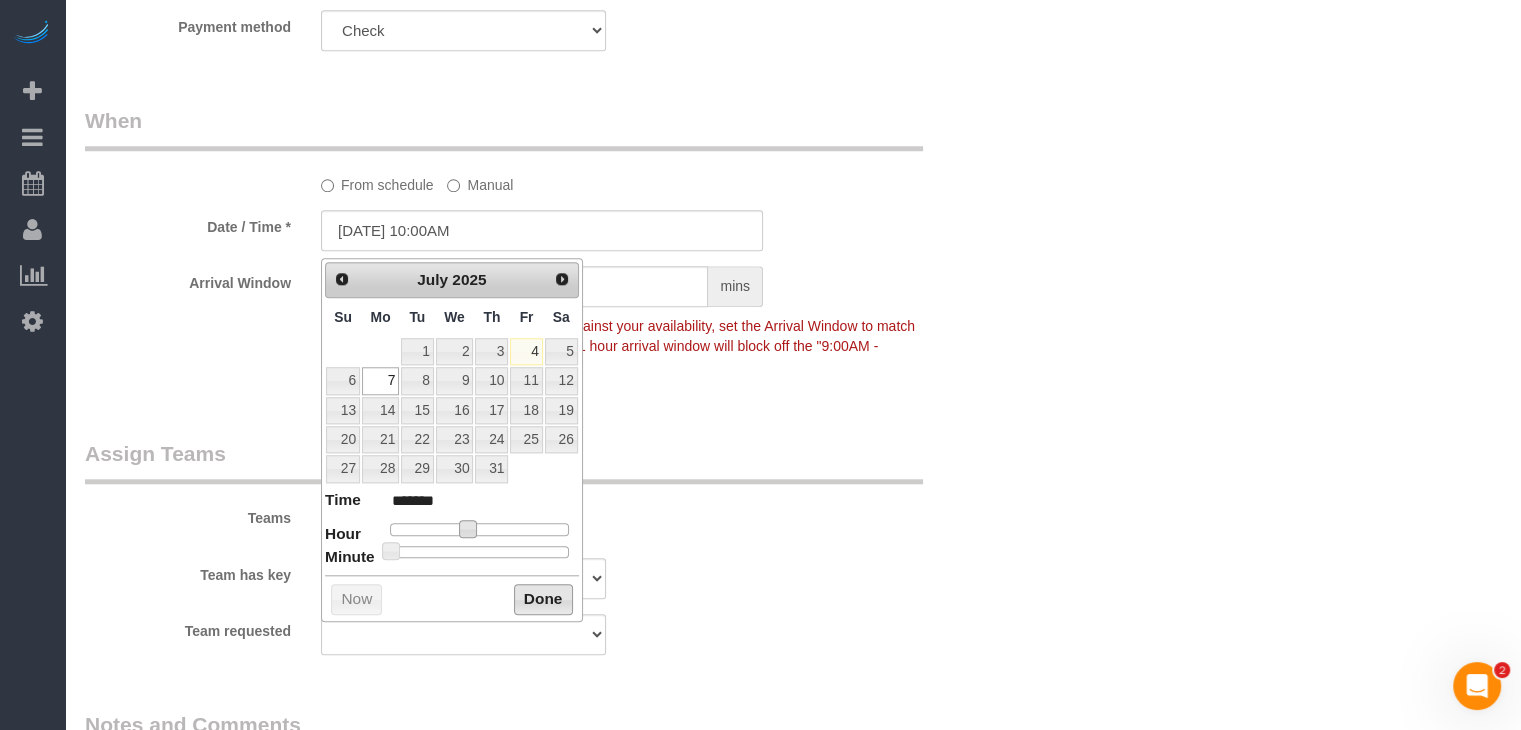 click on "Done" at bounding box center [543, 600] 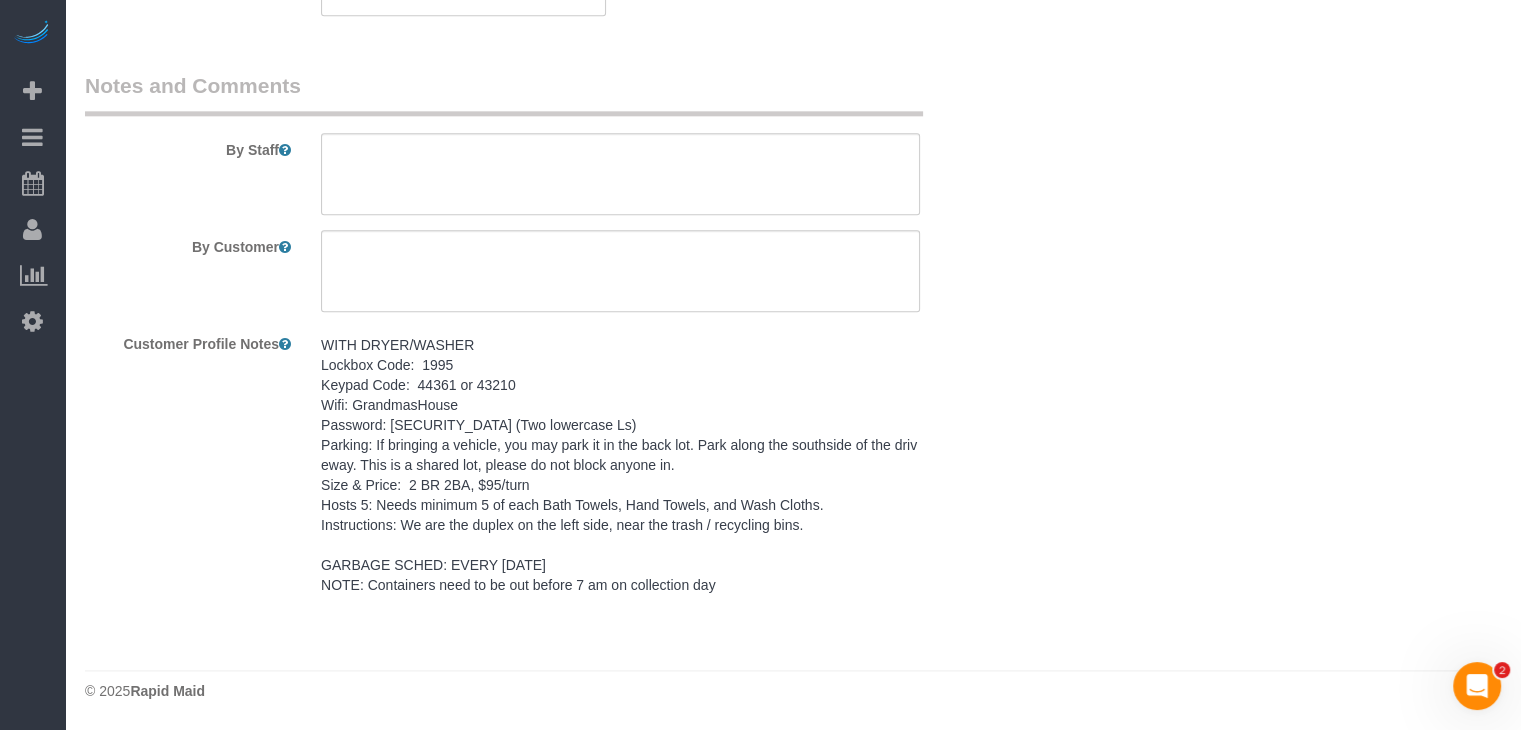 click on "WITH DRYER/WASHER
Lockbox Code:  1995
Keypad Code:  44361 or 43210
Wifi: GrandmasHouse
Password: llovegrandpa. (Two lowercase Ls)
Parking: If bringing a vehicle, you may park it in the back lot. Park along the southside of the driveway. This is a shared lot, please do not block anyone in.
Size & Price:  2 BR 2BA, $95/turn
Hosts 5: Needs minimum 5 of each Bath Towels, Hand Towels, and Wash Cloths.
Instructions: We are the duplex on the left side, near the trash / recycling bins.
GARBAGE SCHED: EVERY MONDAY
NOTE: Containers need to be out before 7 am on collection day" at bounding box center [620, 465] 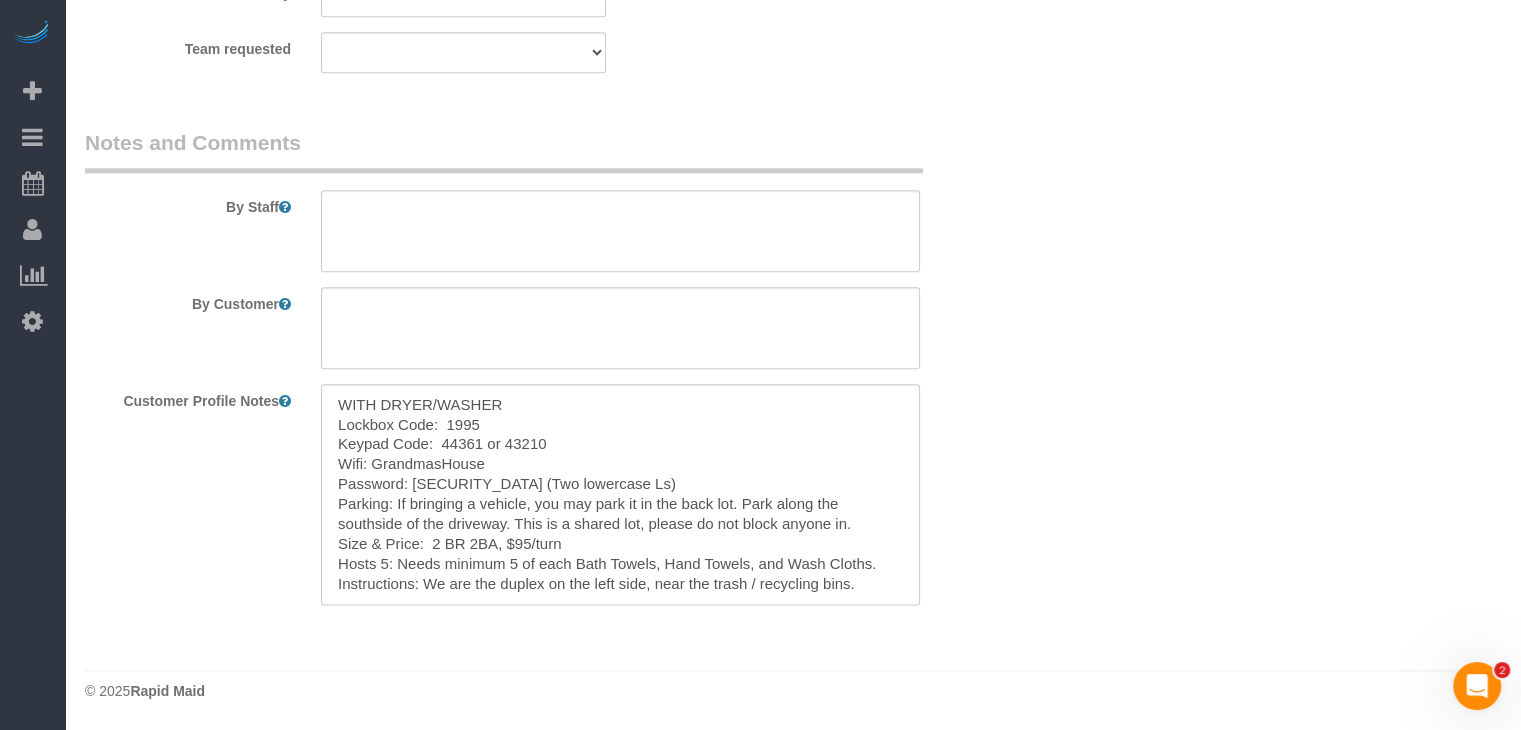 scroll, scrollTop: 2388, scrollLeft: 0, axis: vertical 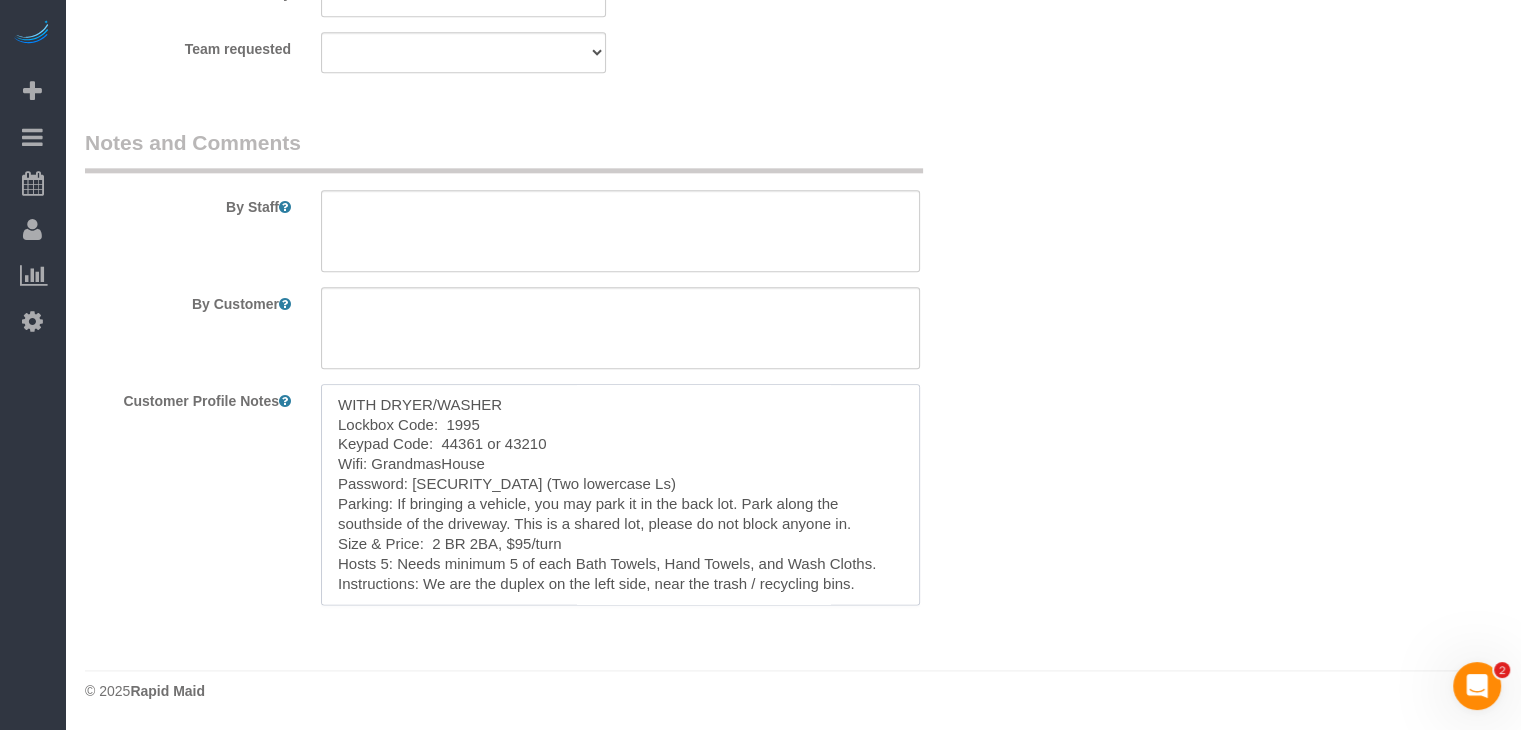 click on "WITH DRYER/WASHER
Lockbox Code:  1995
Keypad Code:  44361 or 43210
Wifi: GrandmasHouse
Password: llovegrandpa. (Two lowercase Ls)
Parking: If bringing a vehicle, you may park it in the back lot. Park along the southside of the driveway. This is a shared lot, please do not block anyone in.
Size & Price:  2 BR 2BA, $95/turn
Hosts 5: Needs minimum 5 of each Bath Towels, Hand Towels, and Wash Cloths.
Instructions: We are the duplex on the left side, near the trash / recycling bins.
GARBAGE SCHED: EVERY MONDAY
NOTE: Containers need to be out before 7 am on collection day" at bounding box center [620, 494] 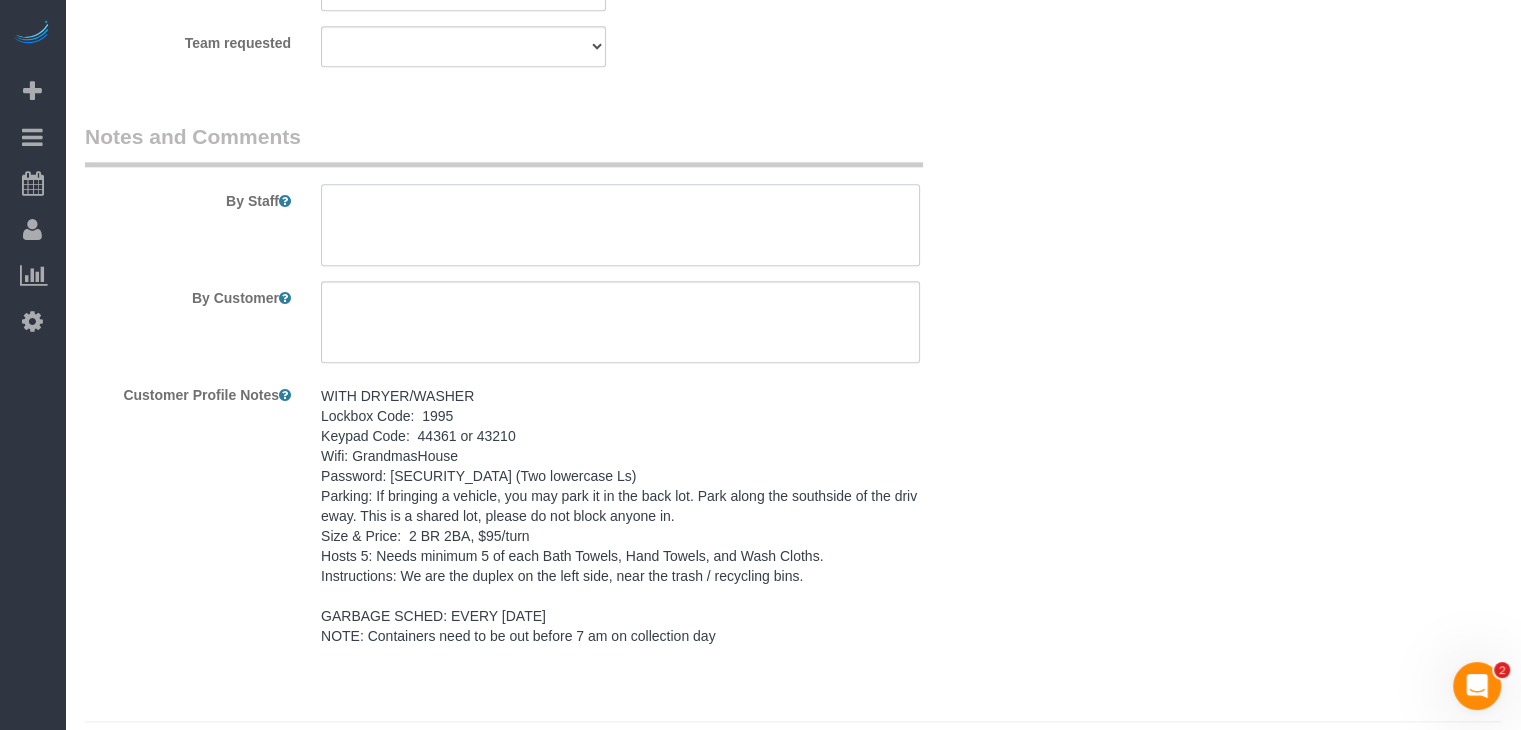 click at bounding box center (620, 225) 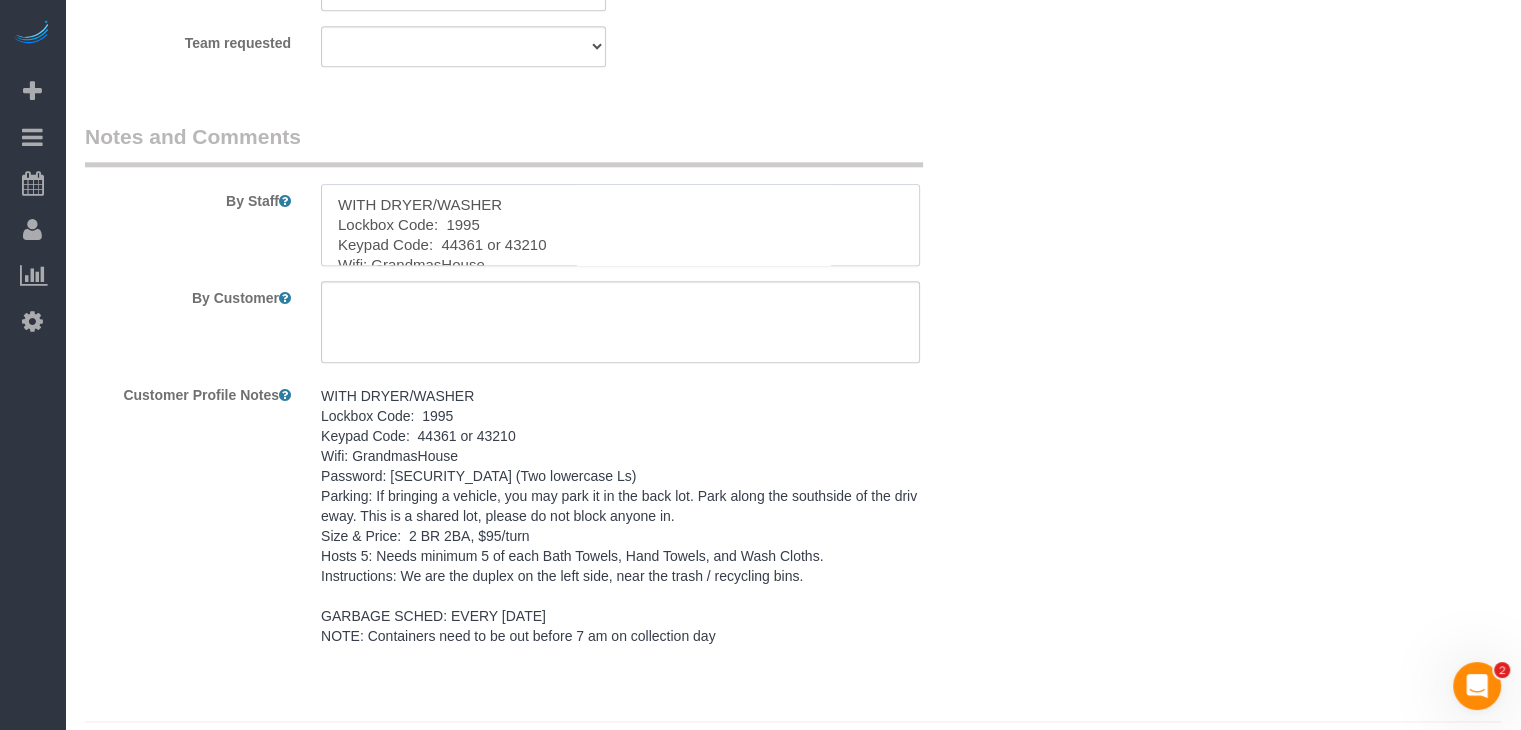 scroll, scrollTop: 188, scrollLeft: 0, axis: vertical 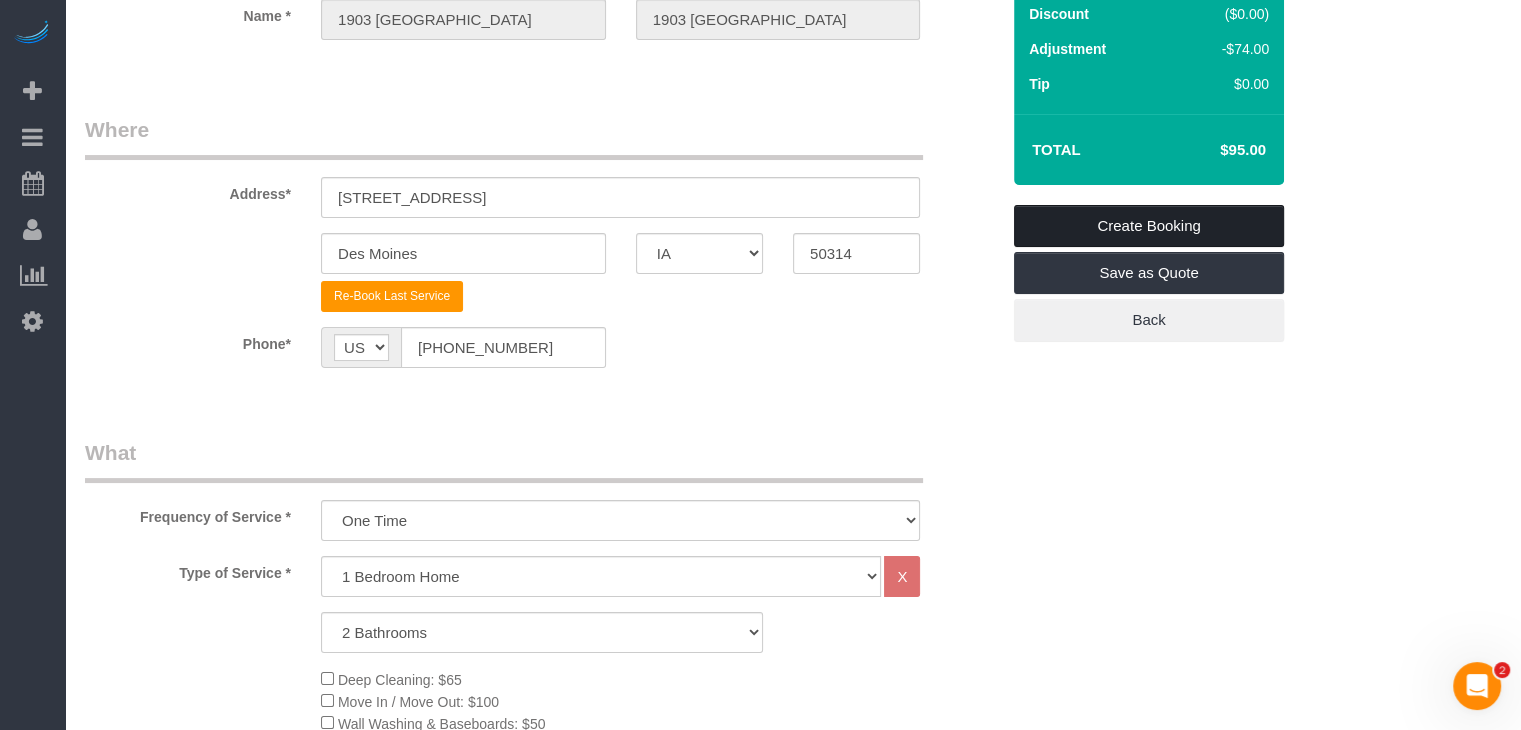 type on "WITH DRYER/WASHER
Lockbox Code:  1995
Keypad Code:  44361 or 43210
Wifi: GrandmasHouse
Password: llovegrandpa. (Two lowercase Ls)
Parking: If bringing a vehicle, you may park it in the back lot. Park along the southside of the driveway. This is a shared lot, please do not block anyone in.
Size & Price:  2 BR 2BA, $95/turn
Hosts 5: Needs minimum 5 of each Bath Towels, Hand Towels, and Wash Cloths.
Instructions: We are the duplex on the left side, near the trash / recycling bins.
GARBAGE SCHED: EVERY MONDAY
NOTE: Containers need to be out before 7 am on collection day" 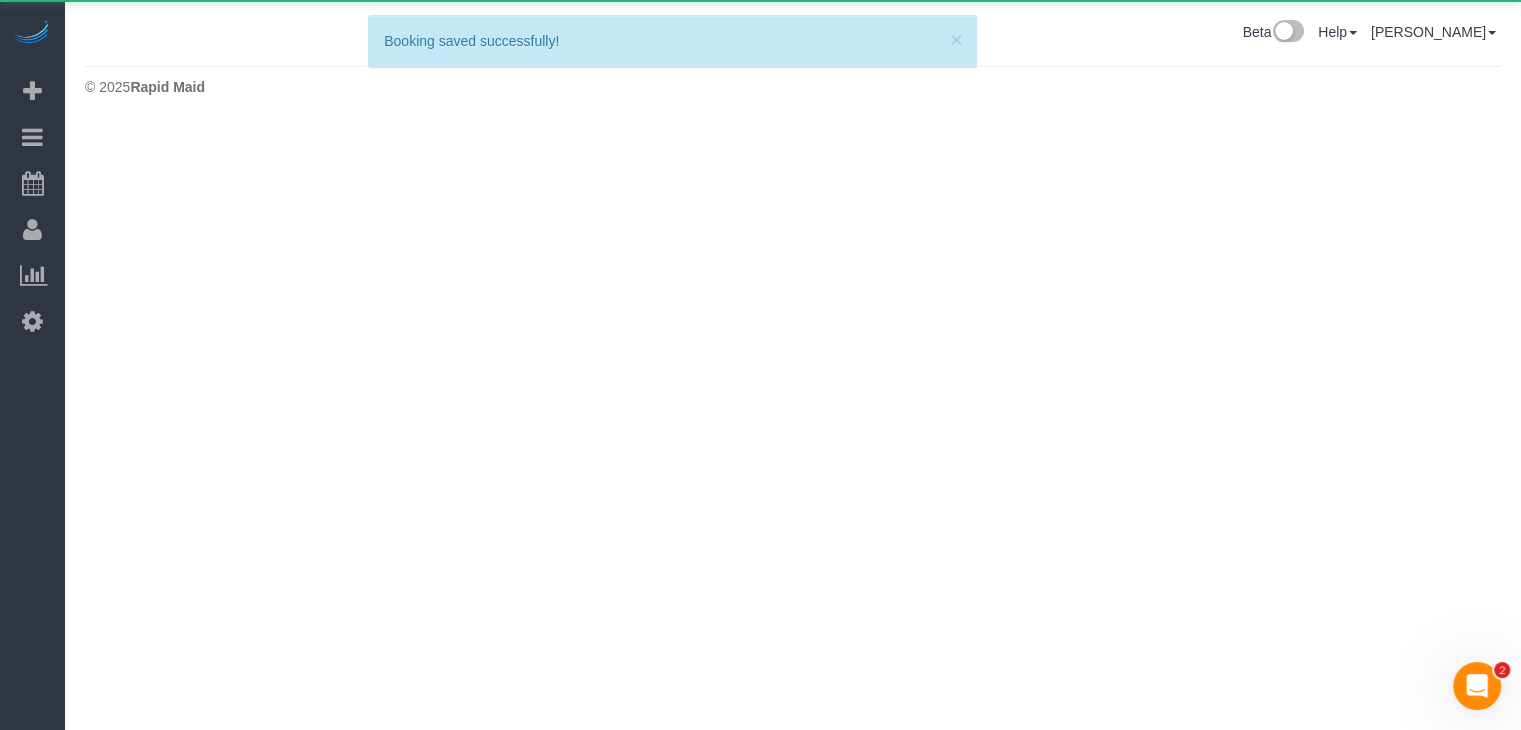 scroll, scrollTop: 0, scrollLeft: 0, axis: both 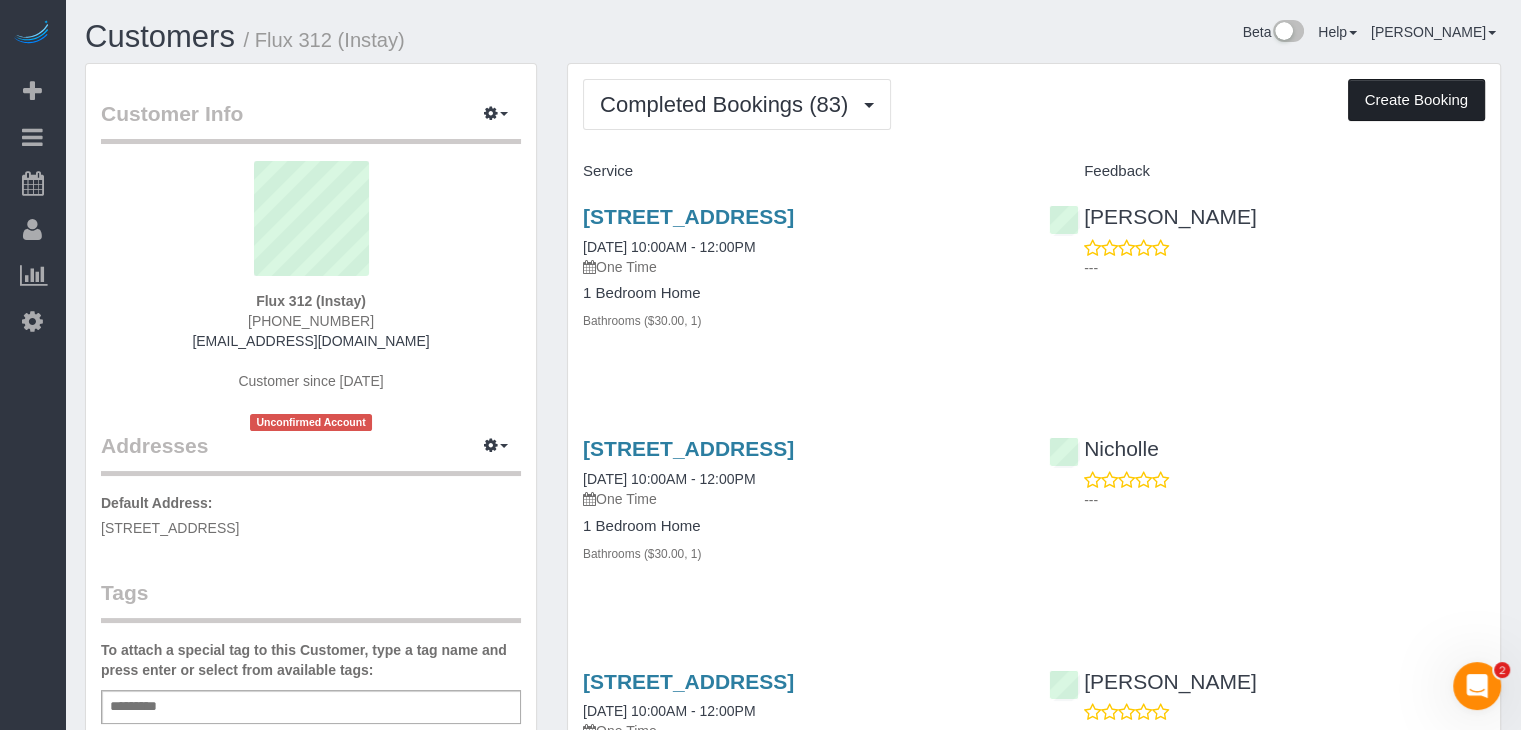 click on "Create Booking" at bounding box center [1416, 100] 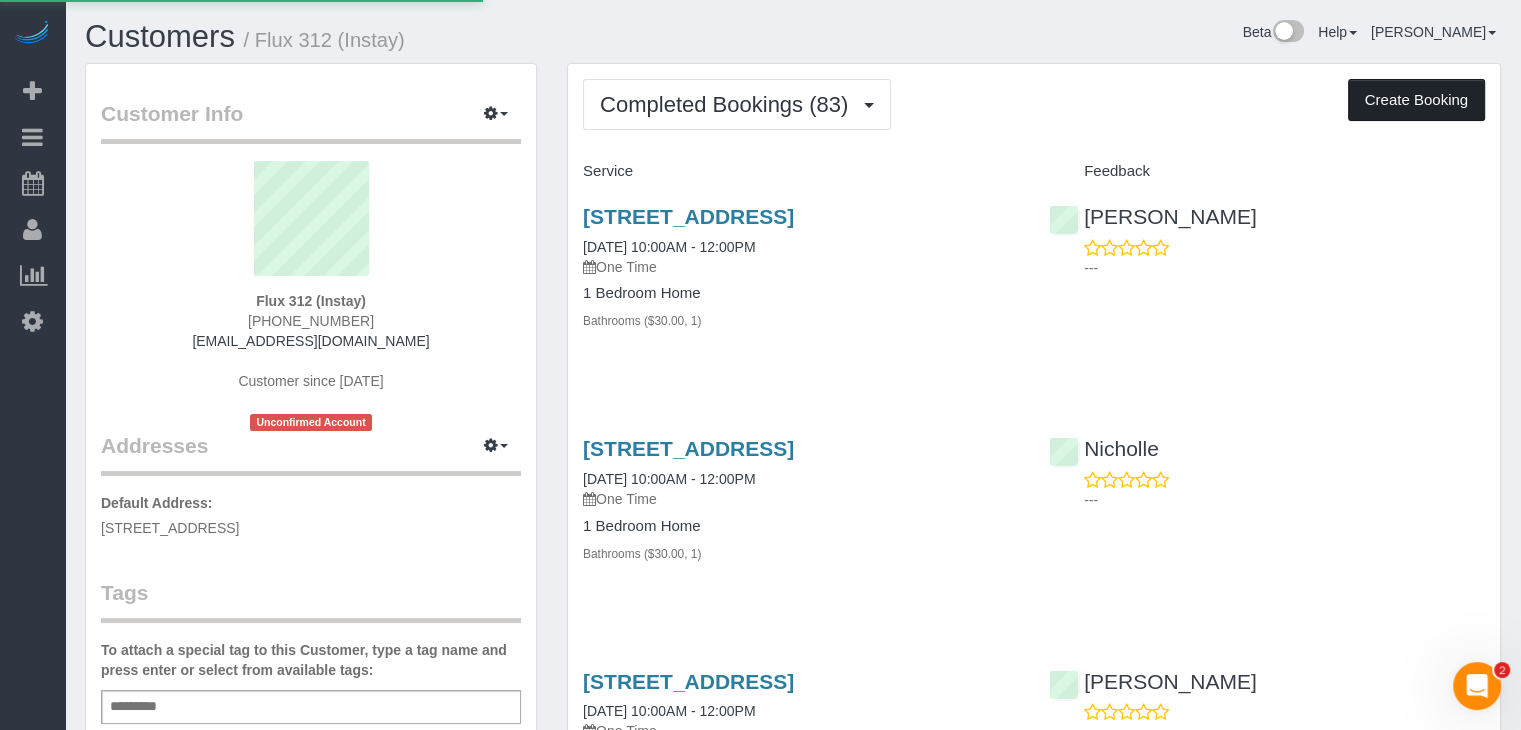 select on "IA" 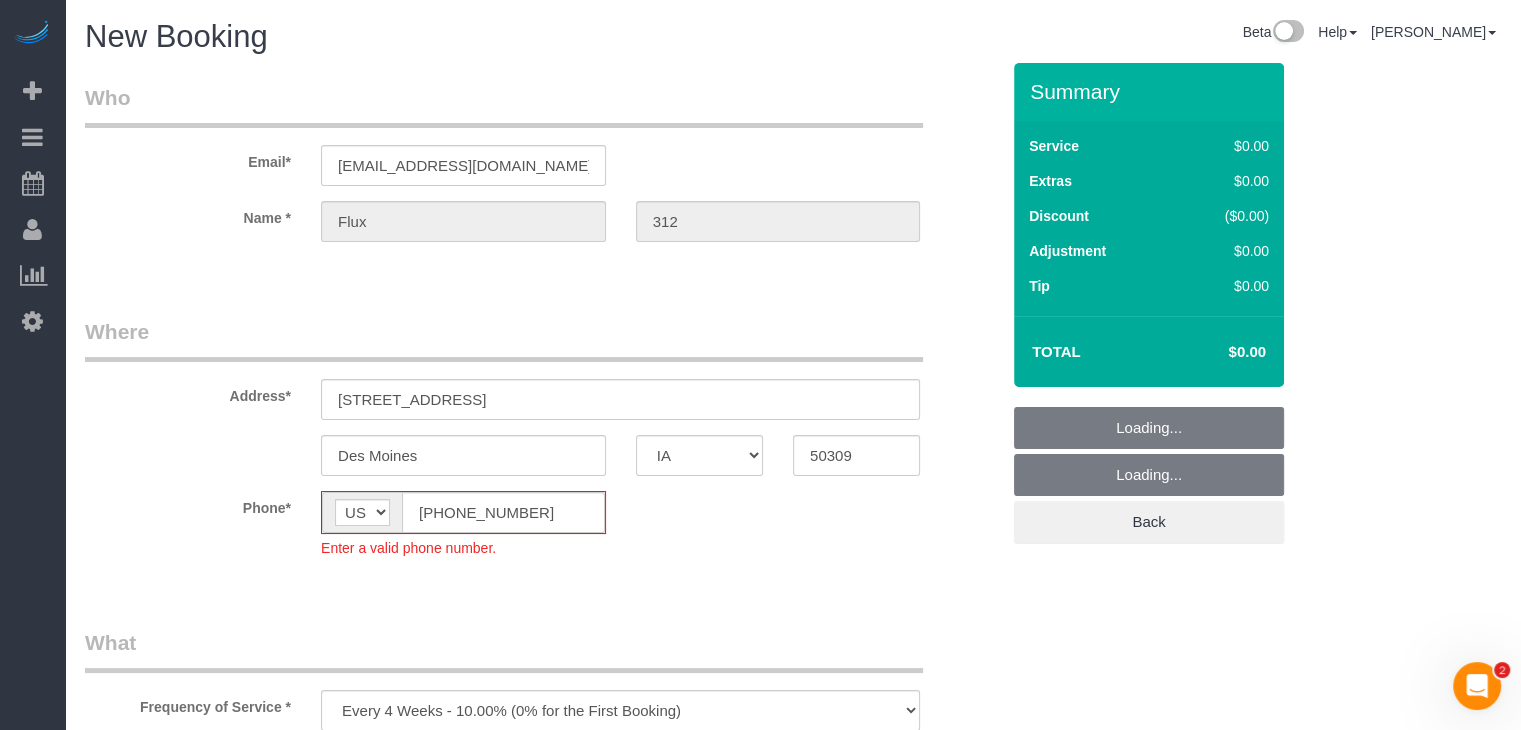 select on "object:1784" 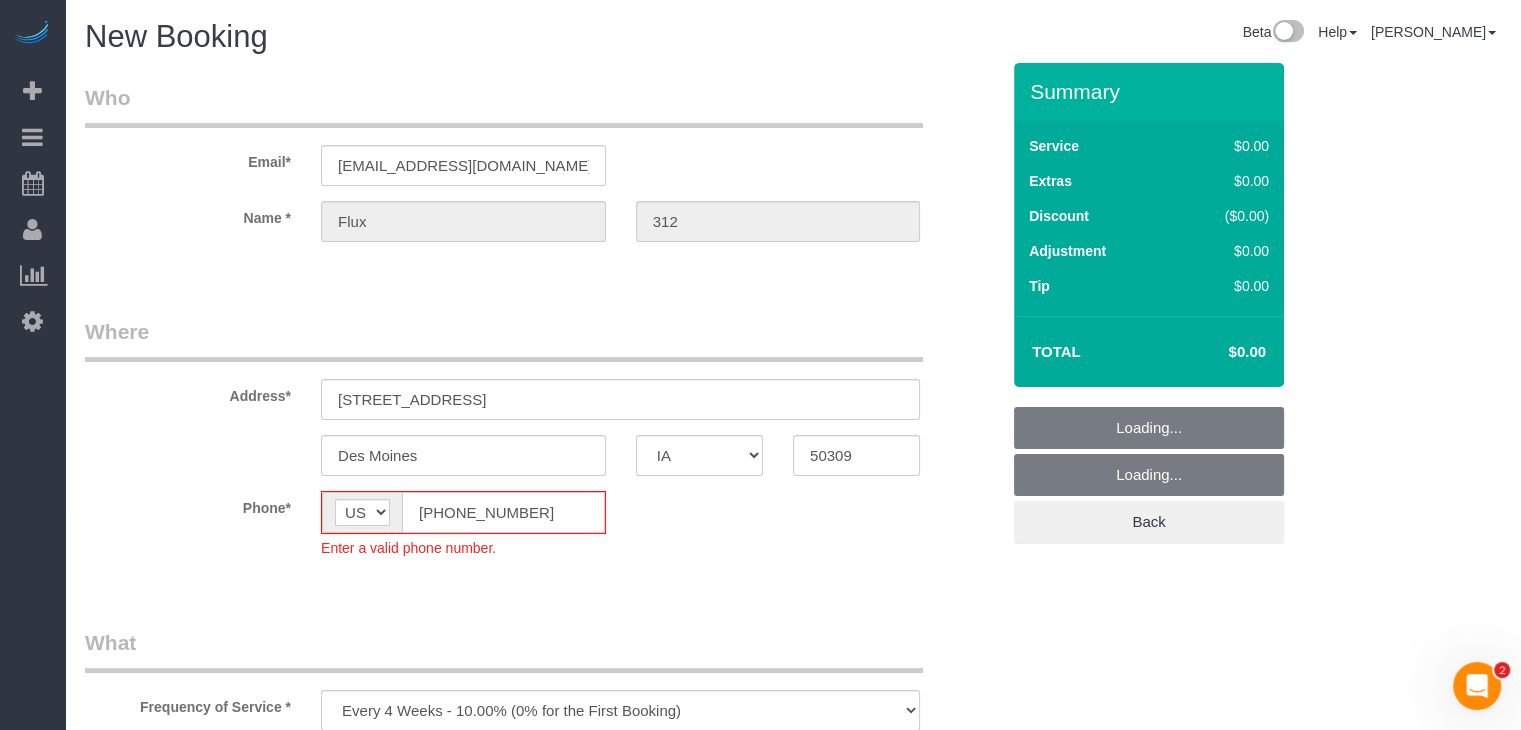 click on "[PHONE_NUMBER]" 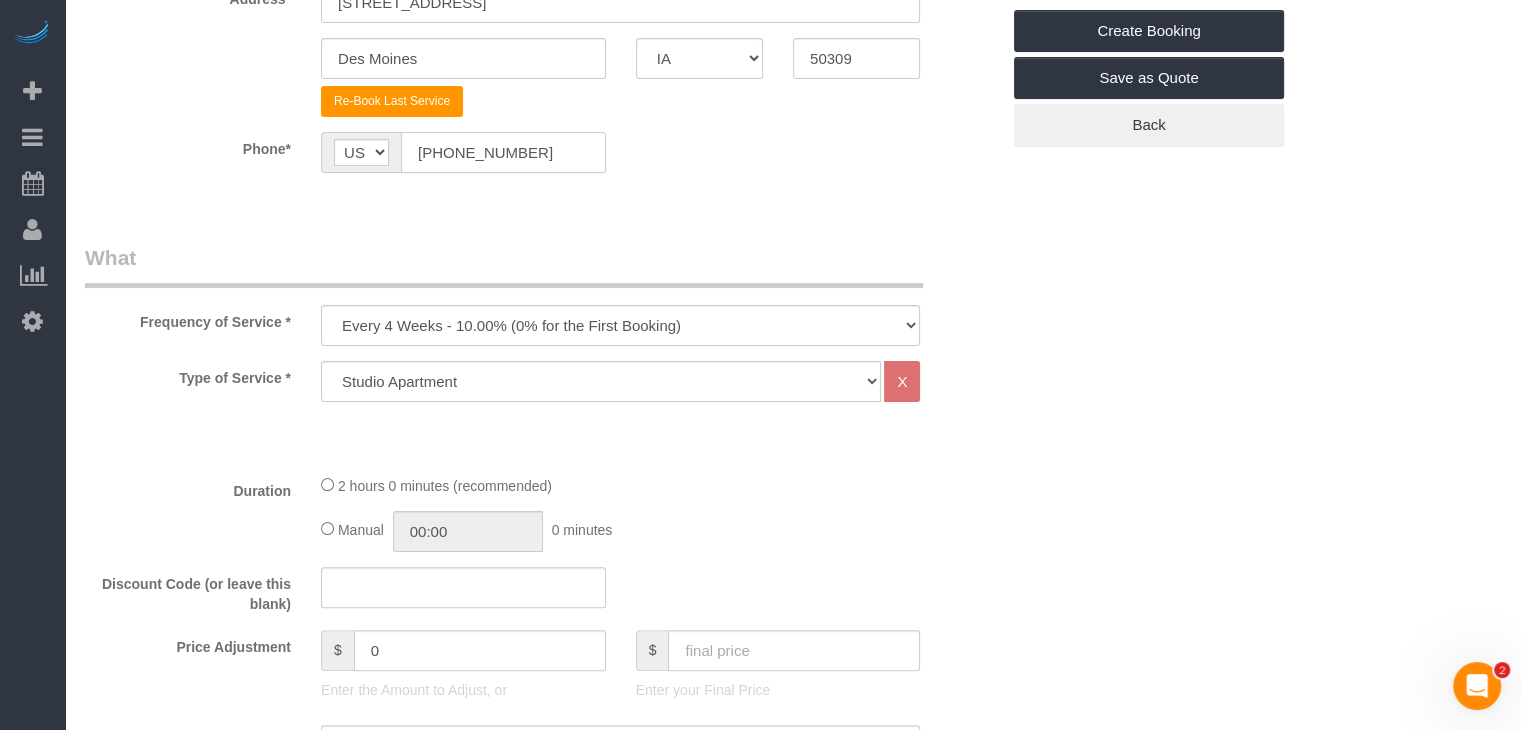 scroll, scrollTop: 500, scrollLeft: 0, axis: vertical 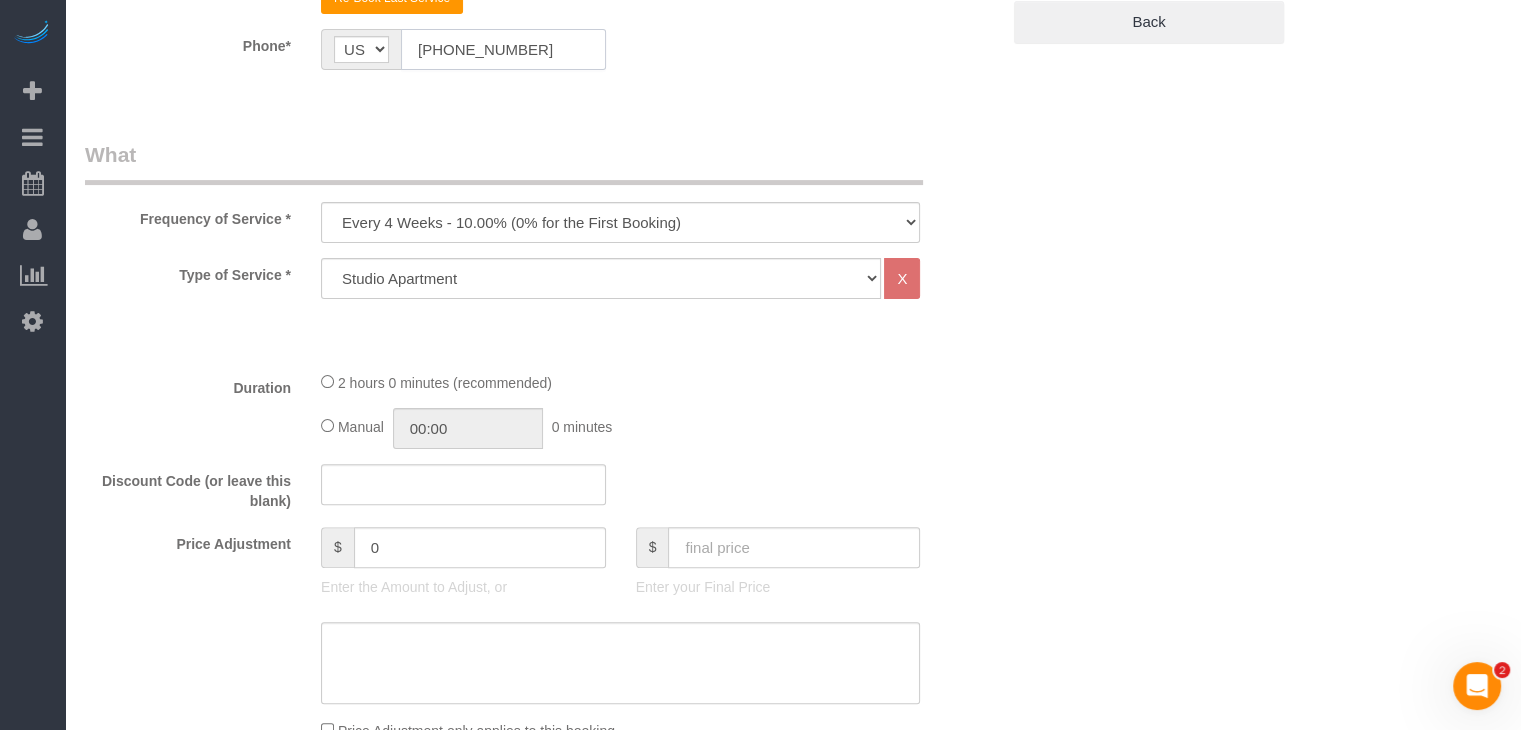 type on "[PHONE_NUMBER]" 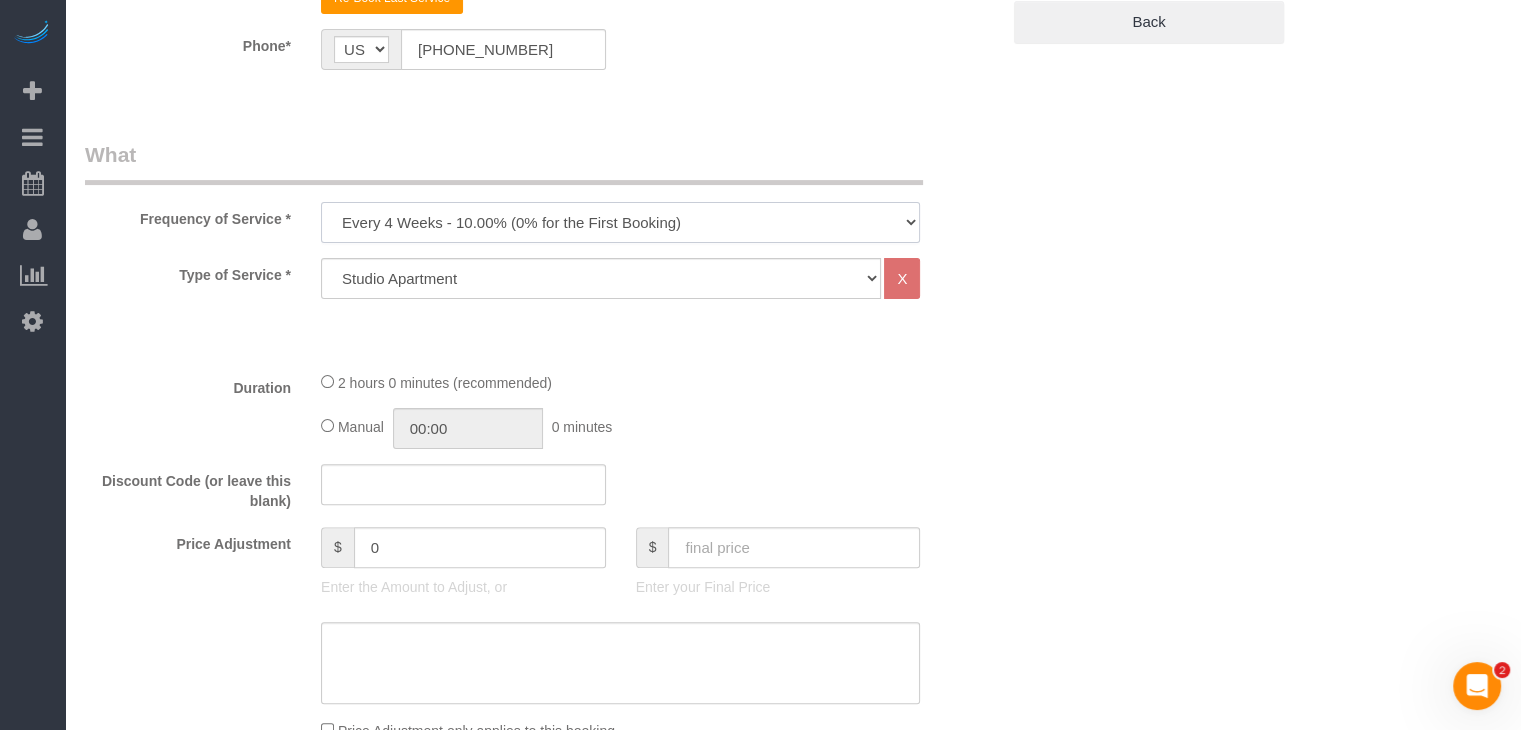 click on "Every 6 Weeks (0% for the First Booking) One Time Every 8 Weeks (0% for the First Booking) Every 4 Weeks - 10.00% (0% for the First Booking) Every 3 Weeks - 12.00% (0% for the First Booking) Every 2 Weeks - 15.00% (0% for the First Booking) Weekly - 20.00% (0% for the First Booking)" at bounding box center [620, 222] 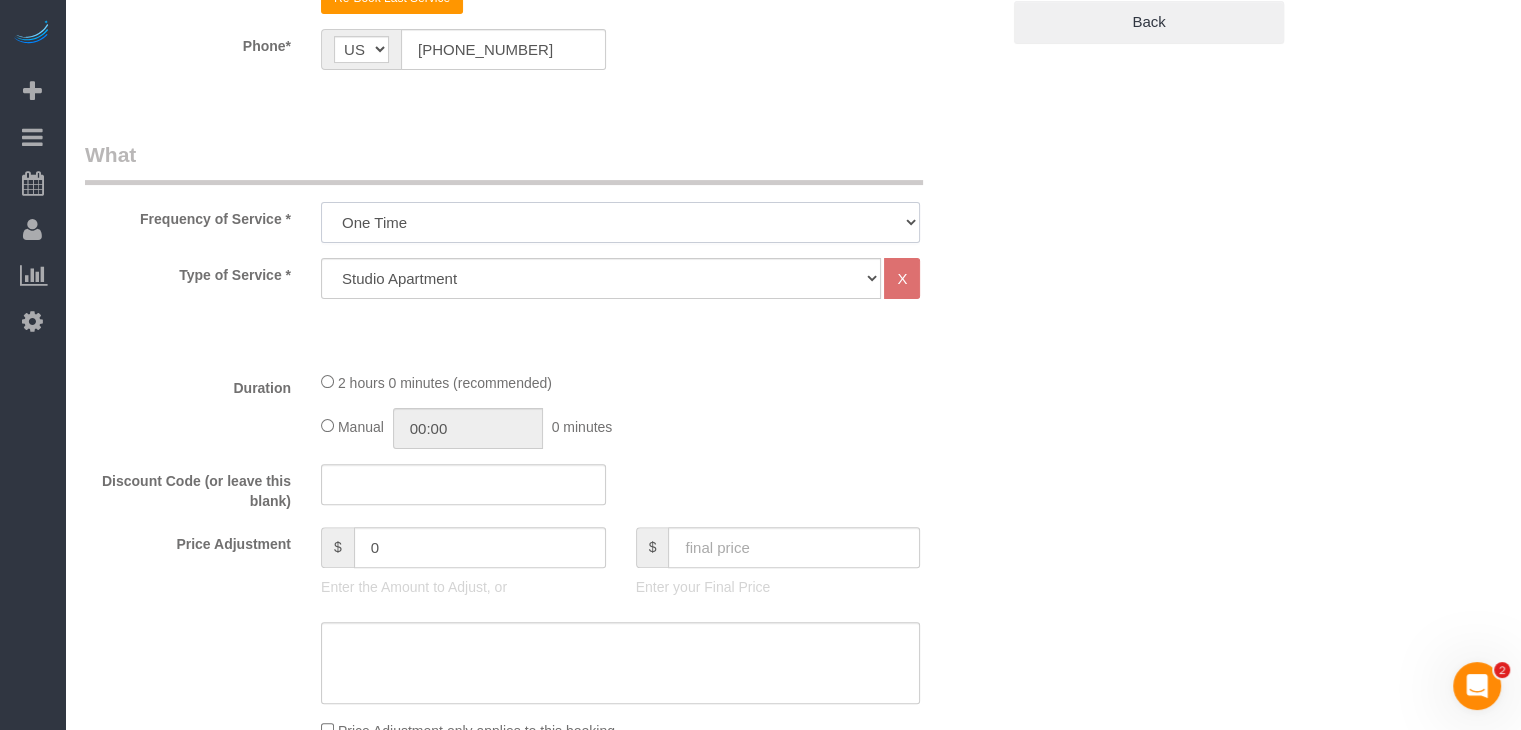 click on "Every 6 Weeks (0% for the First Booking) One Time Every 8 Weeks (0% for the First Booking) Every 4 Weeks - 10.00% (0% for the First Booking) Every 3 Weeks - 12.00% (0% for the First Booking) Every 2 Weeks - 15.00% (0% for the First Booking) Weekly - 20.00% (0% for the First Booking)" at bounding box center (620, 222) 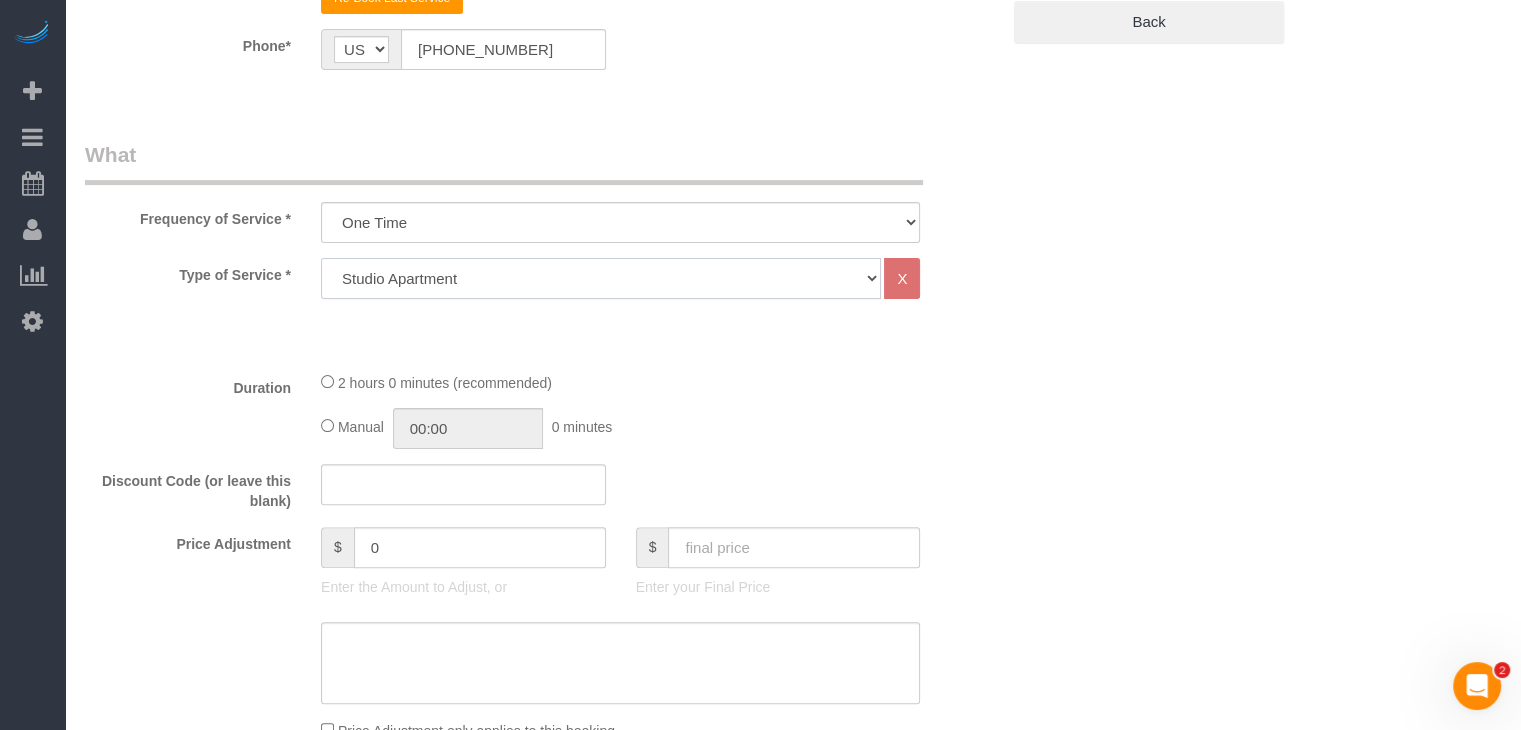 click on "Studio Apartment 1 Bedroom Home 2 Bedroom Home 3 Bedroom Home 4 Bedroom Home 5 Bedroom Home 6 Bedroom Home 7 Bedroom Home Hourly Cleaning Hazard/Emergency Cleaning General Maintenance" 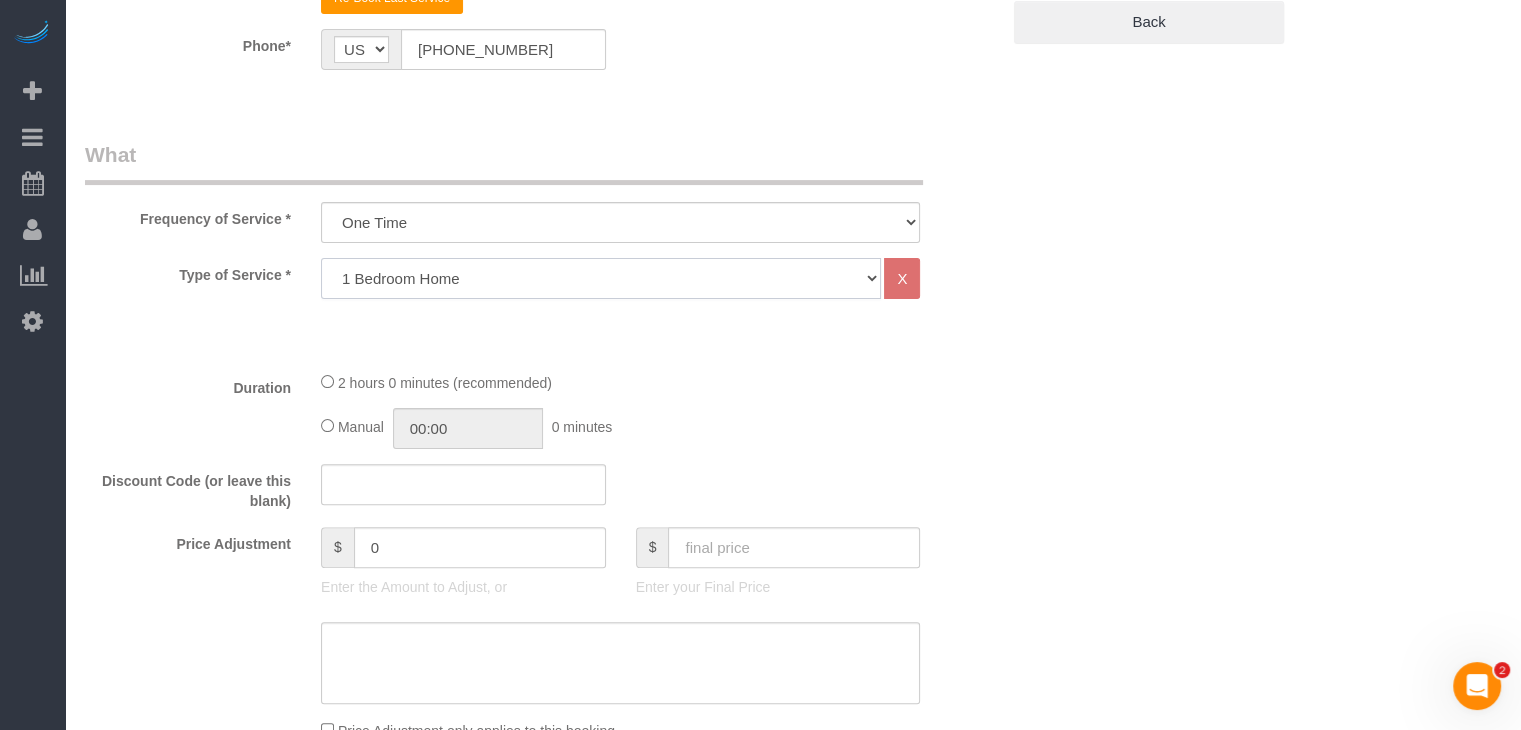 click on "Studio Apartment 1 Bedroom Home 2 Bedroom Home 3 Bedroom Home 4 Bedroom Home 5 Bedroom Home 6 Bedroom Home 7 Bedroom Home Hourly Cleaning Hazard/Emergency Cleaning General Maintenance" 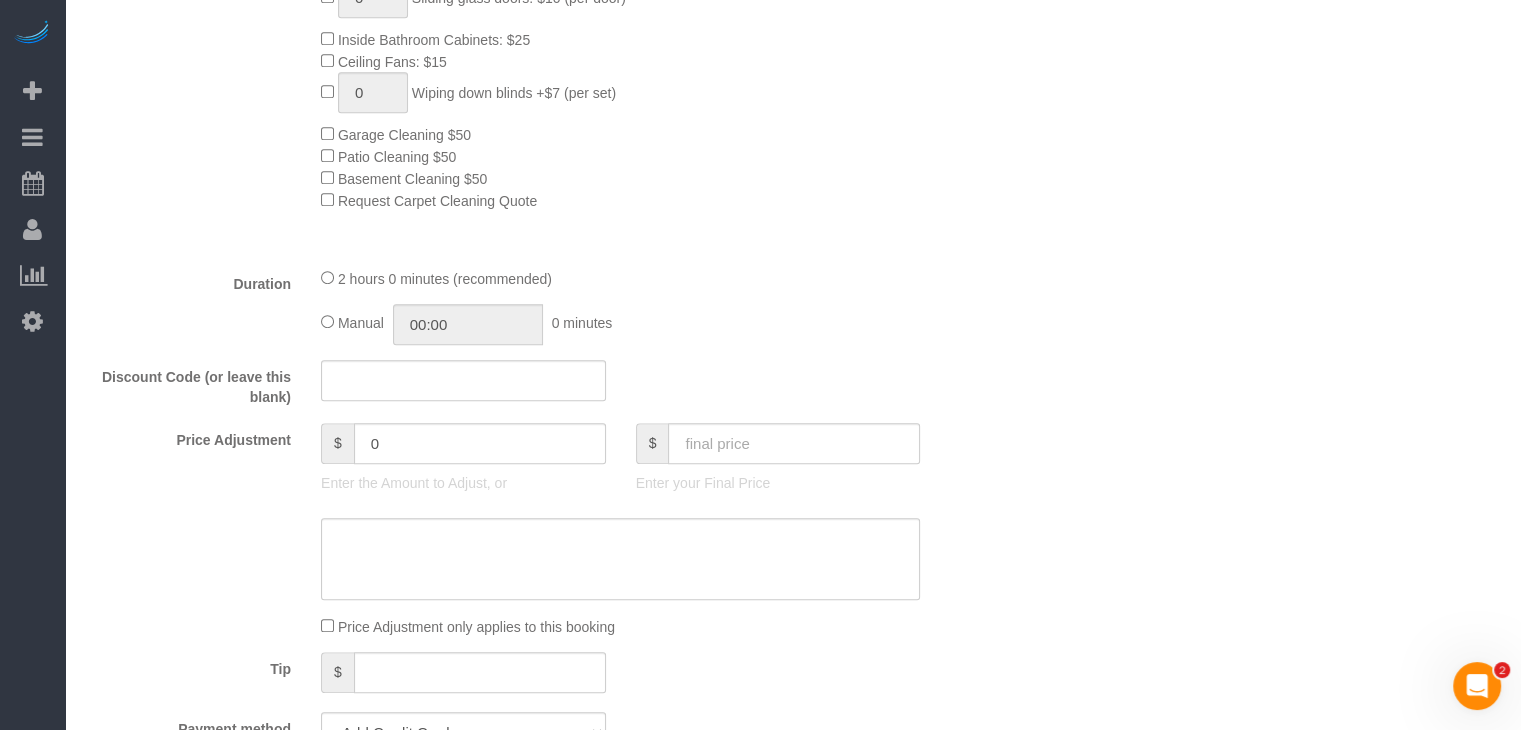 scroll, scrollTop: 1201, scrollLeft: 0, axis: vertical 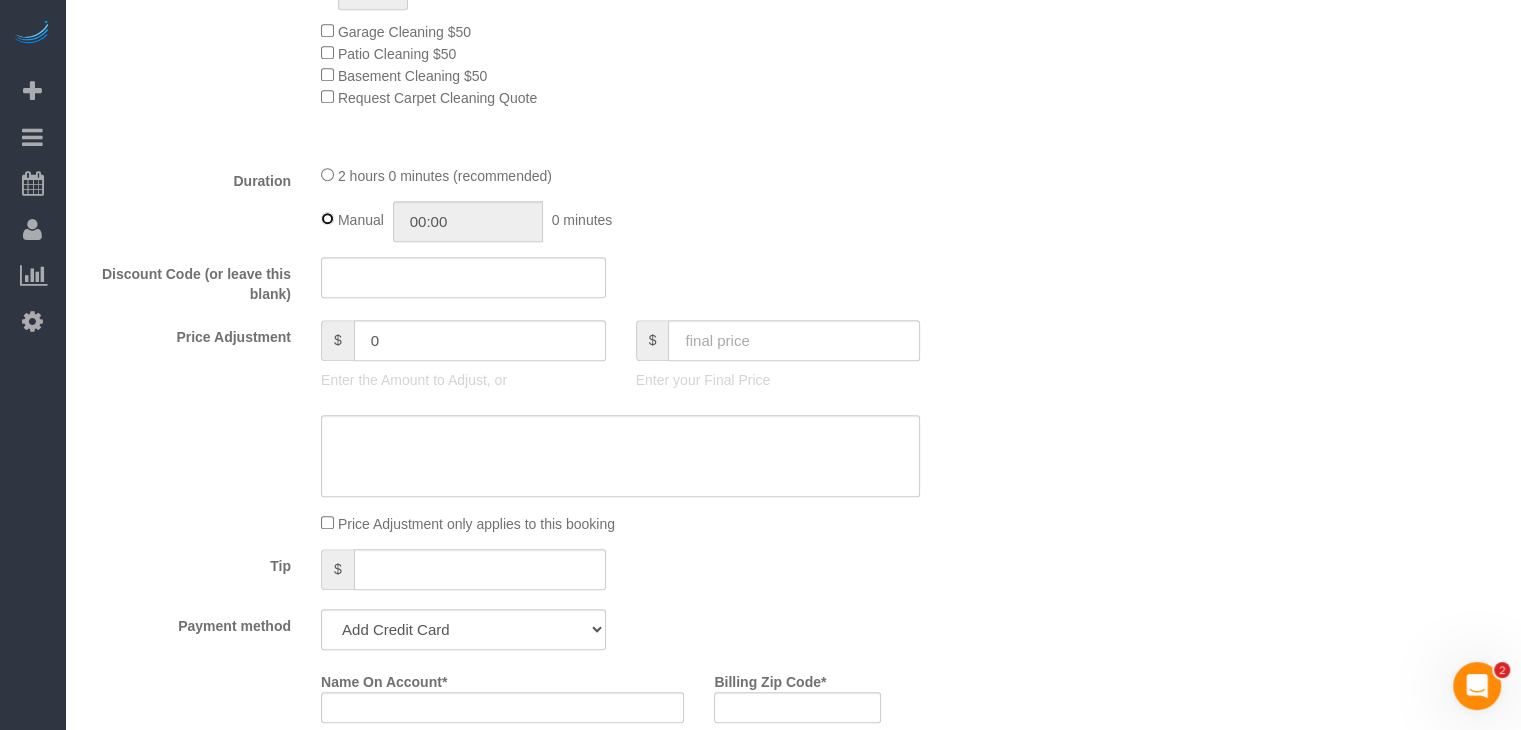 type on "02:00" 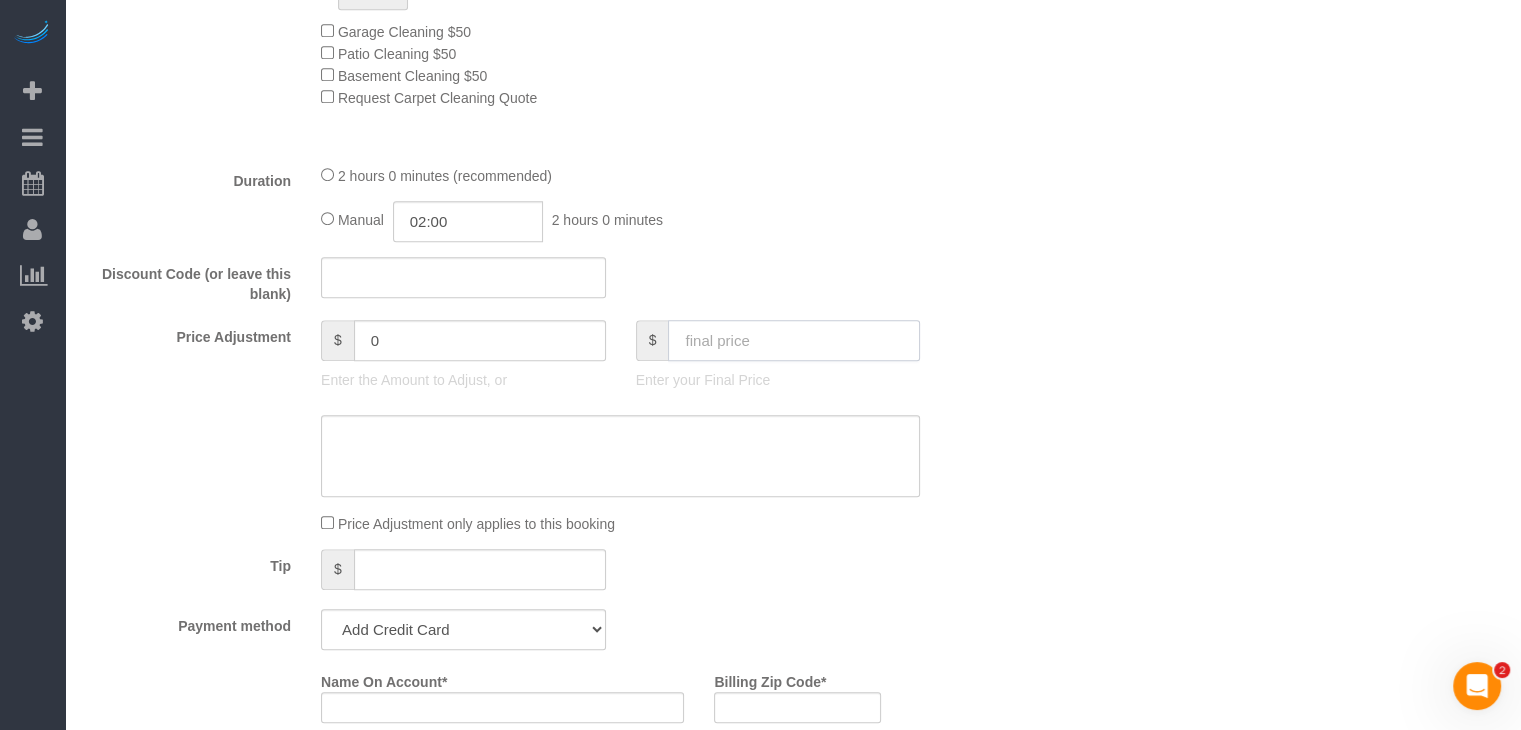 click 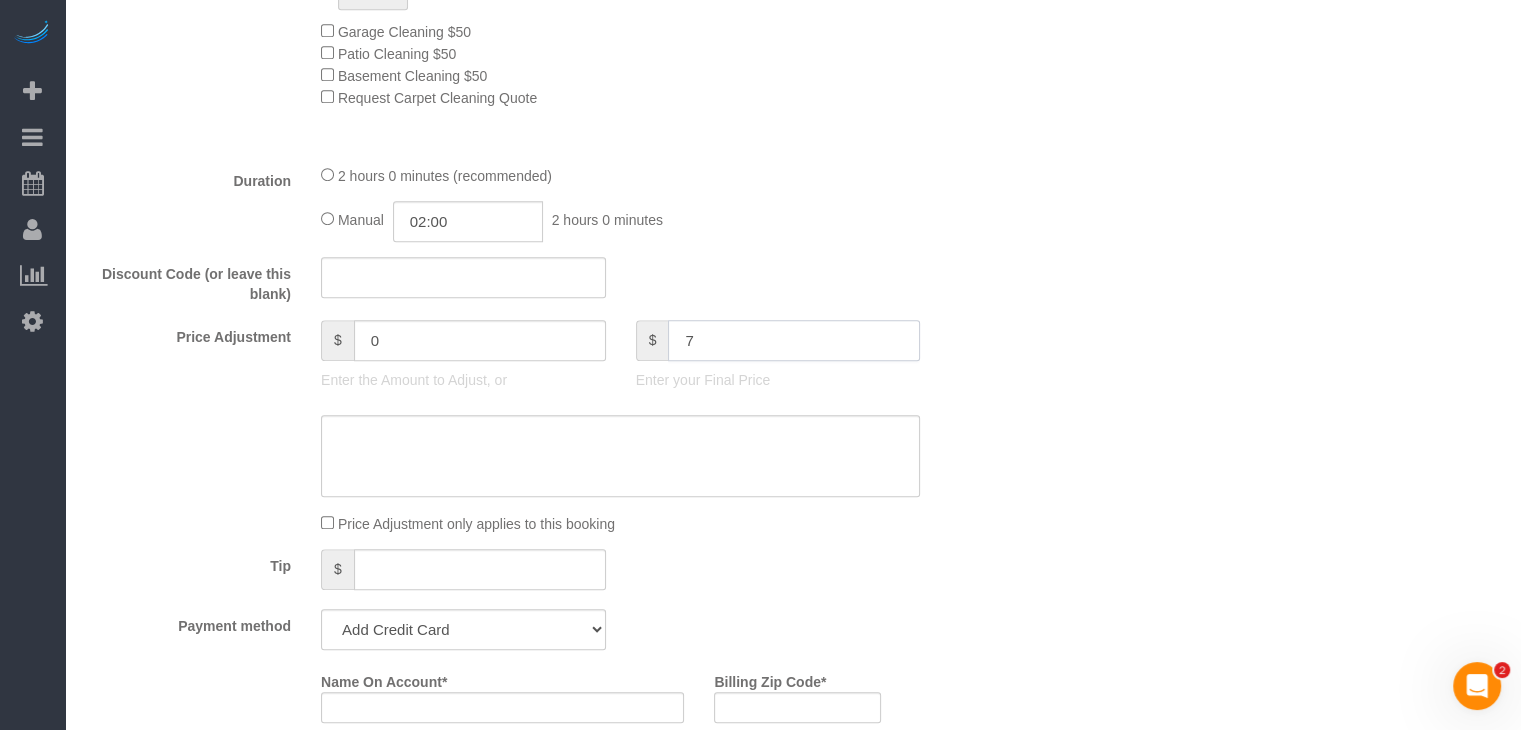 type on "75" 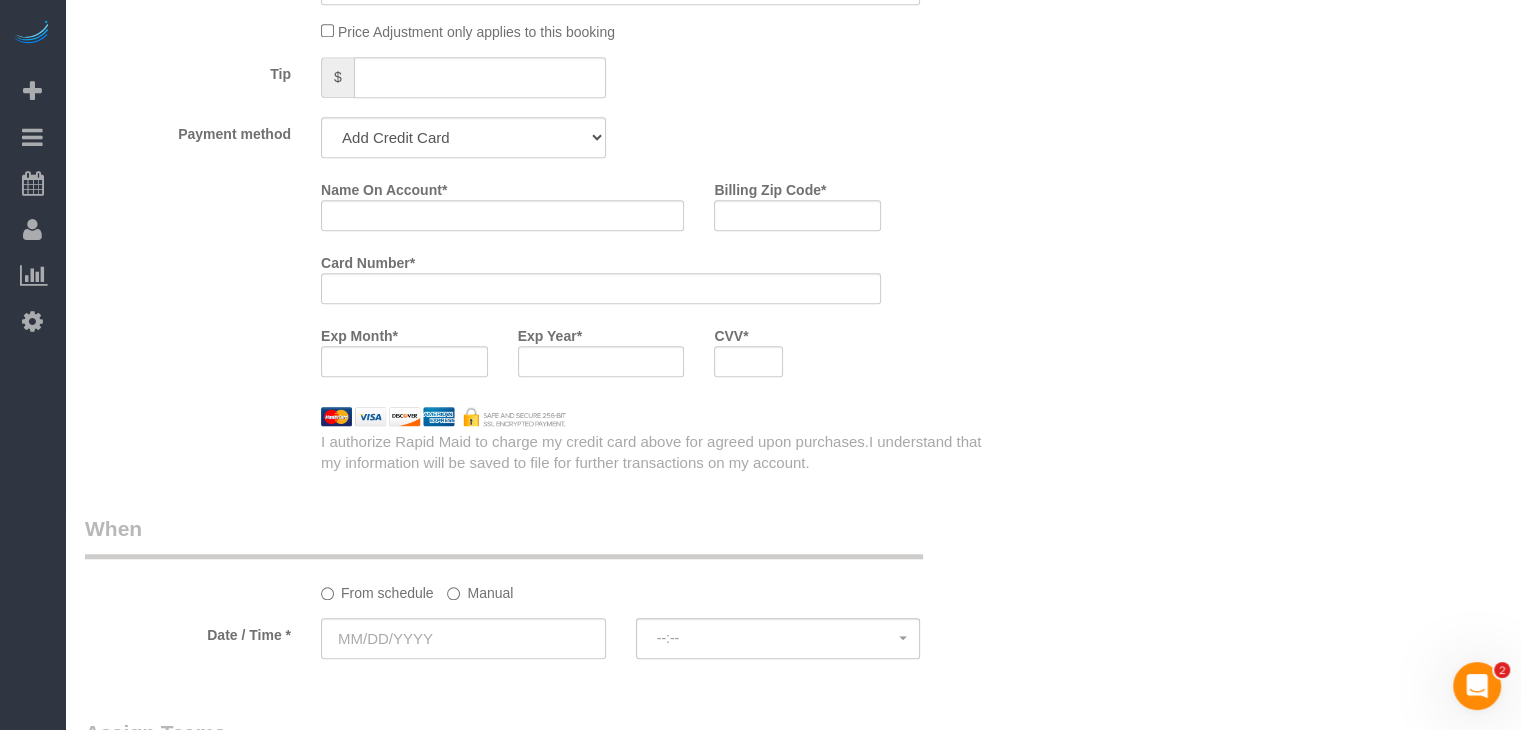 type on "-64" 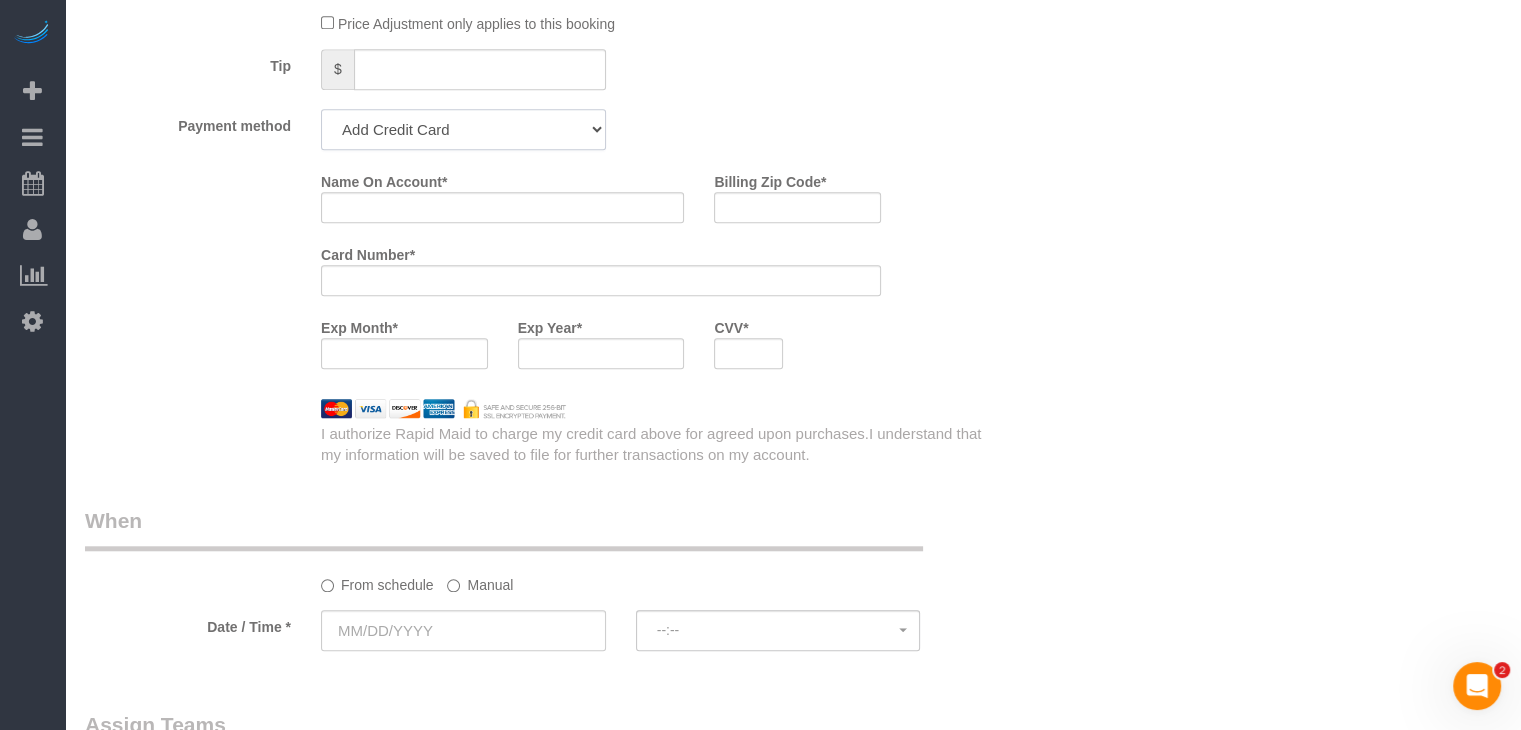 click on "Add Credit Card Cash Check Paypal" 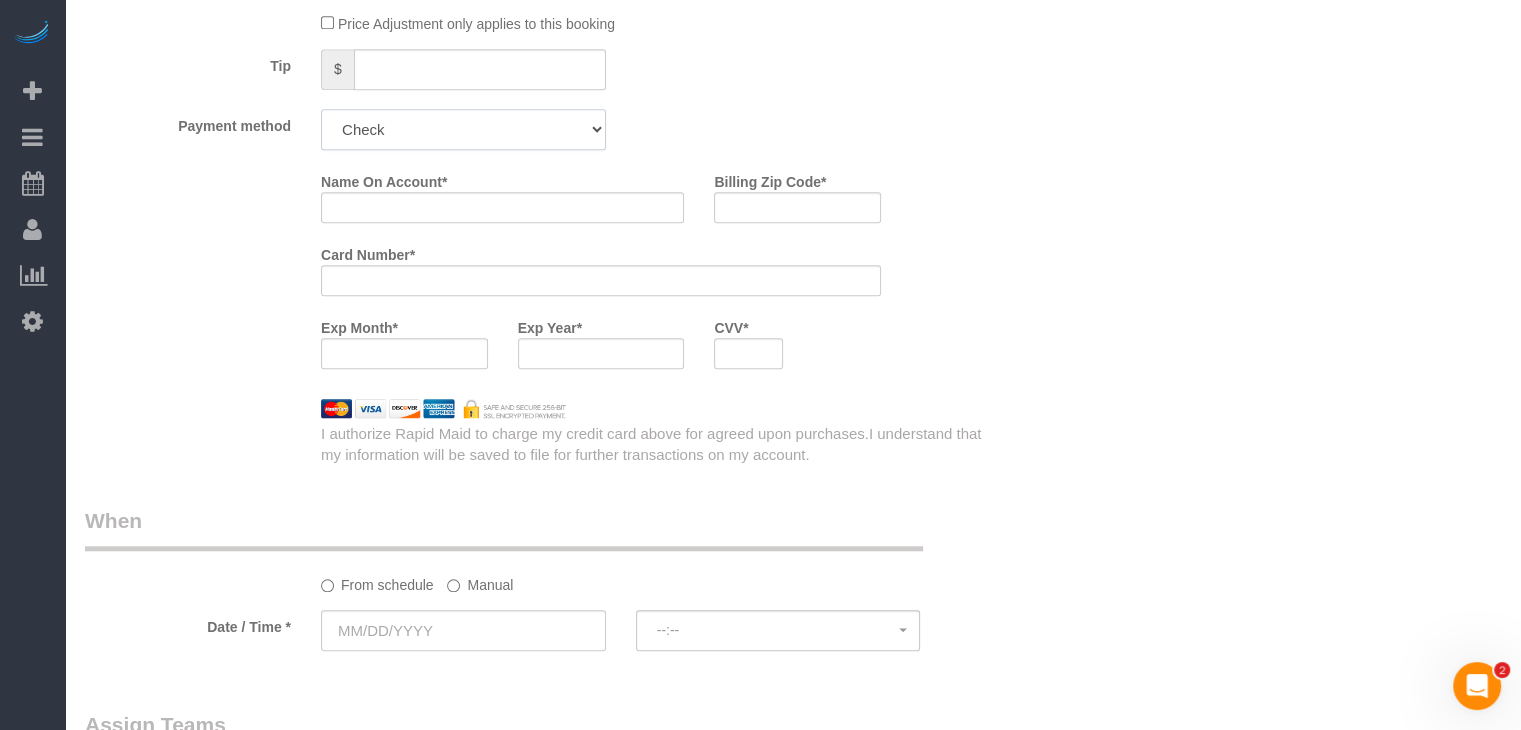 click on "Add Credit Card Cash Check Paypal" 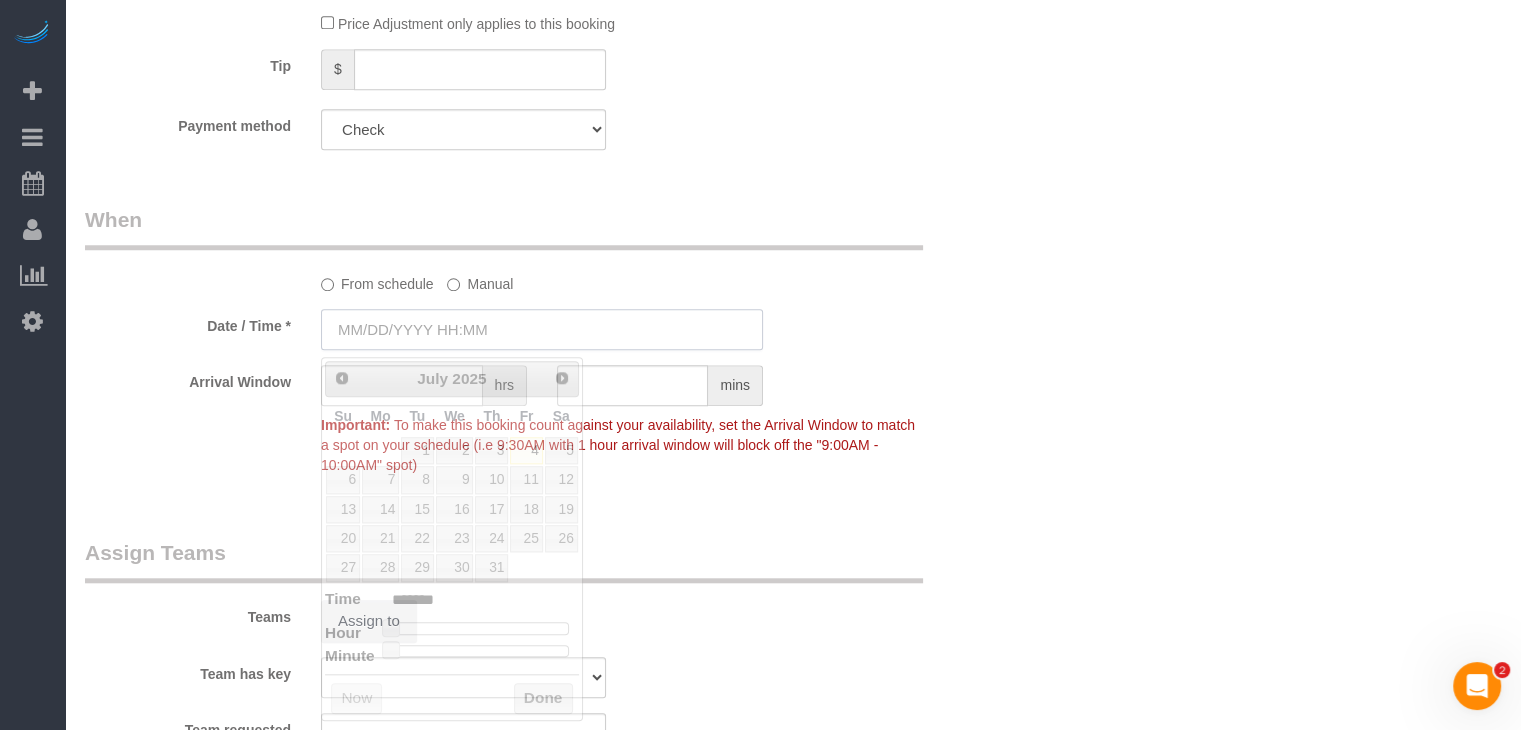 click at bounding box center [542, 329] 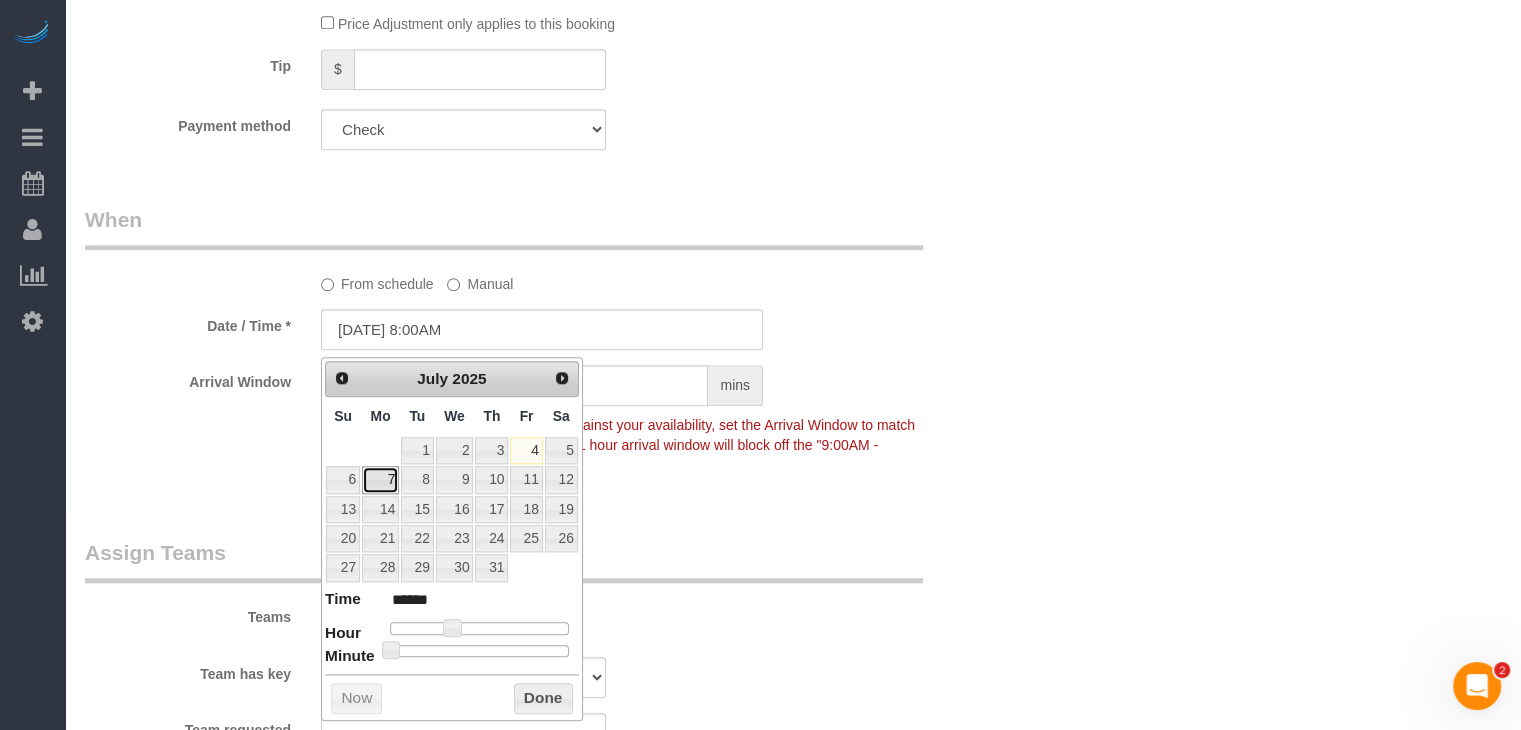 click on "7" at bounding box center (380, 479) 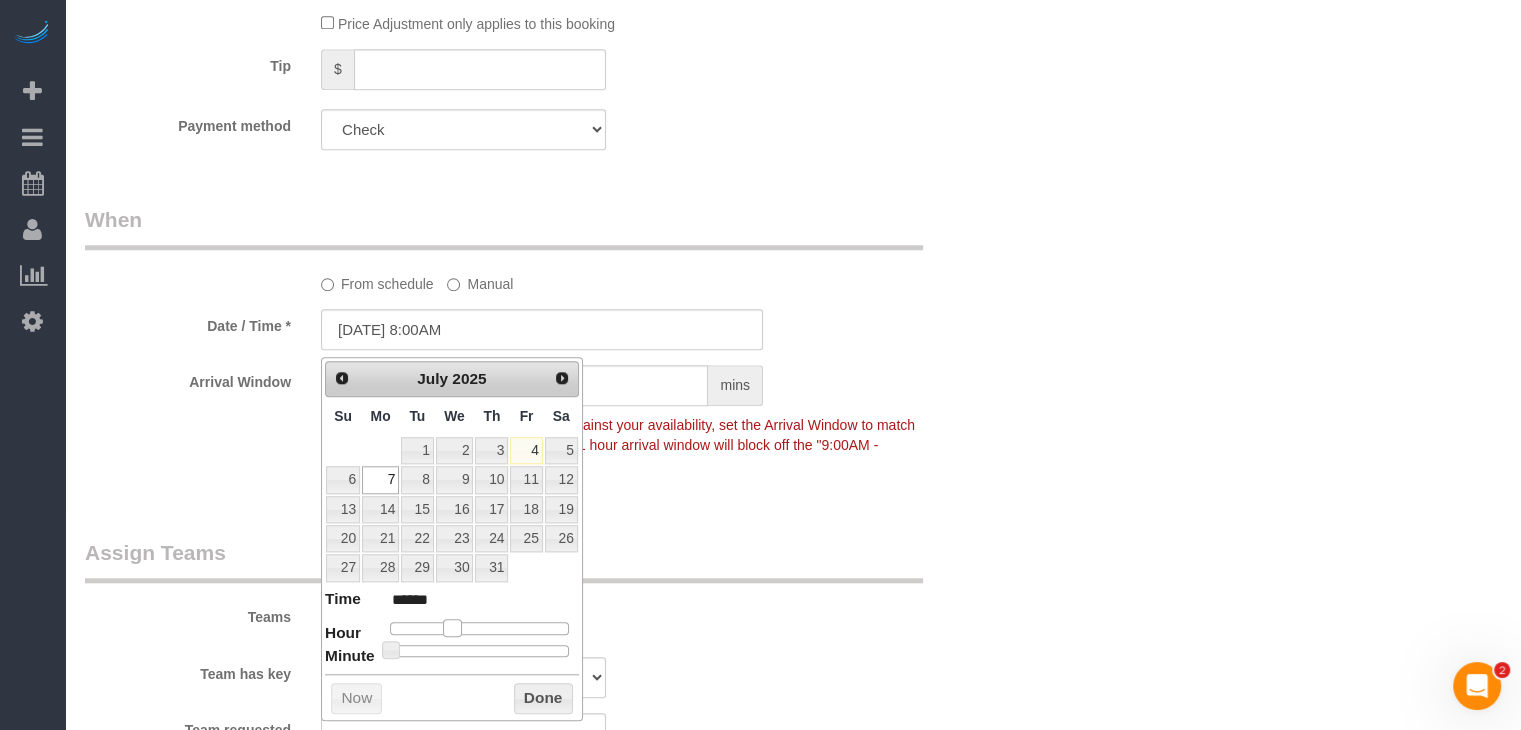 type on "07/07/2025 9:00AM" 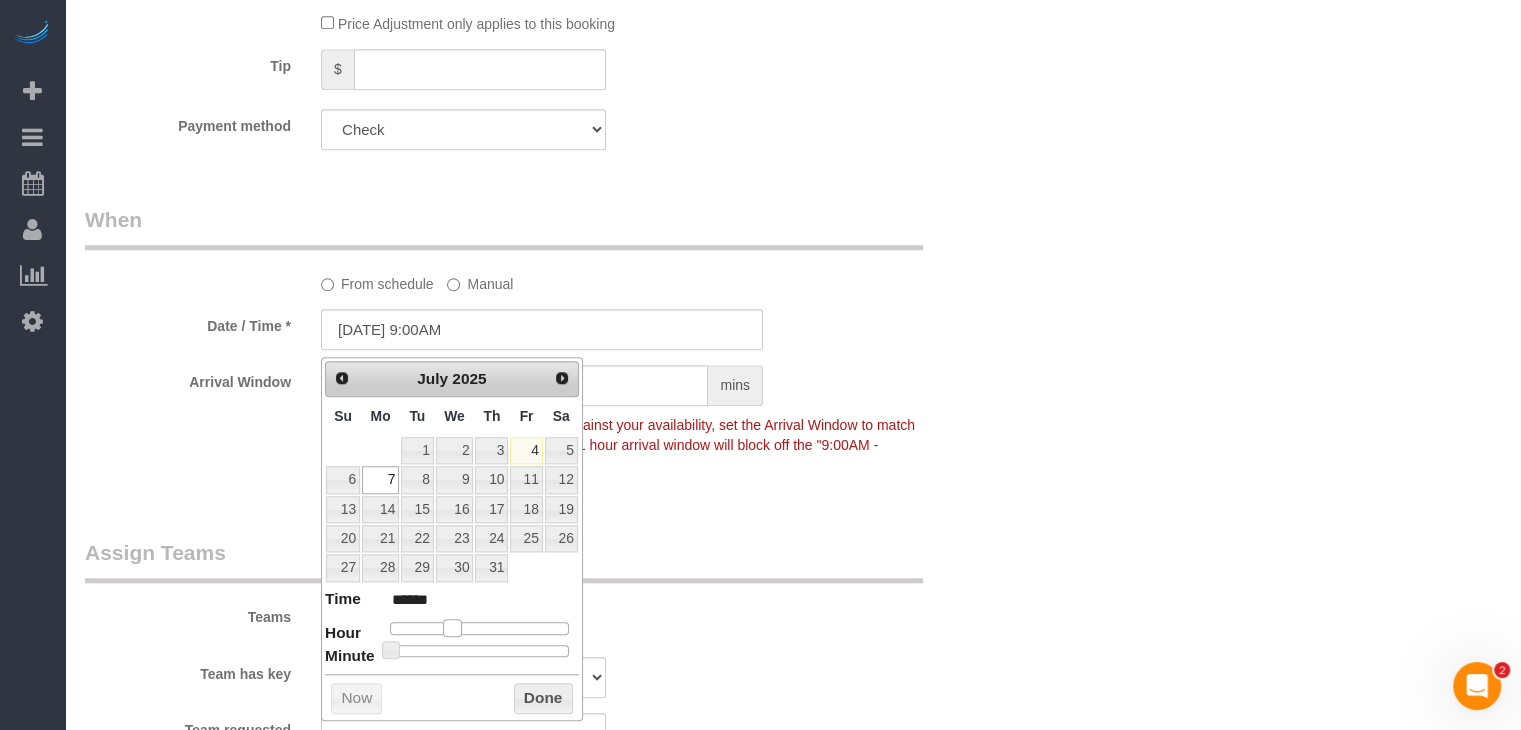 type on "07/07/2025 10:00AM" 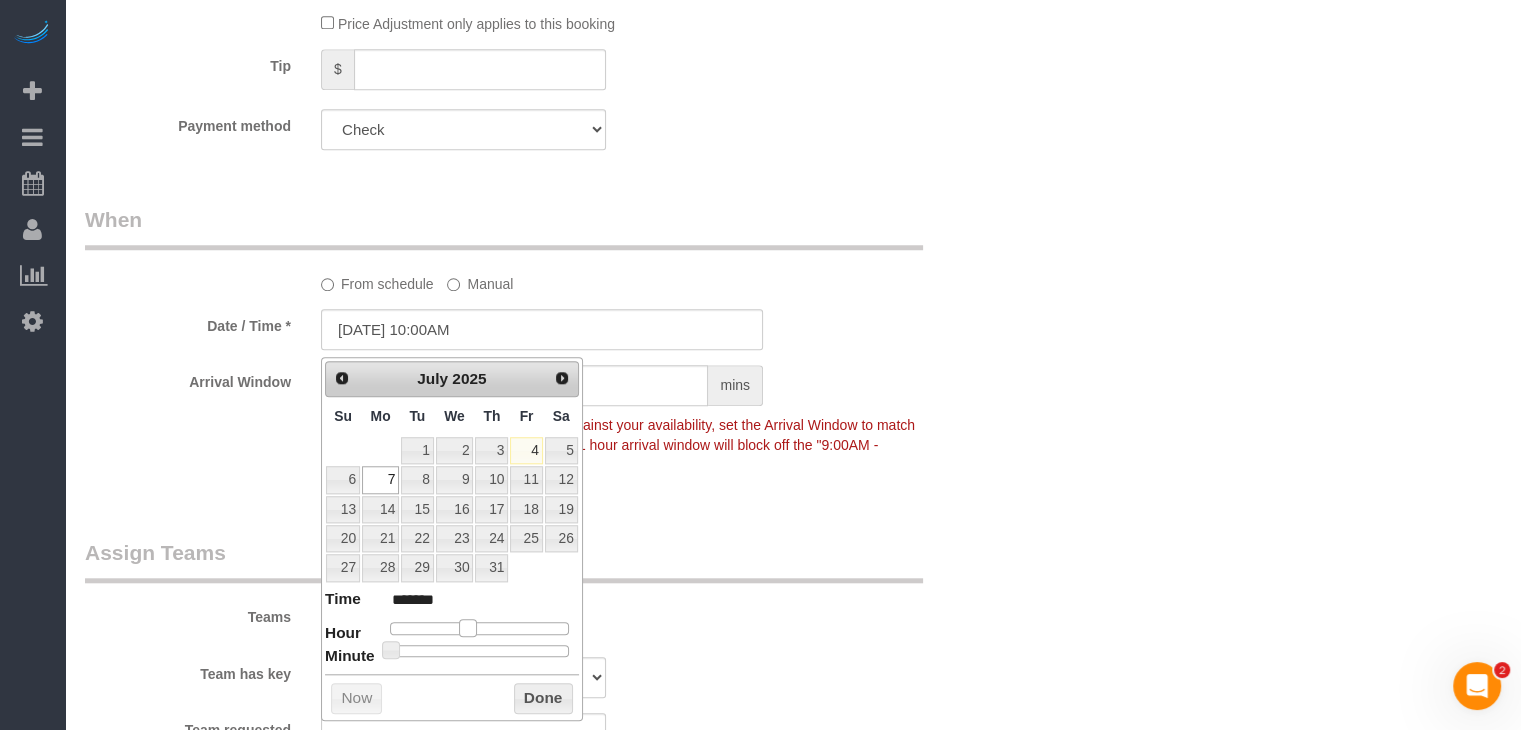 drag, startPoint x: 449, startPoint y: 625, endPoint x: 465, endPoint y: 624, distance: 16.03122 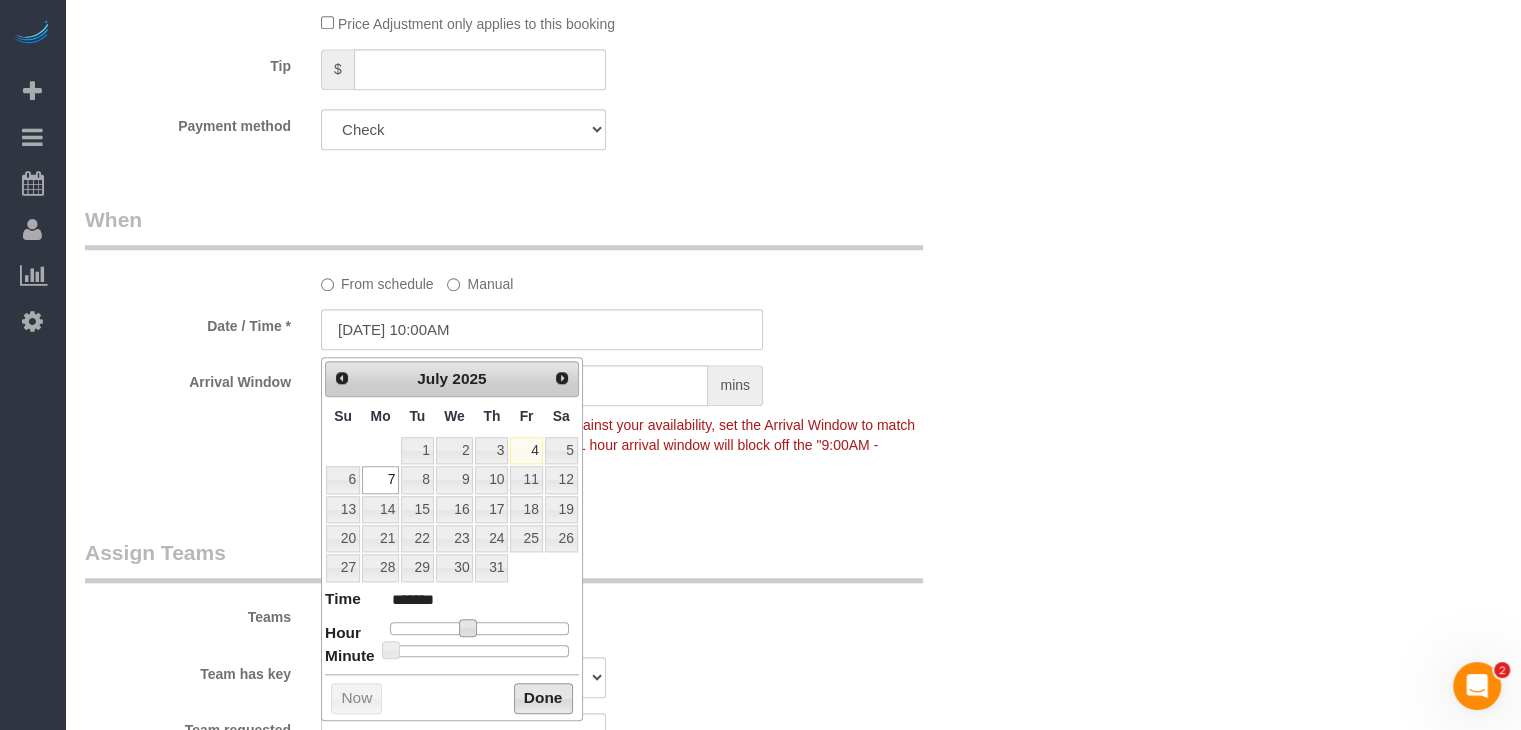 click on "Done" at bounding box center (543, 699) 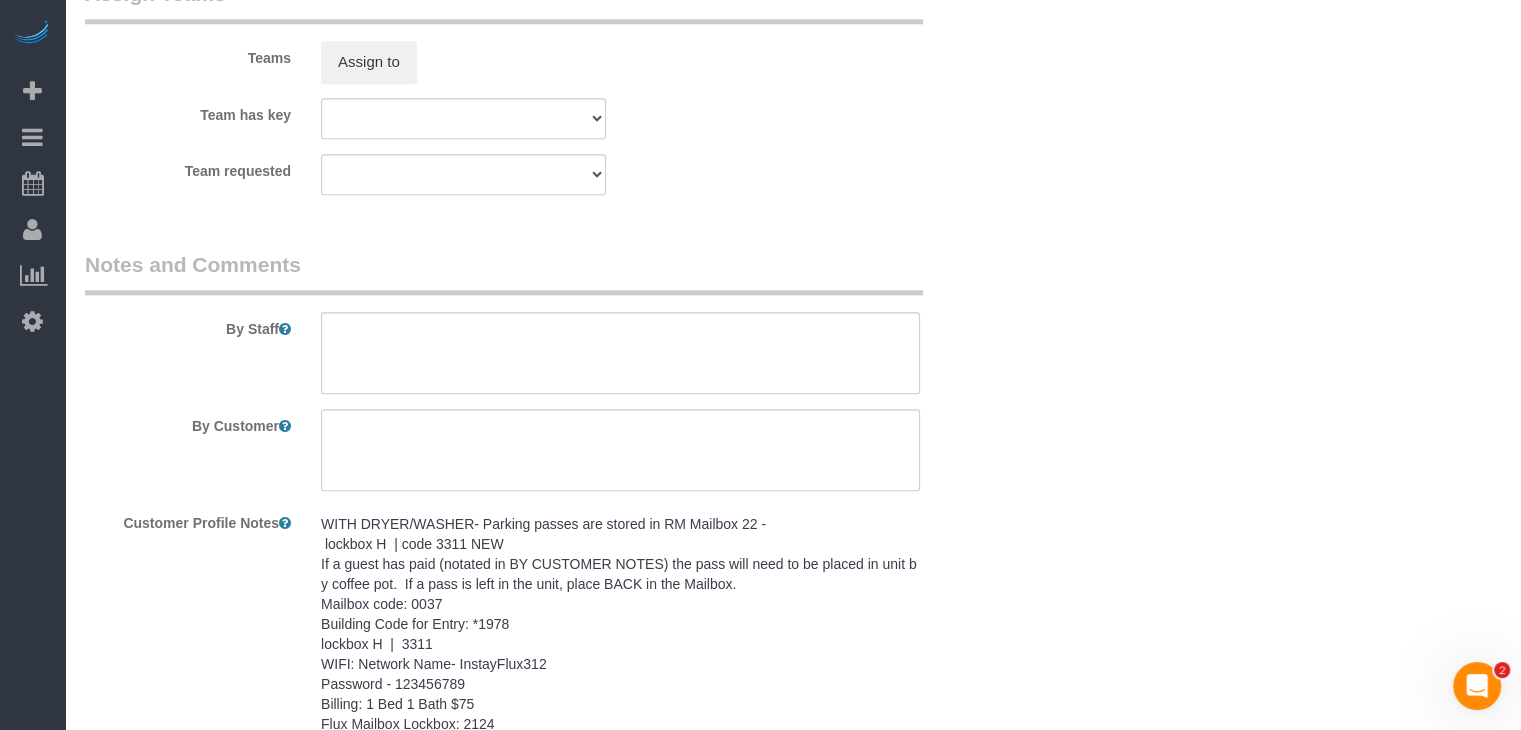 scroll, scrollTop: 2301, scrollLeft: 0, axis: vertical 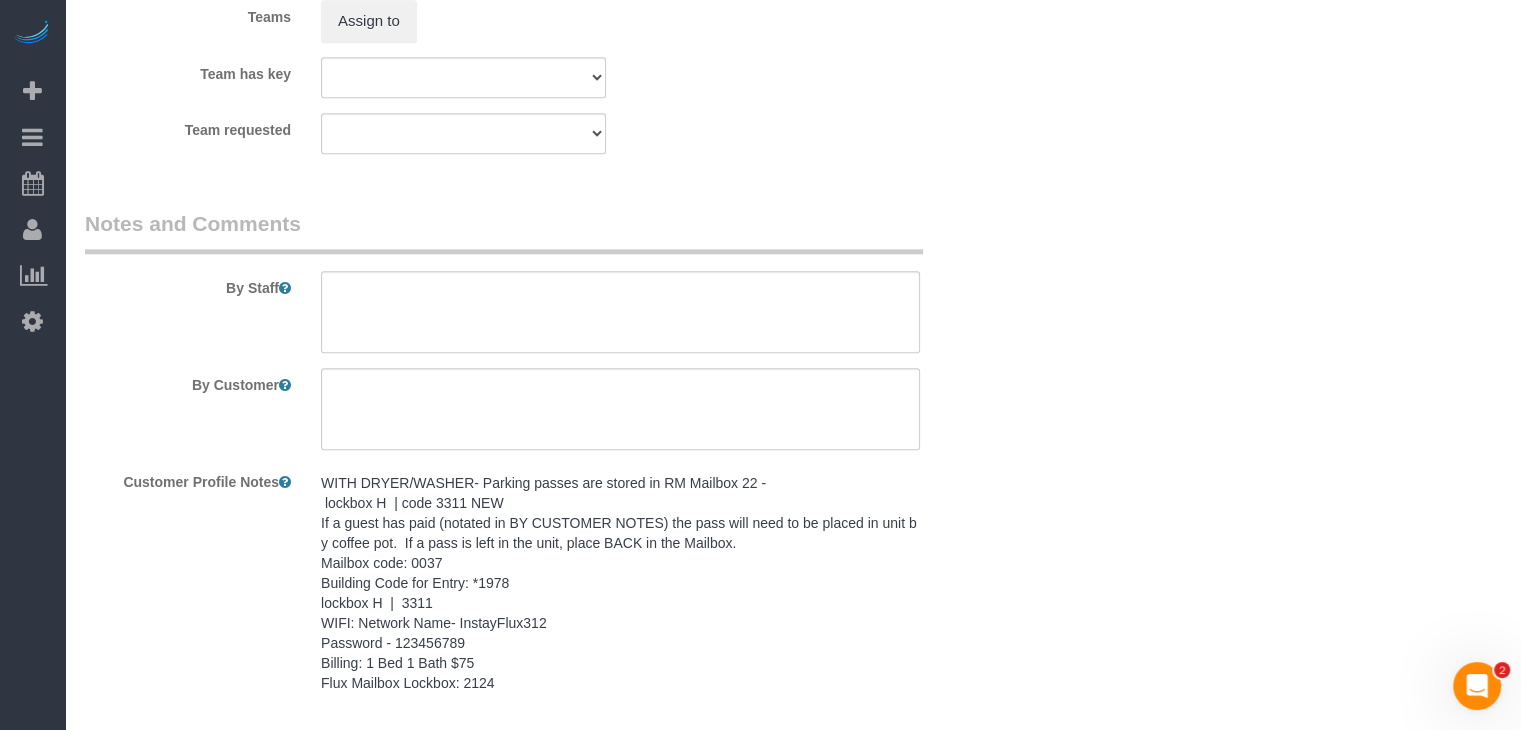 click on "WITH DRYER/WASHER- Parking passes are stored in RM Mailbox 22 -
lockbox H  | code 3311 NEW
If a guest has paid (notated in BY CUSTOMER NOTES) the pass will need to be placed in unit by coffee pot.  If a pass is left in the unit, place BACK in the Mailbox.
Mailbox code: 0037
Building Code for Entry: *1978
lockbox H  |  3311
WIFI: Network Name- InstayFlux312
Password - 123456789
Billing: 1 Bed 1 Bath $75
Flux Mailbox Lockbox: 2124" at bounding box center (620, 583) 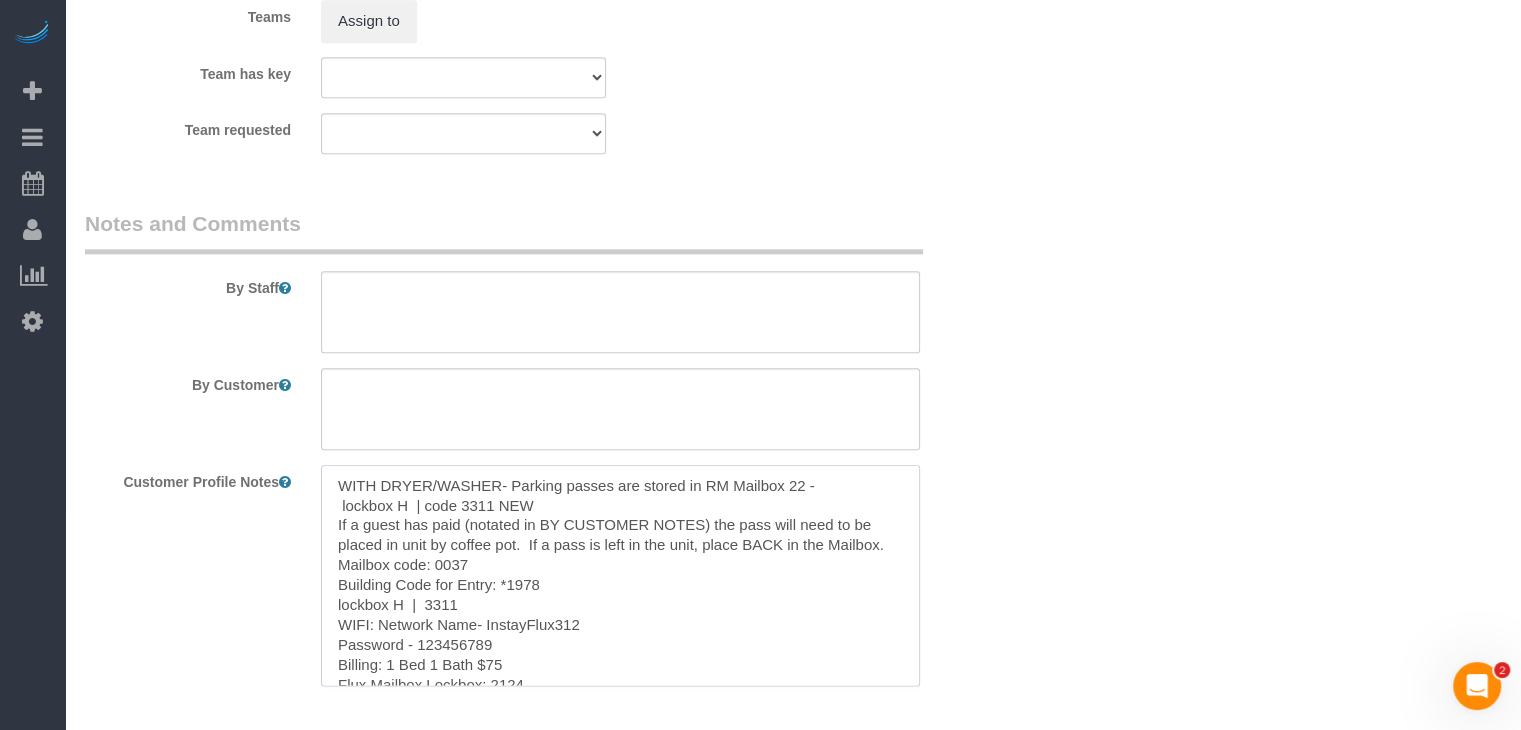 click on "WITH DRYER/WASHER- Parking passes are stored in RM Mailbox 22 -
lockbox H  | code 3311 NEW
If a guest has paid (notated in BY CUSTOMER NOTES) the pass will need to be placed in unit by coffee pot.  If a pass is left in the unit, place BACK in the Mailbox.
Mailbox code: 0037
Building Code for Entry: *1978
lockbox H  |  3311
WIFI: Network Name- InstayFlux312
Password - 123456789
Billing: 1 Bed 1 Bath $75
Flux Mailbox Lockbox: 2124" at bounding box center [620, 575] 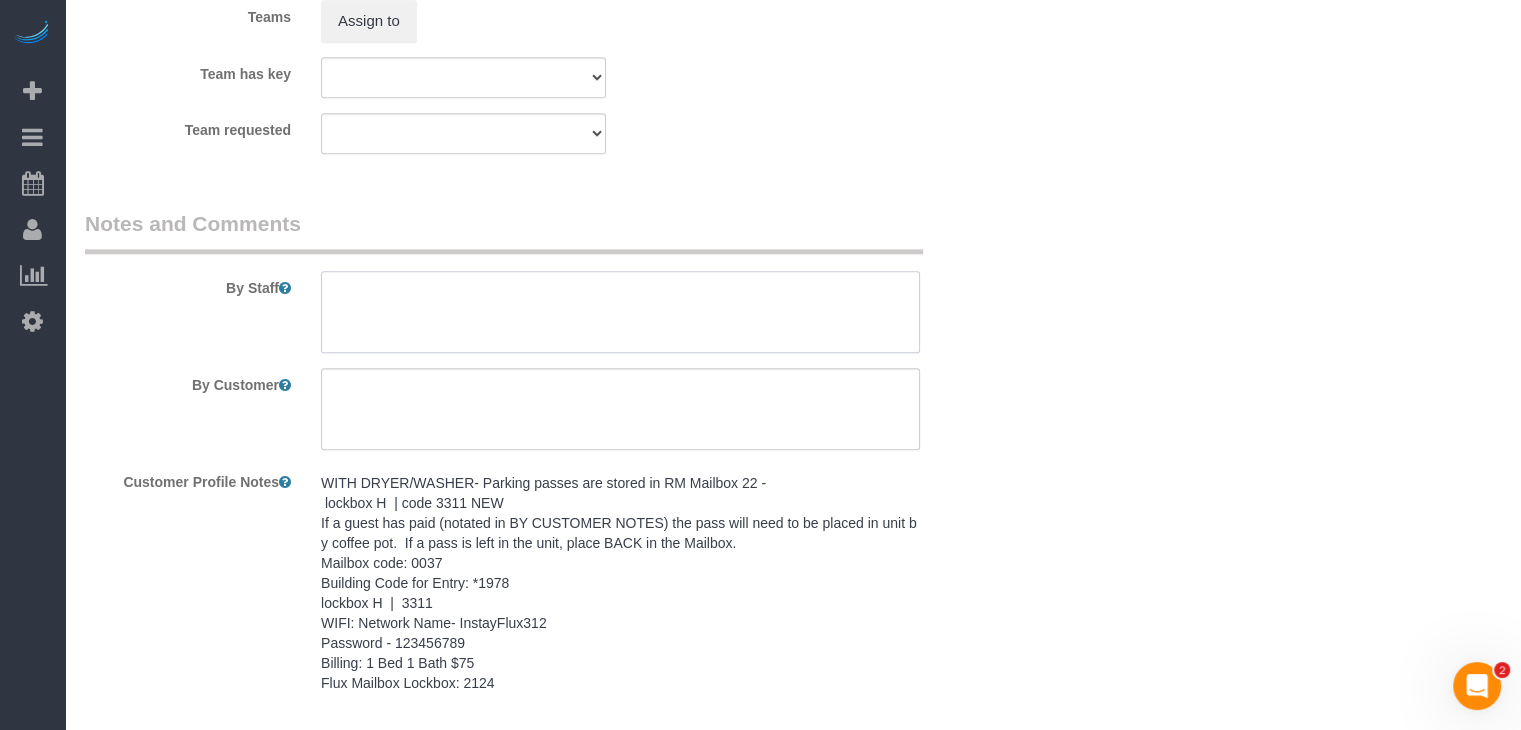 click at bounding box center (620, 312) 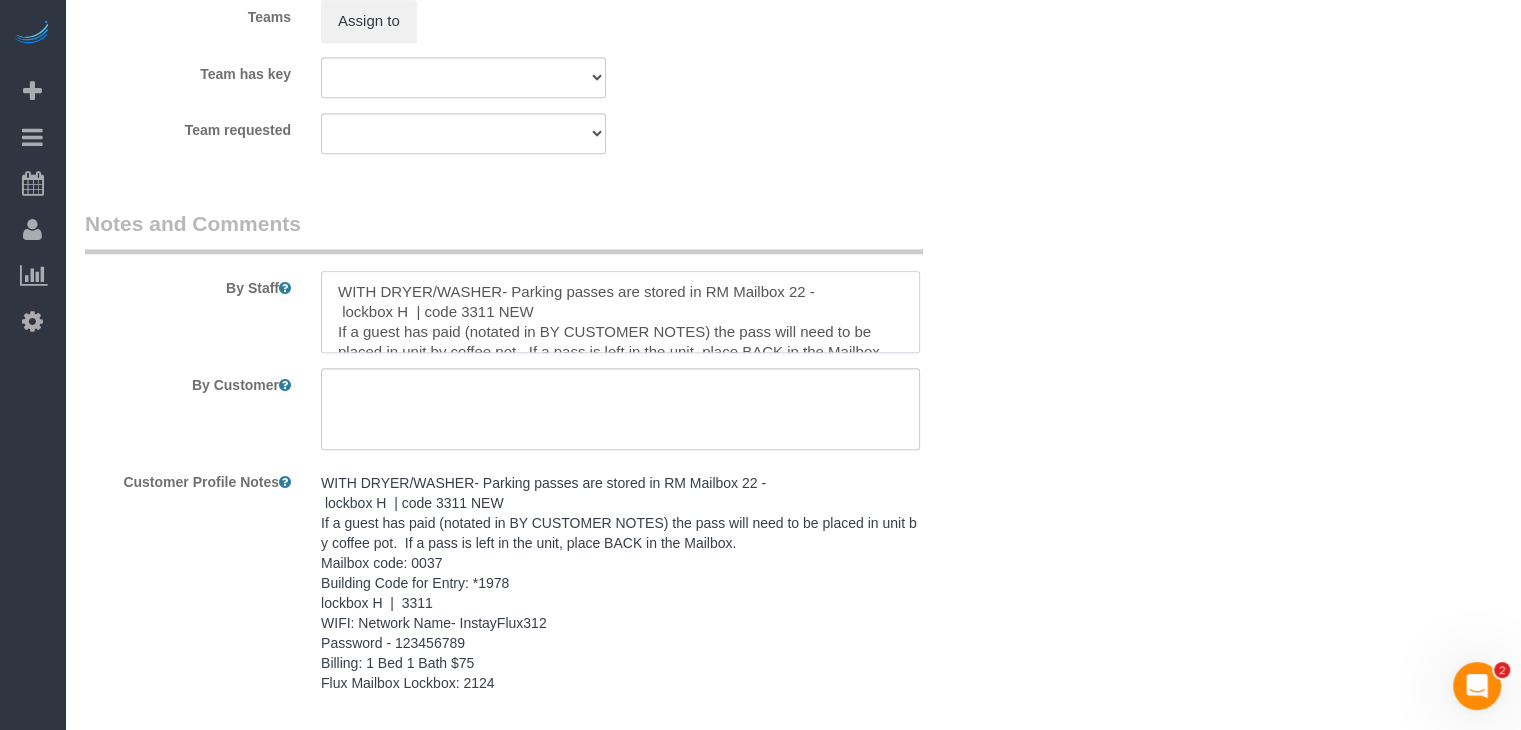 scroll, scrollTop: 148, scrollLeft: 0, axis: vertical 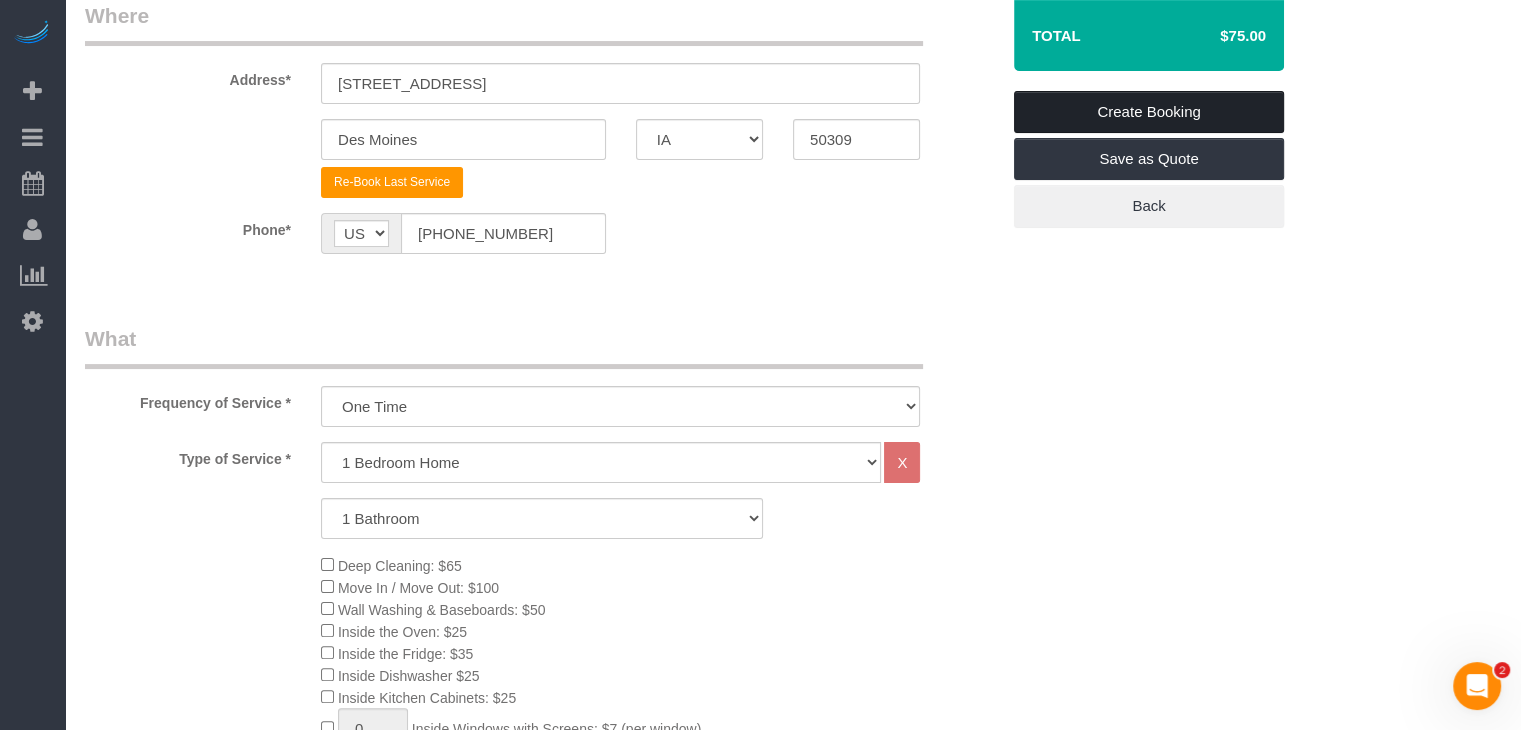 type on "WITH DRYER/WASHER- Parking passes are stored in RM Mailbox 22 -
lockbox H  | code 3311 NEW
If a guest has paid (notated in BY CUSTOMER NOTES) the pass will need to be placed in unit by coffee pot.  If a pass is left in the unit, place BACK in the Mailbox.
Mailbox code: 0037
Building Code for Entry: *1978
lockbox H  |  3311
WIFI: Network Name- InstayFlux312
Password - 123456789
Billing: 1 Bed 1 Bath $75
Flux Mailbox Lockbox: 2124" 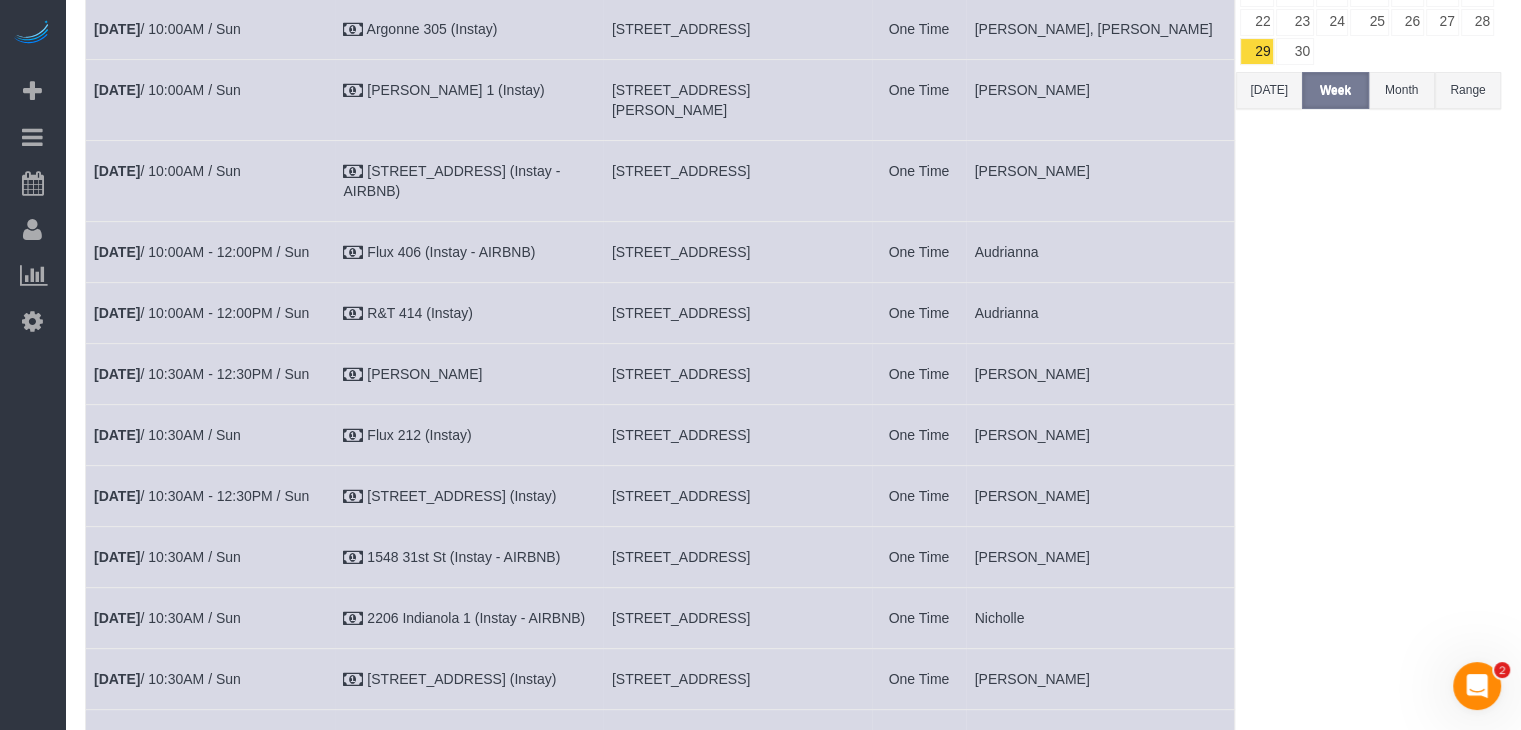 scroll, scrollTop: 0, scrollLeft: 0, axis: both 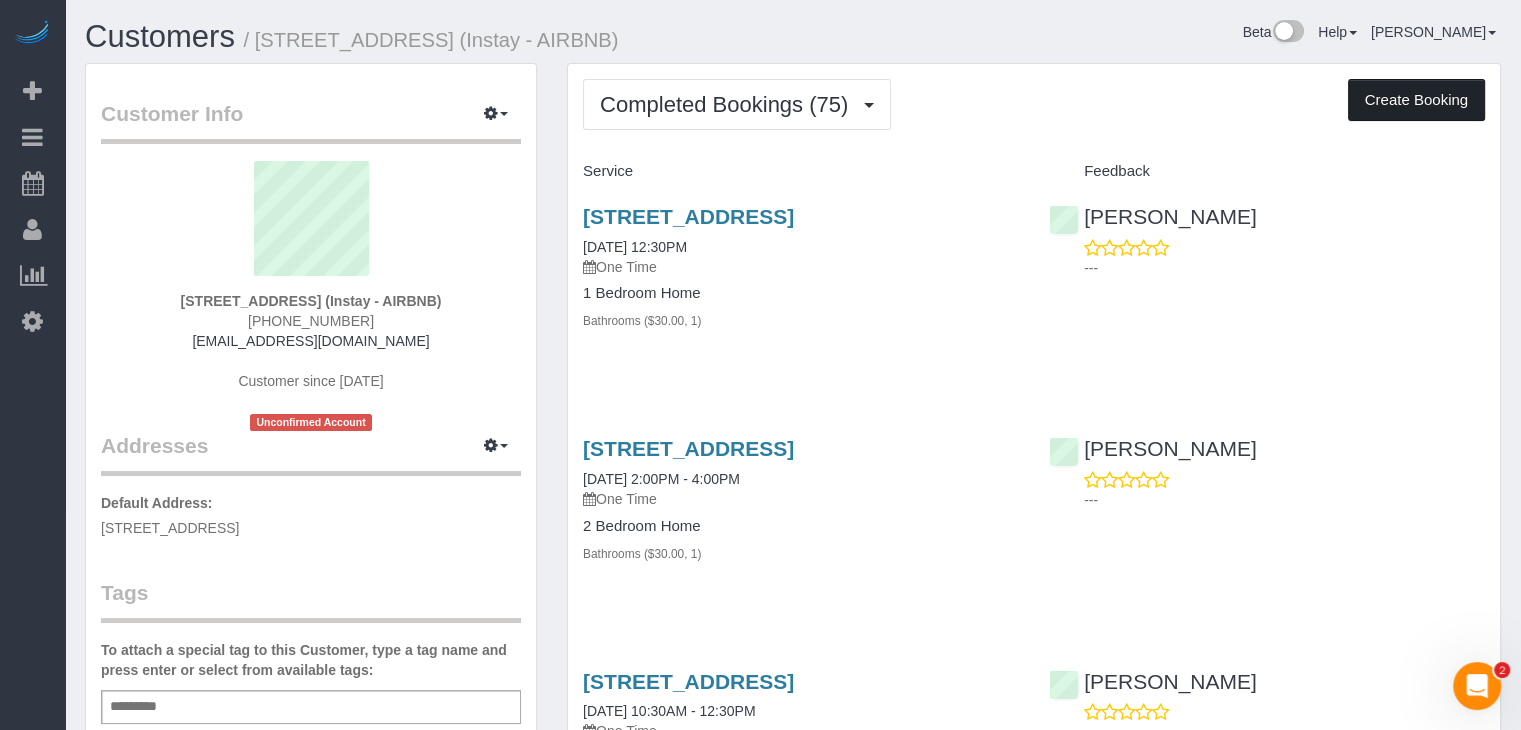 click on "Create Booking" at bounding box center (1416, 100) 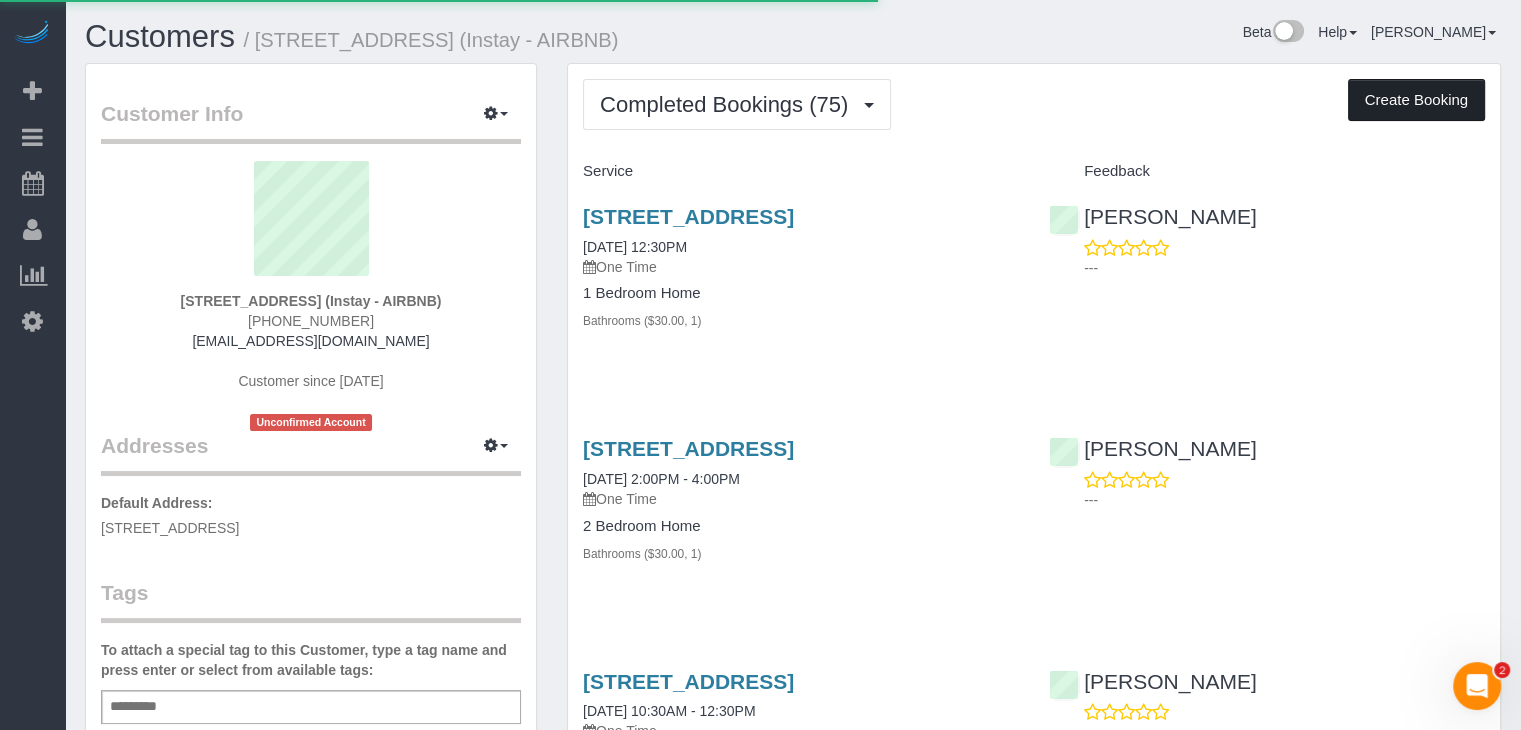 select on "IA" 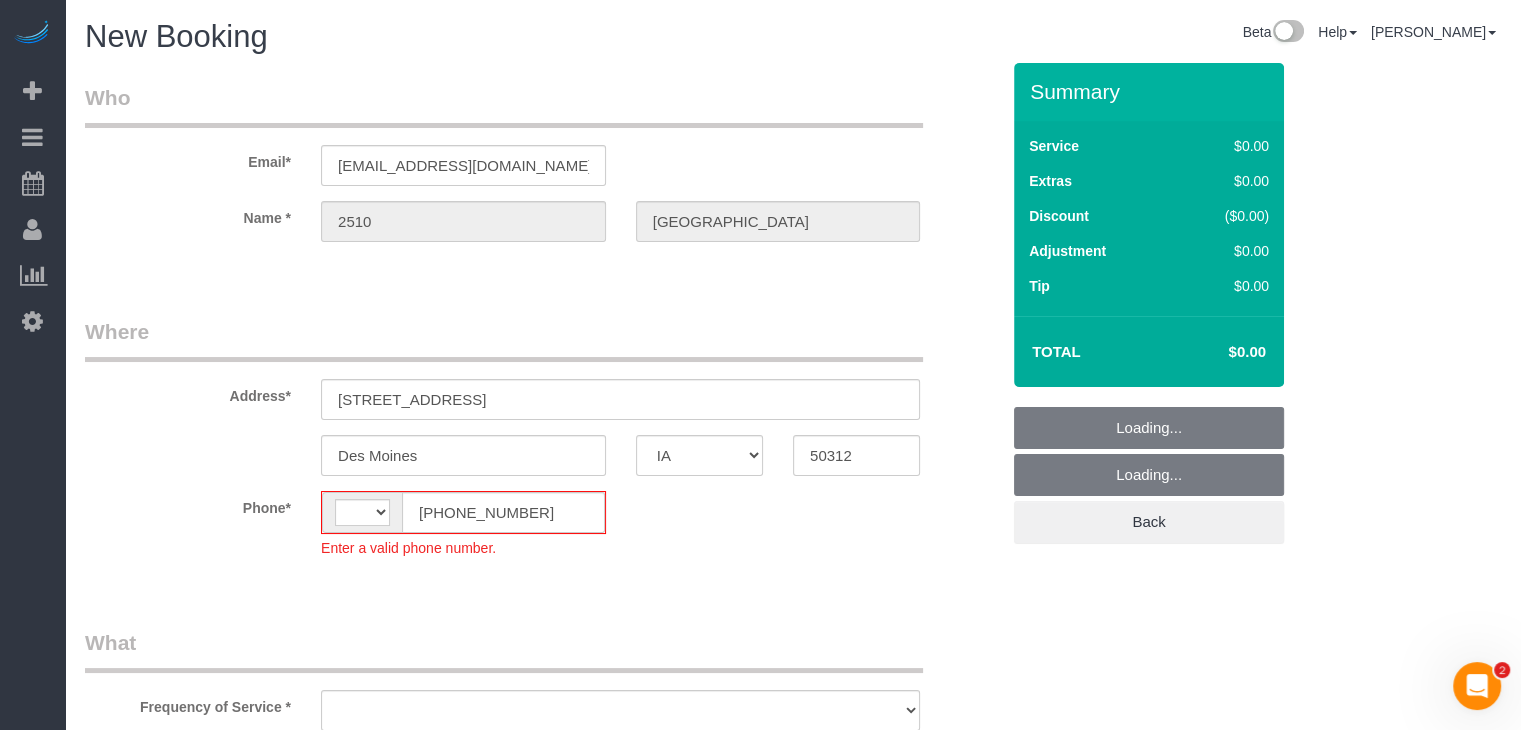 select on "string:[GEOGRAPHIC_DATA]" 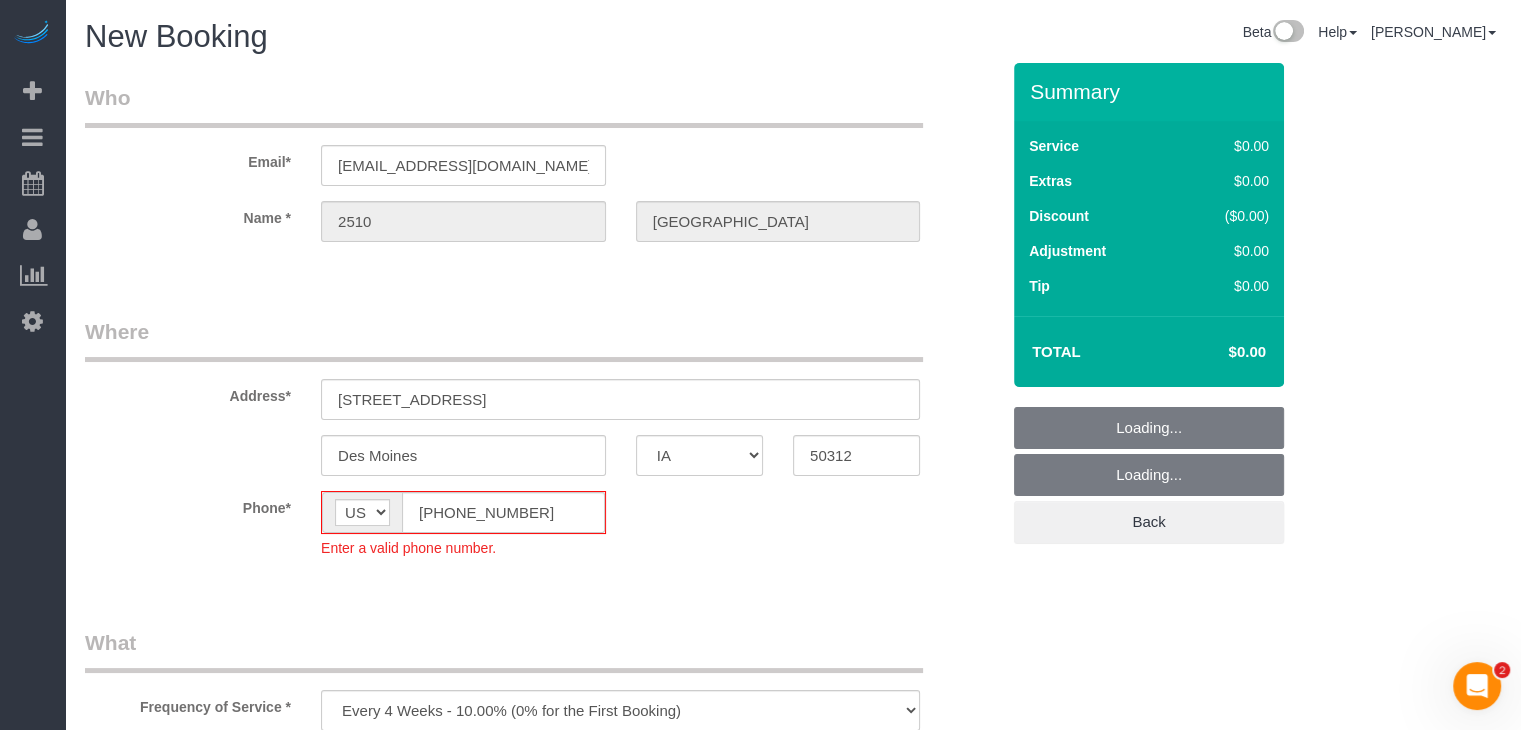 select on "object:1708" 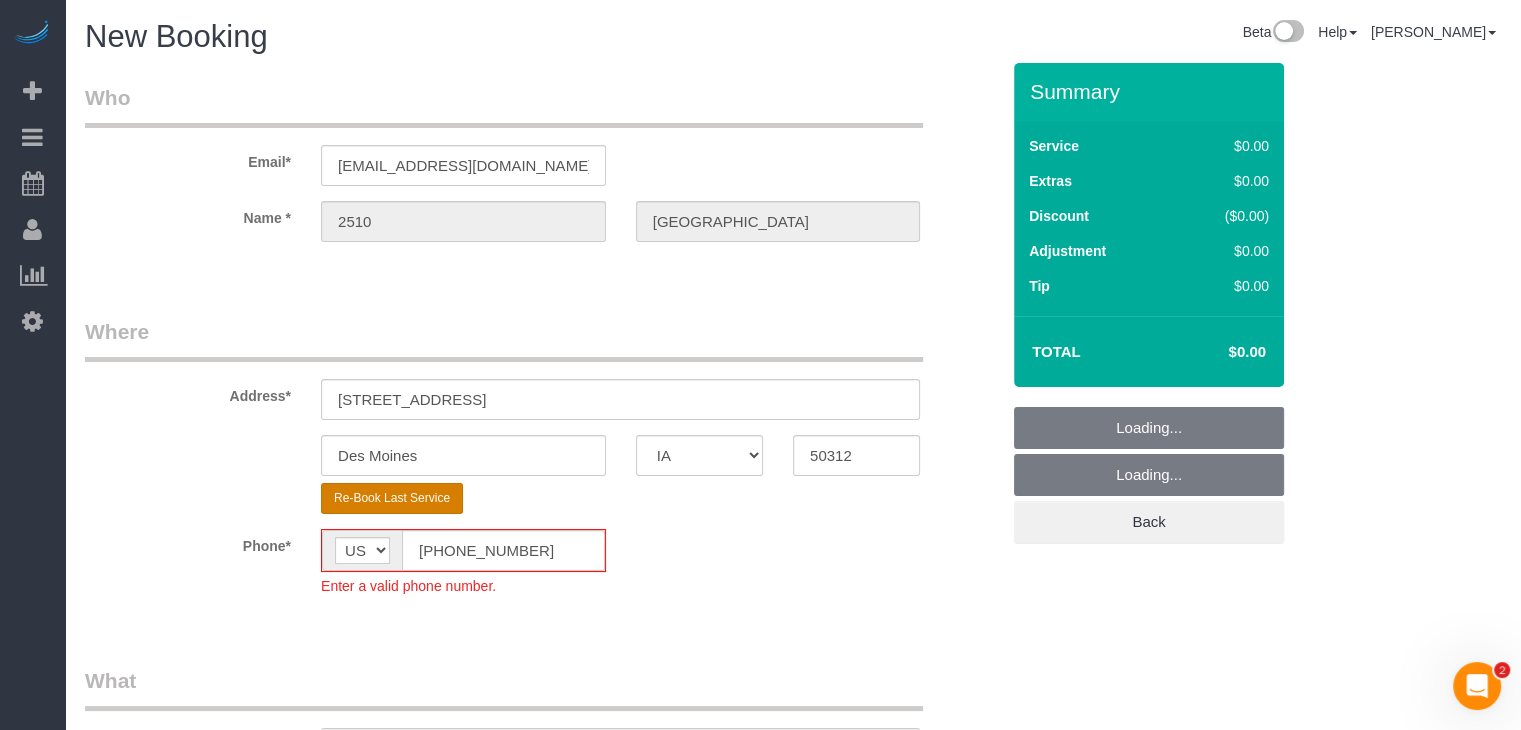 click on "Re-Book Last Service" at bounding box center [392, 498] 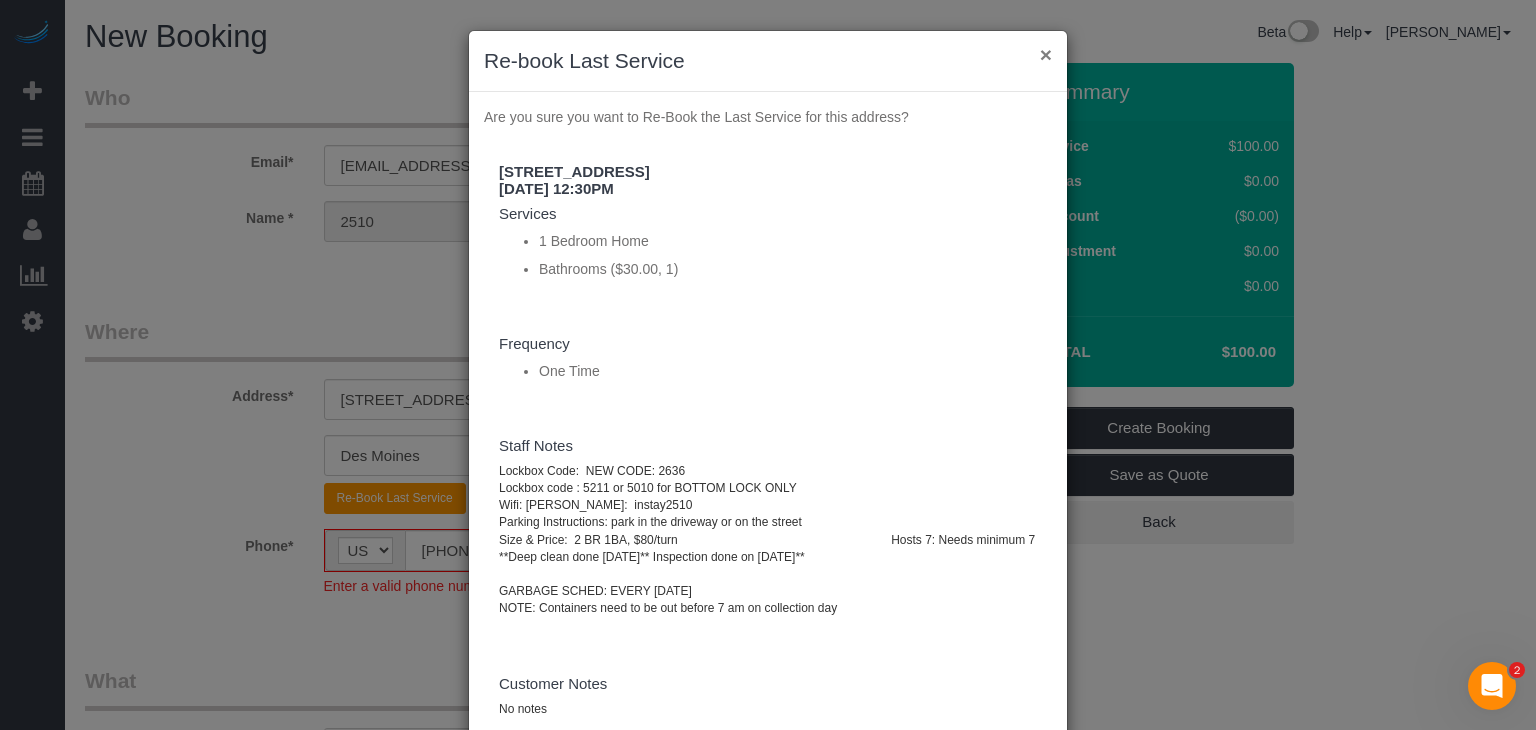 click on "×" at bounding box center [1046, 54] 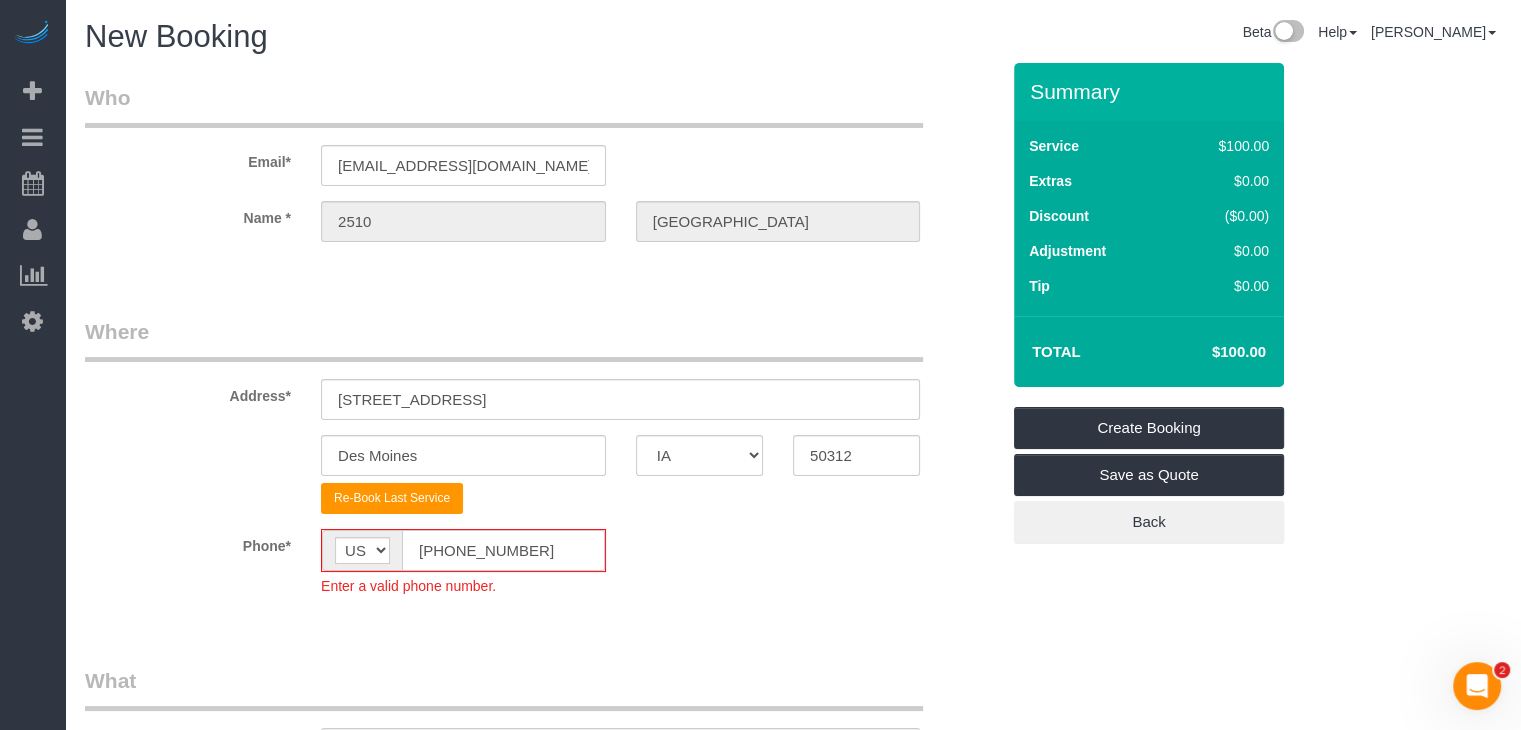 click on "(555) 555-5555" 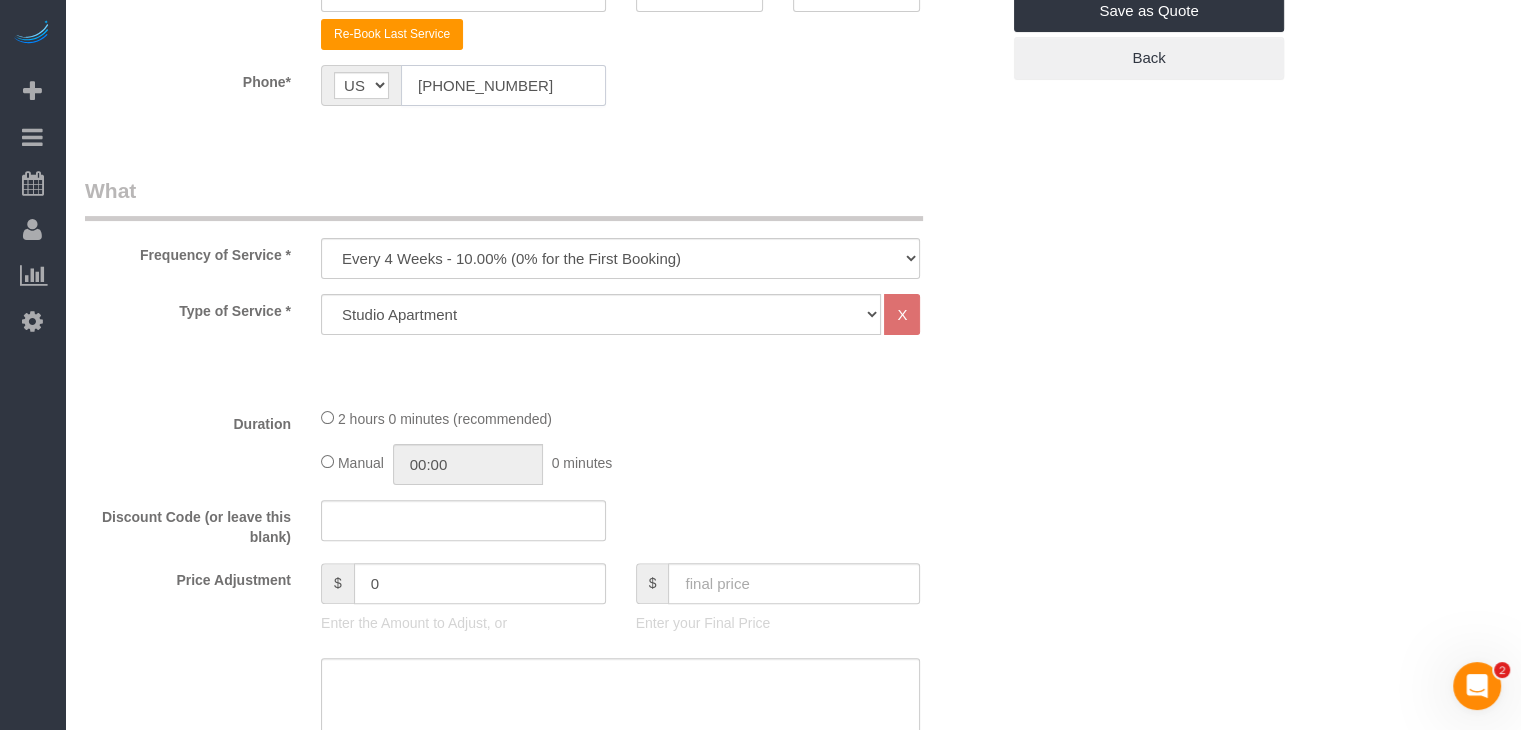 scroll, scrollTop: 500, scrollLeft: 0, axis: vertical 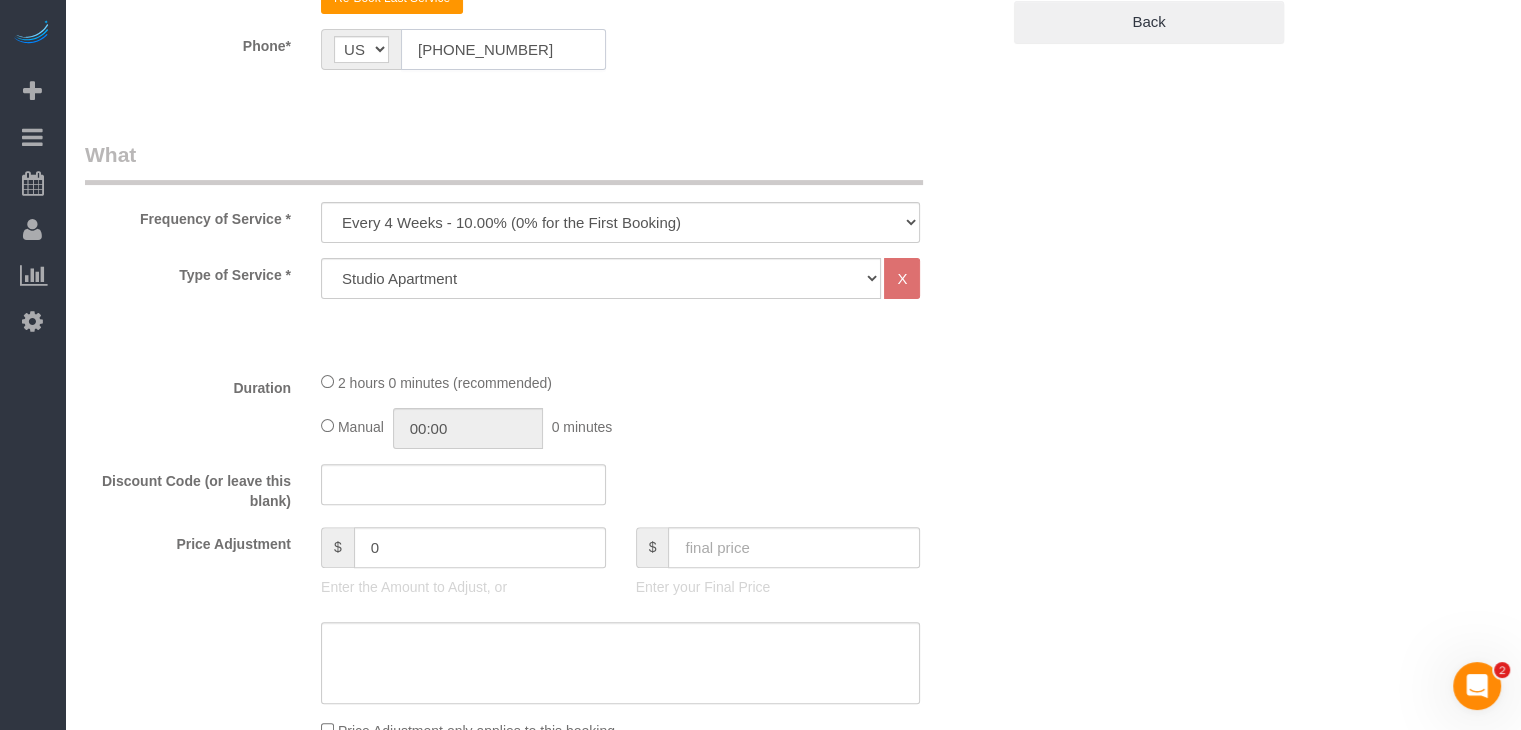 type on "[PHONE_NUMBER]" 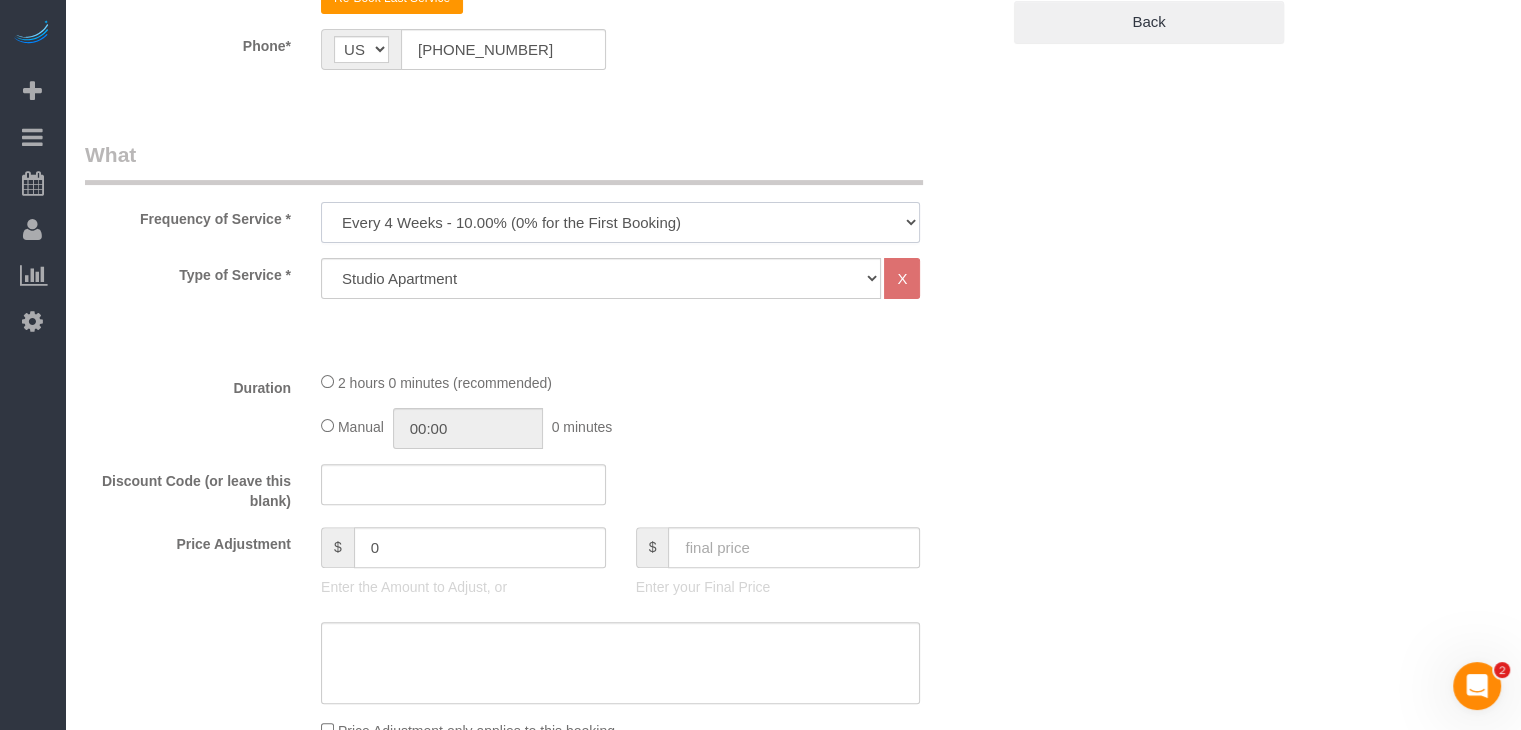click on "Every 6 Weeks (0% for the First Booking) One Time Every 8 Weeks (0% for the First Booking) Every 4 Weeks - 10.00% (0% for the First Booking) Every 3 Weeks - 12.00% (0% for the First Booking) Every 2 Weeks - 15.00% (0% for the First Booking) Weekly - 20.00% (0% for the First Booking)" at bounding box center [620, 222] 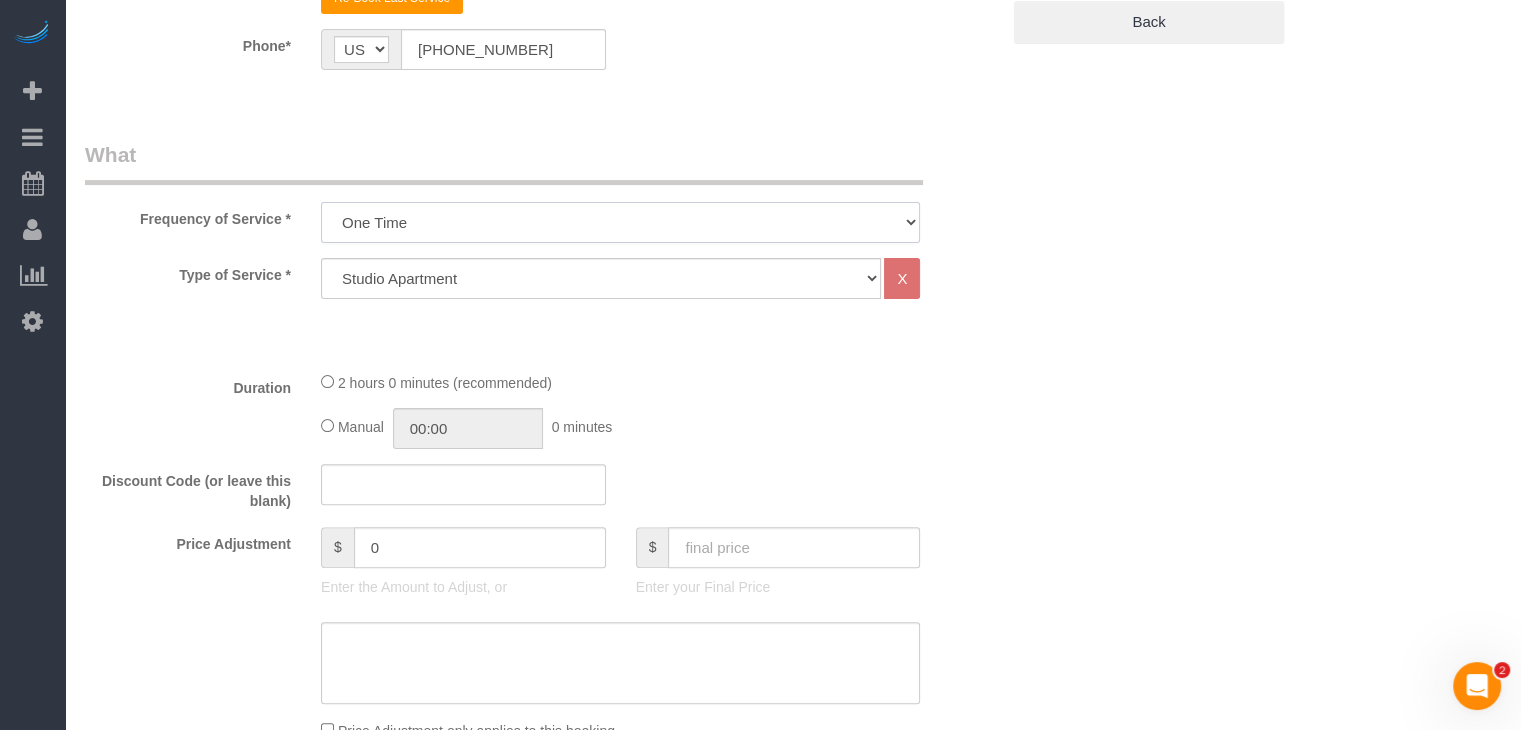 click on "Every 6 Weeks (0% for the First Booking) One Time Every 8 Weeks (0% for the First Booking) Every 4 Weeks - 10.00% (0% for the First Booking) Every 3 Weeks - 12.00% (0% for the First Booking) Every 2 Weeks - 15.00% (0% for the First Booking) Weekly - 20.00% (0% for the First Booking)" at bounding box center [620, 222] 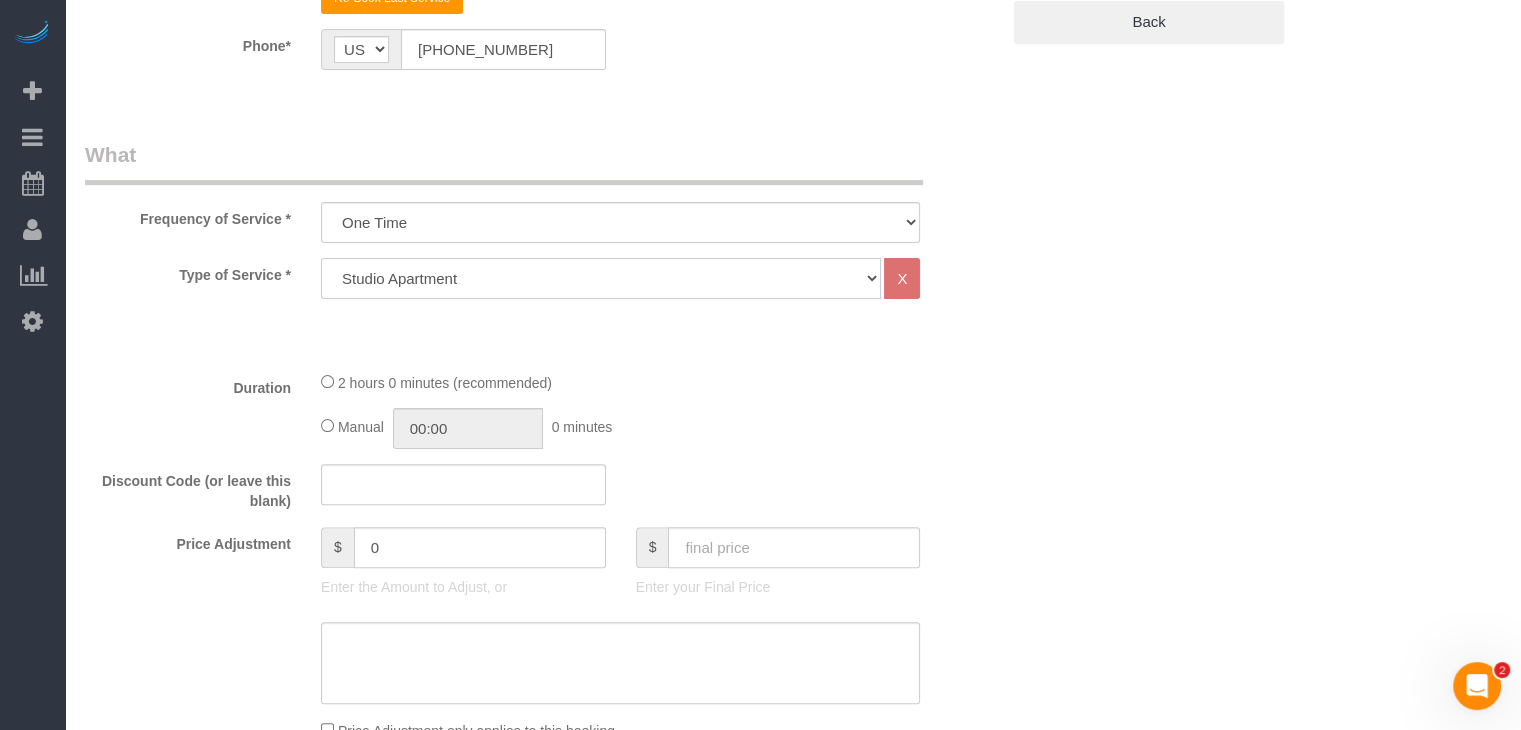 click on "Studio Apartment 1 Bedroom Home 2 Bedroom Home 3 Bedroom Home 4 Bedroom Home 5 Bedroom Home 6 Bedroom Home 7 Bedroom Home Hourly Cleaning Hazard/Emergency Cleaning General Maintenance" 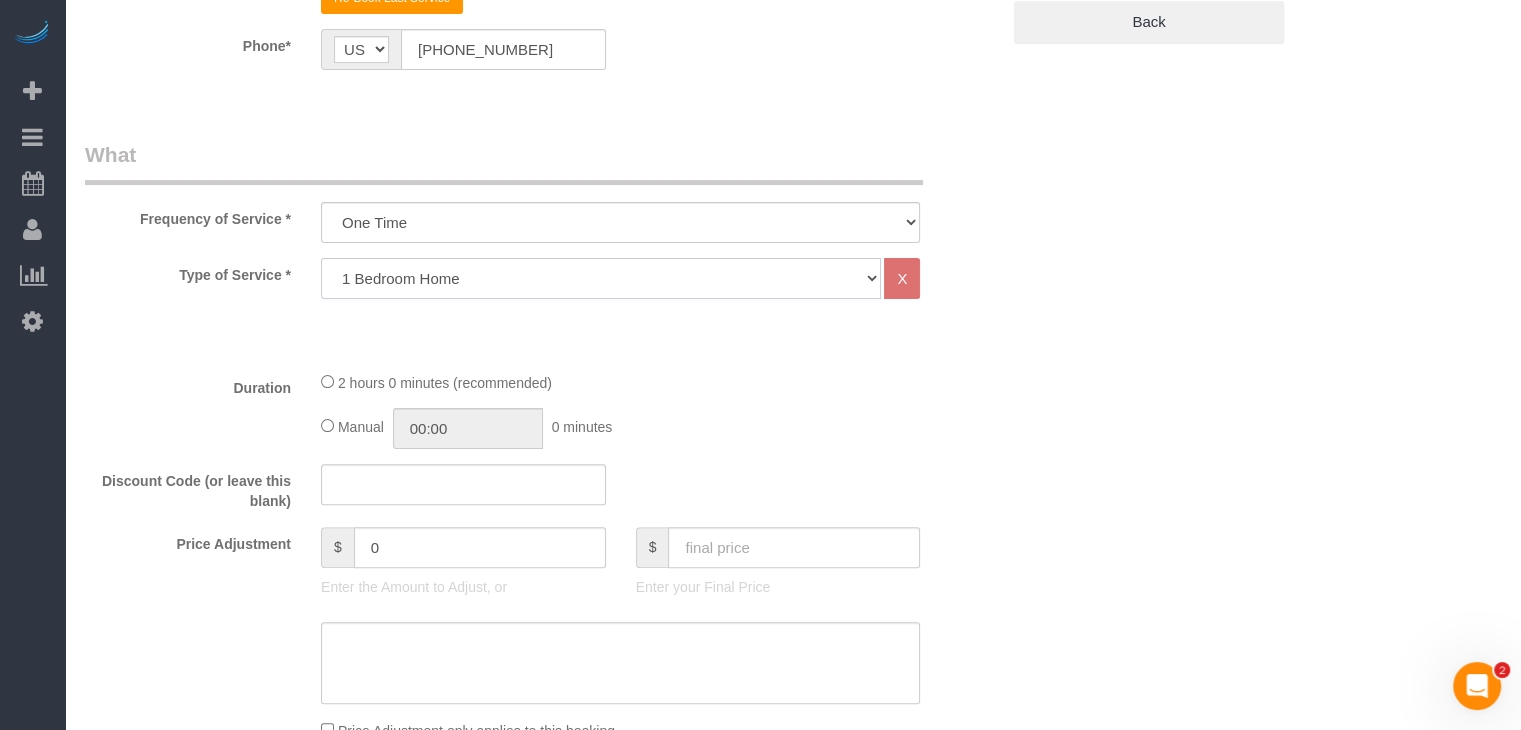click on "Studio Apartment 1 Bedroom Home 2 Bedroom Home 3 Bedroom Home 4 Bedroom Home 5 Bedroom Home 6 Bedroom Home 7 Bedroom Home Hourly Cleaning Hazard/Emergency Cleaning General Maintenance" 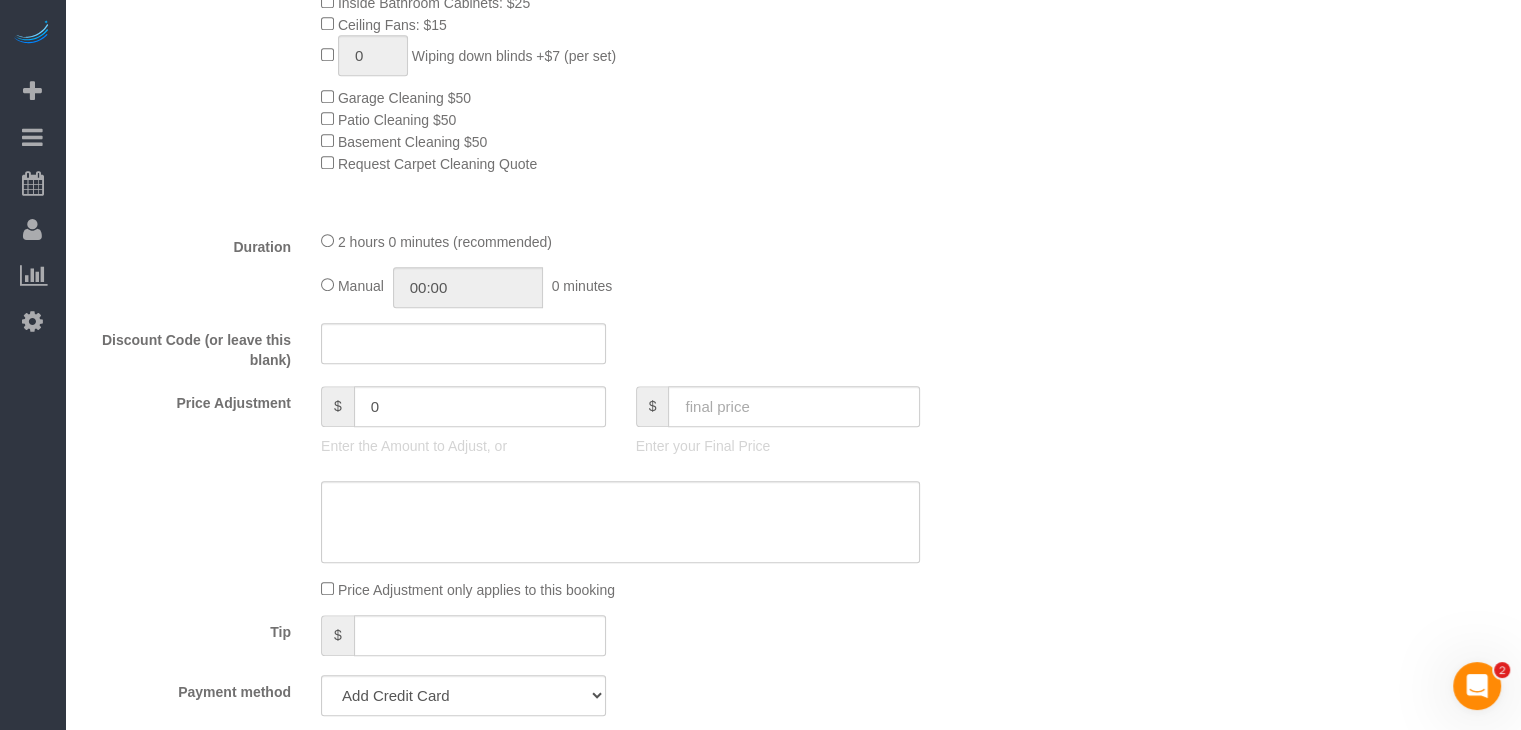 scroll, scrollTop: 1100, scrollLeft: 0, axis: vertical 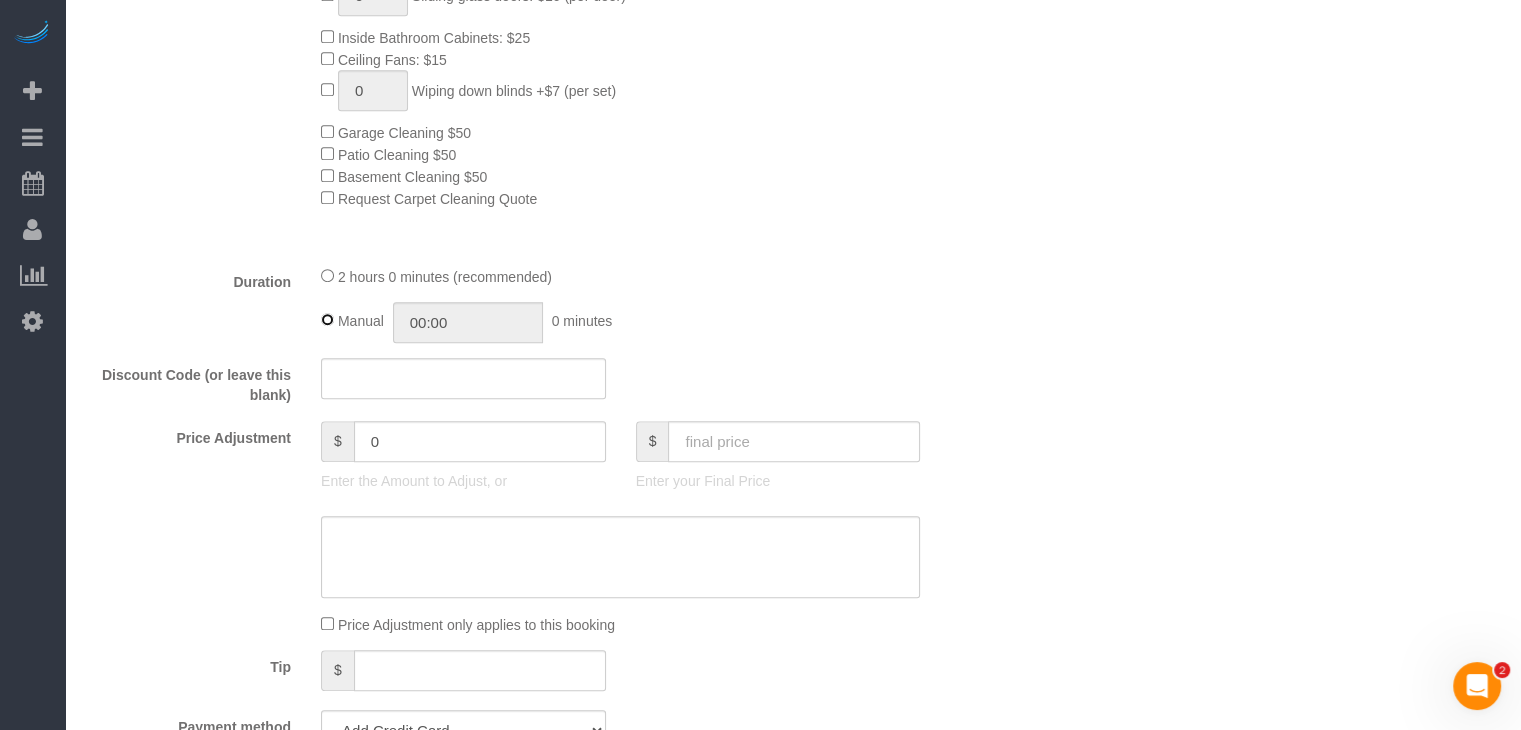 type on "02:00" 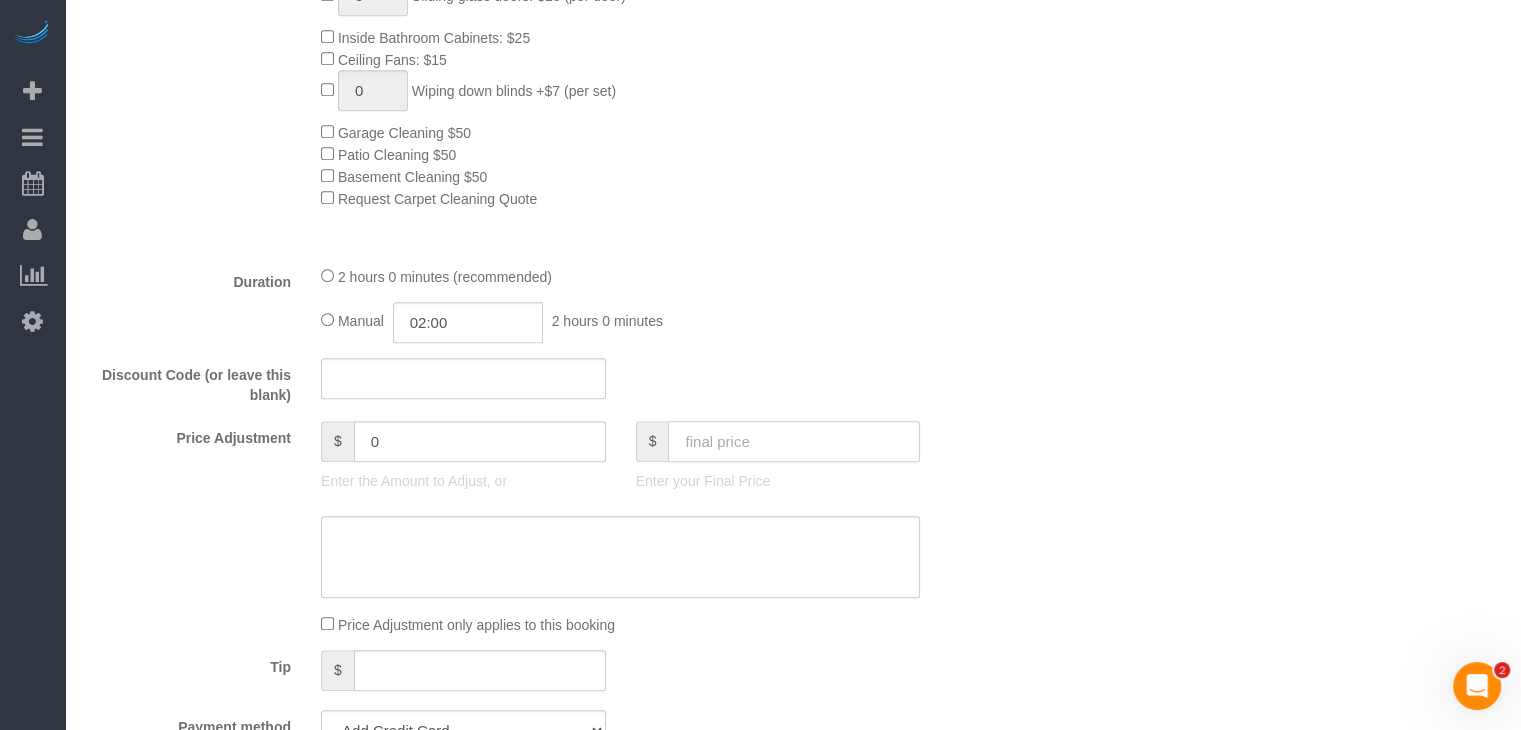 click 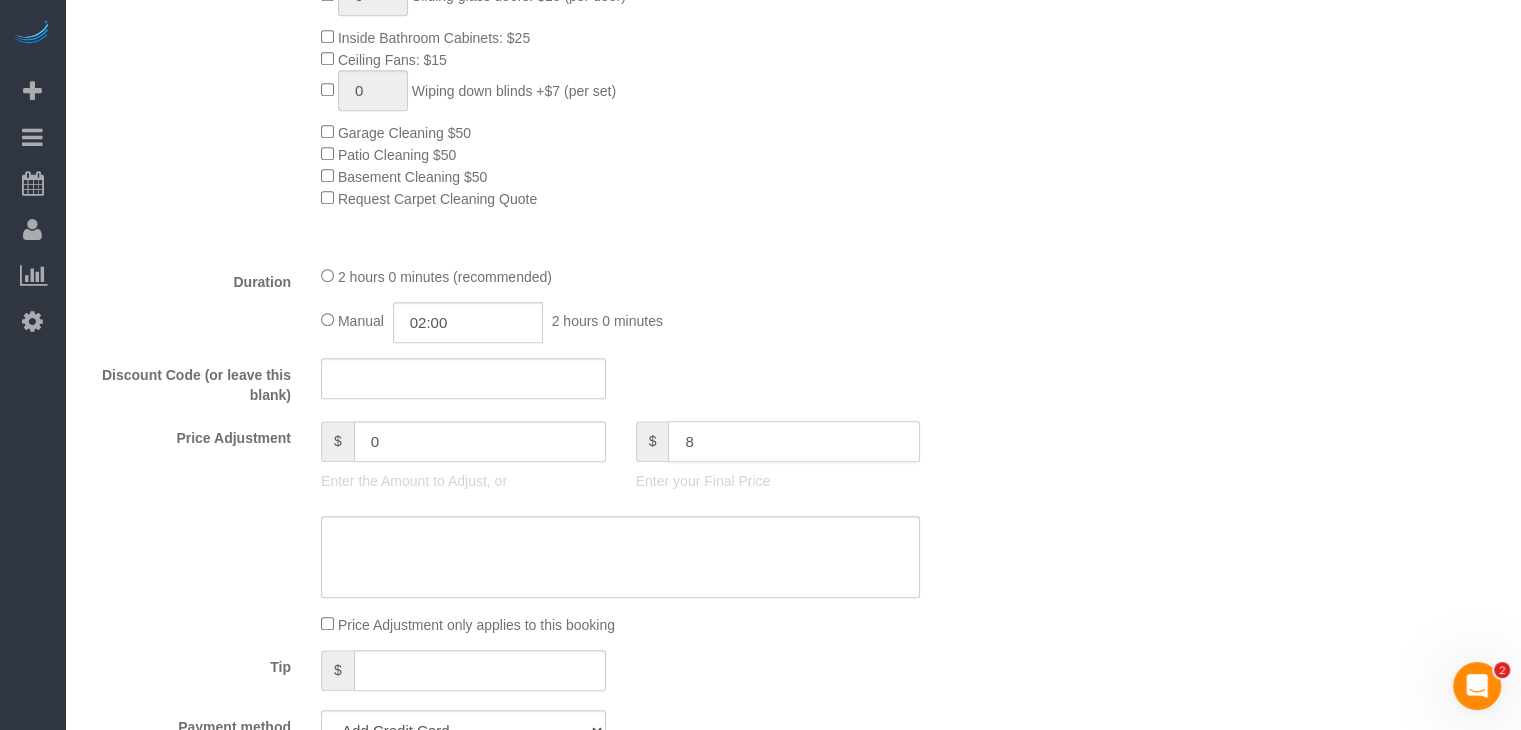 type on "80" 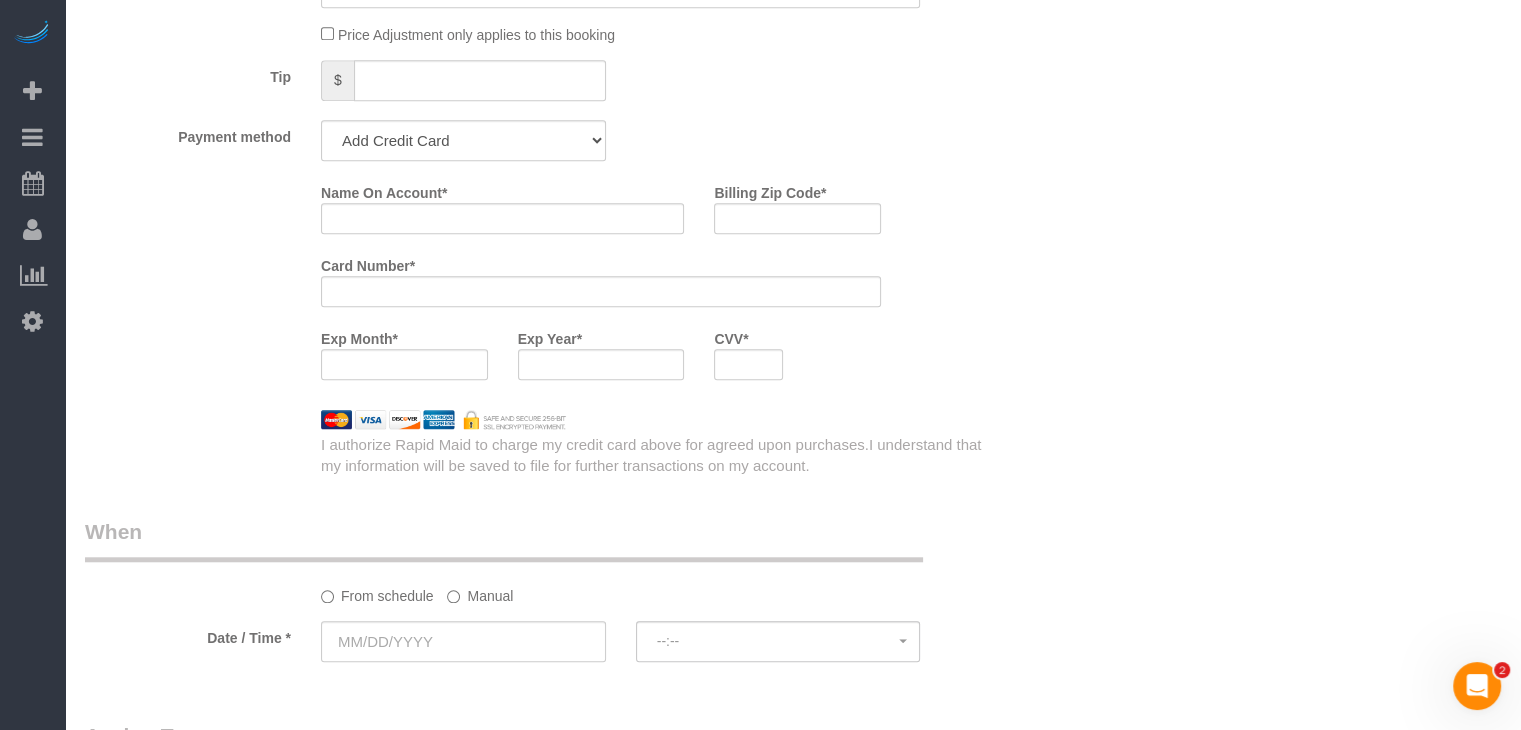 scroll, scrollTop: 1700, scrollLeft: 0, axis: vertical 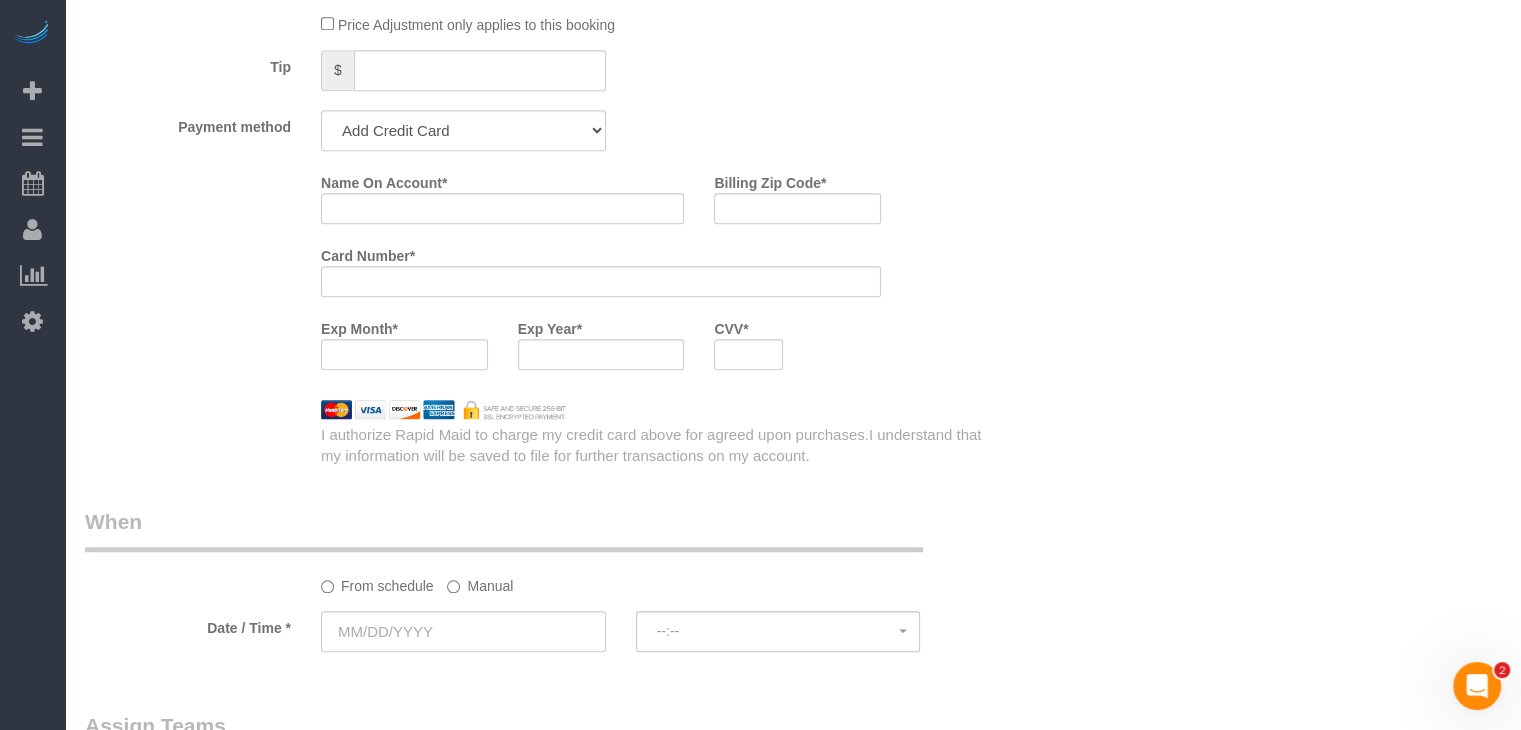 type on "-59" 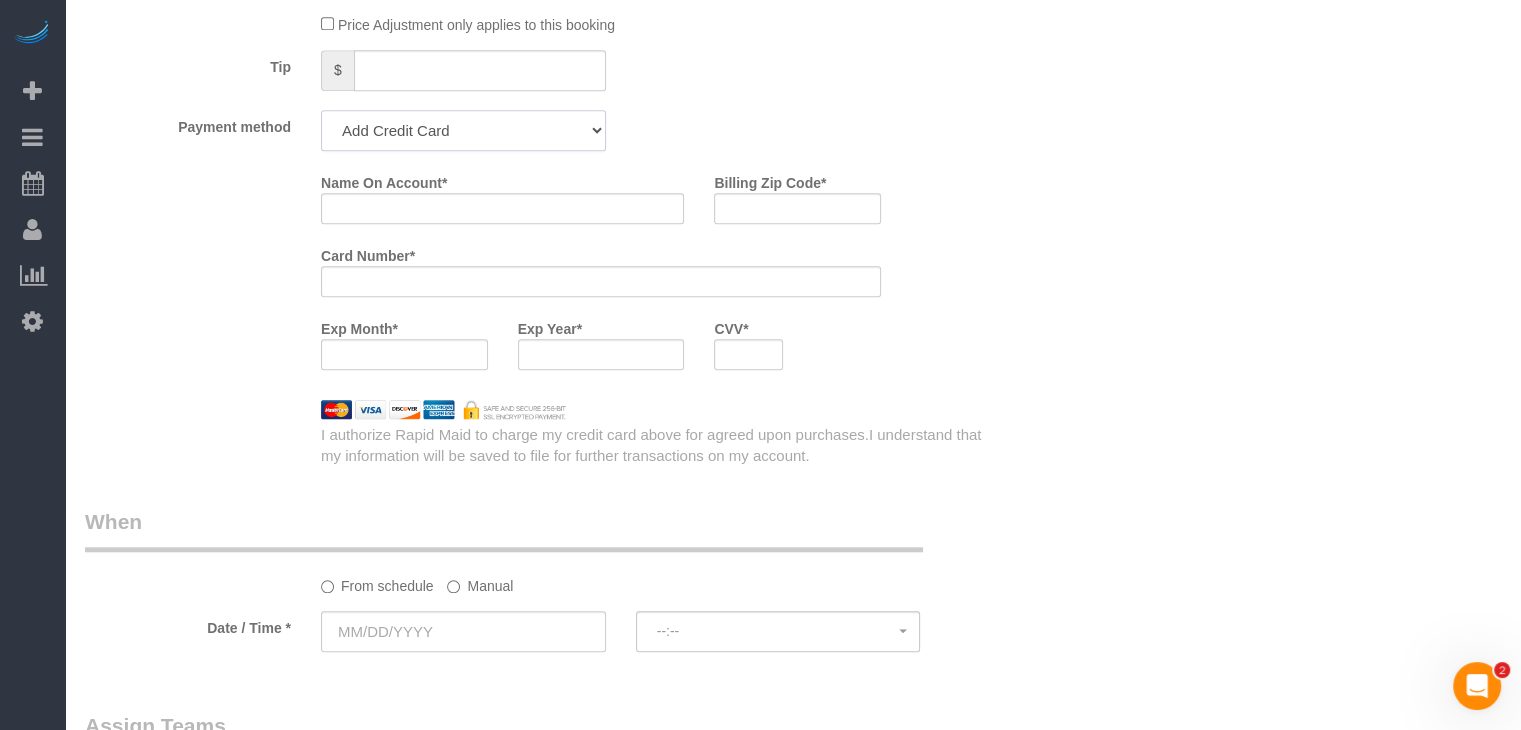 click on "Add Credit Card Cash Check Paypal" 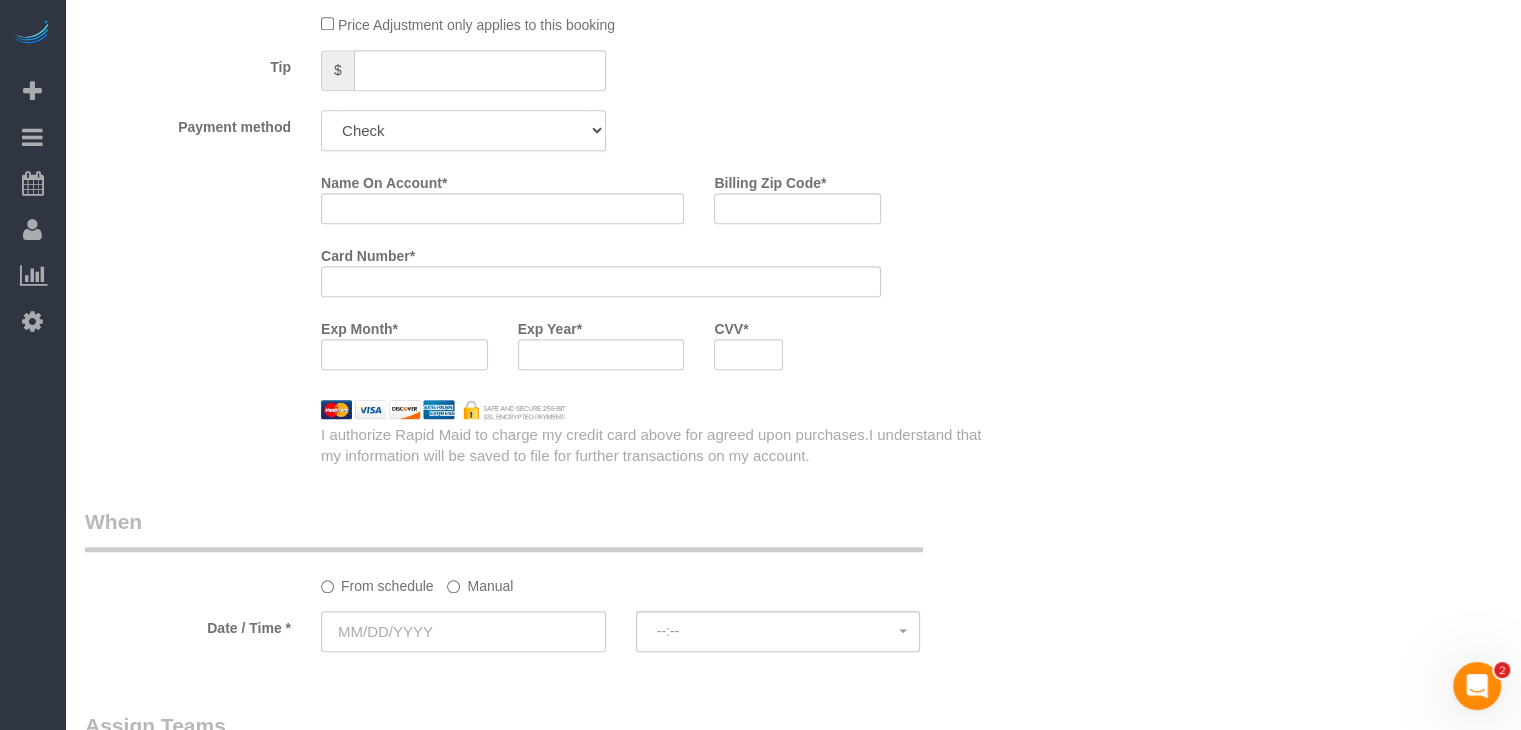 click on "Add Credit Card Cash Check Paypal" 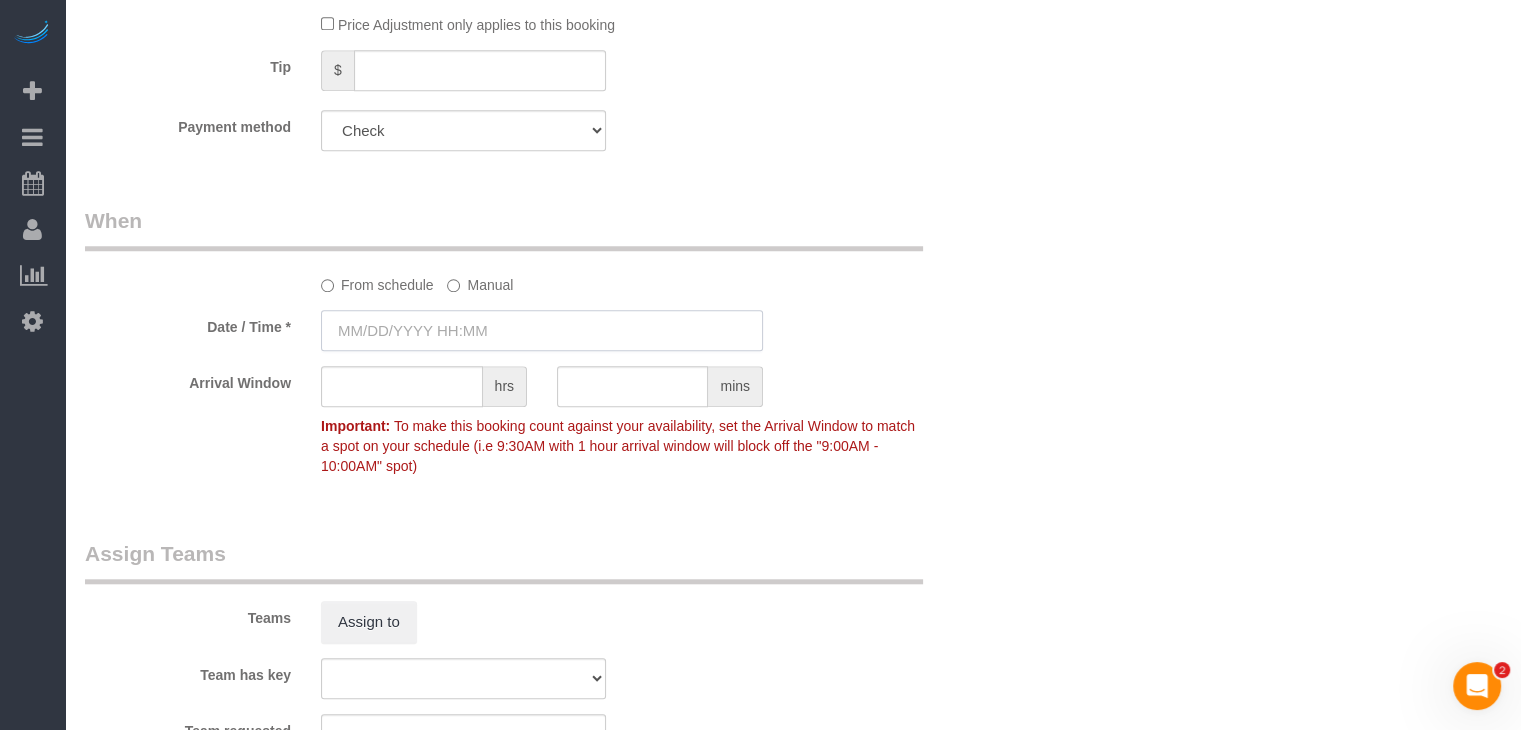 click at bounding box center (542, 330) 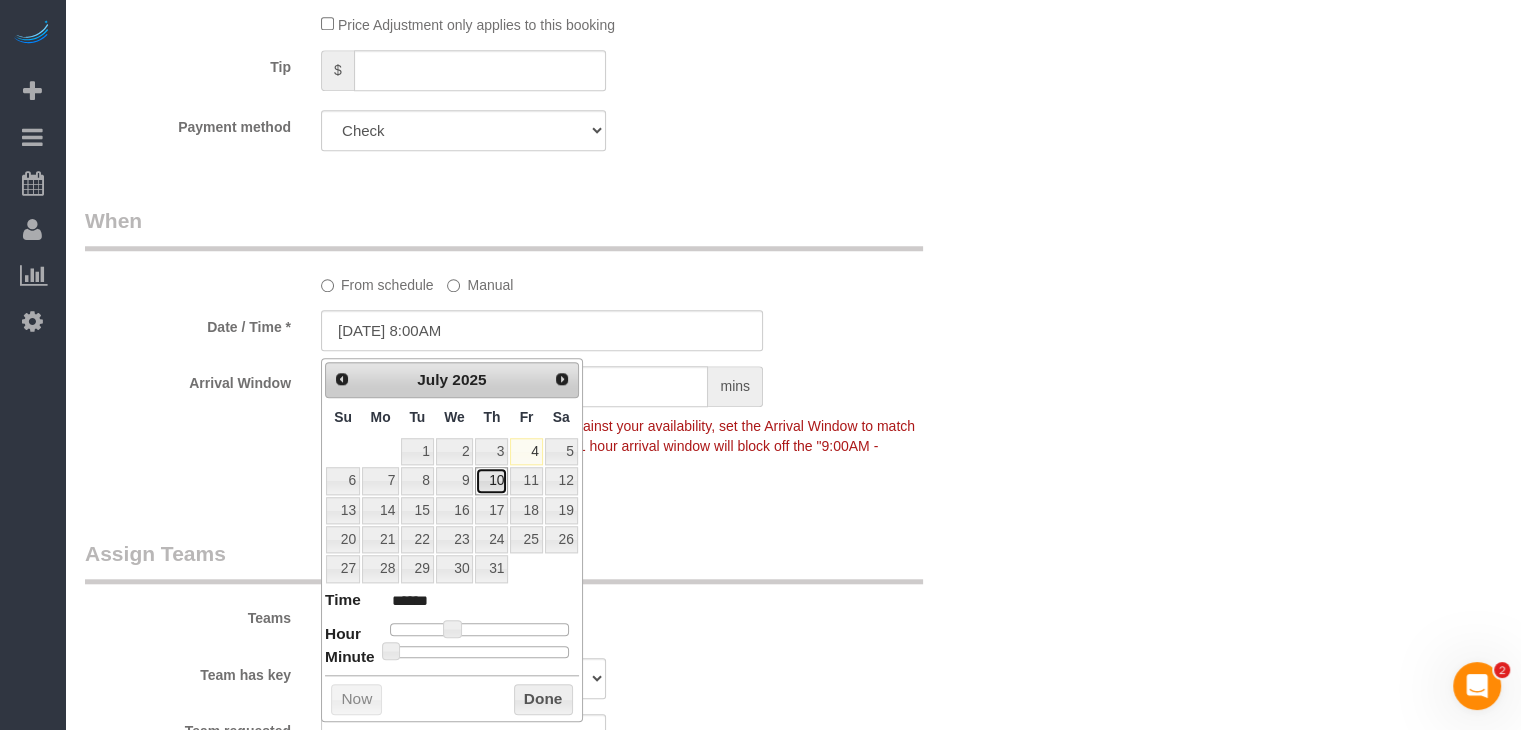 click on "10" at bounding box center [491, 480] 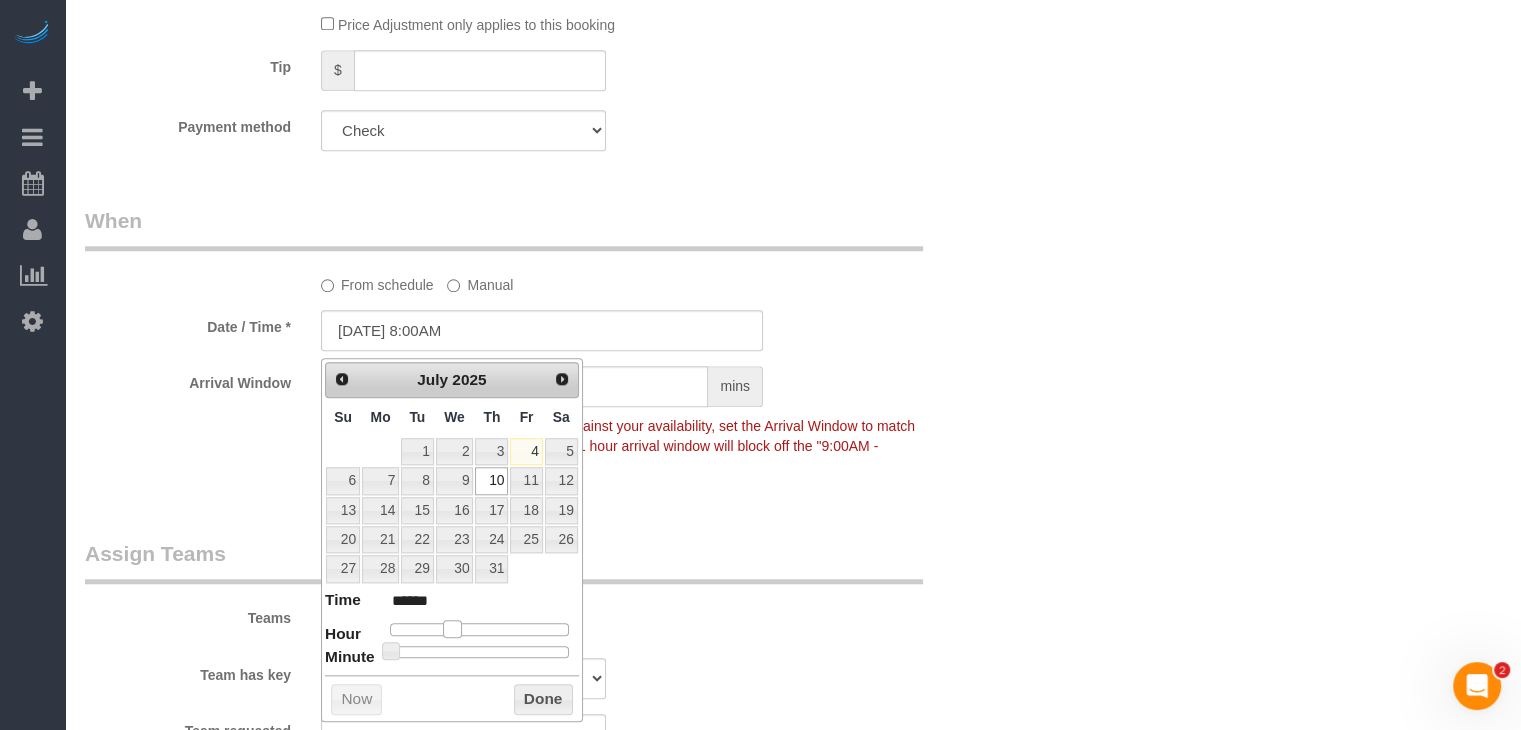type on "07/10/2025 9:00AM" 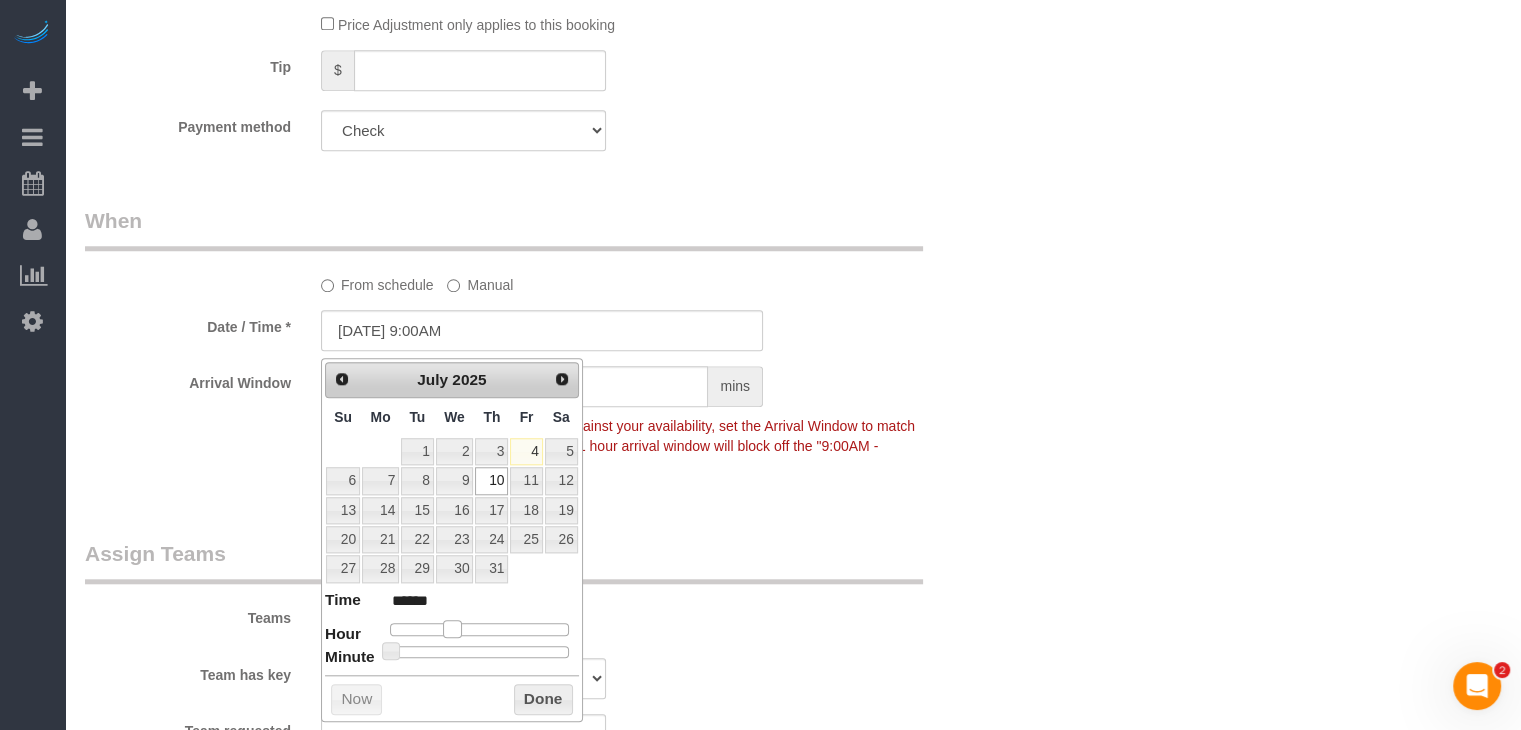 type on "07/10/2025 10:00AM" 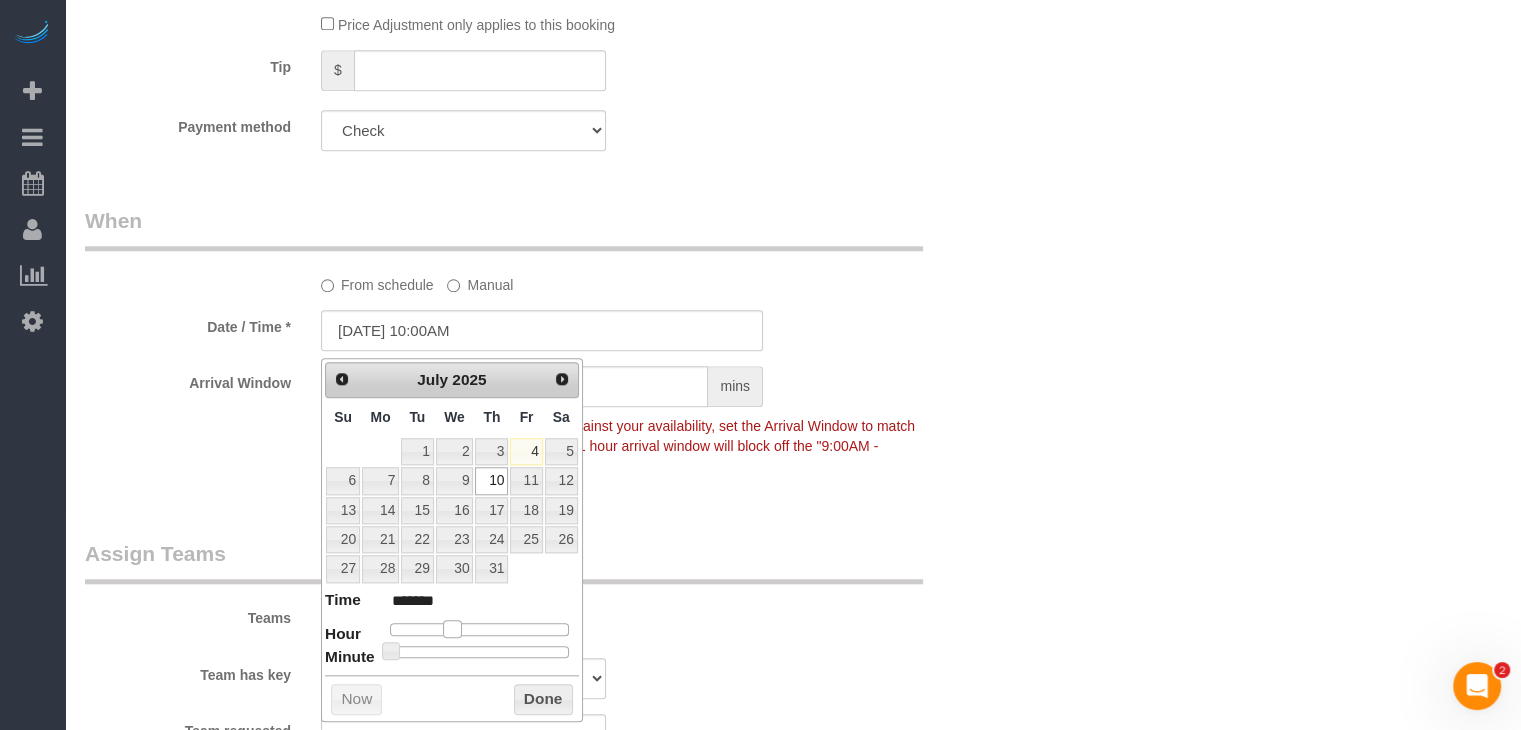type on "07/10/2025 11:00AM" 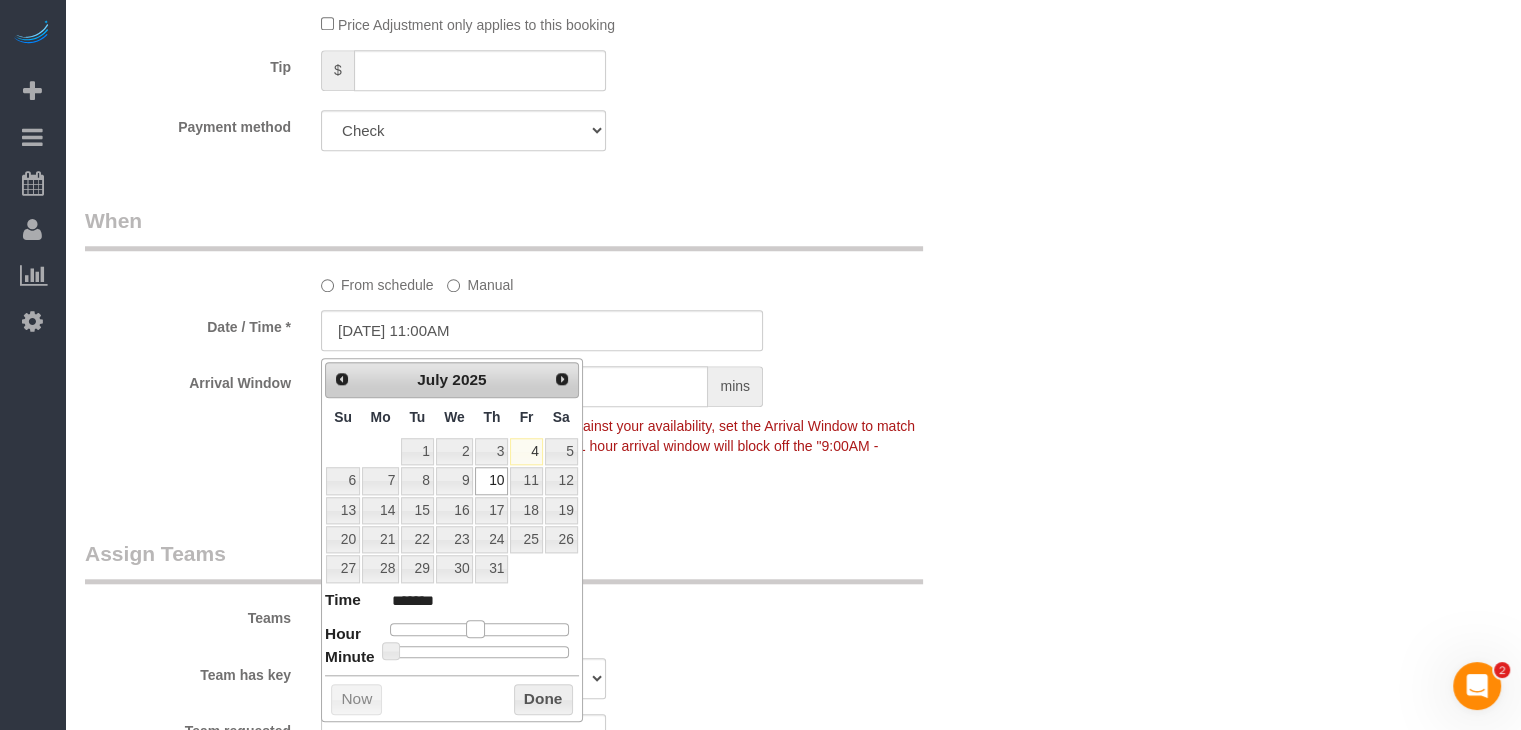 type on "07/10/2025 10:00AM" 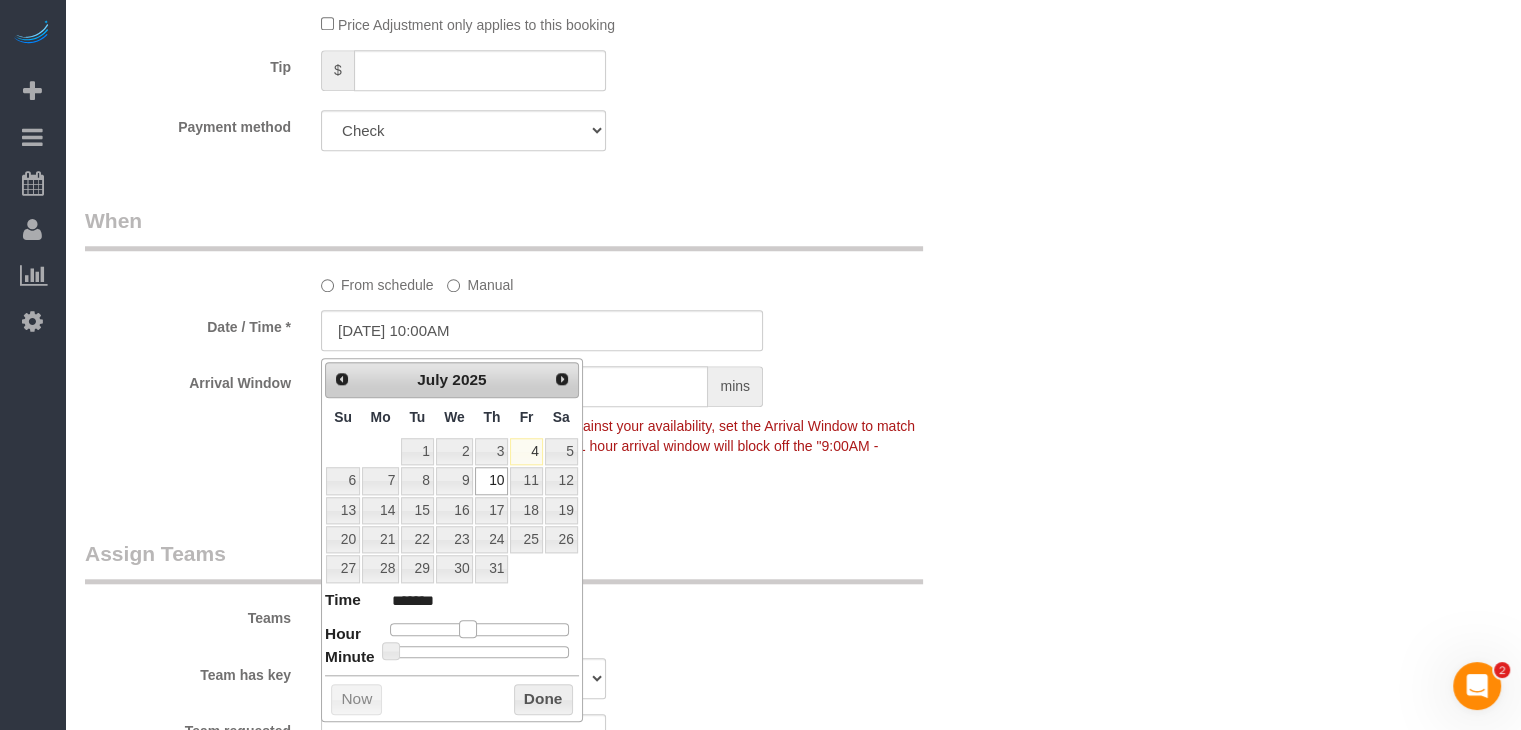 drag, startPoint x: 453, startPoint y: 623, endPoint x: 473, endPoint y: 625, distance: 20.09975 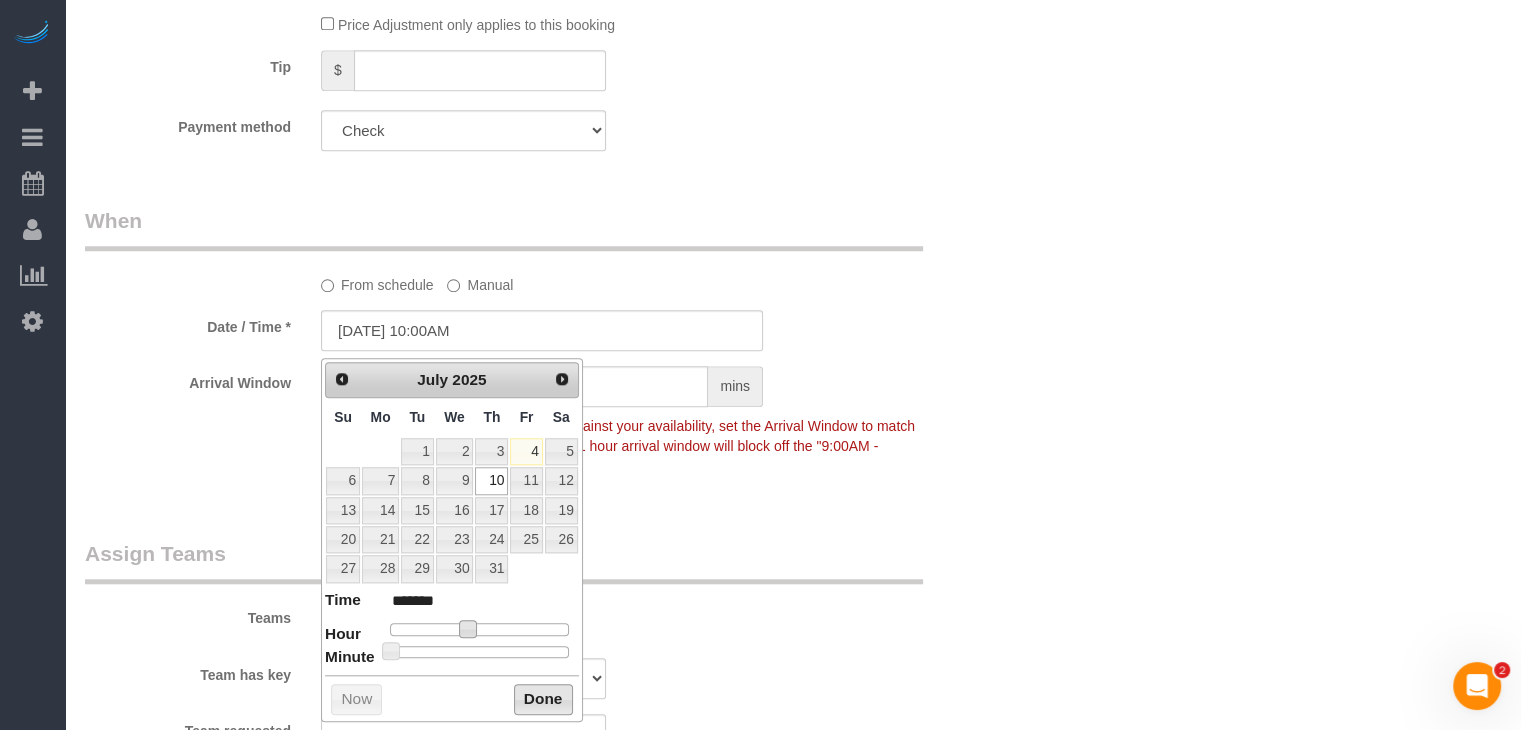 click on "Done" at bounding box center [543, 700] 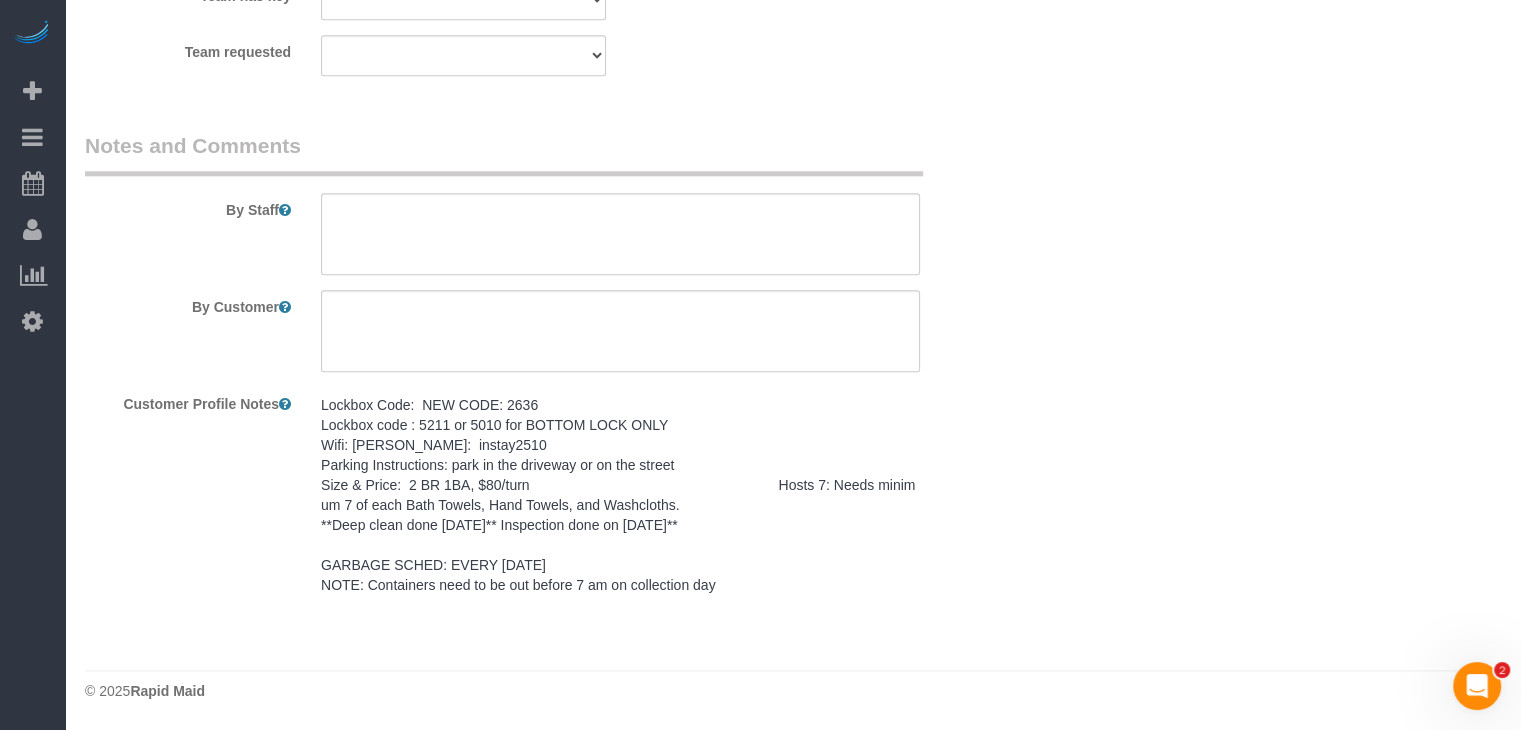 click on "Lockbox Code:  NEW CODE: 2636
Lockbox code : 5211 or 5010 for BOTTOM LOCK ONLY
Wifi: HighStreet
PW:  instay2510
Parking Instructions: park in the driveway or on the street
Size & Price:  2 BR 1BA, $80/turn                                                                Hosts 7: Needs minimum 7 of each Bath Towels, Hand Towels, and Washcloths.
**Deep clean done 10-26-23** Inspection done on 11.02.23**
GARBAGE SCHED: EVERY FRIDAY
NOTE: Containers need to be out before 7 am on collection day" at bounding box center (620, 495) 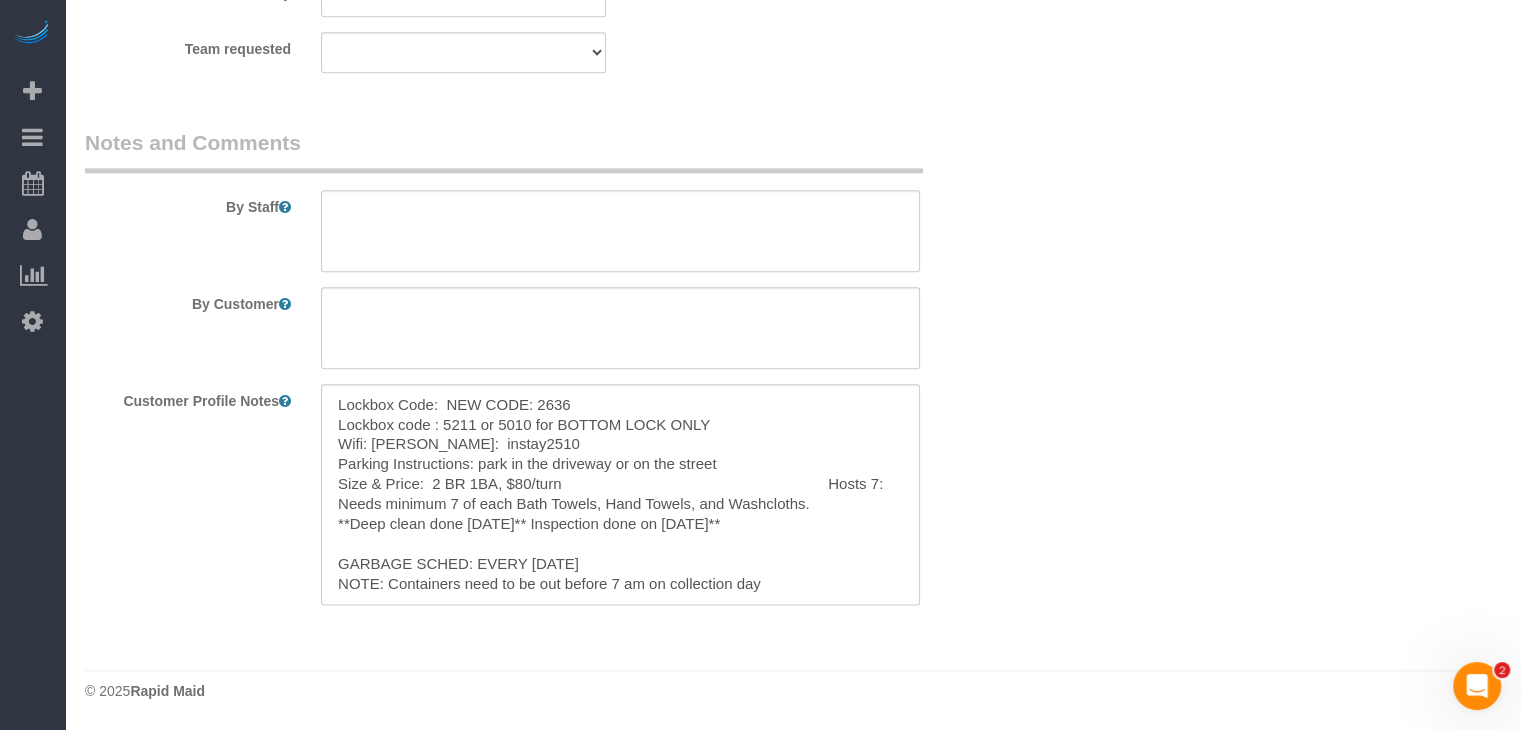 scroll, scrollTop: 2388, scrollLeft: 0, axis: vertical 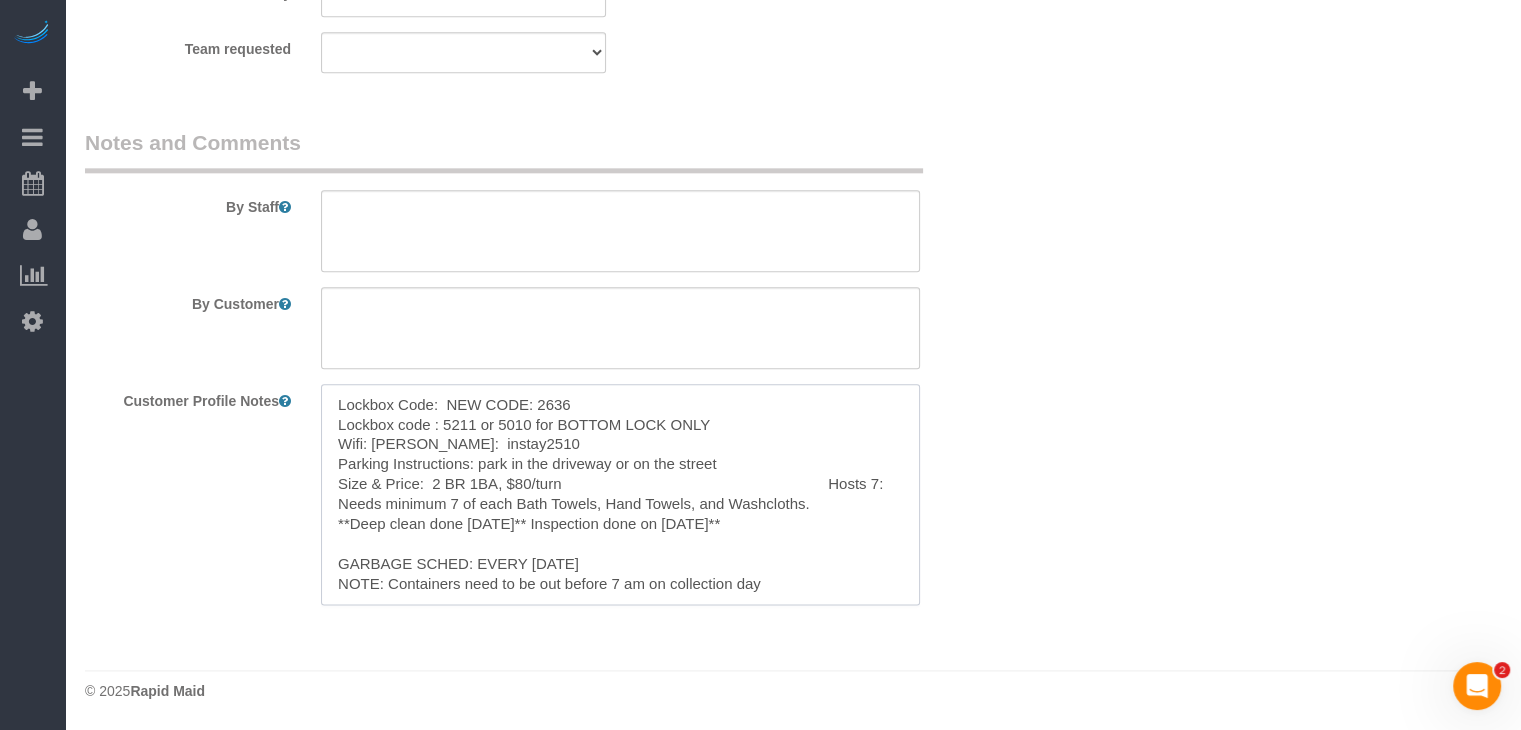 click on "Lockbox Code:  NEW CODE: 2636
Lockbox code : 5211 or 5010 for BOTTOM LOCK ONLY
Wifi: HighStreet
PW:  instay2510
Parking Instructions: park in the driveway or on the street
Size & Price:  2 BR 1BA, $80/turn                                                                Hosts 7: Needs minimum 7 of each Bath Towels, Hand Towels, and Washcloths.
**Deep clean done 10-26-23** Inspection done on 11.02.23**
GARBAGE SCHED: EVERY FRIDAY
NOTE: Containers need to be out before 7 am on collection day" at bounding box center [620, 494] 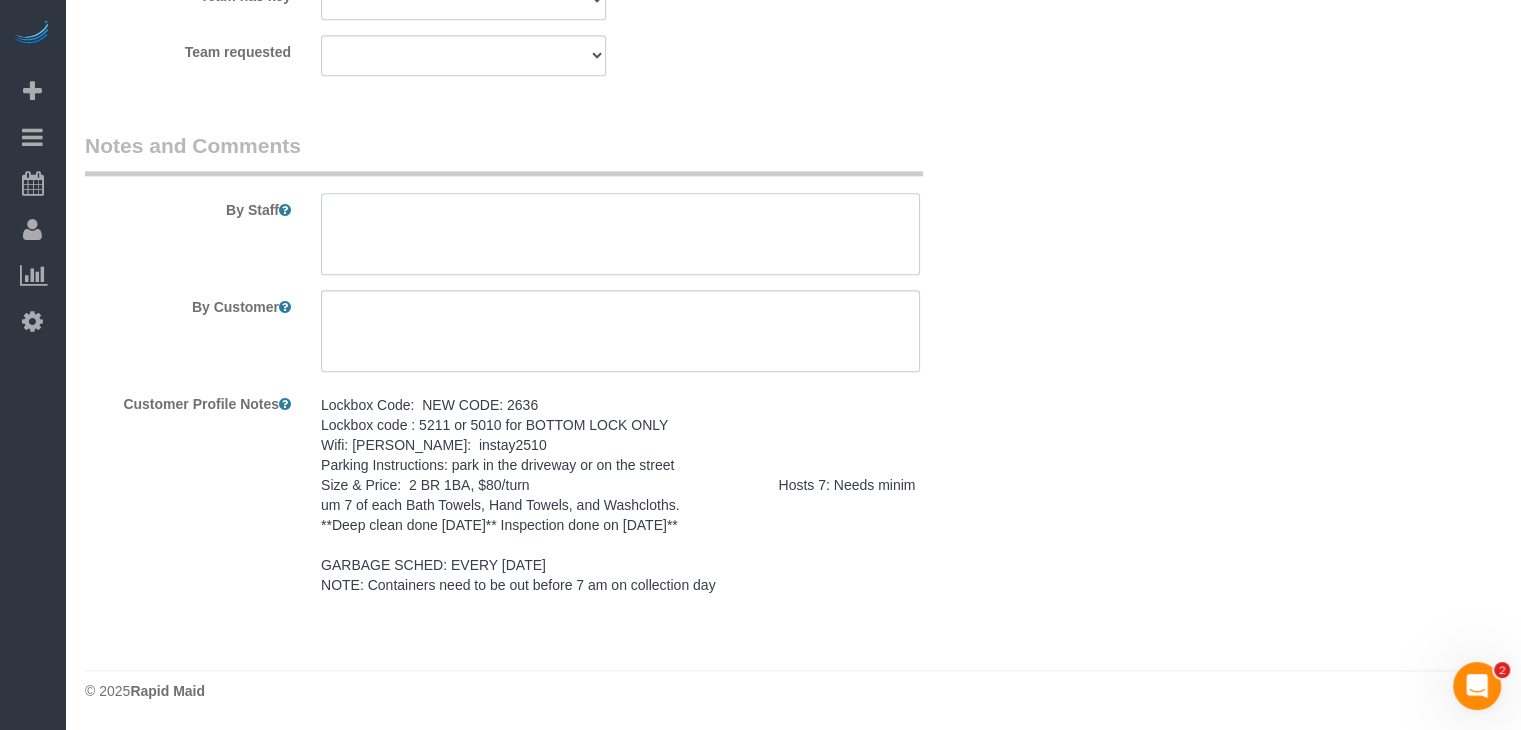 click at bounding box center [620, 234] 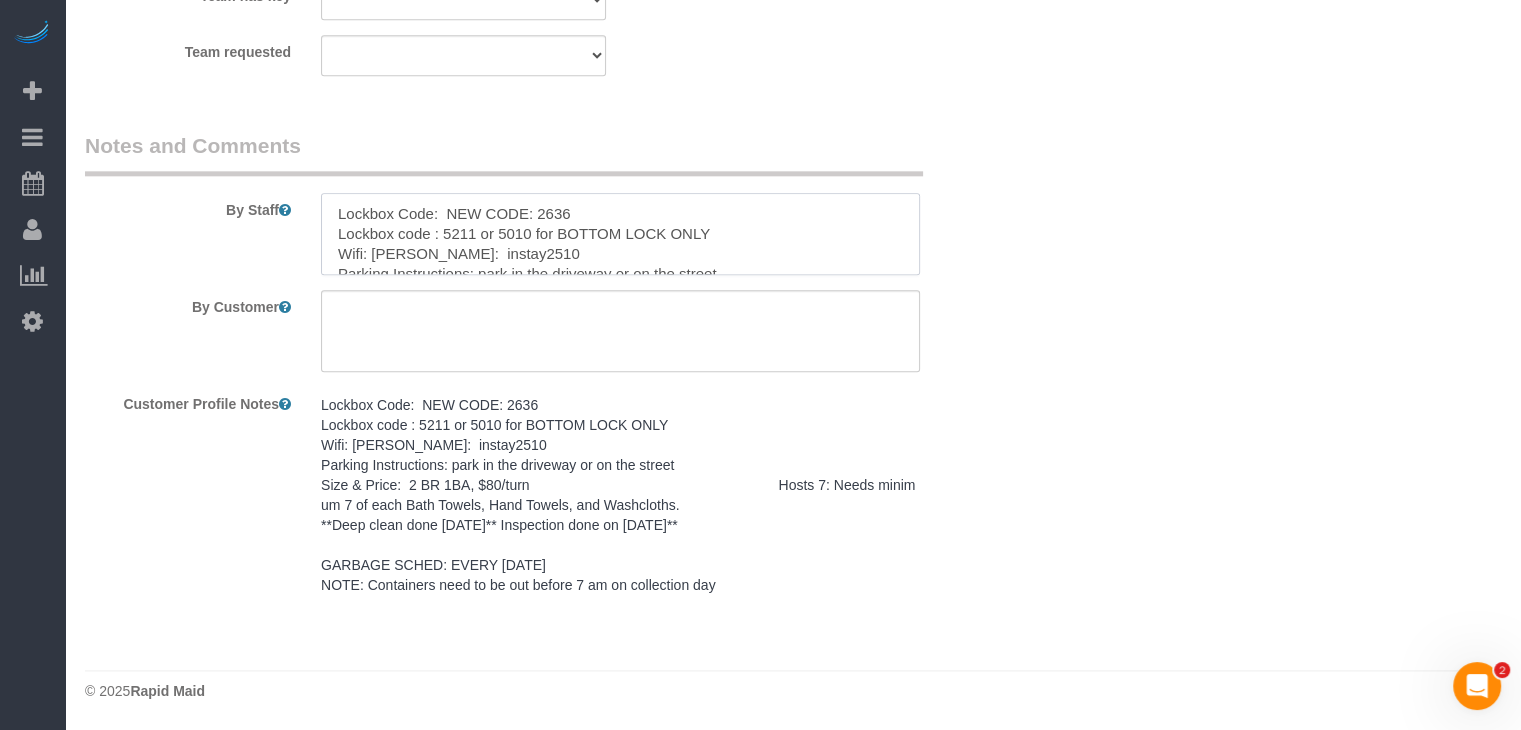 scroll, scrollTop: 148, scrollLeft: 0, axis: vertical 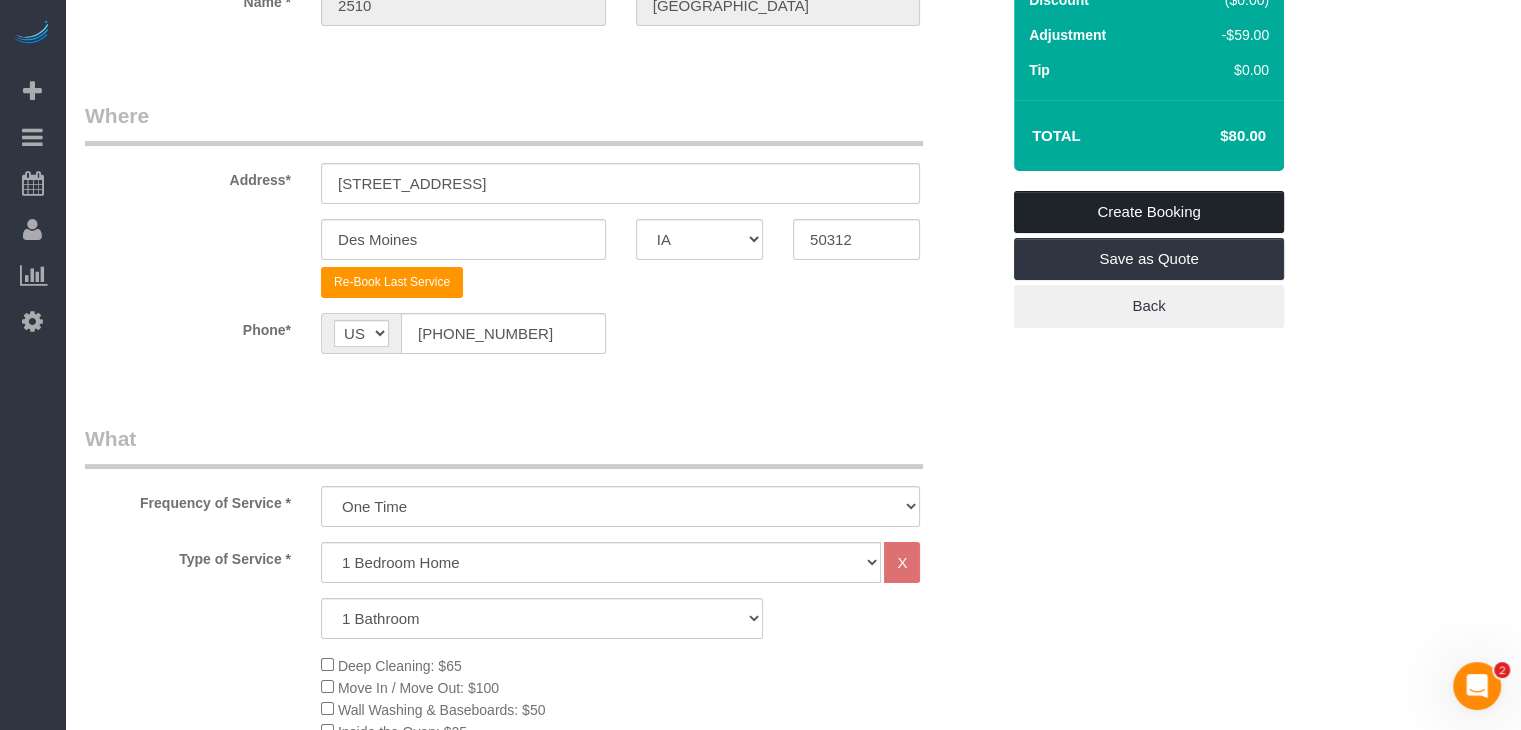 type on "Lockbox Code:  NEW CODE: 2636
Lockbox code : 5211 or 5010 for BOTTOM LOCK ONLY
Wifi: HighStreet
PW:  instay2510
Parking Instructions: park in the driveway or on the street
Size & Price:  2 BR 1BA, $80/turn                                                                Hosts 7: Needs minimum 7 of each Bath Towels, Hand Towels, and Washcloths.
**Deep clean done 10-26-23** Inspection done on 11.02.23**
GARBAGE SCHED: EVERY FRIDAY
NOTE: Containers need to be out before 7 am on collection day" 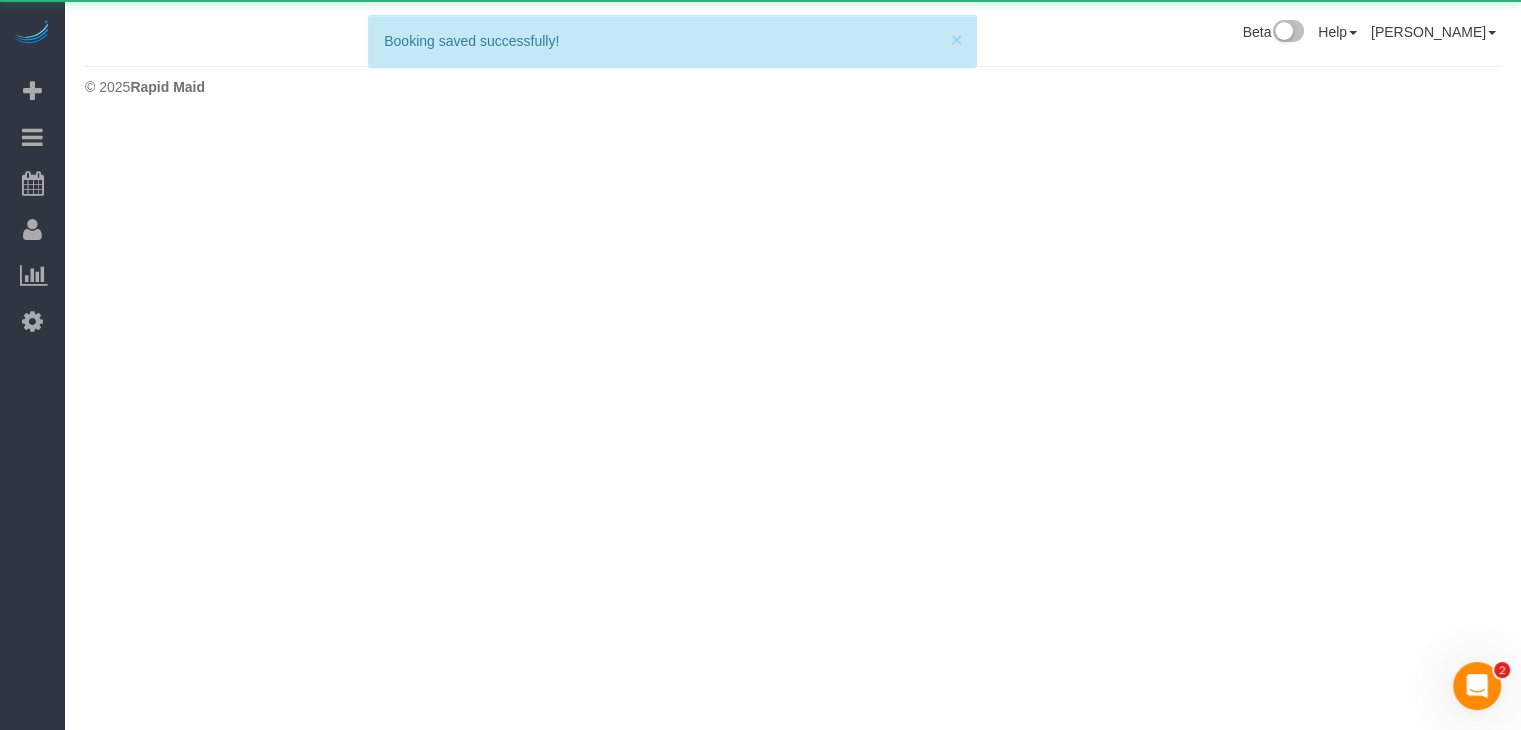 scroll, scrollTop: 0, scrollLeft: 0, axis: both 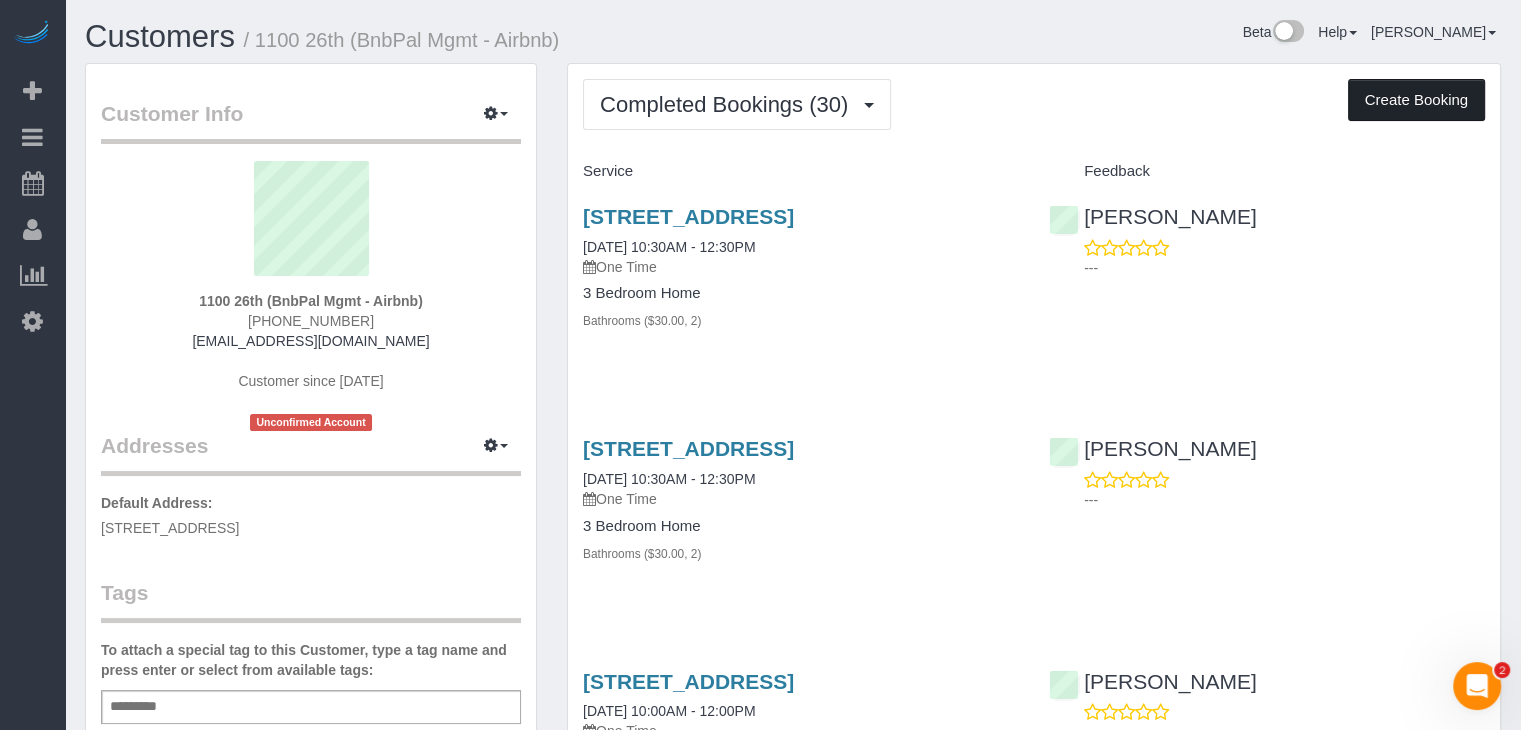 click on "Create Booking" at bounding box center [1416, 100] 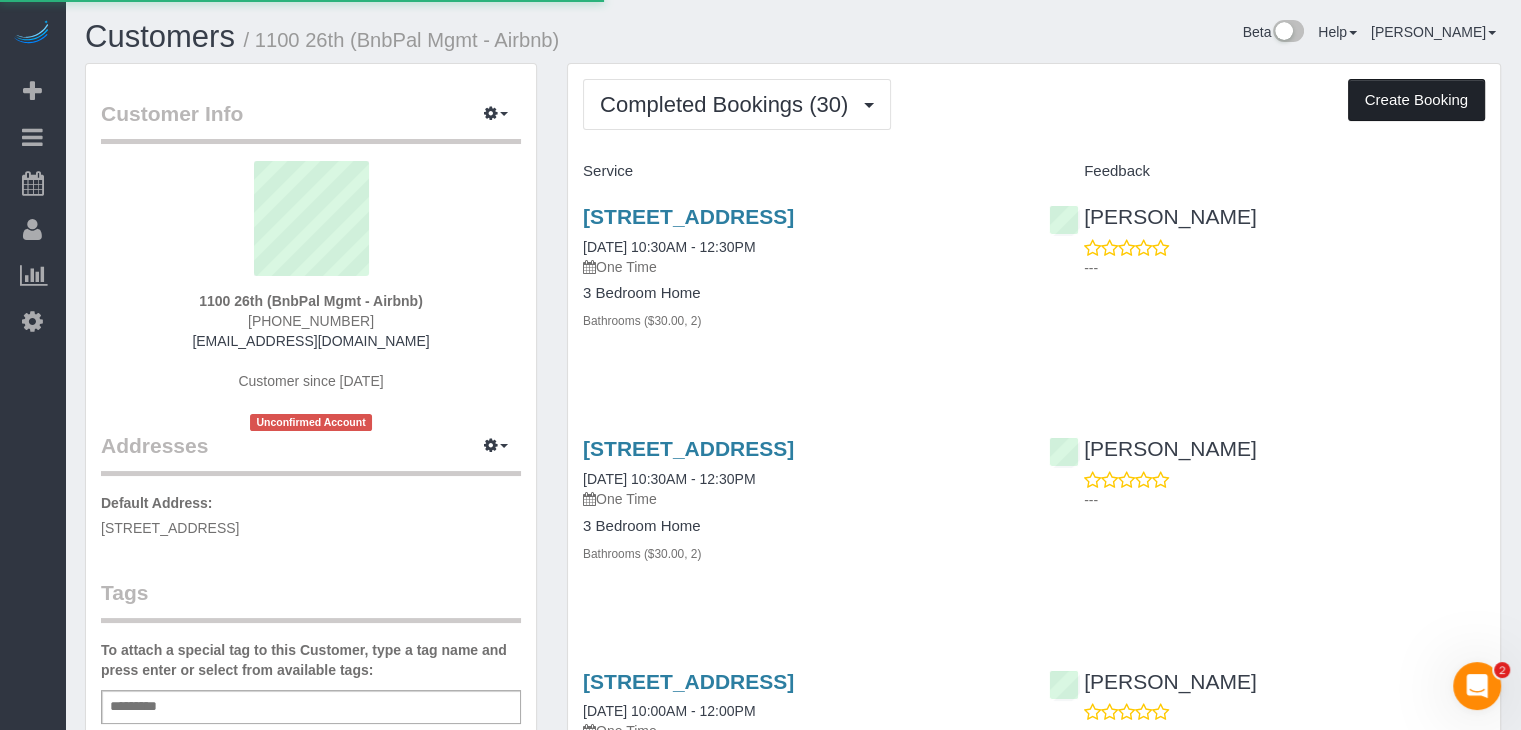 select on "IA" 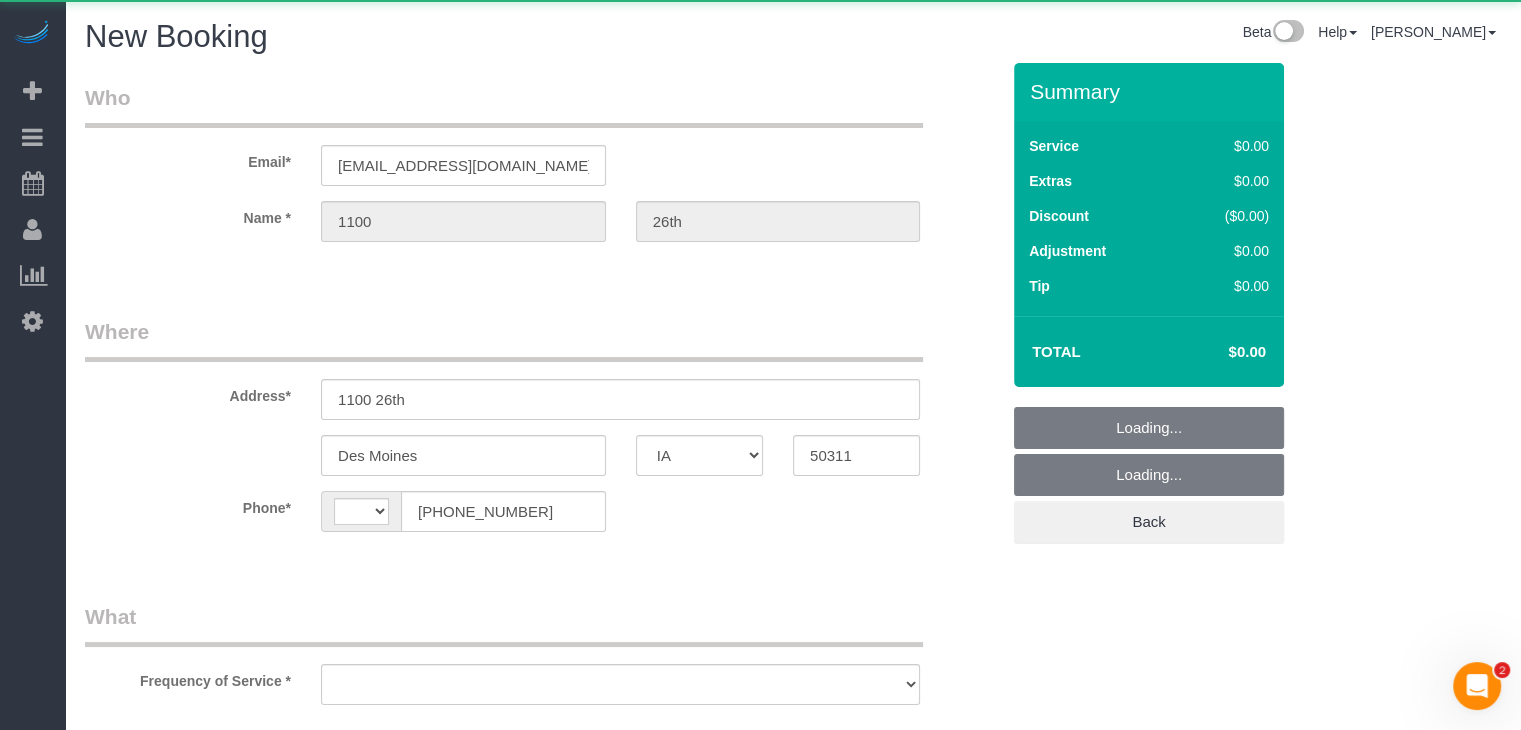 select on "string:fspay-cb999f4b-849f-4471-b292-d26374d425e8" 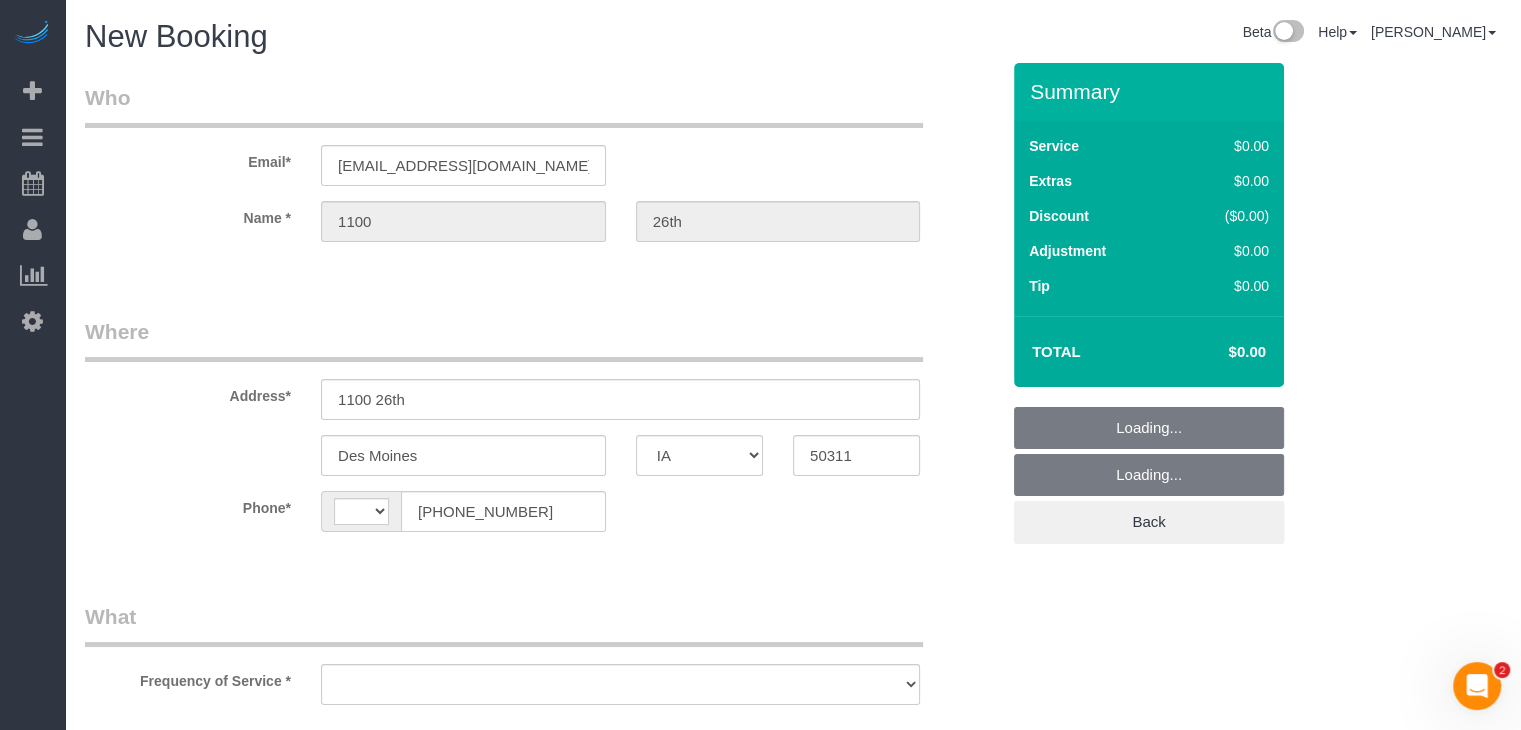 select on "string:[GEOGRAPHIC_DATA]" 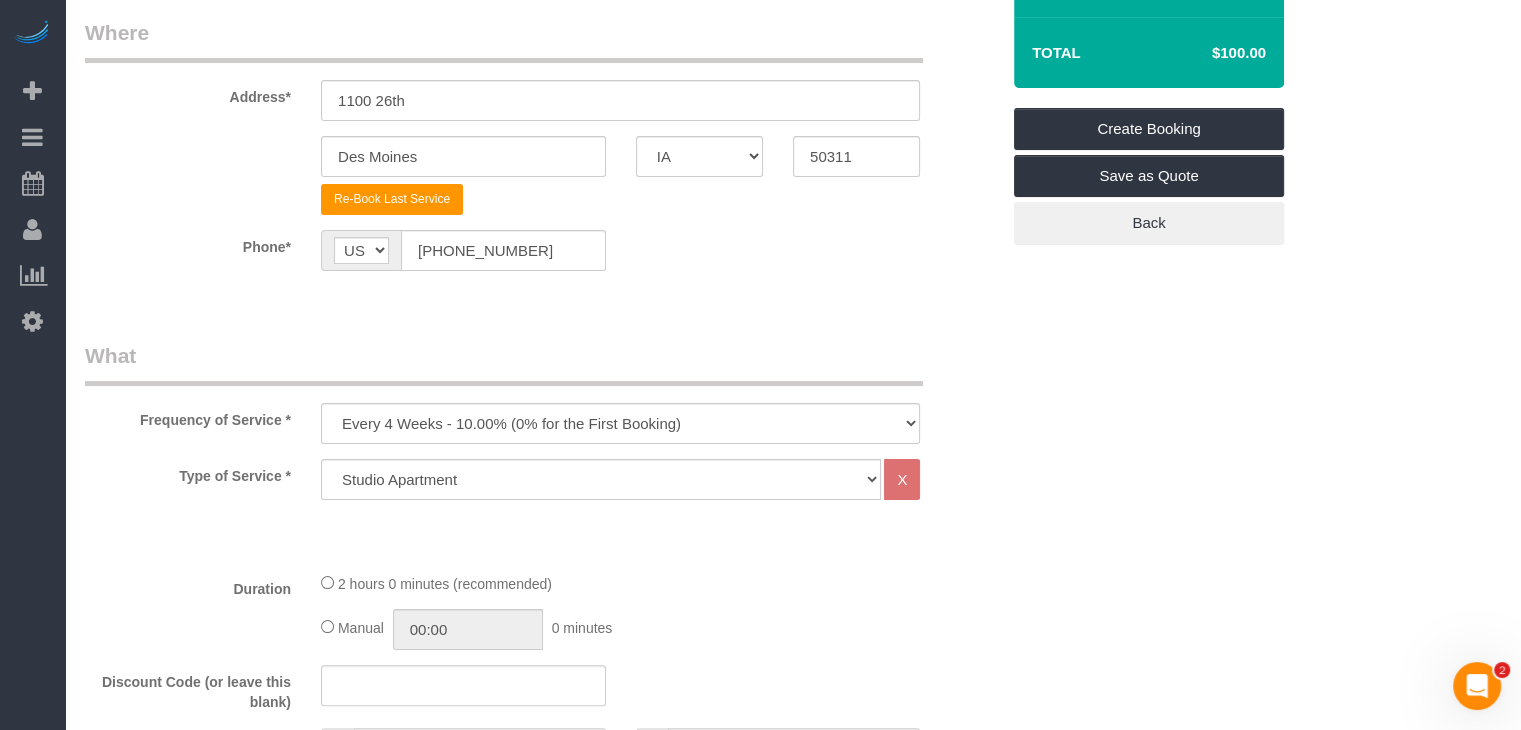 scroll, scrollTop: 400, scrollLeft: 0, axis: vertical 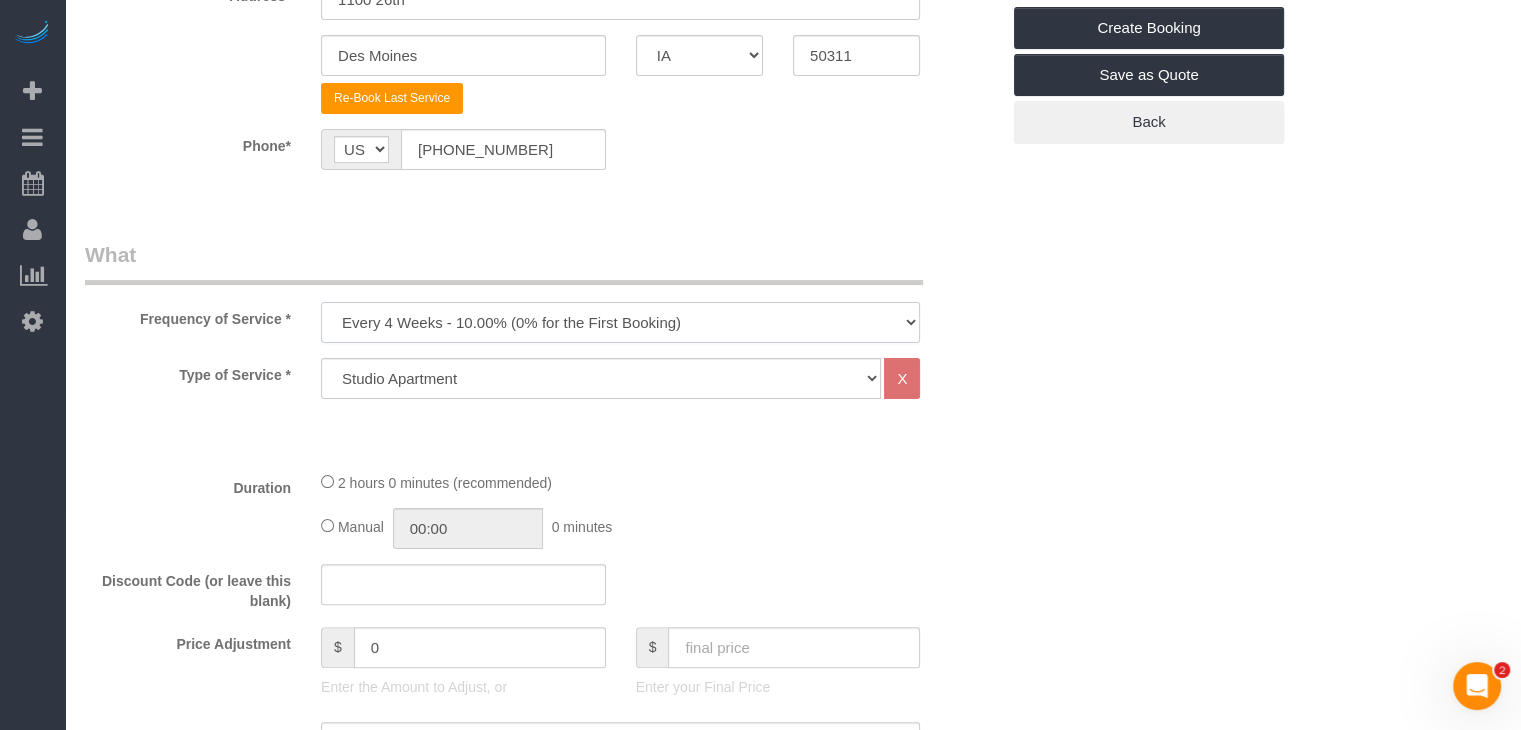 click on "Every 6 Weeks (0% for the First Booking) One Time Every 8 Weeks (0% for the First Booking) Every 4 Weeks - 10.00% (0% for the First Booking) Every 3 Weeks - 12.00% (0% for the First Booking) Every 2 Weeks - 15.00% (0% for the First Booking) Weekly - 20.00% (0% for the First Booking)" at bounding box center [620, 322] 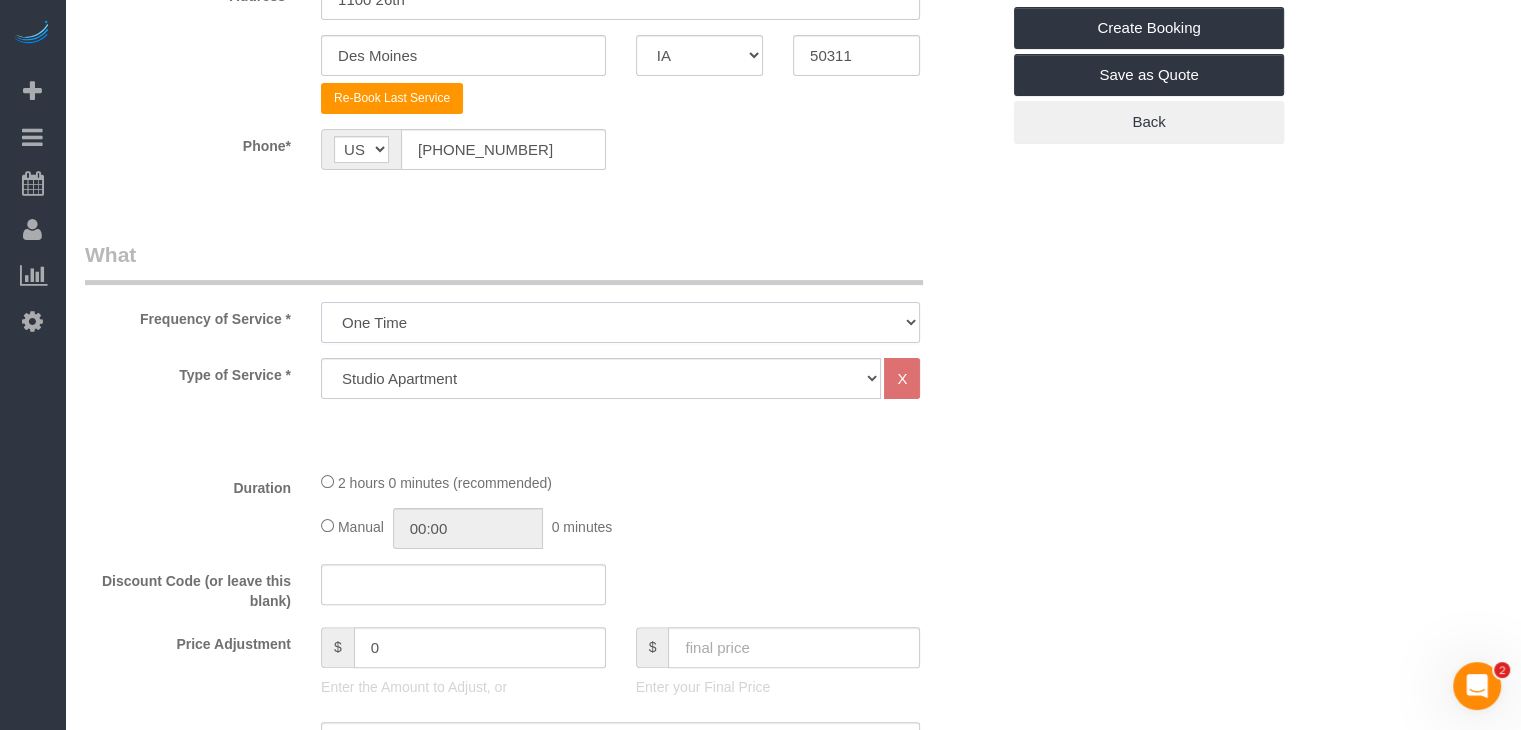 click on "Every 6 Weeks (0% for the First Booking) One Time Every 8 Weeks (0% for the First Booking) Every 4 Weeks - 10.00% (0% for the First Booking) Every 3 Weeks - 12.00% (0% for the First Booking) Every 2 Weeks - 15.00% (0% for the First Booking) Weekly - 20.00% (0% for the First Booking)" at bounding box center (620, 322) 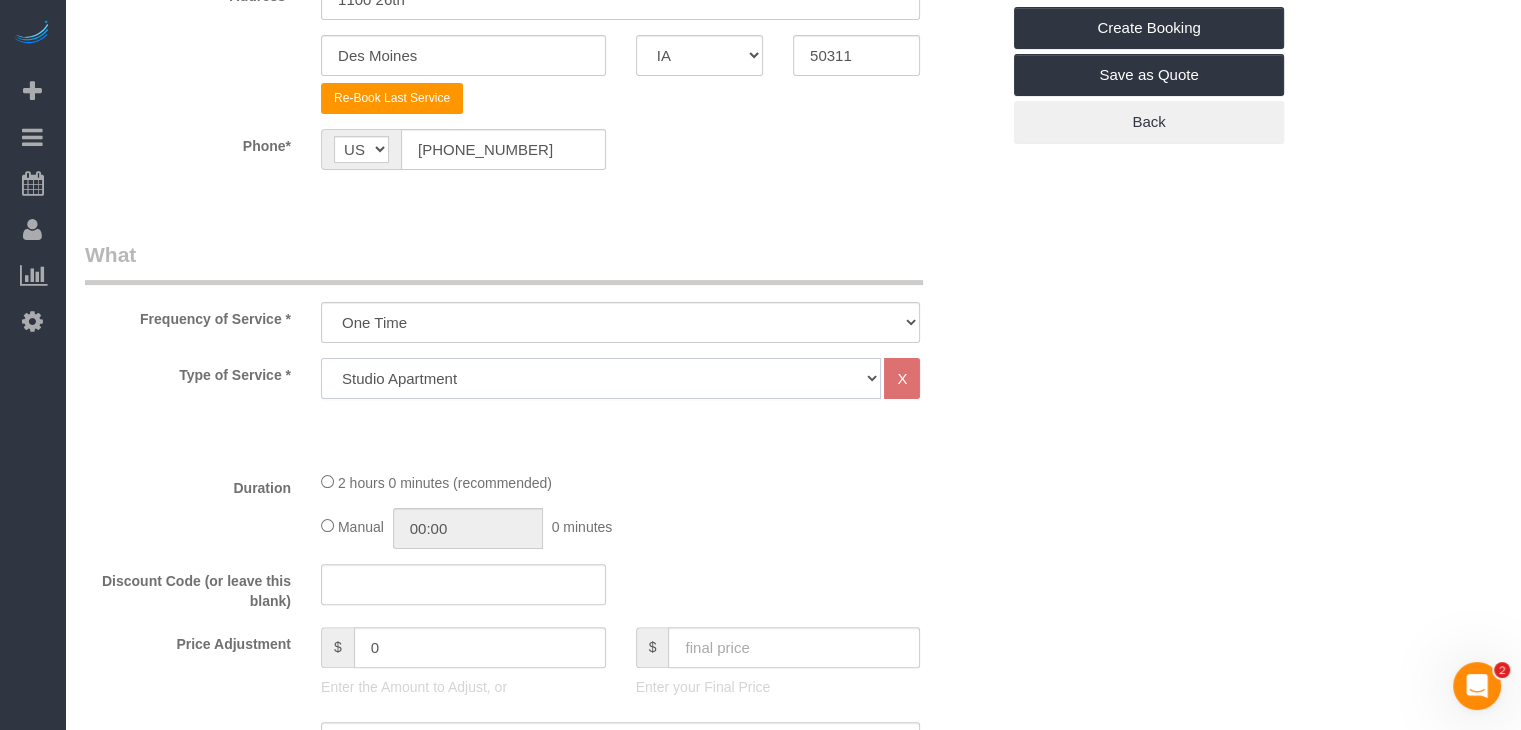 click on "Studio Apartment 1 Bedroom Home 2 Bedroom Home 3 Bedroom Home 4 Bedroom Home 5 Bedroom Home 6 Bedroom Home 7 Bedroom Home Hourly Cleaning Hazard/Emergency Cleaning General Maintenance" 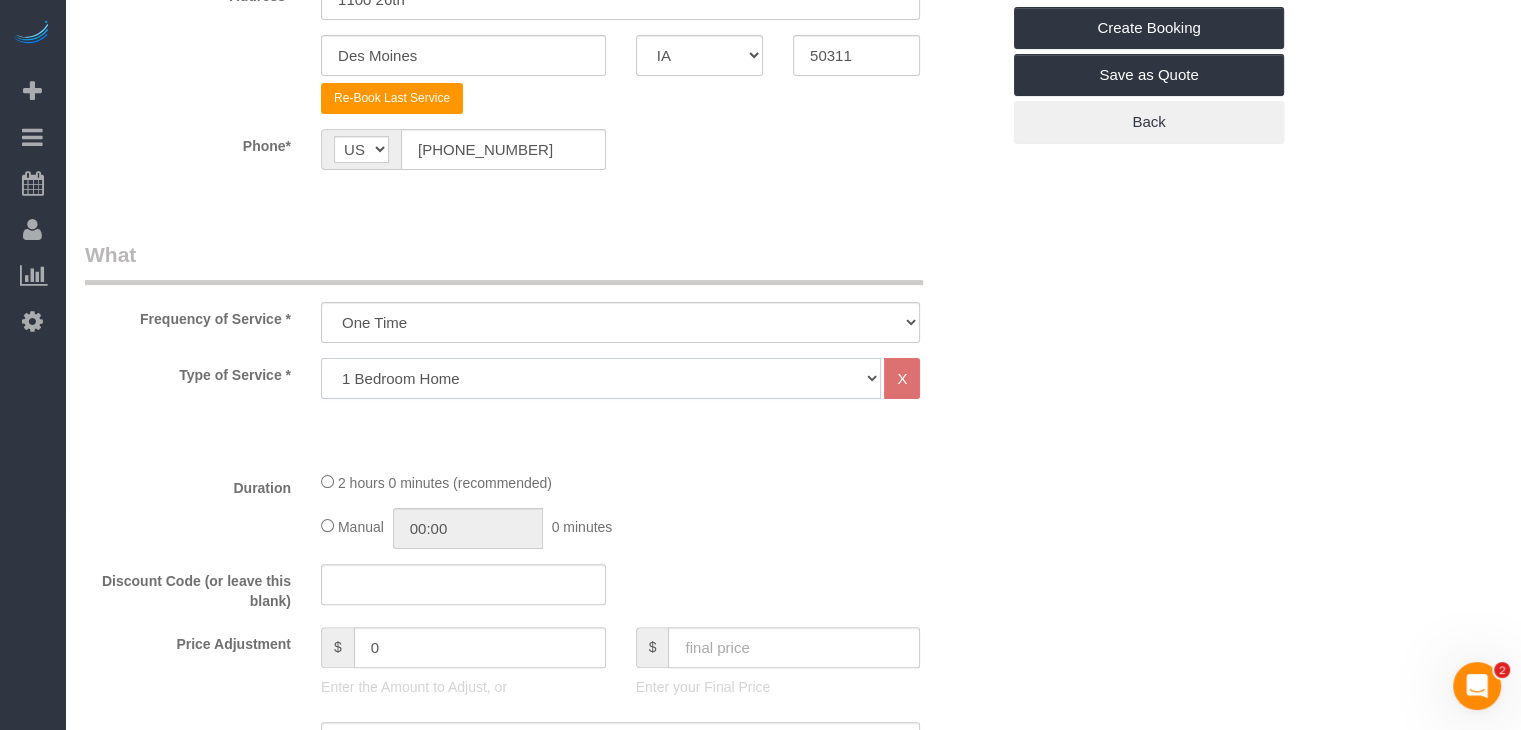 click on "Studio Apartment 1 Bedroom Home 2 Bedroom Home 3 Bedroom Home 4 Bedroom Home 5 Bedroom Home 6 Bedroom Home 7 Bedroom Home Hourly Cleaning Hazard/Emergency Cleaning General Maintenance" 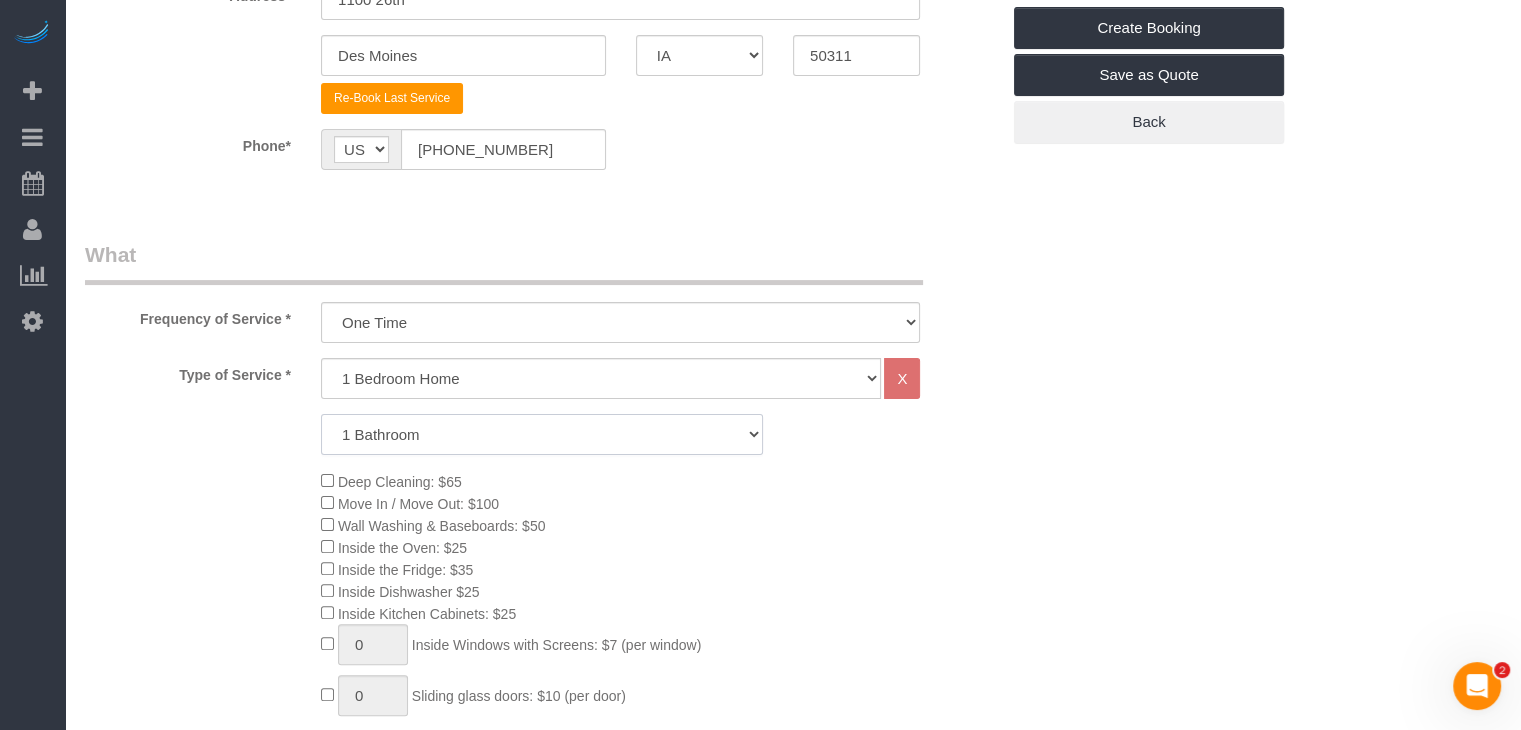 click on "1 Bathroom
2 Bathrooms
3 Bathrooms
4 Bathrooms
5 Bathrooms
6 Bathrooms" 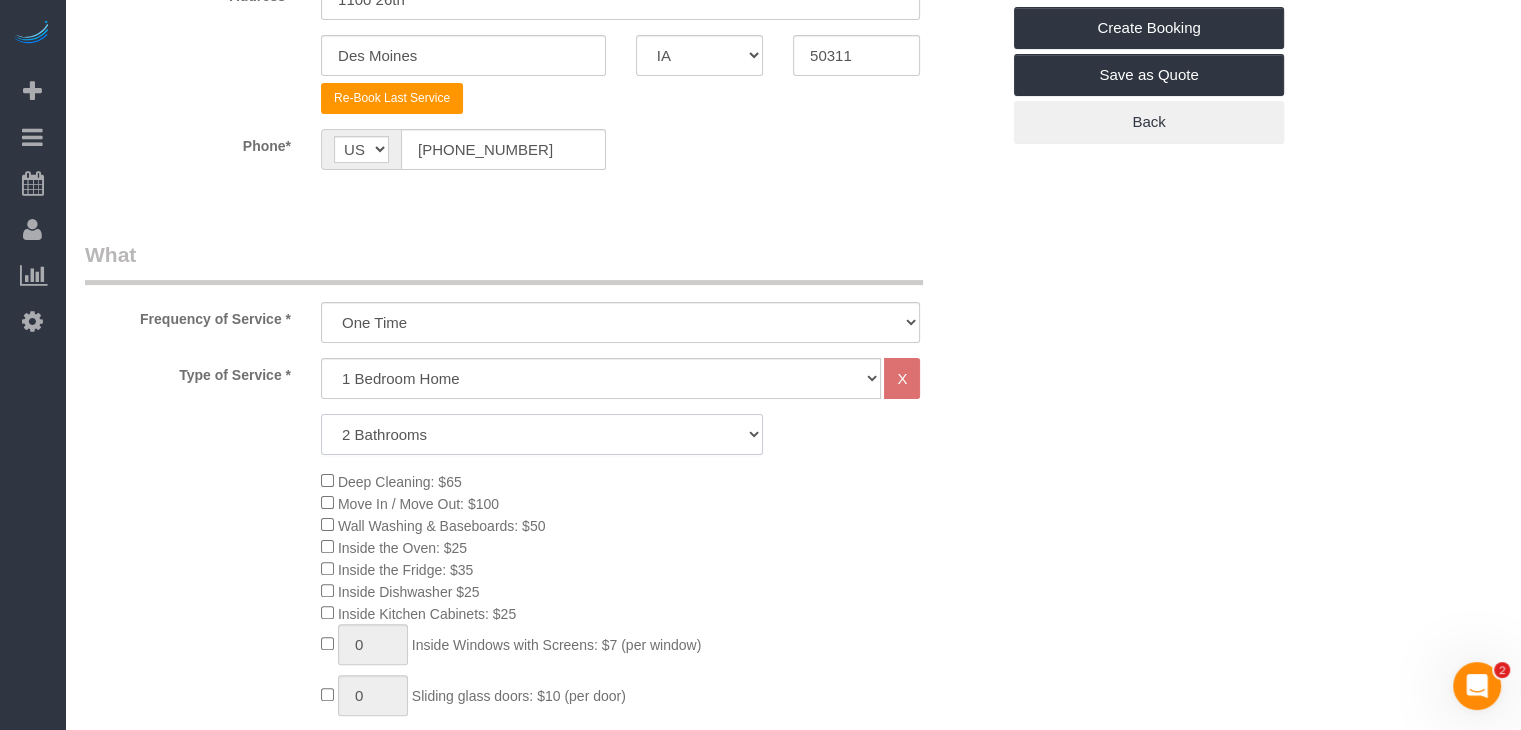 click on "1 Bathroom
2 Bathrooms
3 Bathrooms
4 Bathrooms
5 Bathrooms
6 Bathrooms" 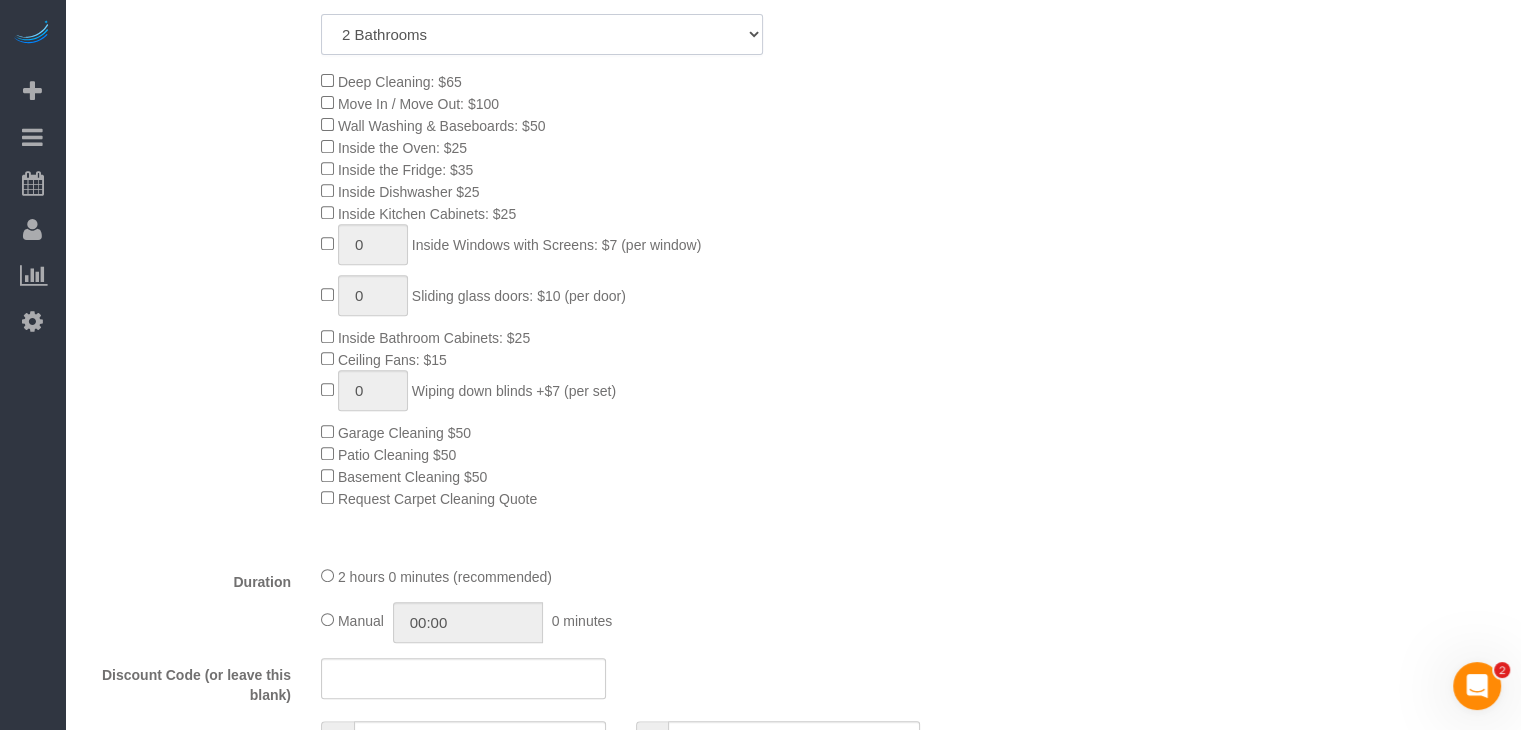 scroll, scrollTop: 900, scrollLeft: 0, axis: vertical 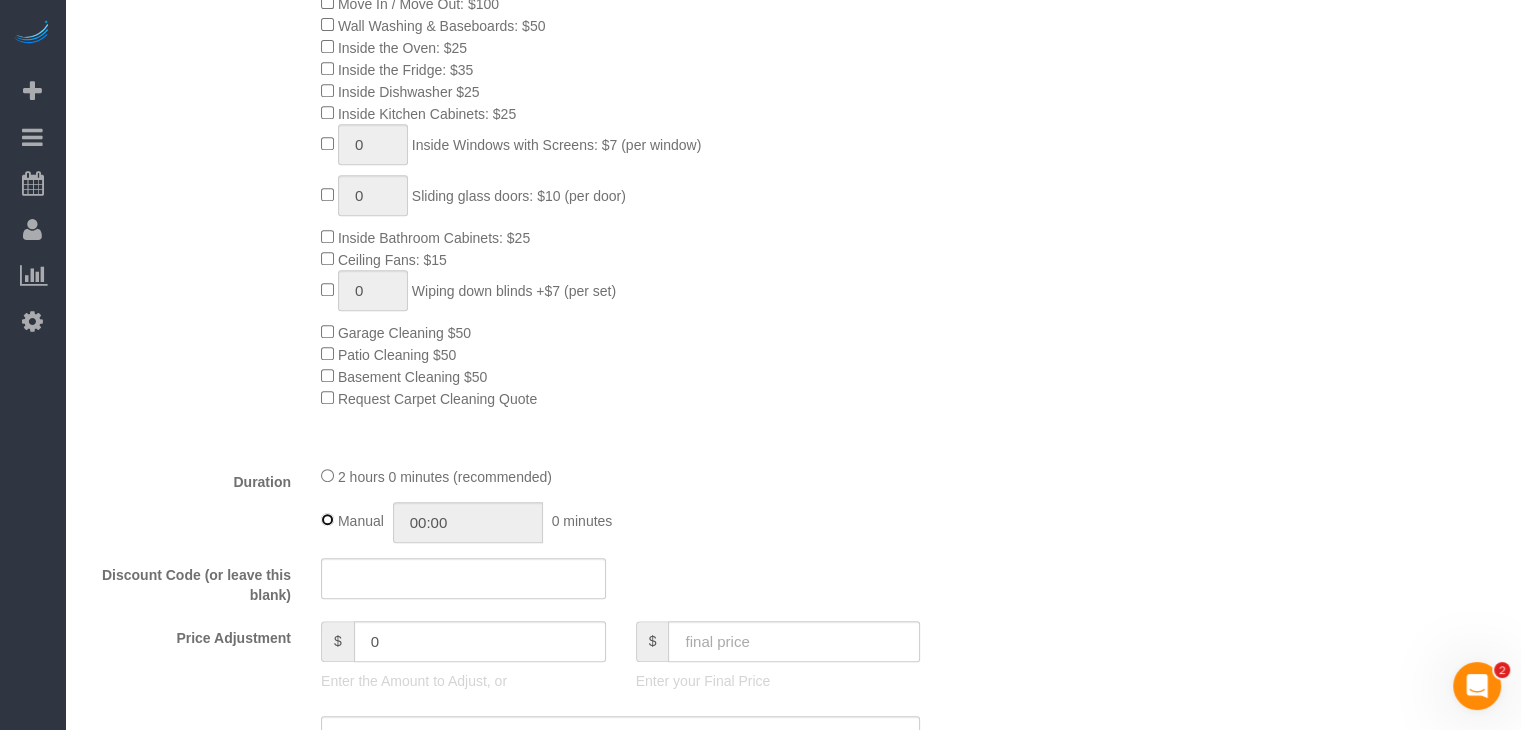 type on "02:30" 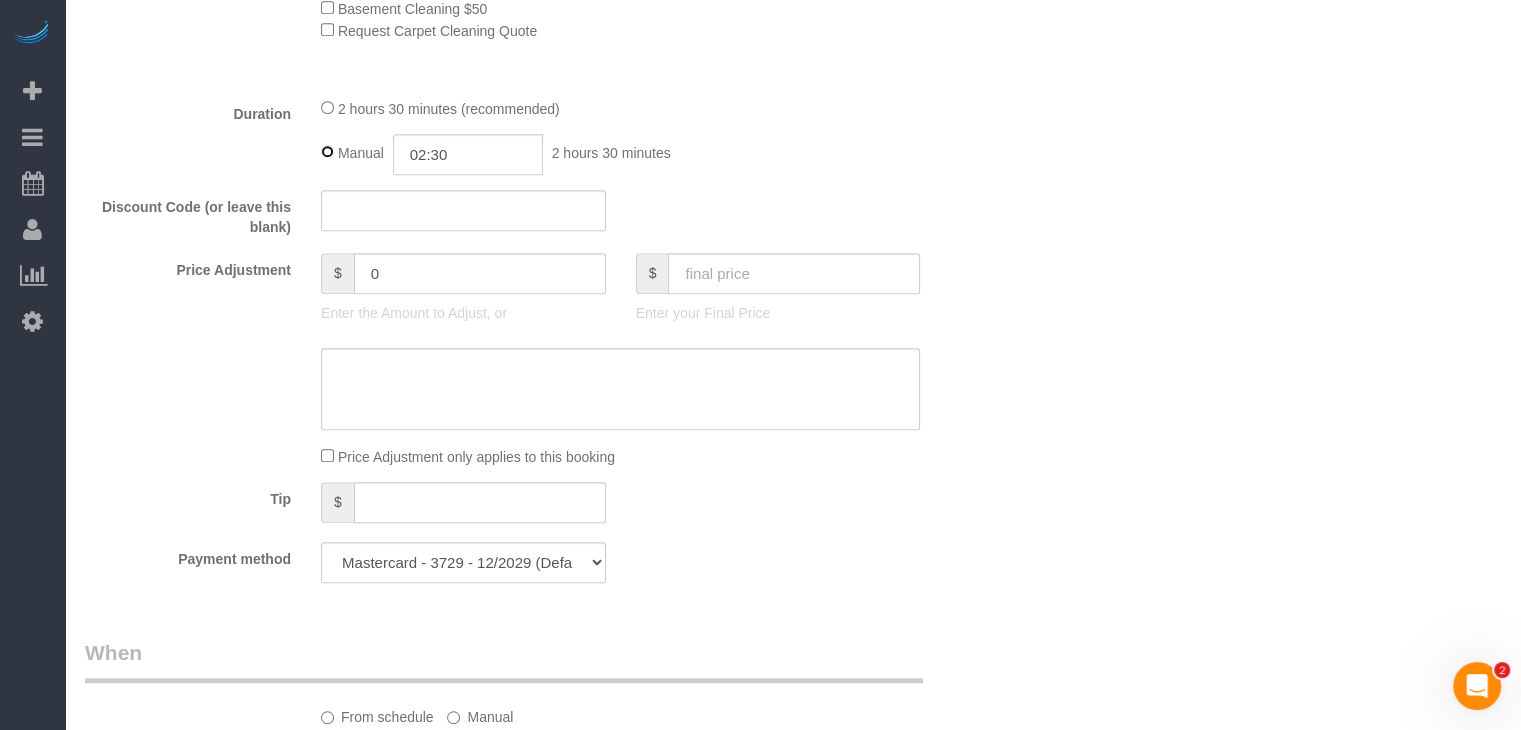 scroll, scrollTop: 1300, scrollLeft: 0, axis: vertical 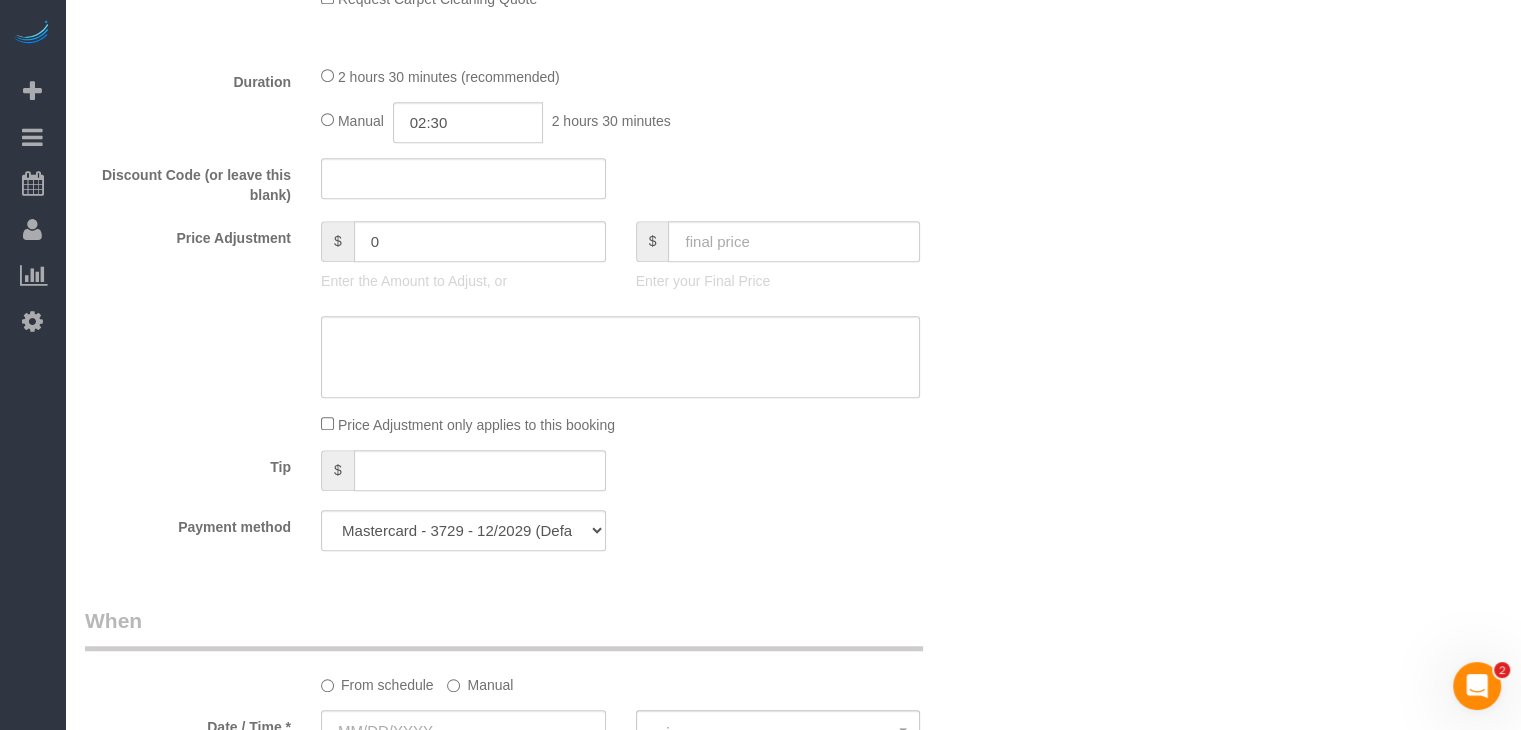 click on "What
Frequency of Service *
Every 6 Weeks (0% for the First Booking) One Time Every 8 Weeks (0% for the First Booking) Every 4 Weeks - 10.00% (0% for the First Booking) Every 3 Weeks - 12.00% (0% for the First Booking) Every 2 Weeks - 15.00% (0% for the First Booking) Weekly - 20.00% (0% for the First Booking)
Type of Service *
Studio Apartment 1 Bedroom Home 2 Bedroom Home 3 Bedroom Home 4 Bedroom Home 5 Bedroom Home 6 Bedroom Home 7 Bedroom Home Hourly Cleaning Hazard/Emergency Cleaning General Maintenance
X
0" at bounding box center [542, -47] 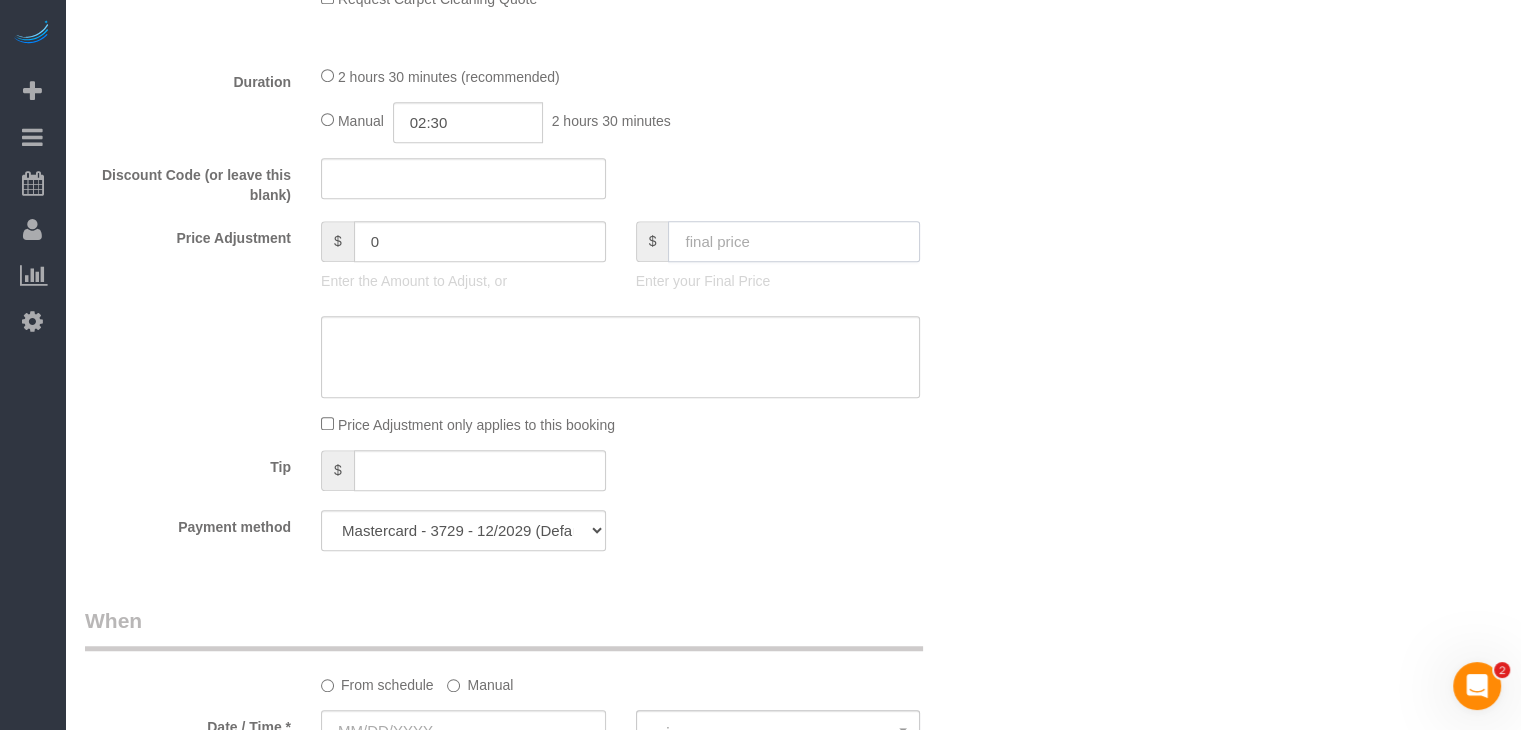 click 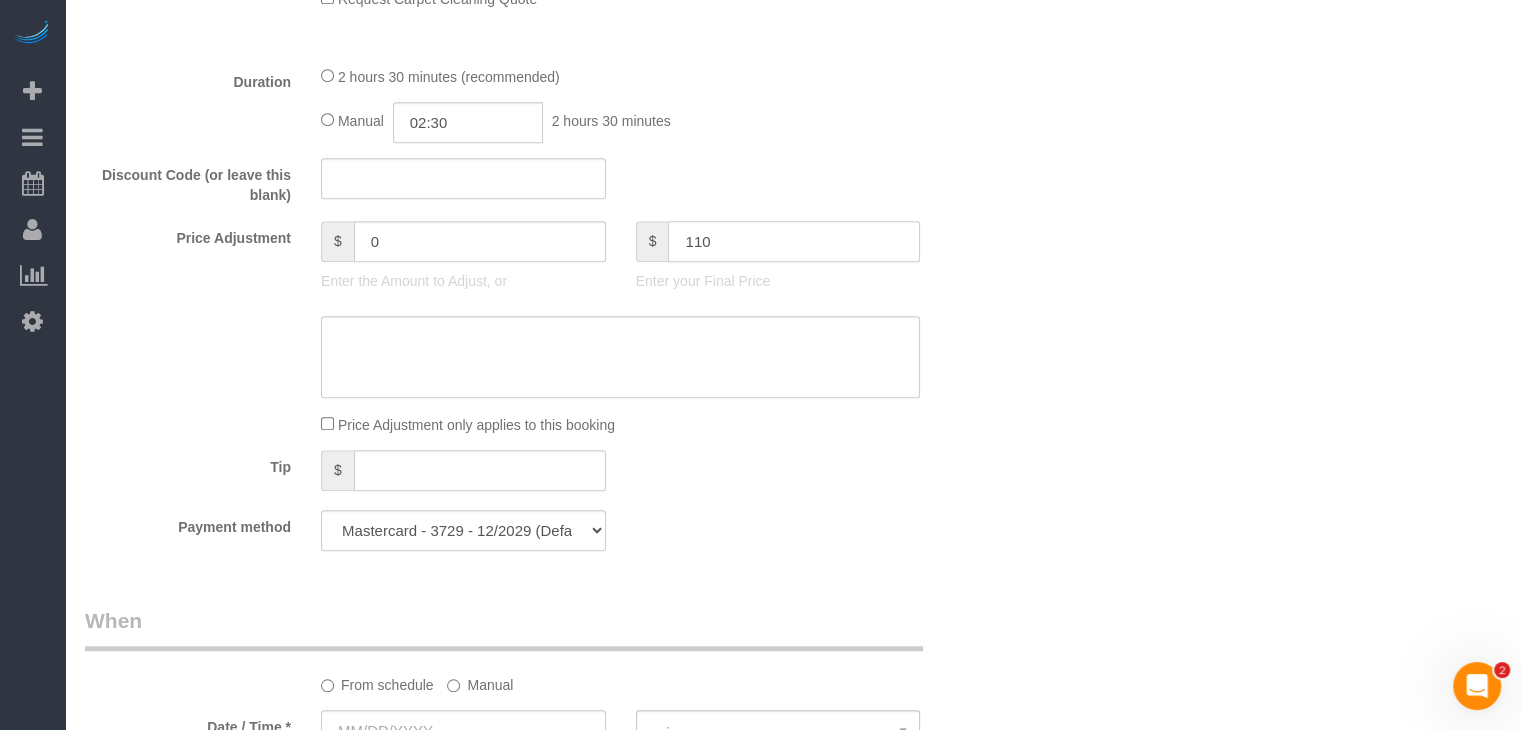 type on "110" 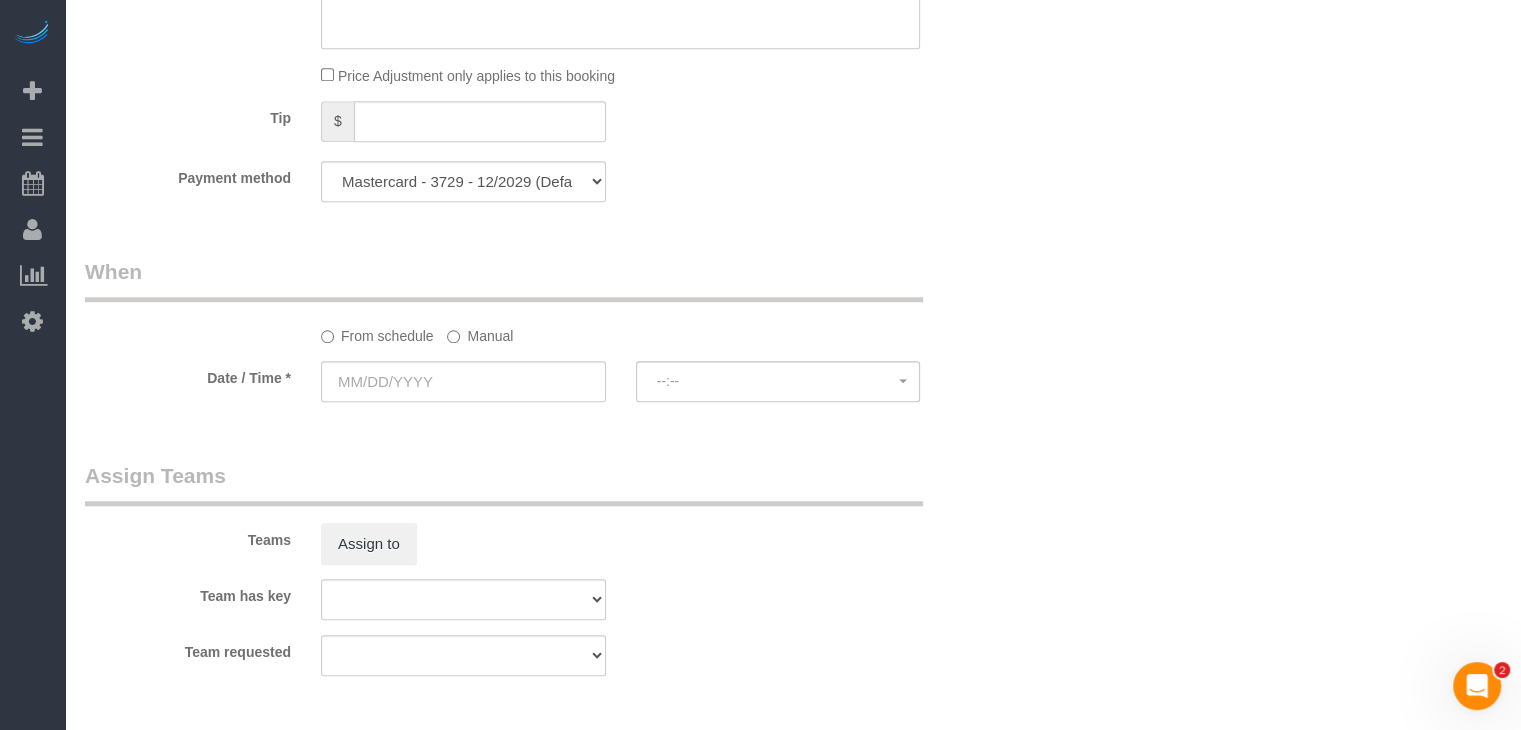 scroll, scrollTop: 1700, scrollLeft: 0, axis: vertical 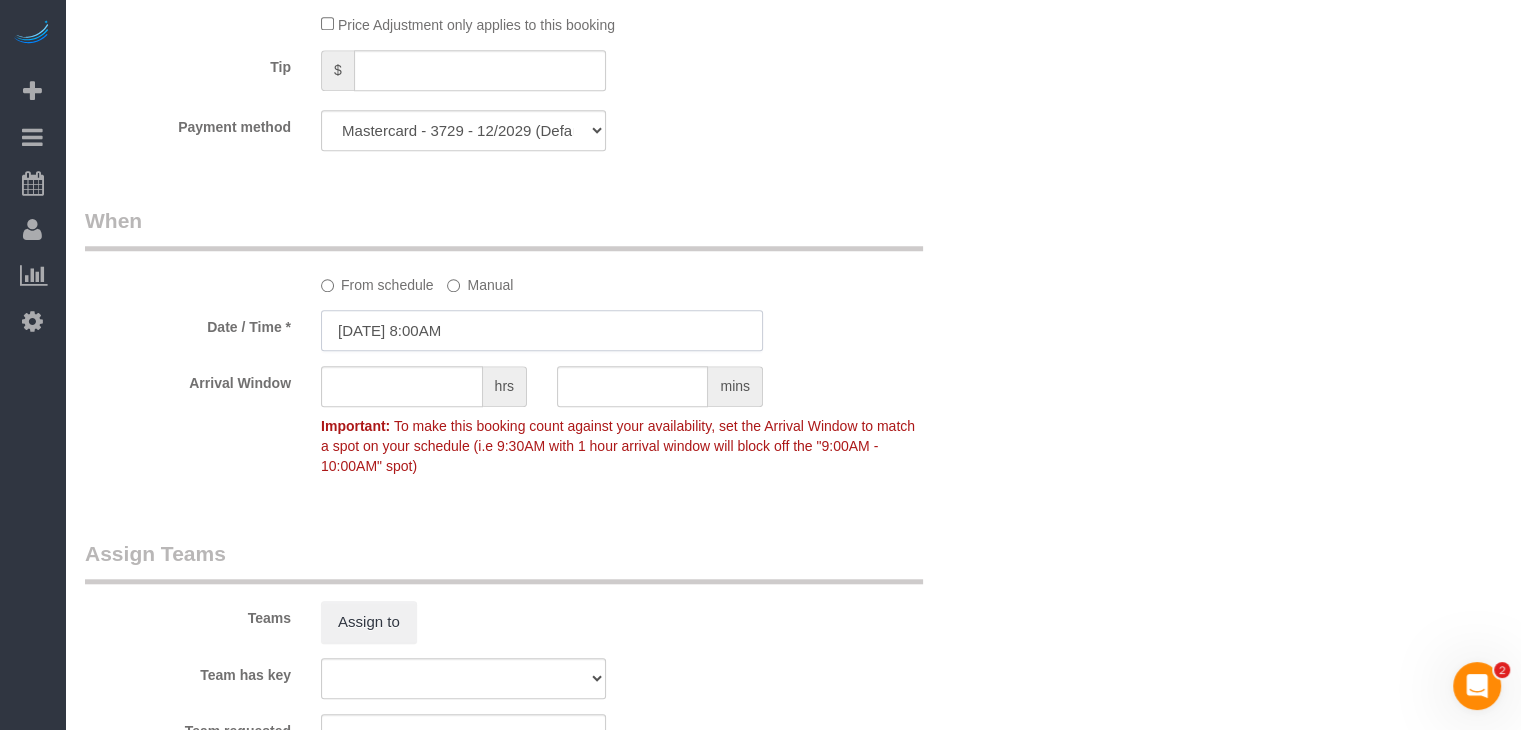 click on "[DATE] 8:00AM" at bounding box center (542, 330) 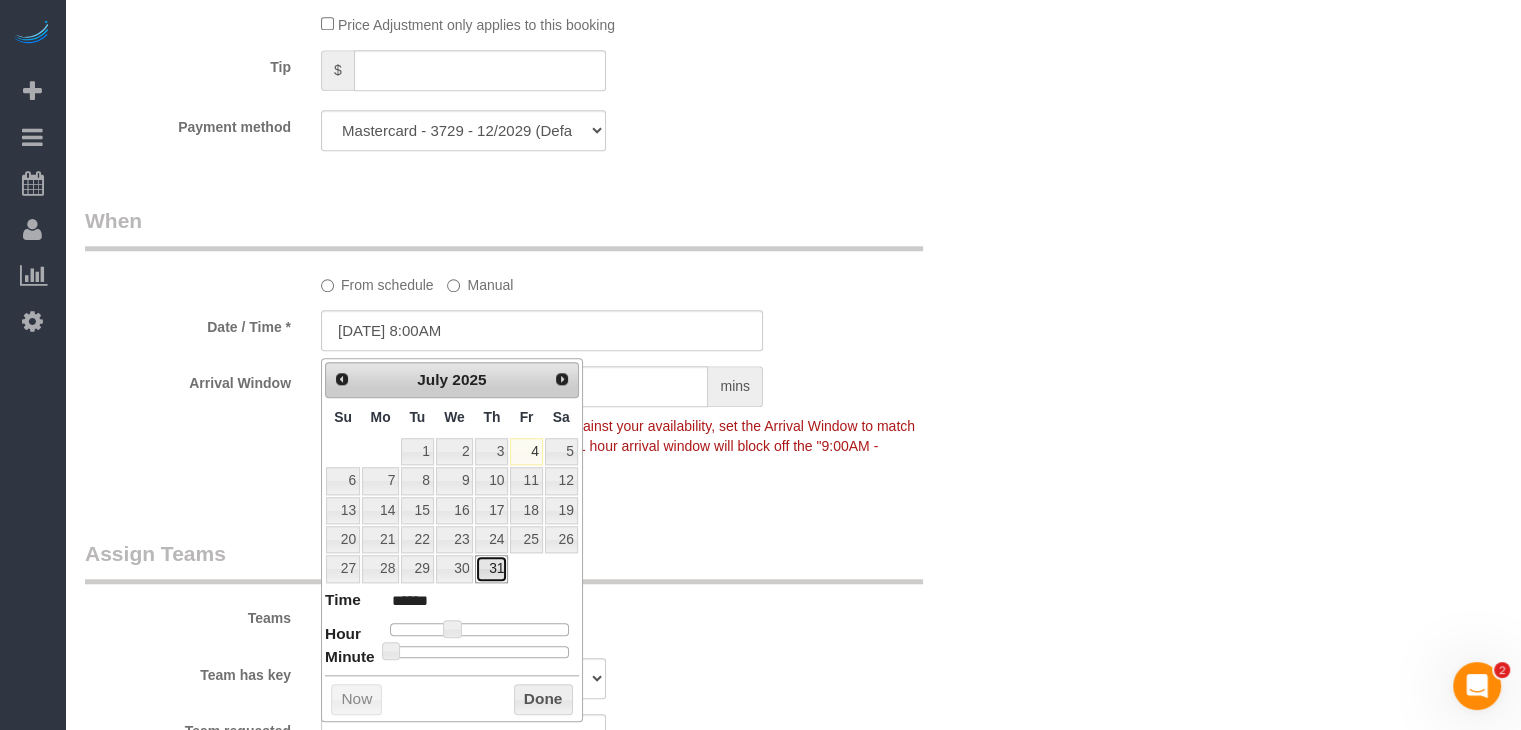 click on "31" at bounding box center [491, 568] 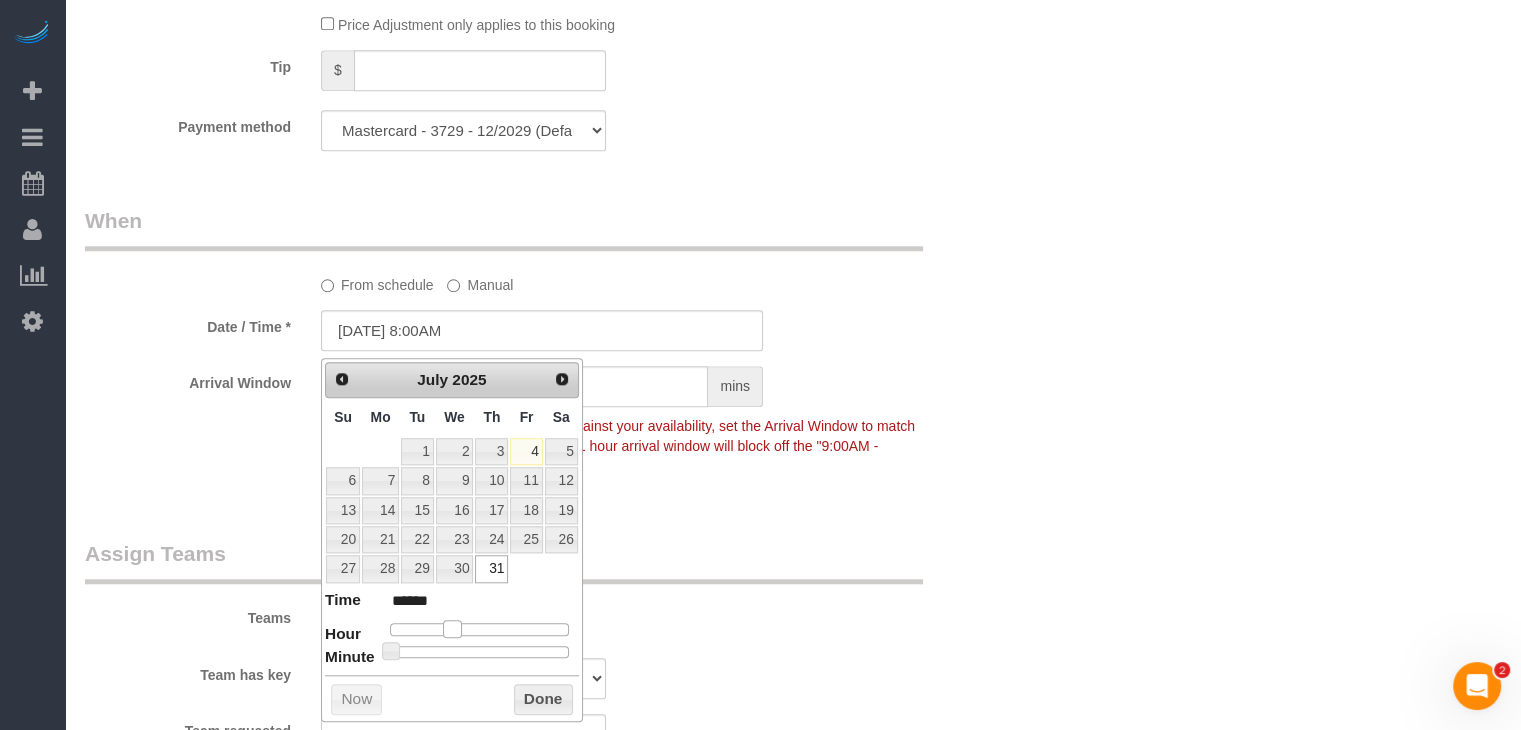 type on "07/31/2025 9:00AM" 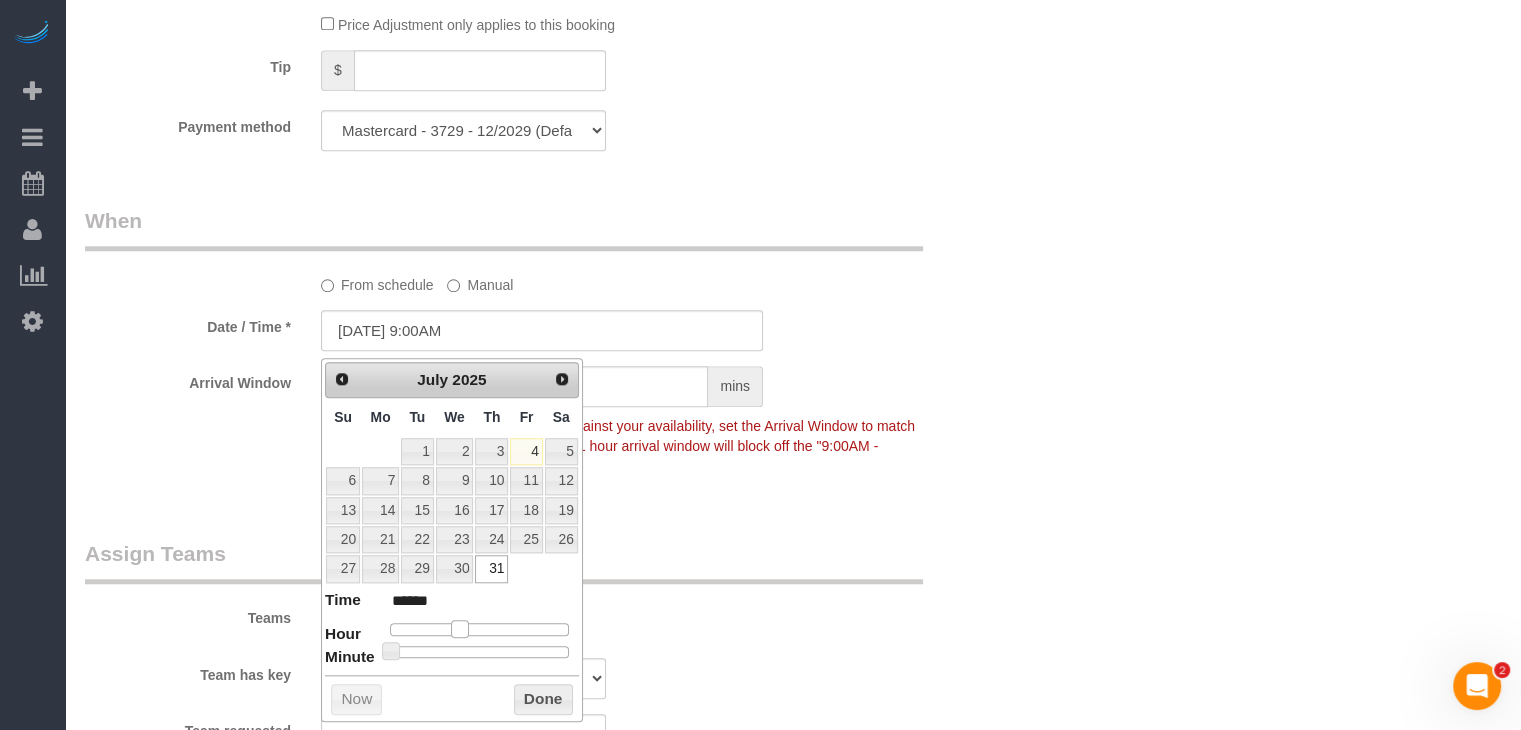 click at bounding box center (460, 629) 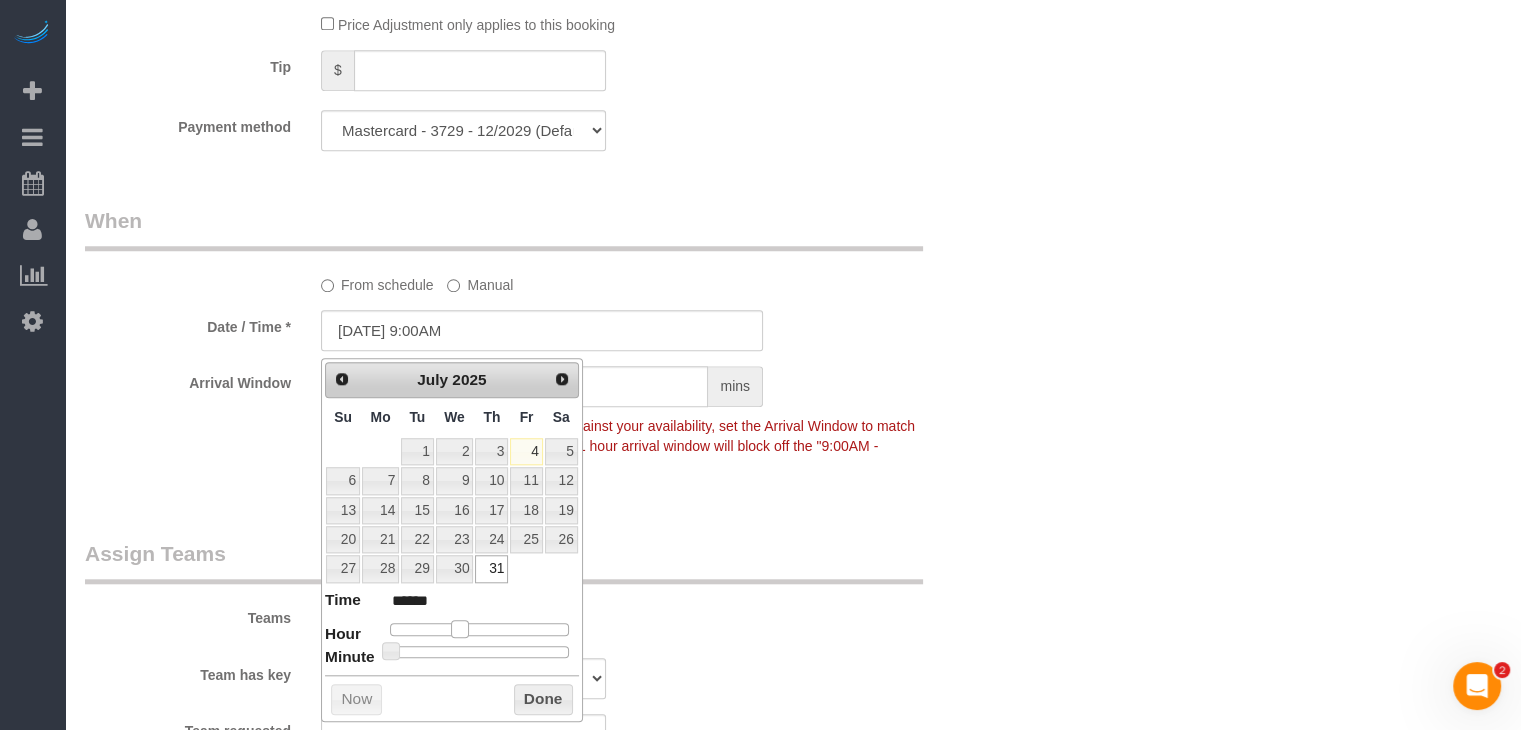 type on "07/31/2025 10:00AM" 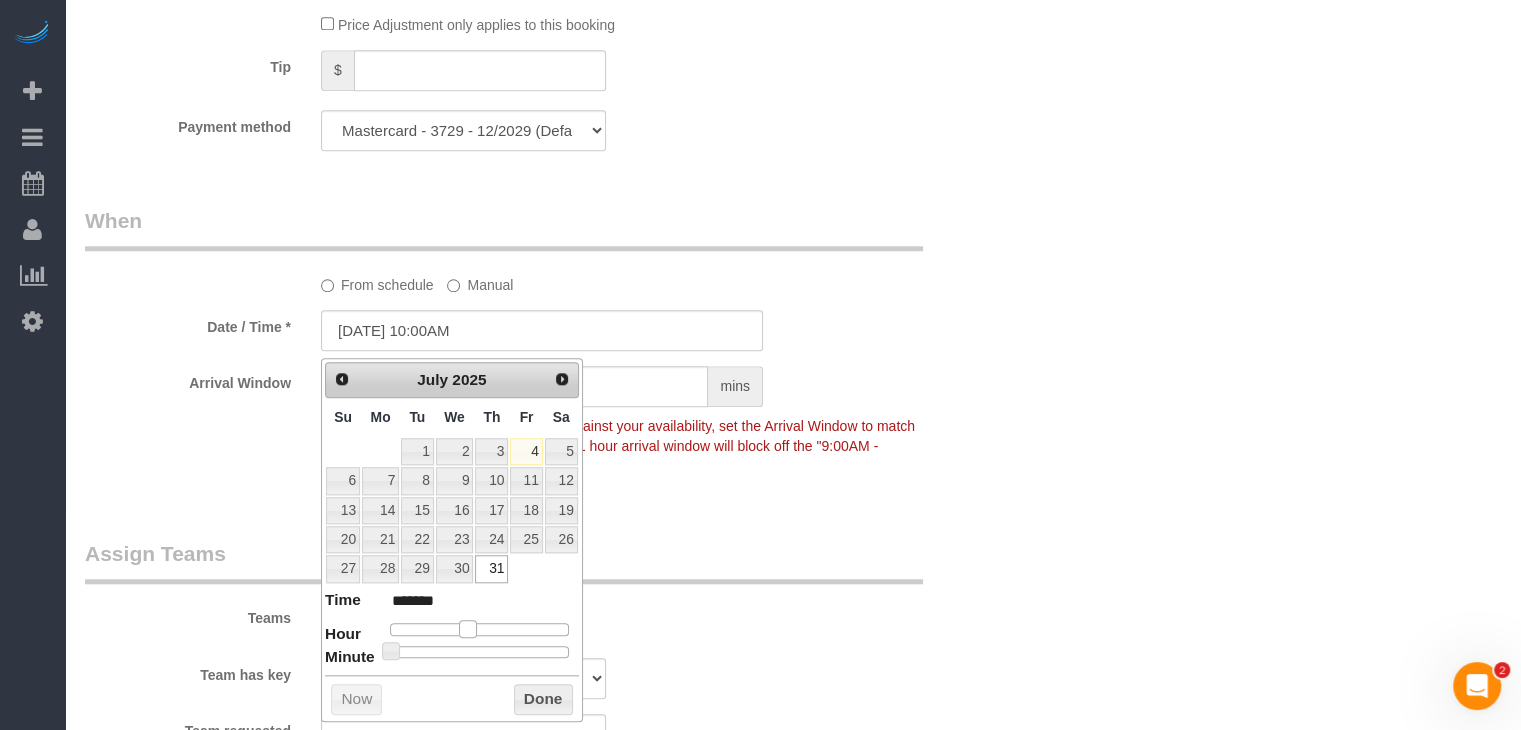 click at bounding box center [468, 629] 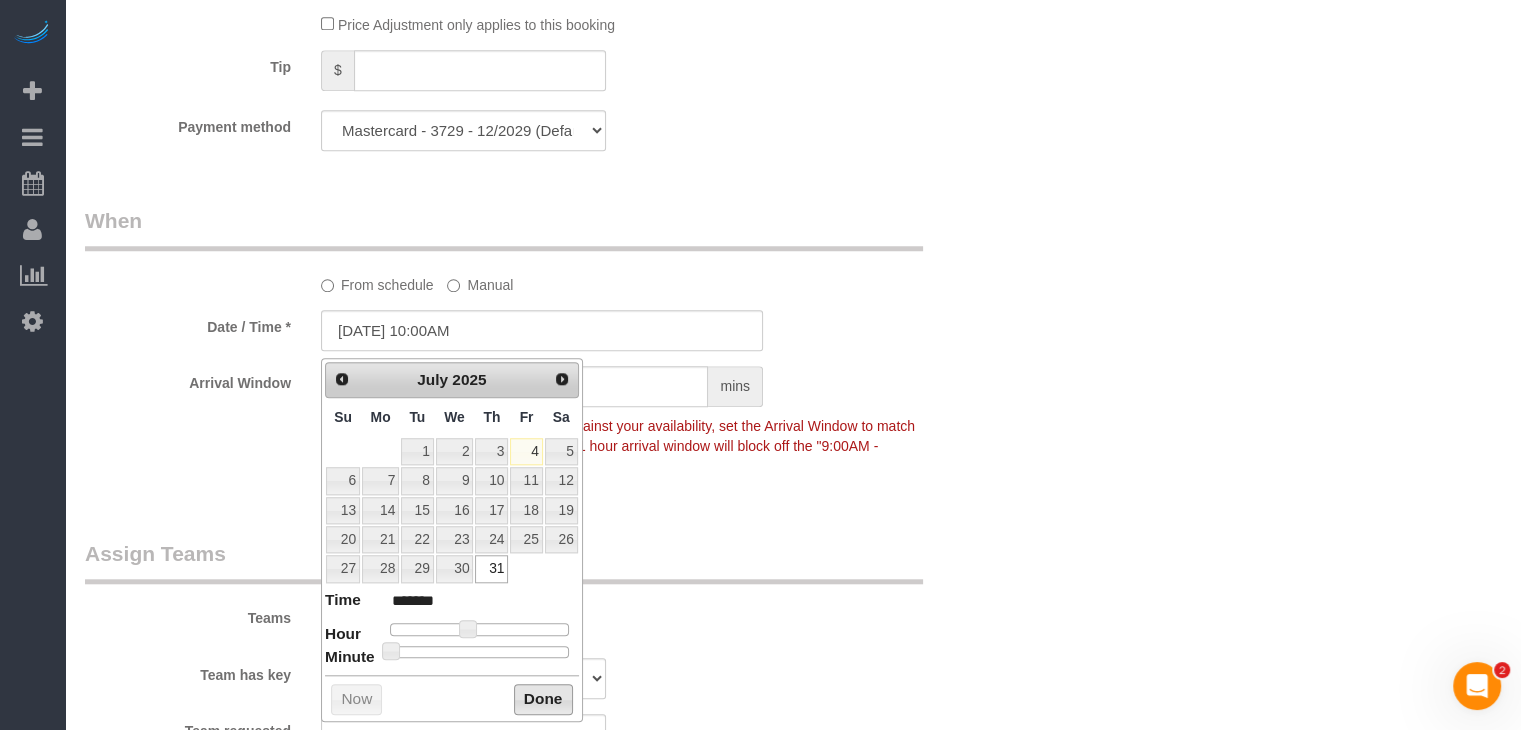 click on "Done" at bounding box center (543, 700) 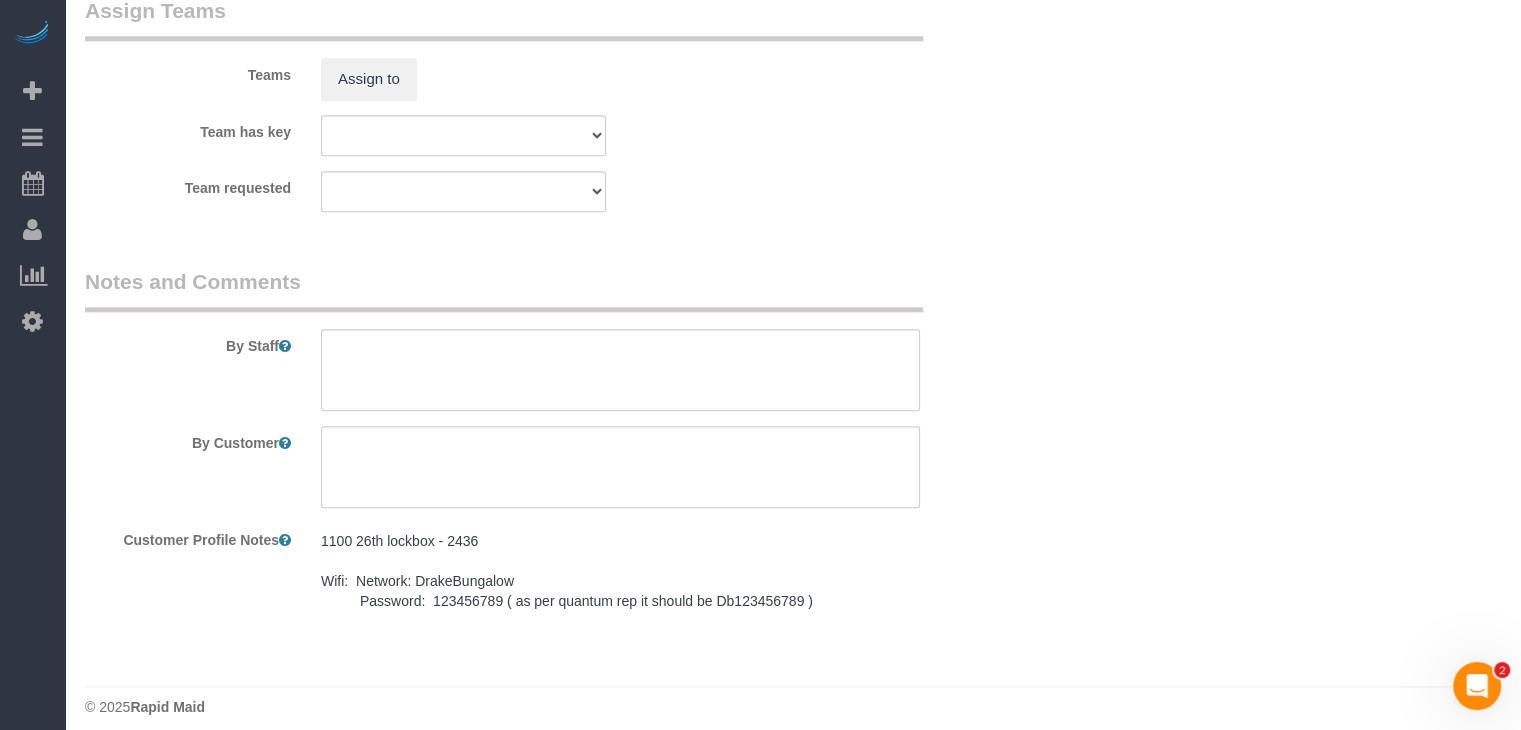 scroll, scrollTop: 2264, scrollLeft: 0, axis: vertical 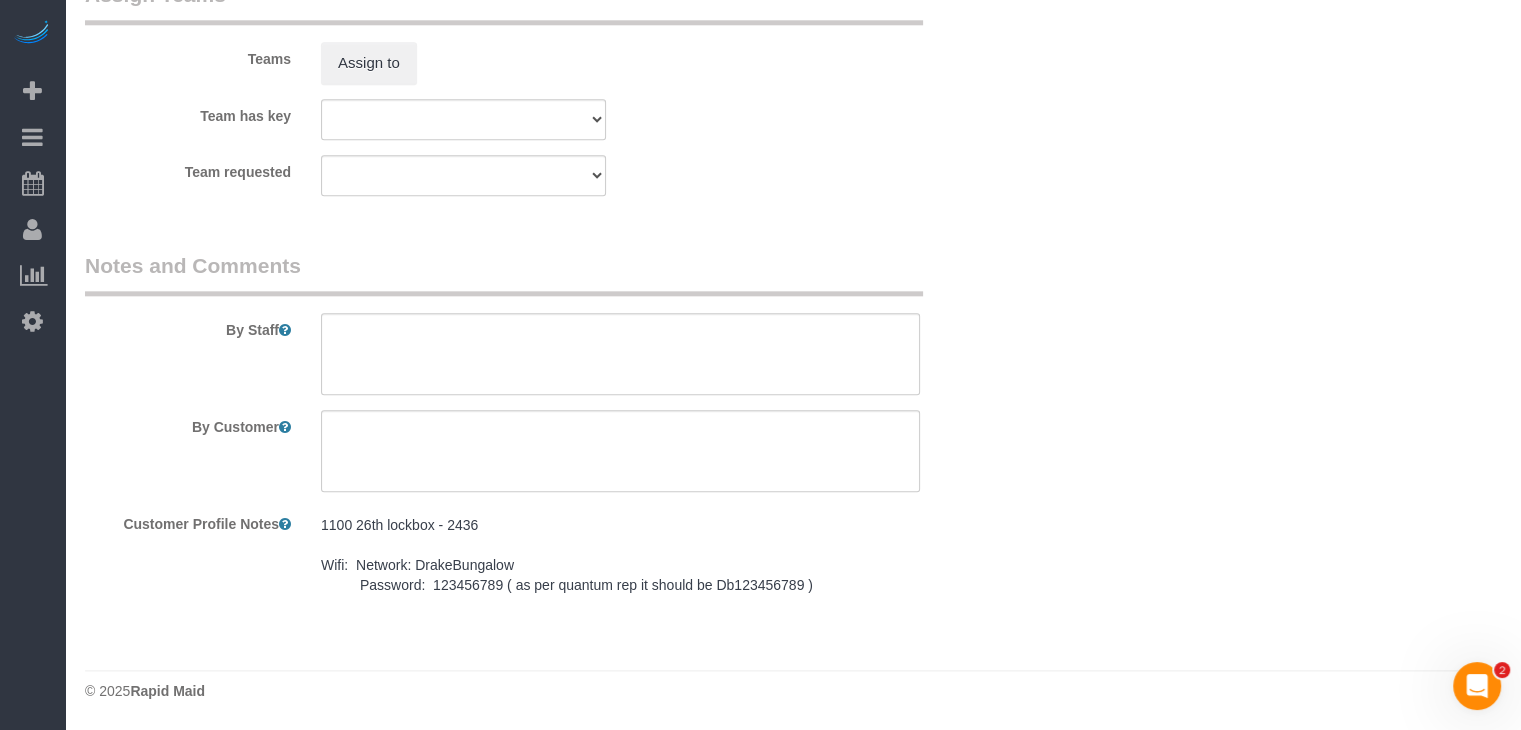 click on "1100 26th lockbox - 2436
Wifi:  Network: DrakeBungalow
Password:  123456789 ( as per quantum rep it should be Db123456789 )" at bounding box center [620, 555] 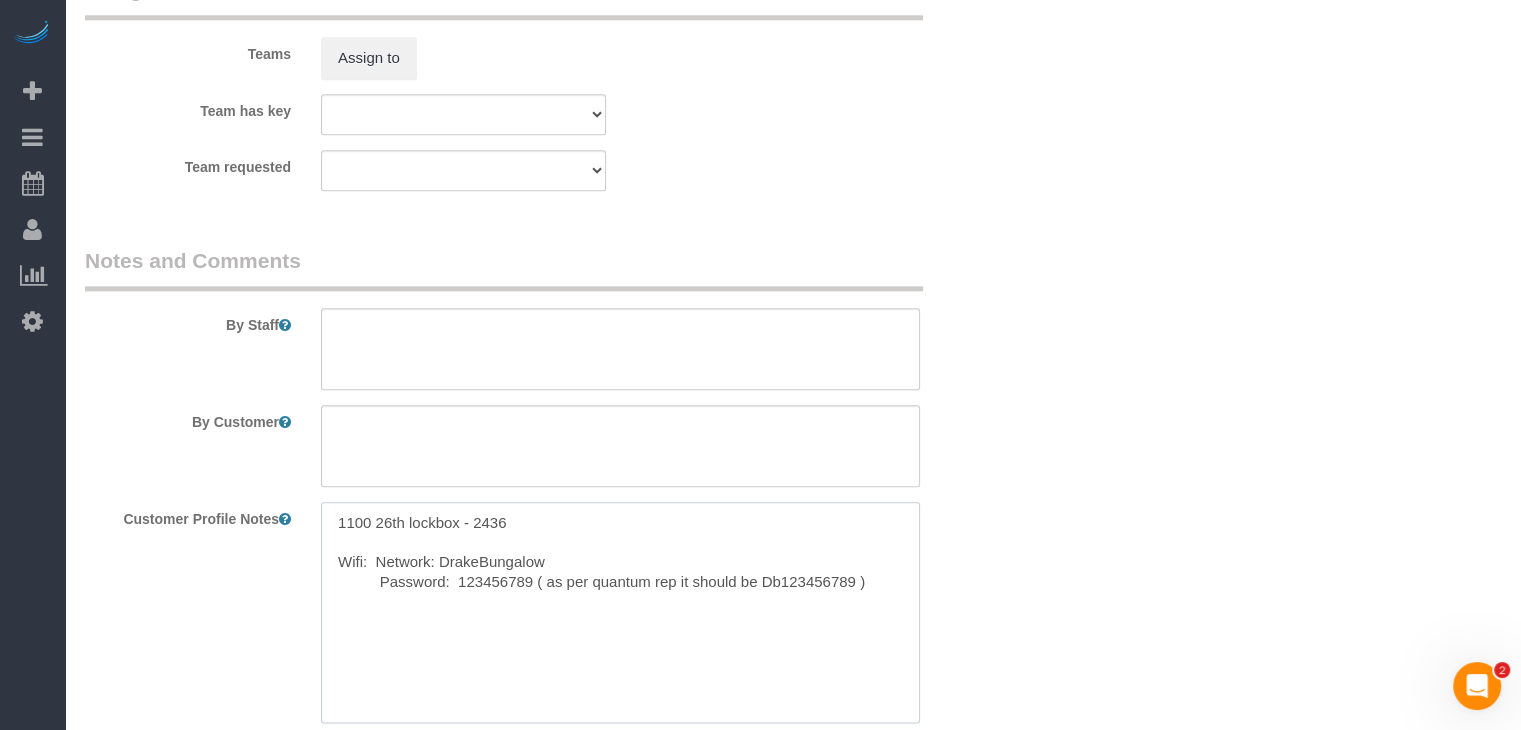 click on "1100 26th lockbox - 2436
Wifi:  Network: DrakeBungalow
Password:  123456789 ( as per quantum rep it should be Db123456789 )" at bounding box center (620, 612) 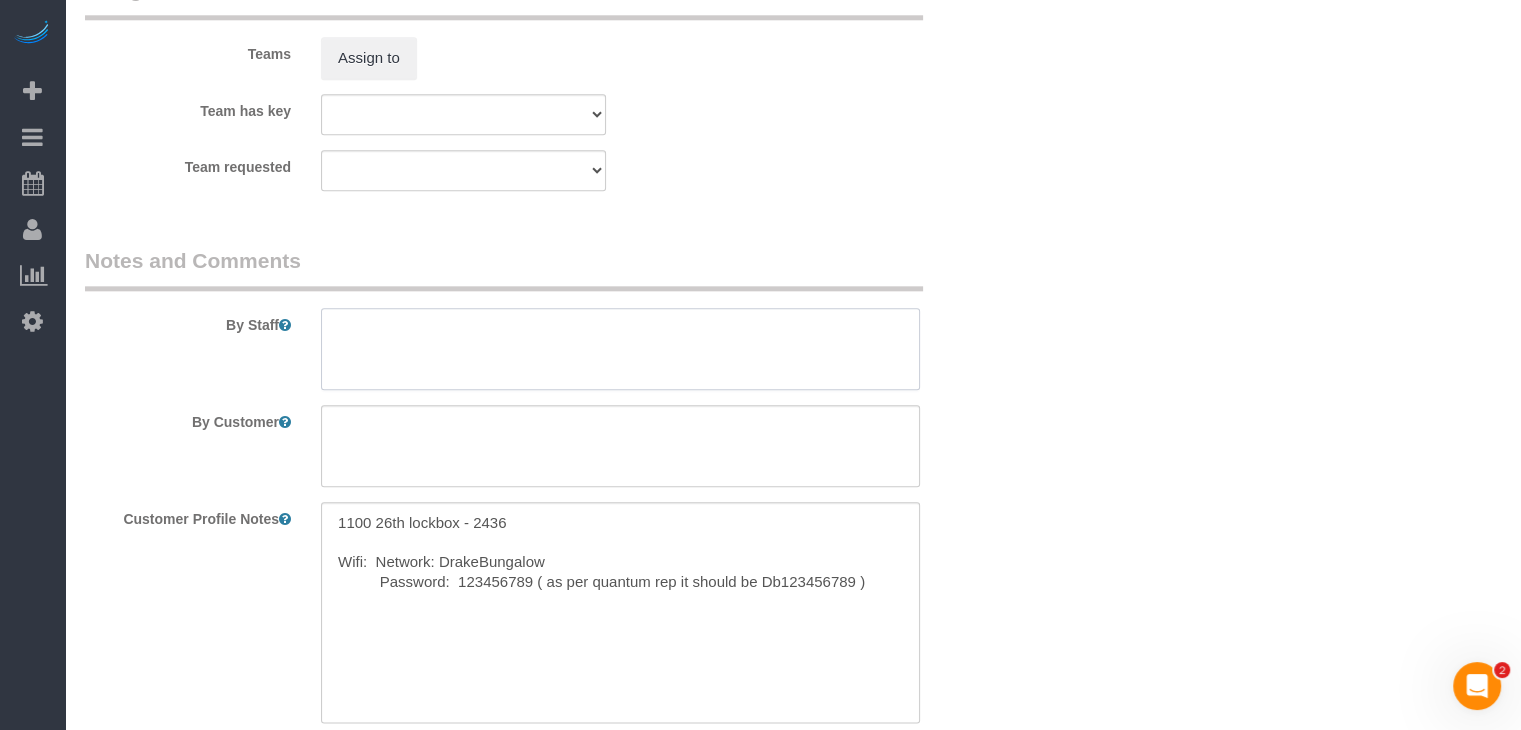click at bounding box center (620, 349) 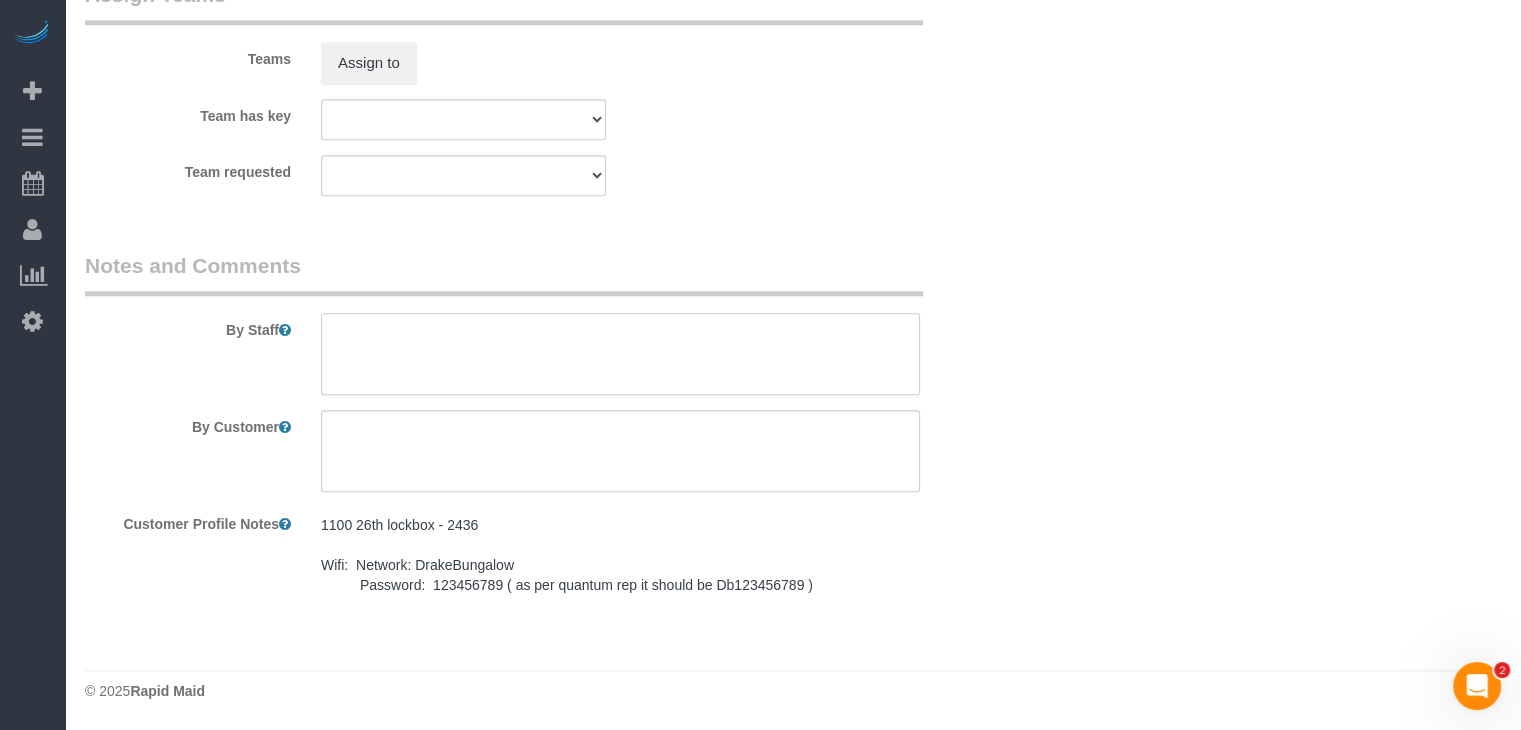 paste on "1100 26th lockbox - 2436
Wifi:  Network: DrakeBungalow
Password:  123456789 ( as per quantum rep it should be Db123456789 )" 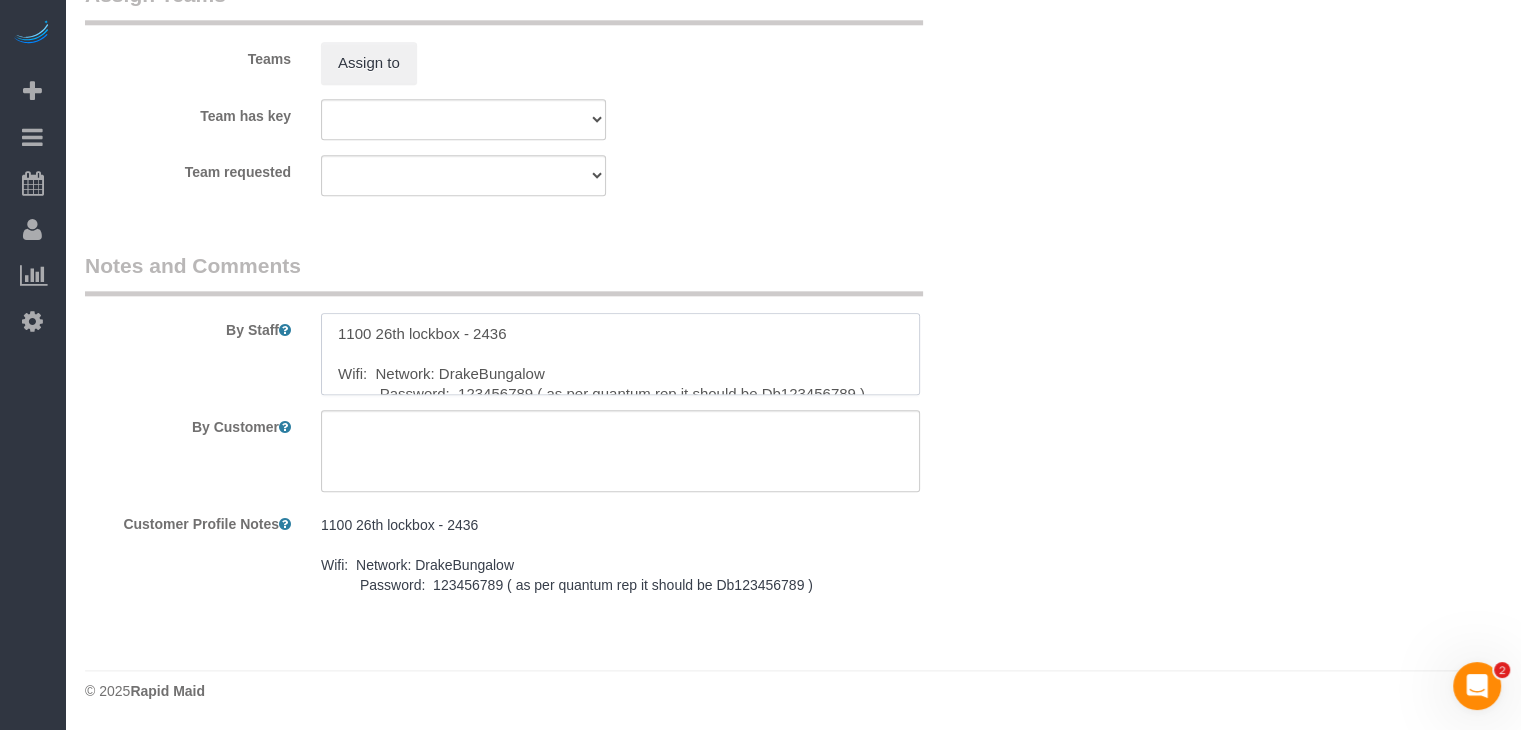 scroll, scrollTop: 8, scrollLeft: 0, axis: vertical 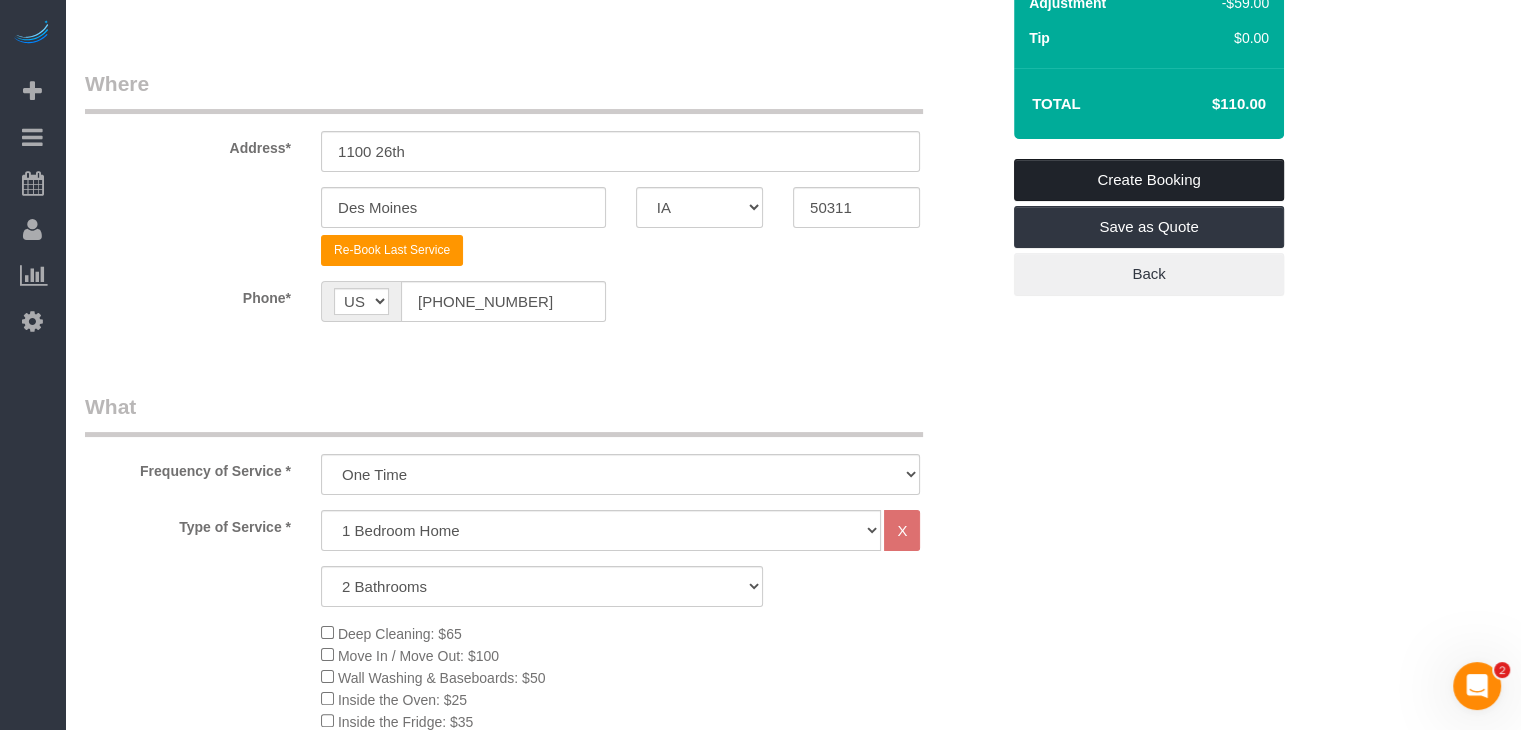 type on "1100 26th lockbox - 2436
Wifi:  Network: DrakeBungalow
Password:  123456789 ( as per quantum rep it should be Db123456789 )" 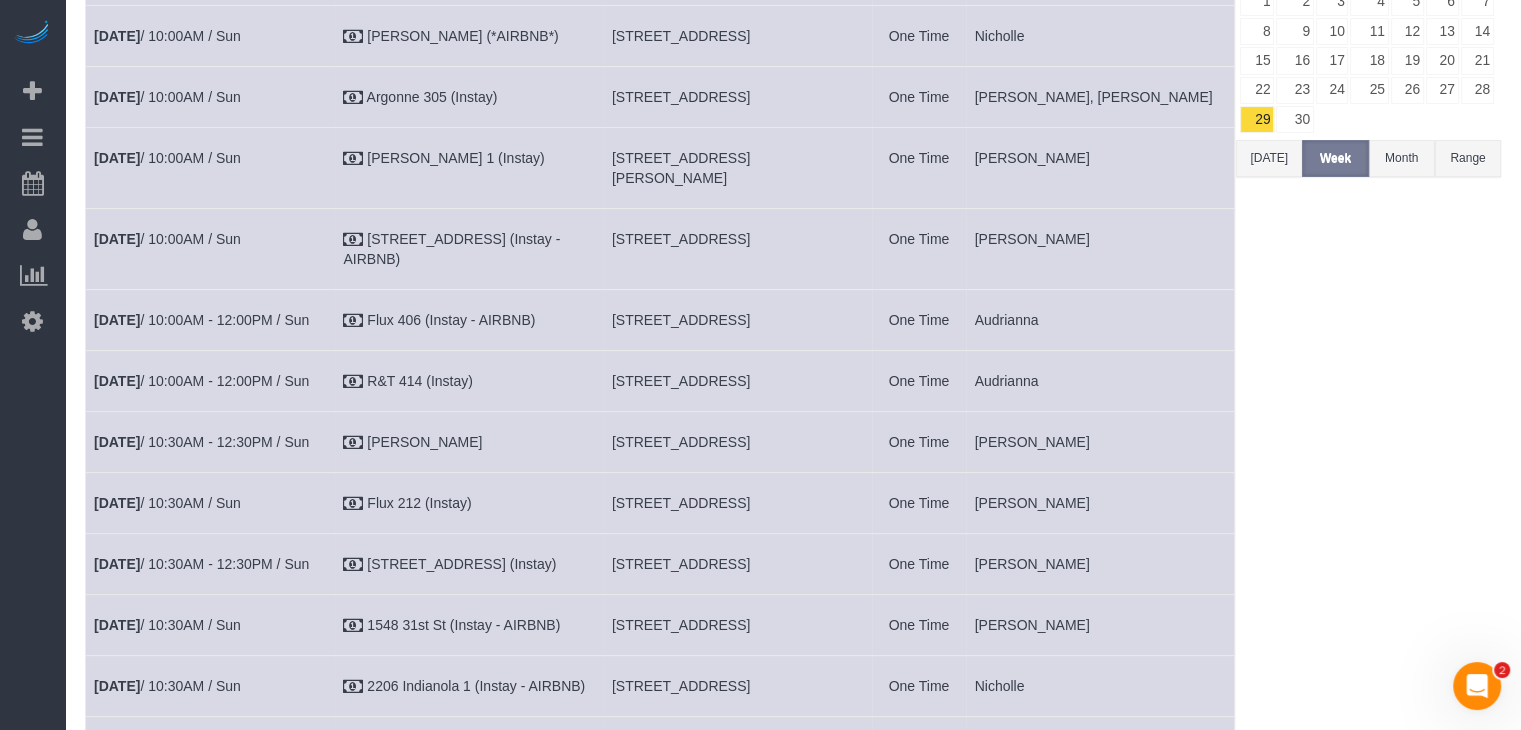 scroll, scrollTop: 0, scrollLeft: 0, axis: both 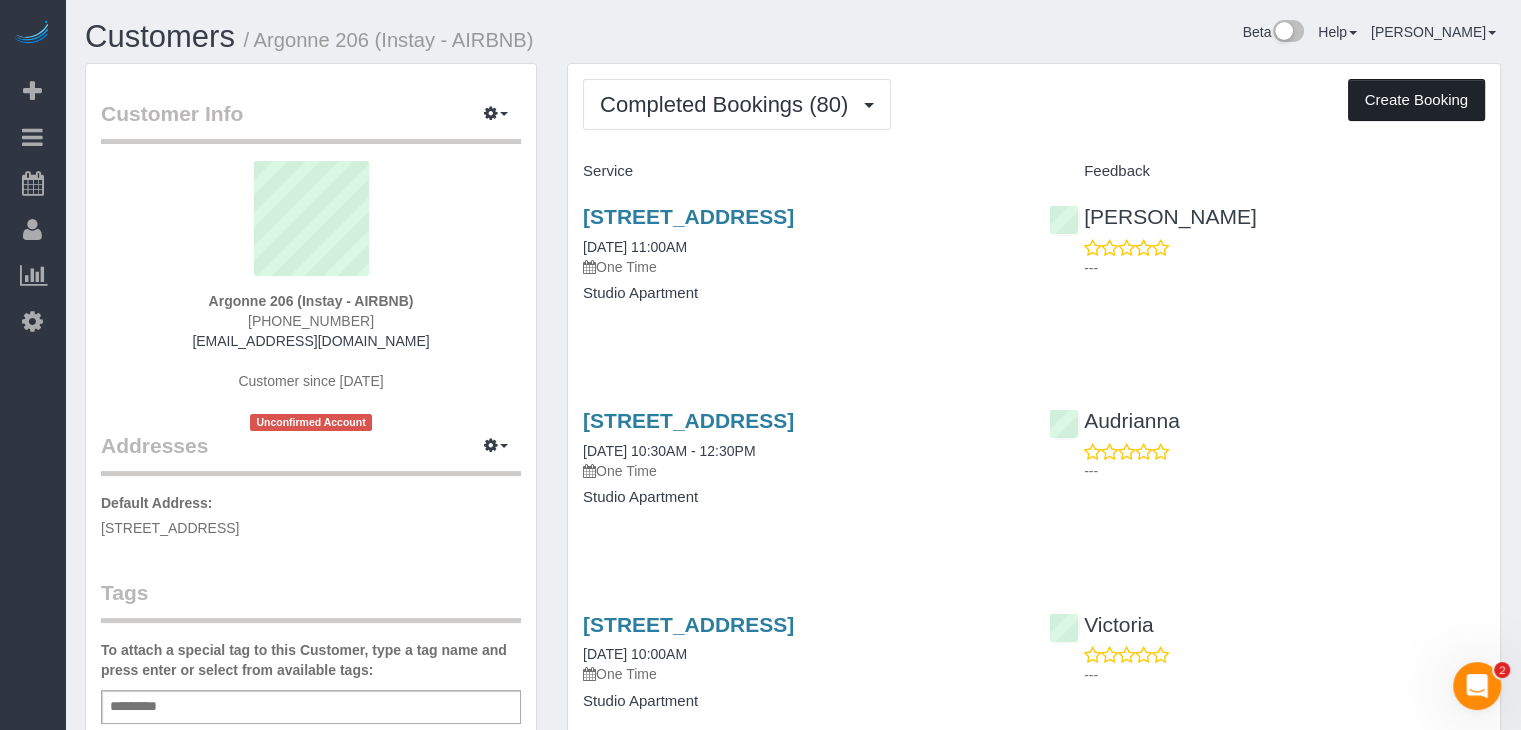 click on "Create Booking" at bounding box center (1416, 100) 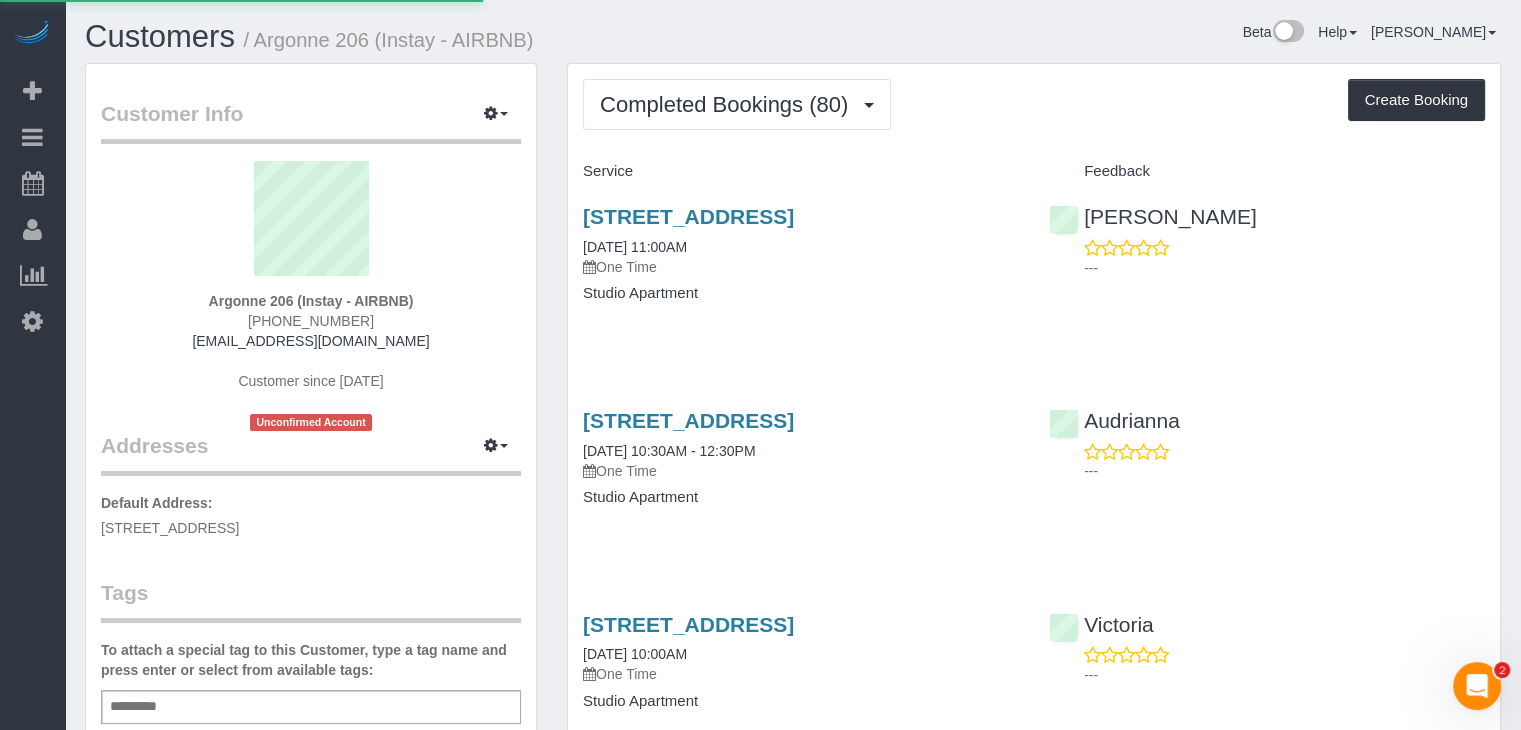 select on "IA" 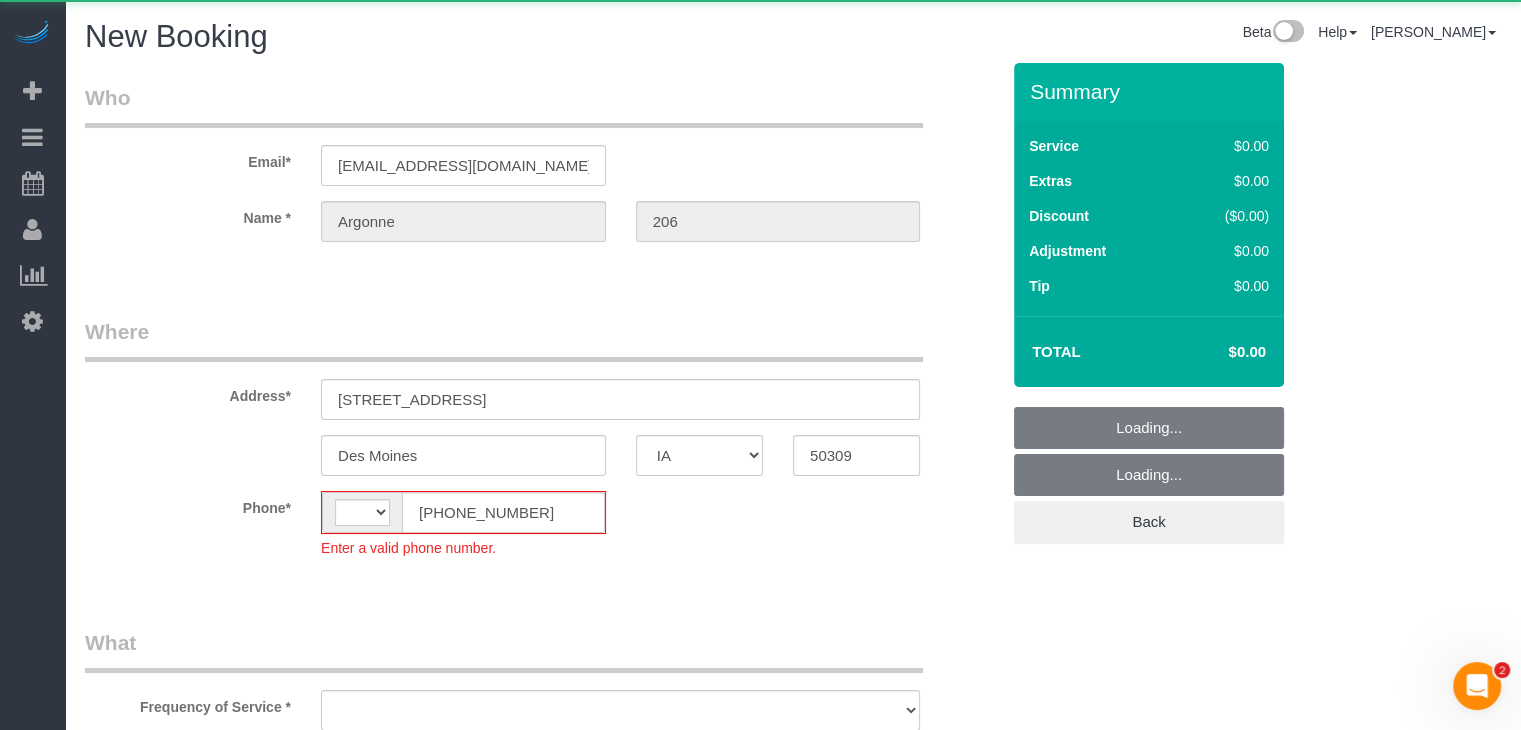select on "string:[GEOGRAPHIC_DATA]" 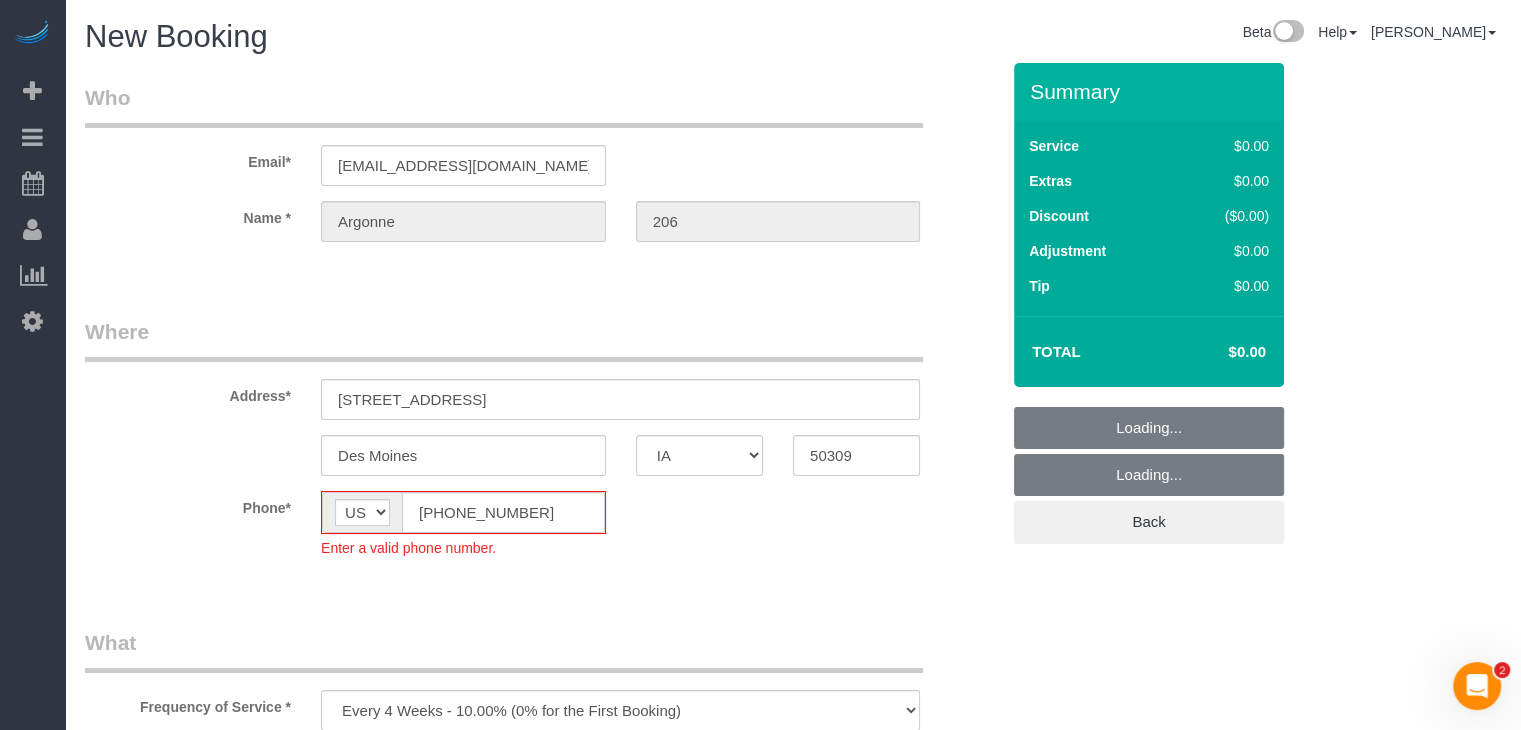 select on "object:1701" 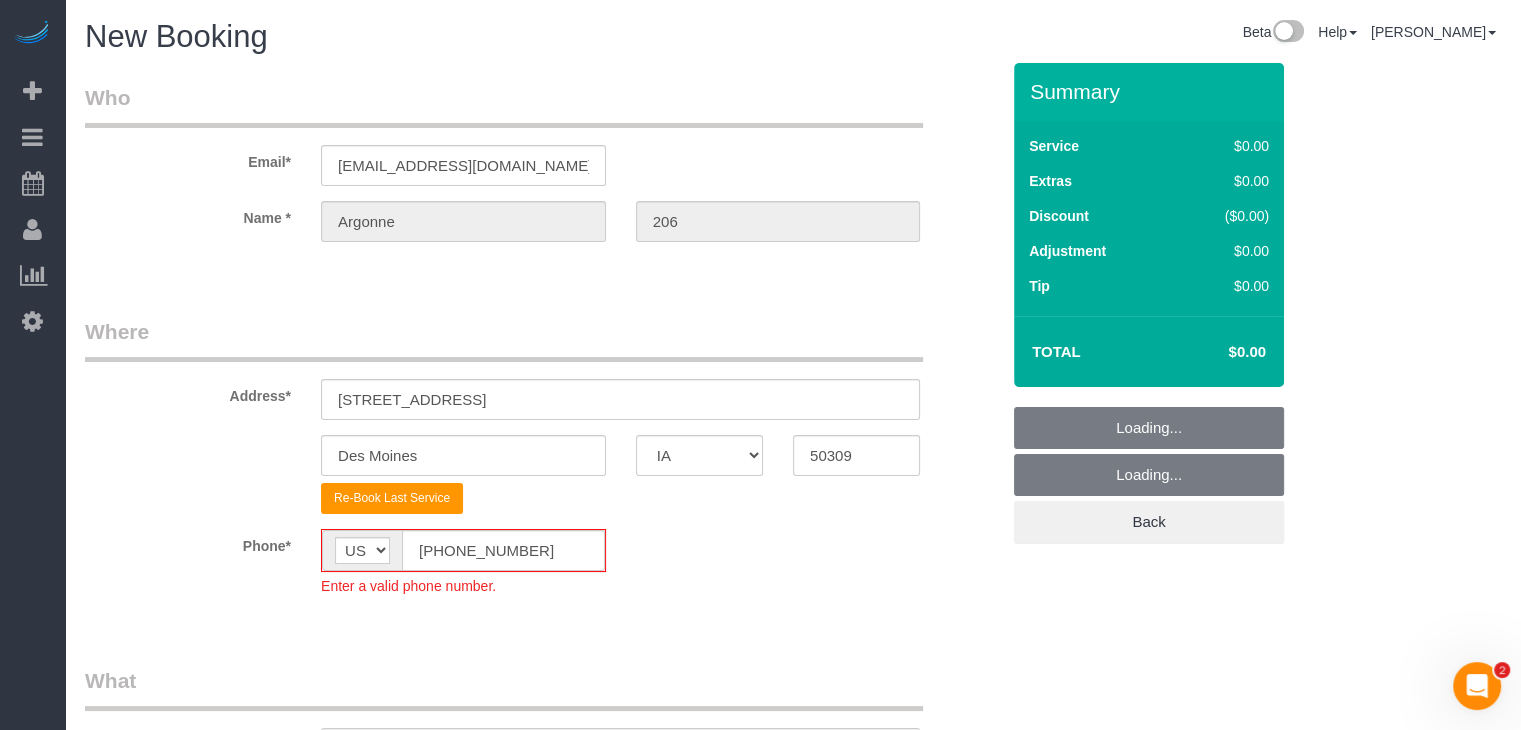 click on "Where
Address*
[STREET_ADDRESS]
[GEOGRAPHIC_DATA]
AK
AL
AR
AZ
CA
CO
CT
DC
DE
[GEOGRAPHIC_DATA]
[GEOGRAPHIC_DATA]
HI
IA
ID
IL
IN
KS
[GEOGRAPHIC_DATA]
LA
MA
MD
ME
MI
[GEOGRAPHIC_DATA]
[GEOGRAPHIC_DATA]
MS
MT
[GEOGRAPHIC_DATA]
ND
NE
NH
[GEOGRAPHIC_DATA]
NM
NV
[GEOGRAPHIC_DATA]
[GEOGRAPHIC_DATA]
OK
OR
[GEOGRAPHIC_DATA]
[GEOGRAPHIC_DATA]
SC
SD
[GEOGRAPHIC_DATA]
[GEOGRAPHIC_DATA]
UT" at bounding box center (542, 471) 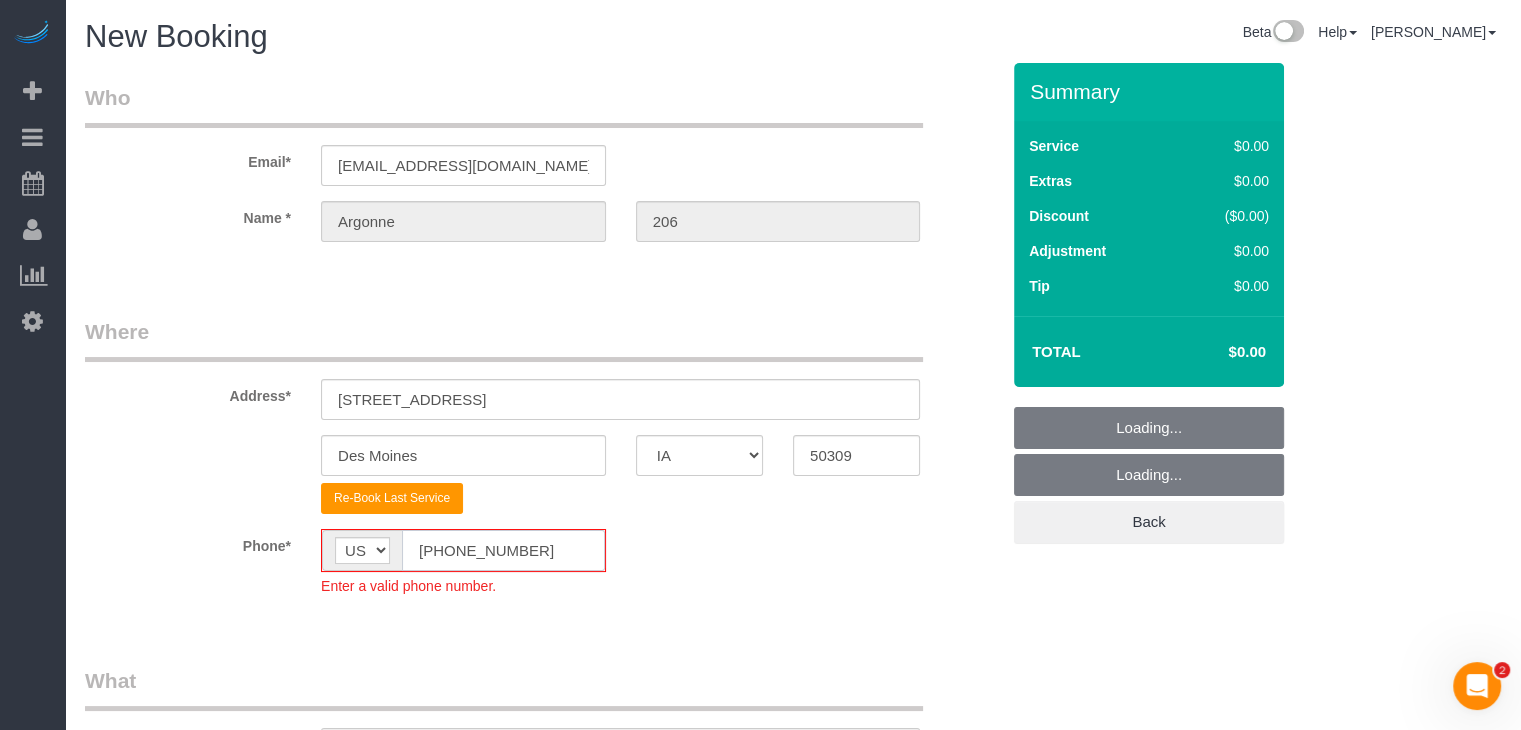 click on "[PHONE_NUMBER]" 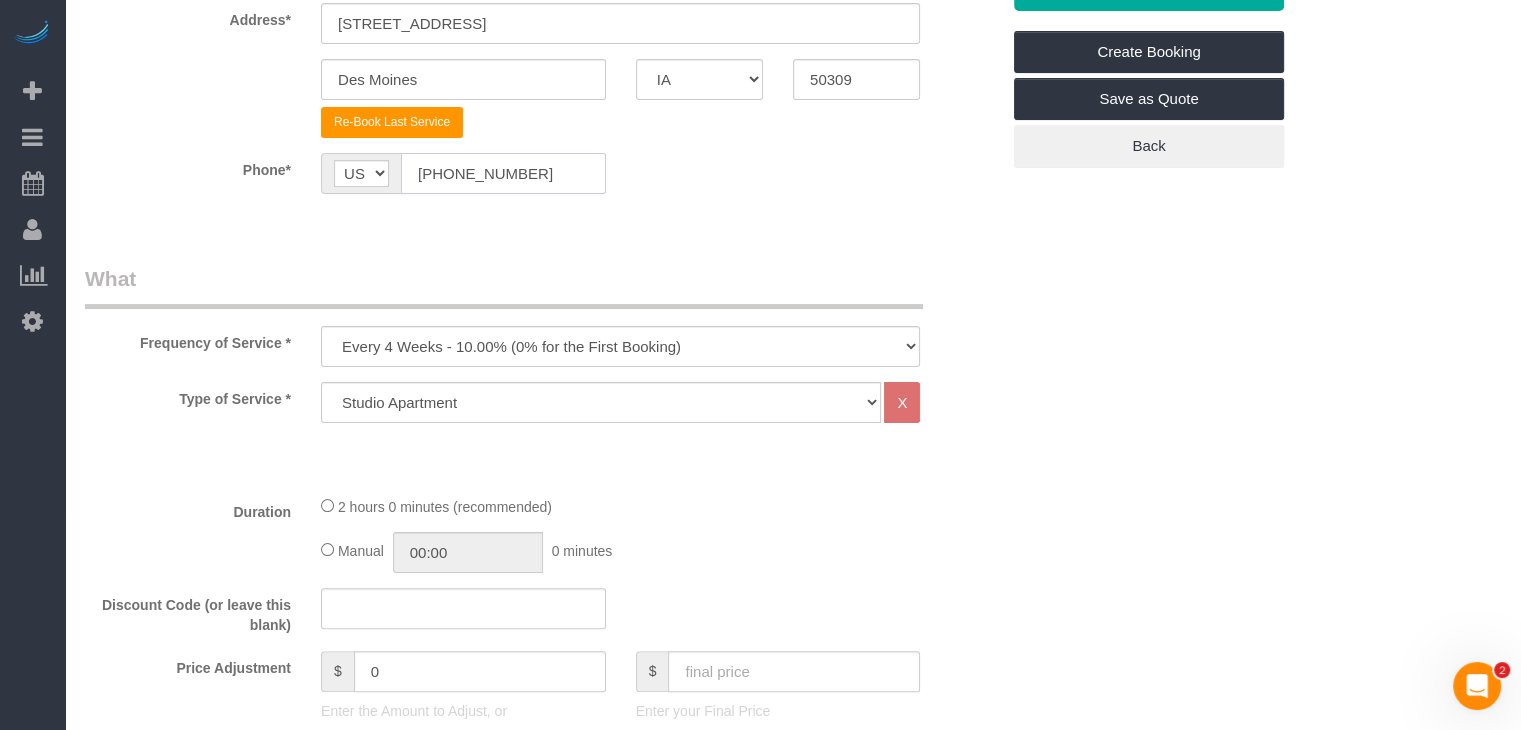 scroll, scrollTop: 400, scrollLeft: 0, axis: vertical 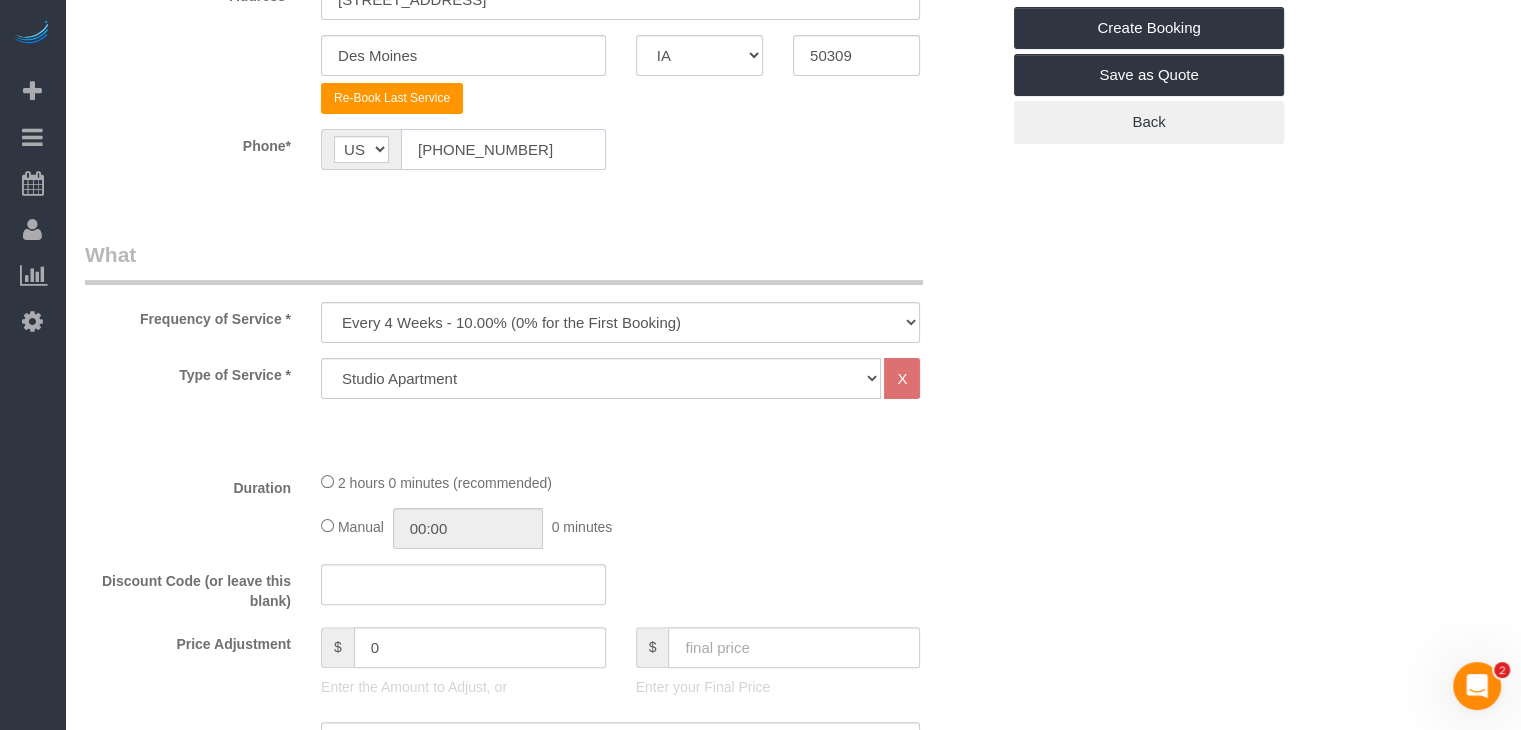 type on "[PHONE_NUMBER]" 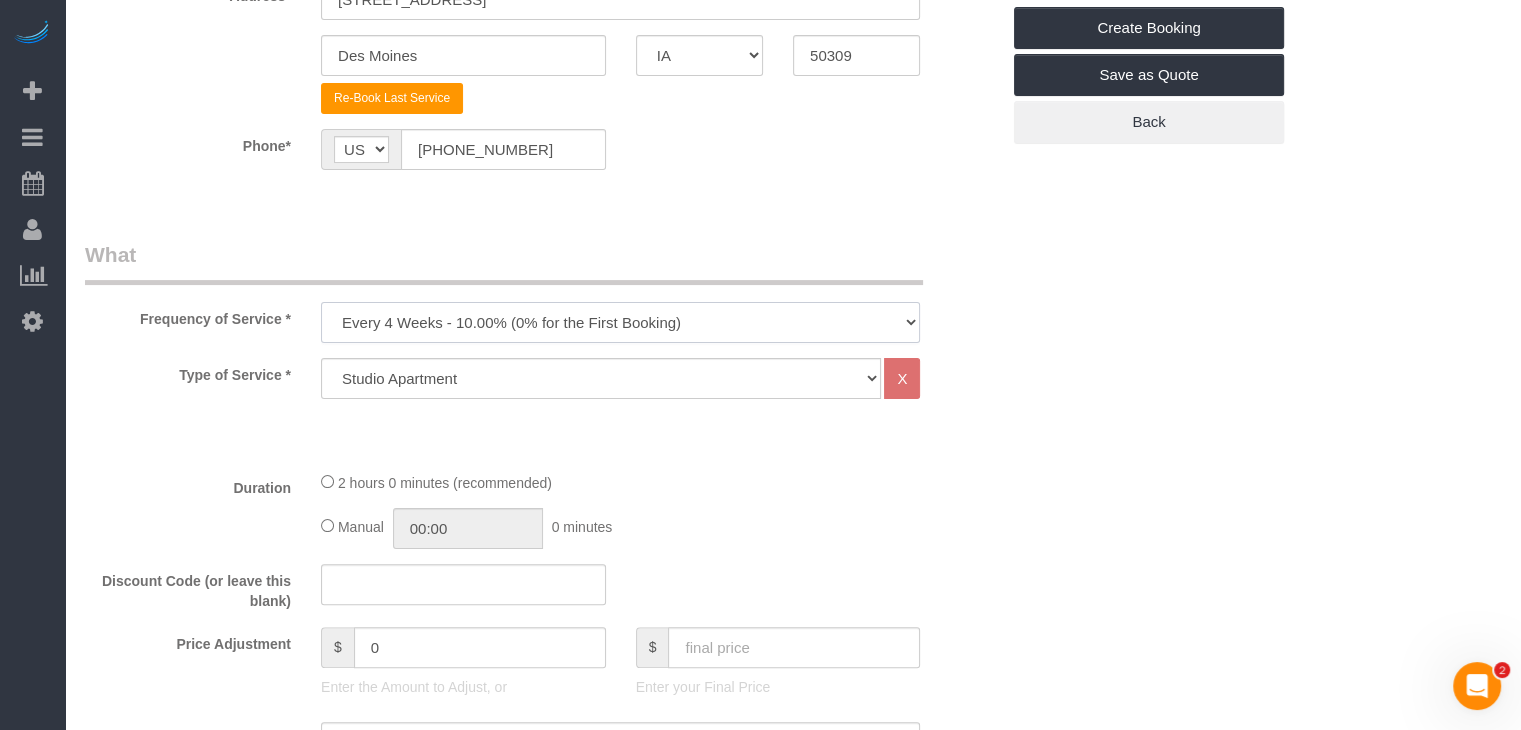click on "Every 6 Weeks (0% for the First Booking) One Time Every 8 Weeks (0% for the First Booking) Every 4 Weeks - 10.00% (0% for the First Booking) Every 3 Weeks - 12.00% (0% for the First Booking) Every 2 Weeks - 15.00% (0% for the First Booking) Weekly - 20.00% (0% for the First Booking)" at bounding box center [620, 322] 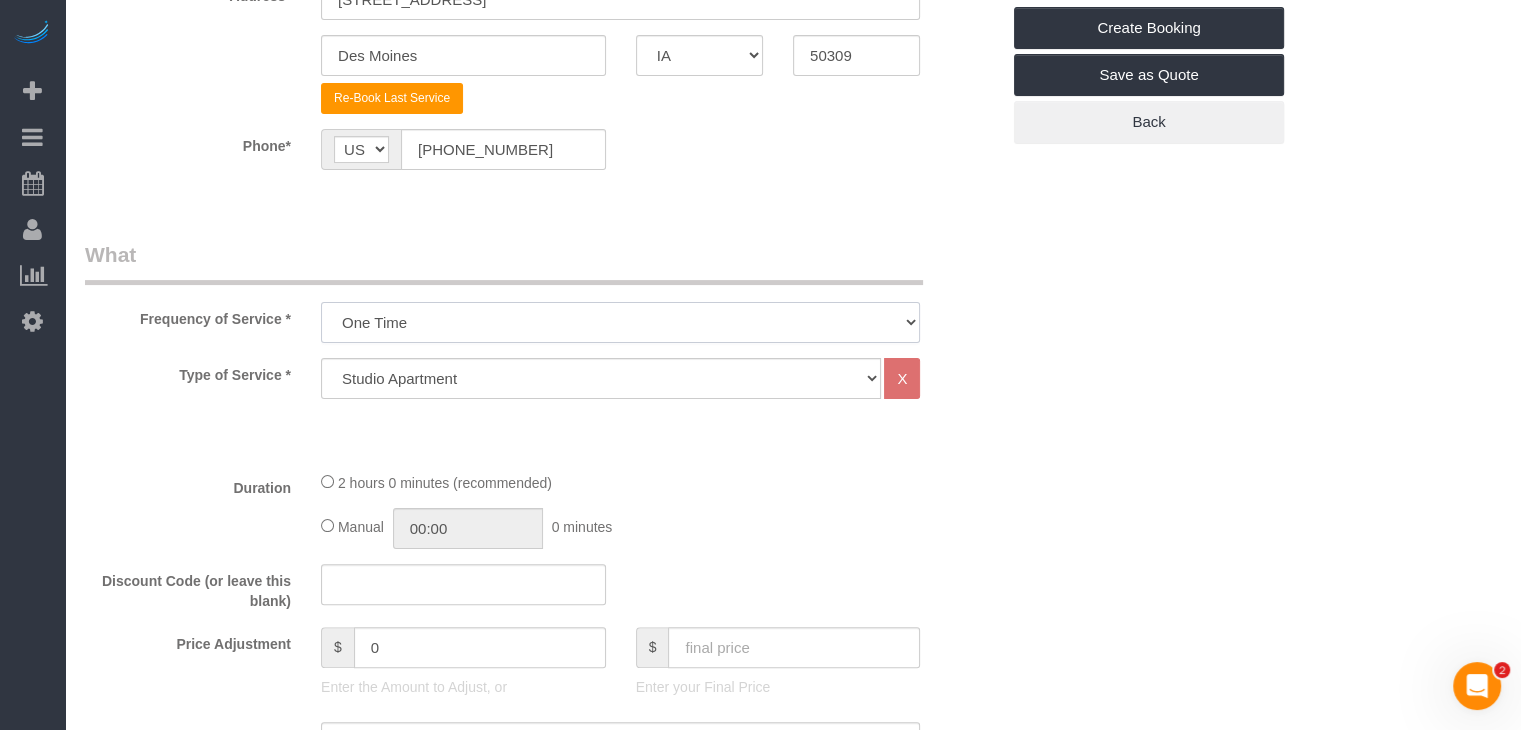 click on "Every 6 Weeks (0% for the First Booking) One Time Every 8 Weeks (0% for the First Booking) Every 4 Weeks - 10.00% (0% for the First Booking) Every 3 Weeks - 12.00% (0% for the First Booking) Every 2 Weeks - 15.00% (0% for the First Booking) Weekly - 20.00% (0% for the First Booking)" at bounding box center [620, 322] 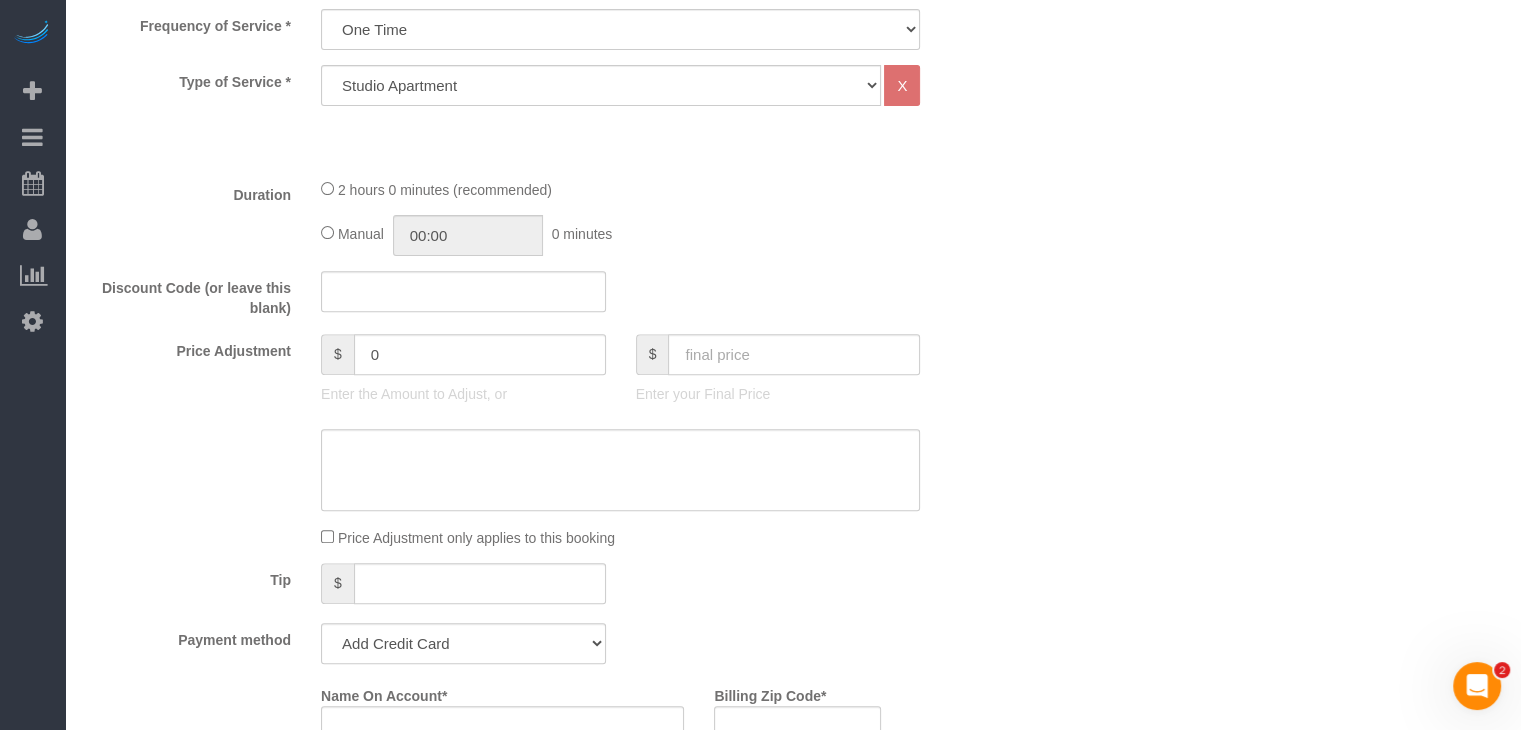 scroll, scrollTop: 700, scrollLeft: 0, axis: vertical 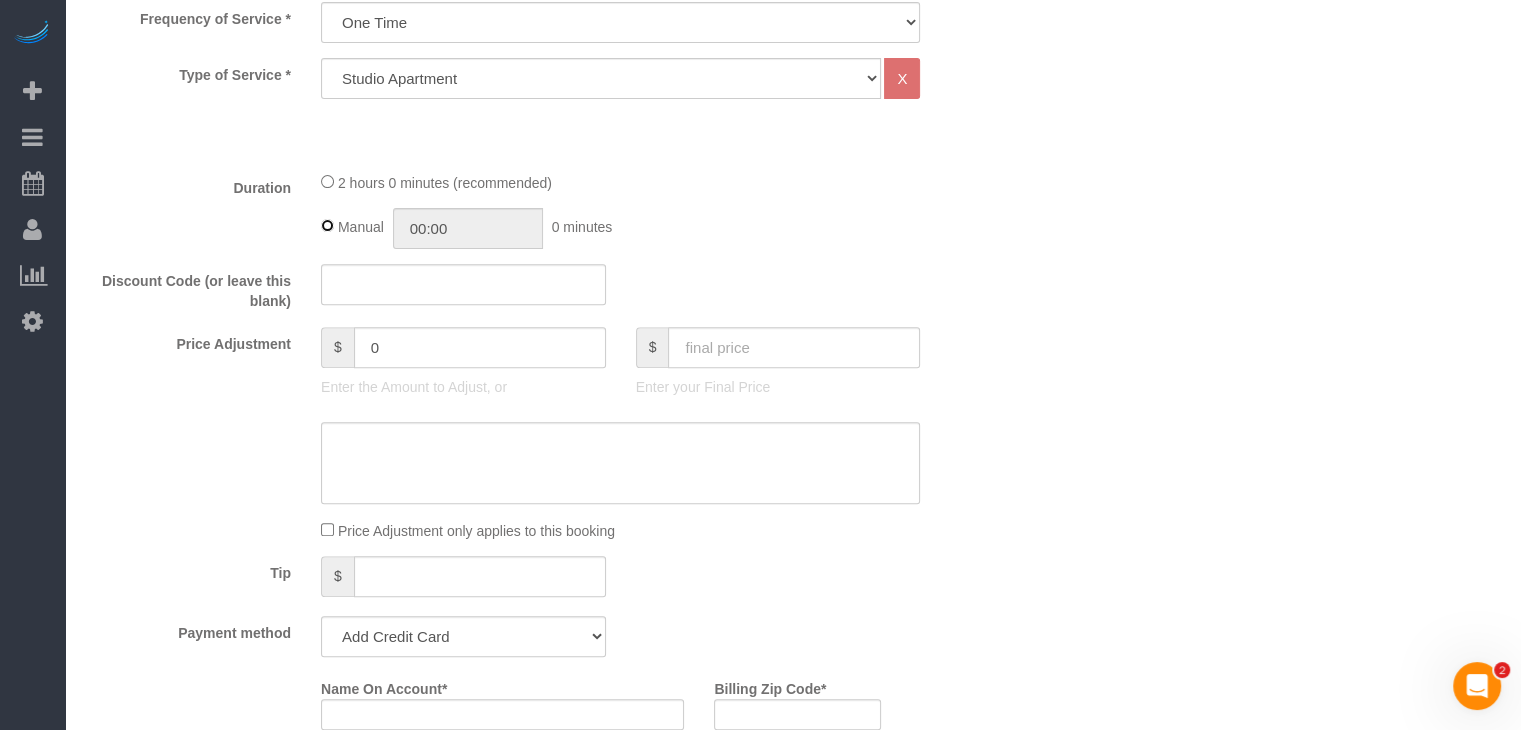 type on "02:00" 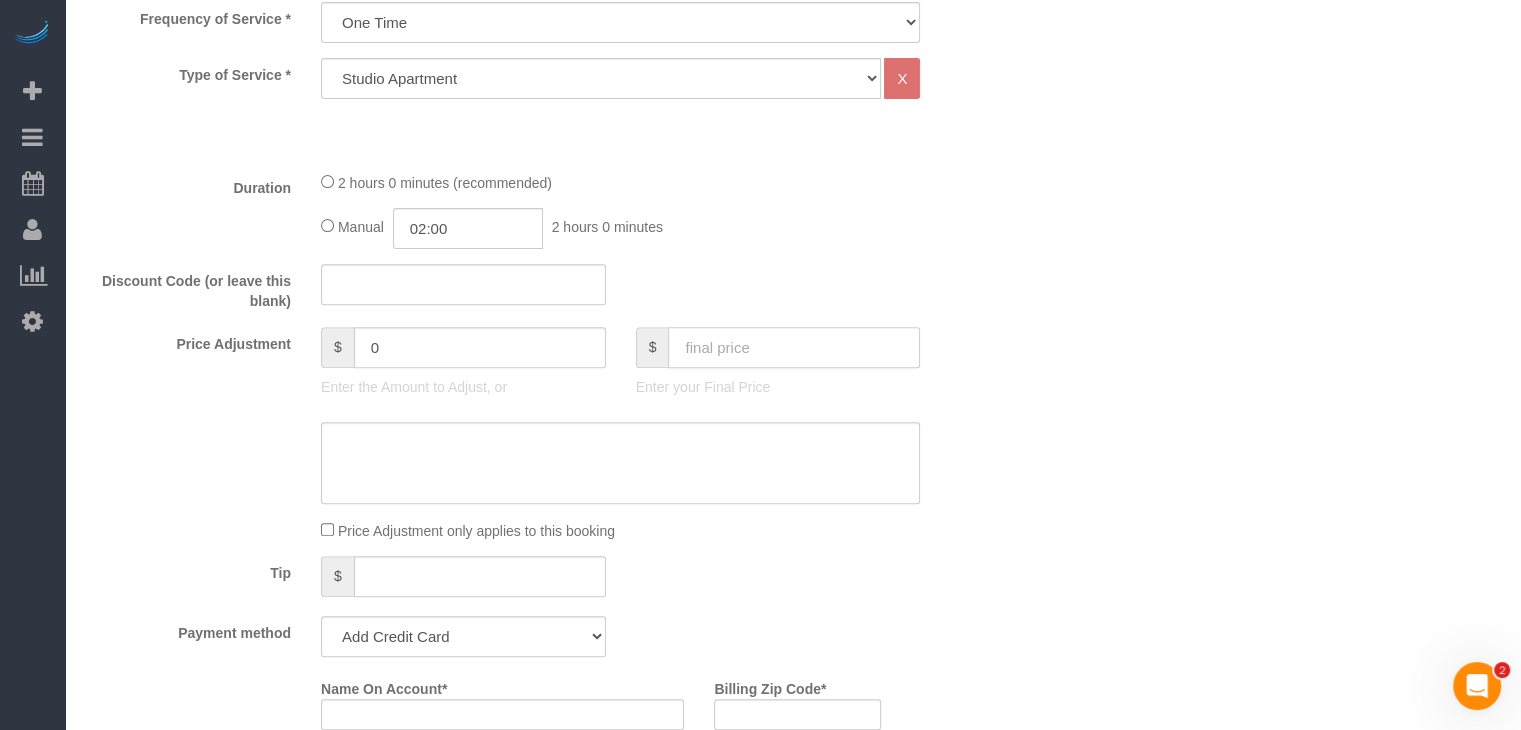 click 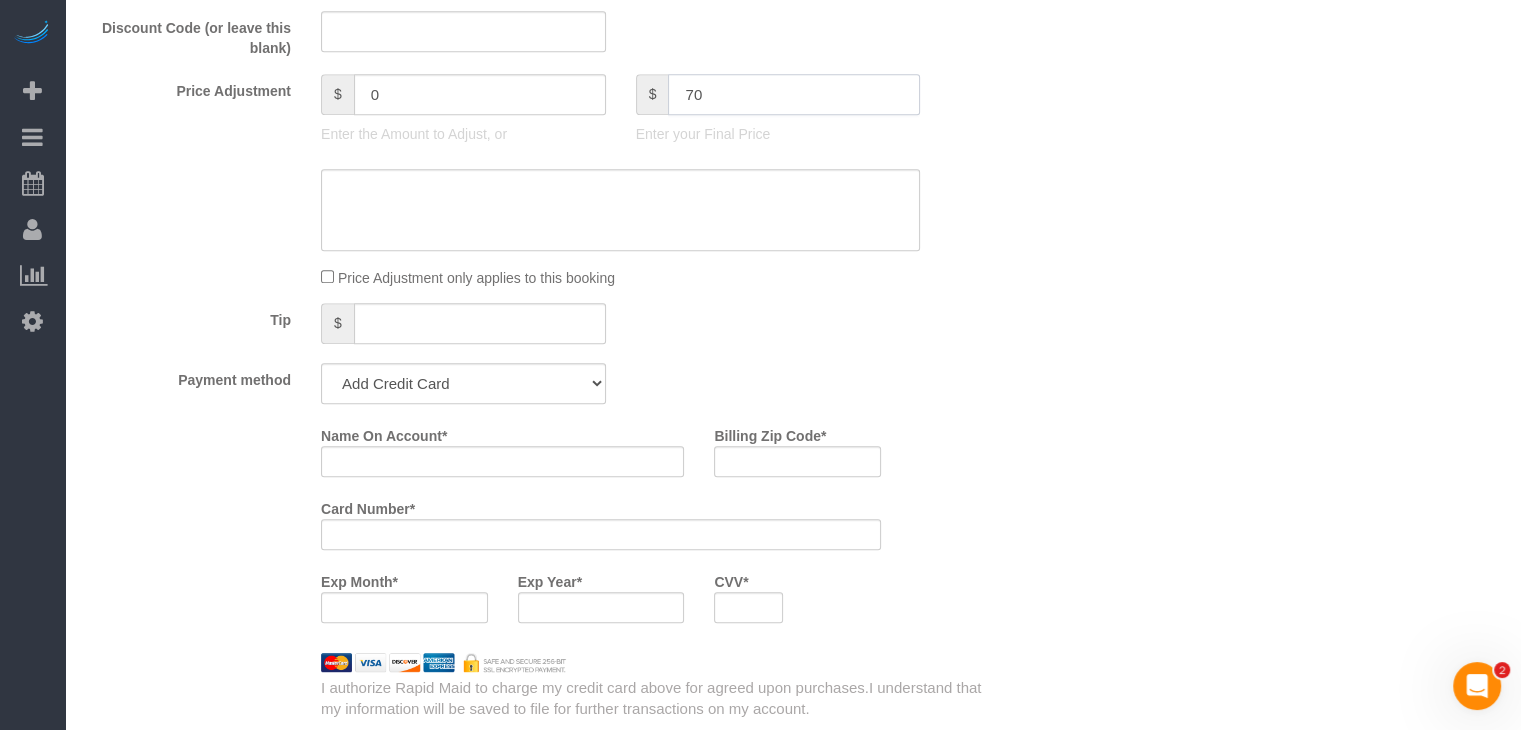 scroll, scrollTop: 1200, scrollLeft: 0, axis: vertical 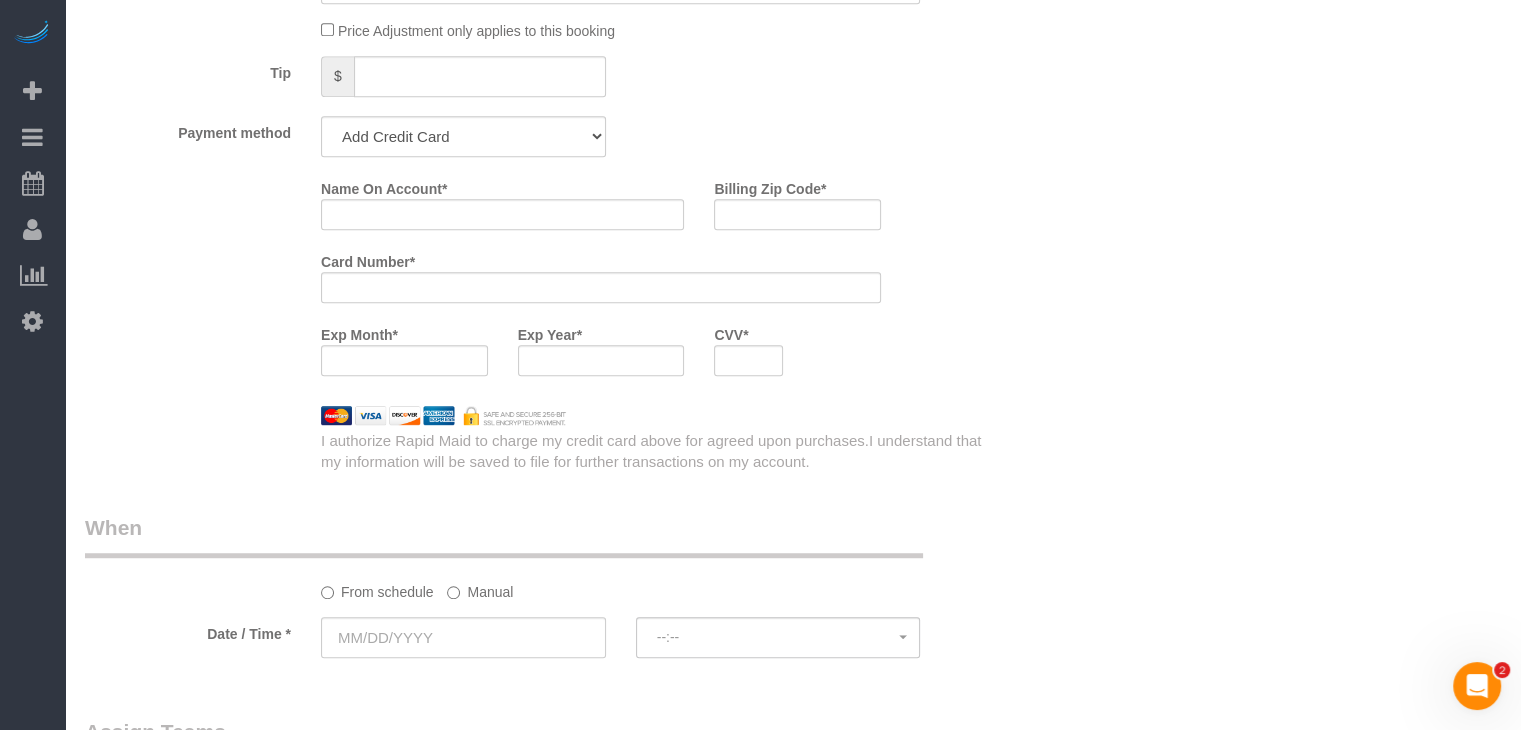 type on "70" 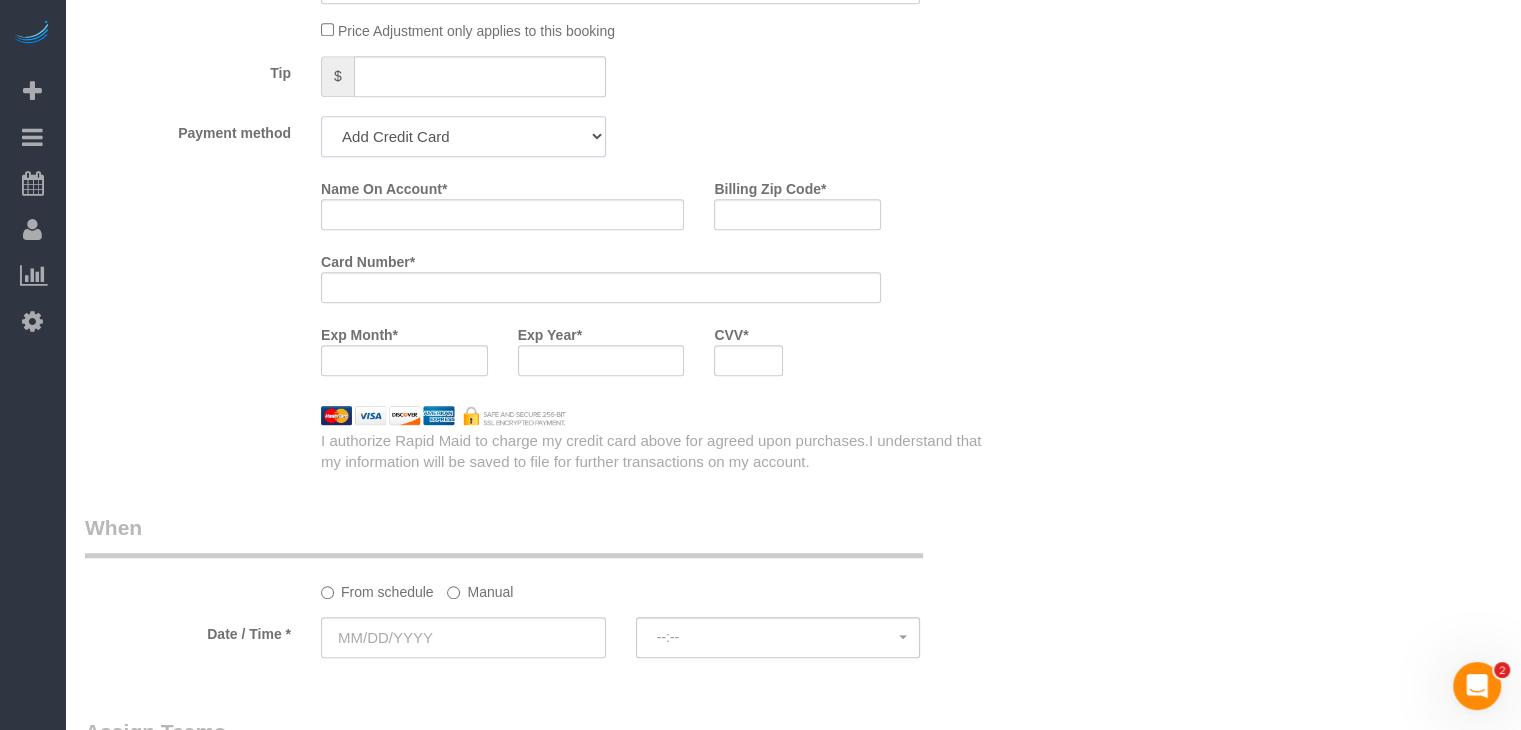 click on "Add Credit Card Cash Check Paypal" 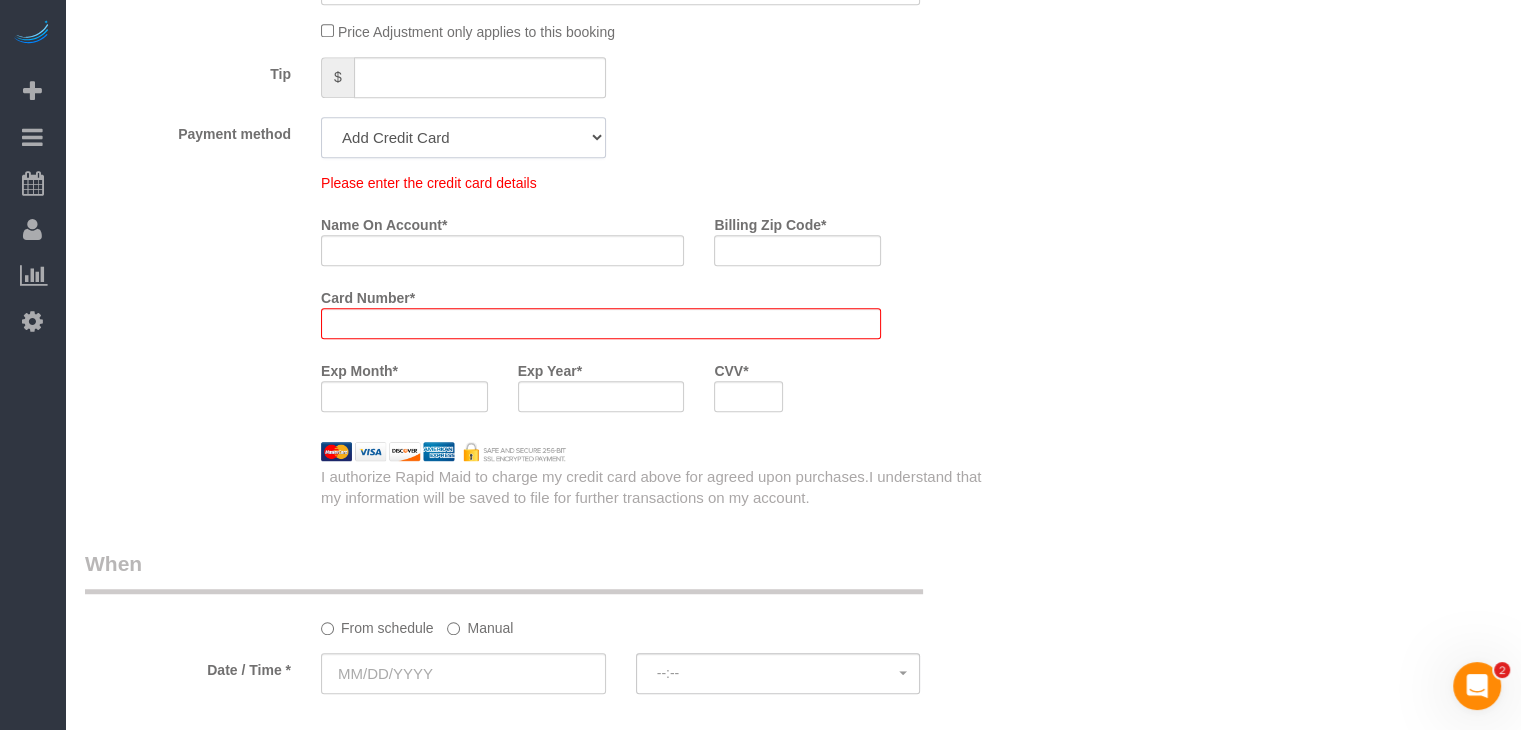 select on "string:check" 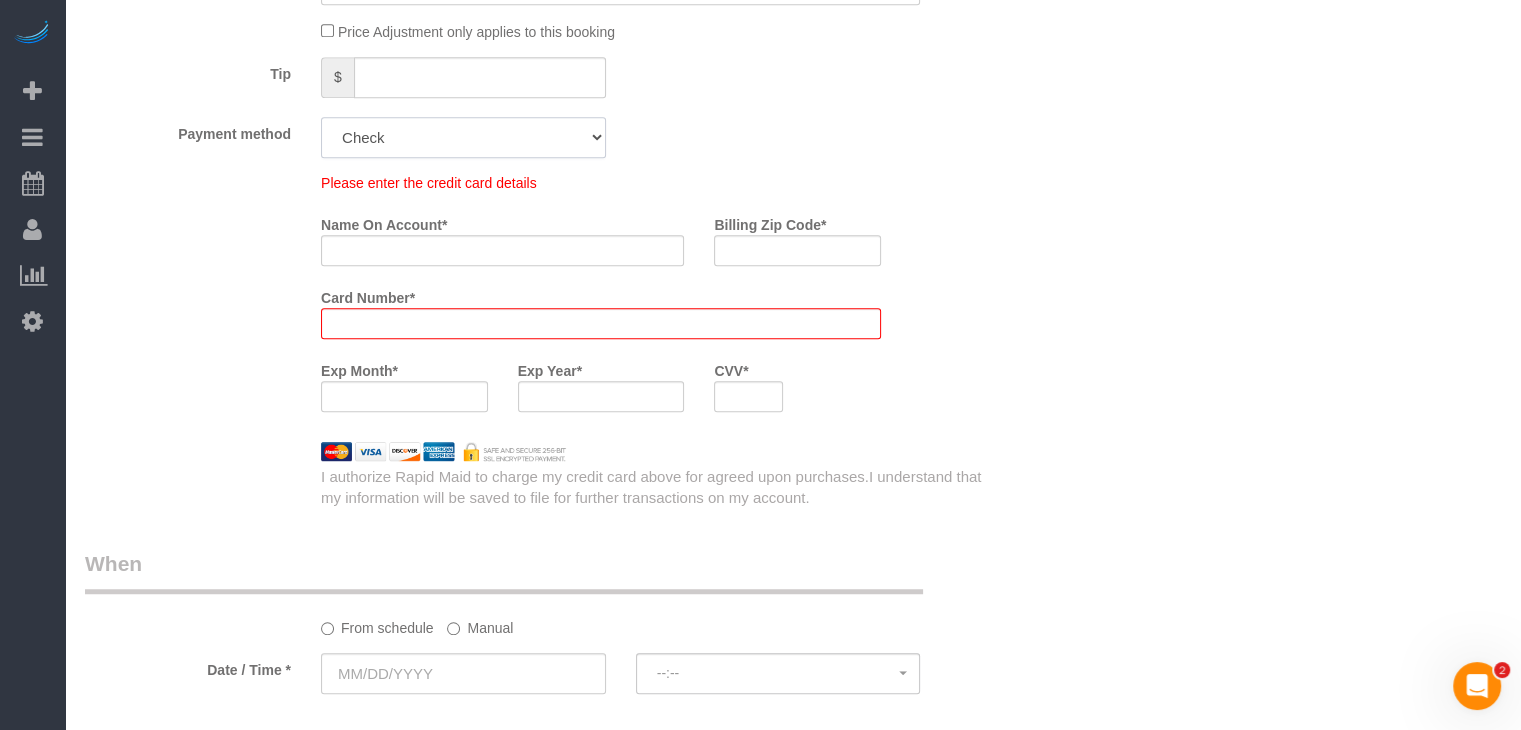 click on "Add Credit Card Cash Check Paypal" 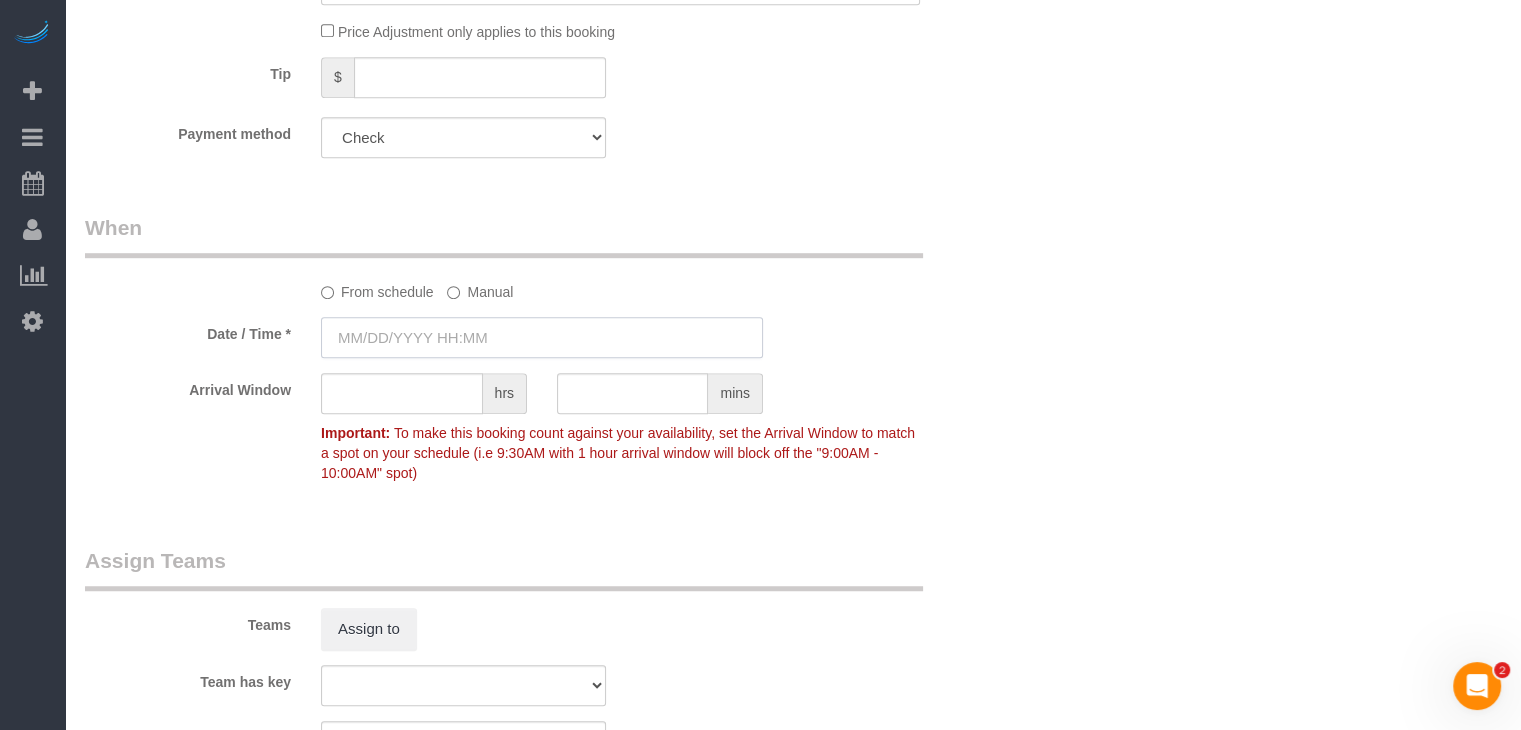 click at bounding box center (542, 337) 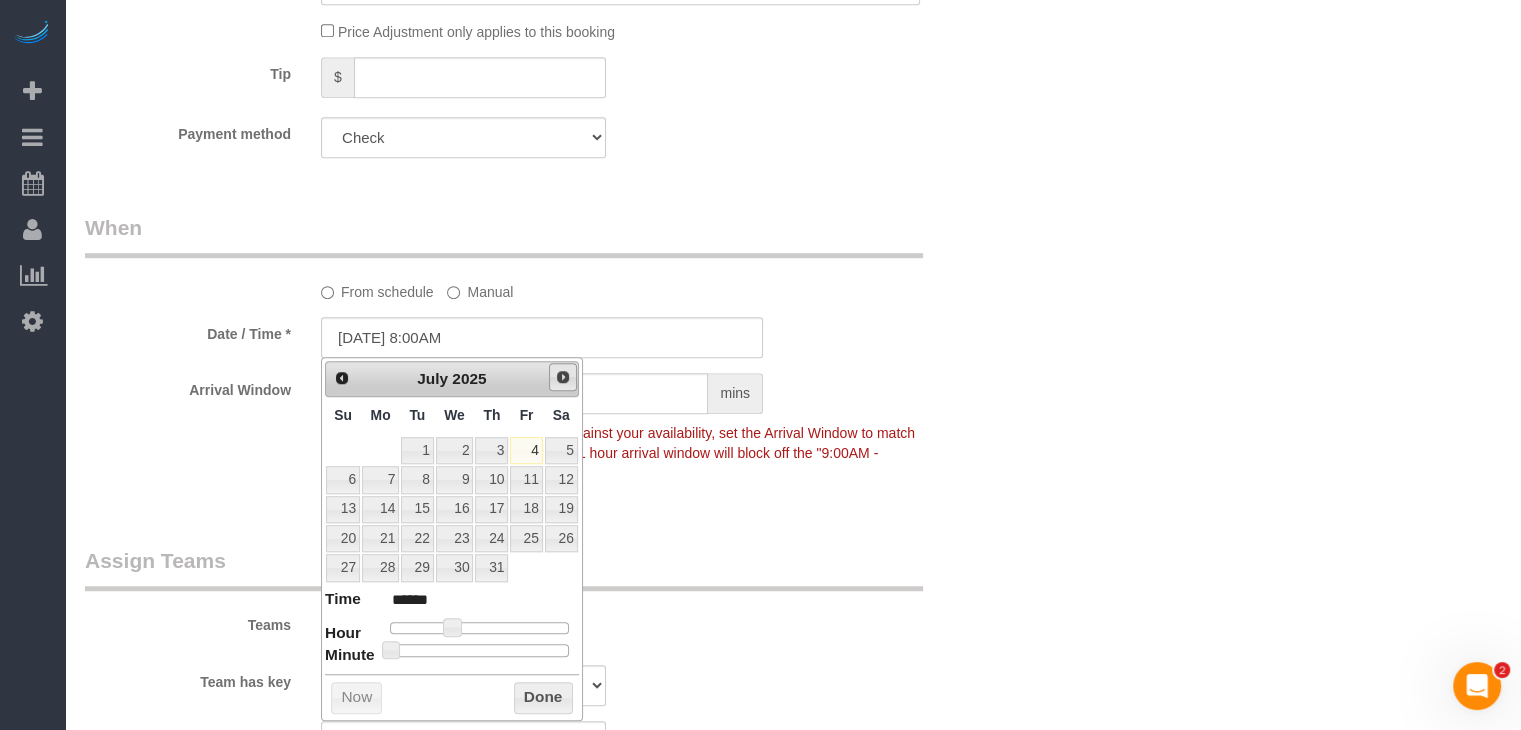 click on "Next" at bounding box center [563, 377] 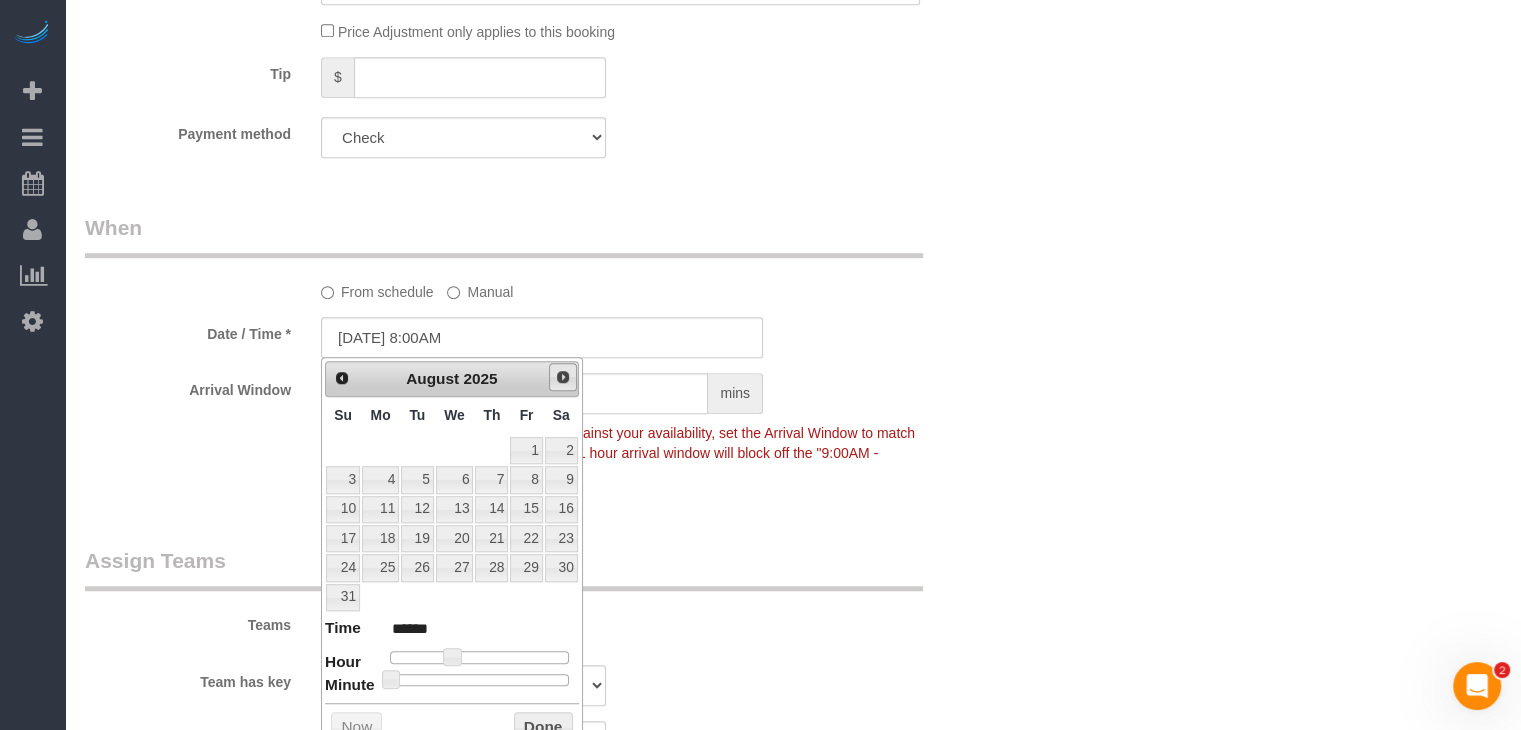 click on "Next" at bounding box center [563, 377] 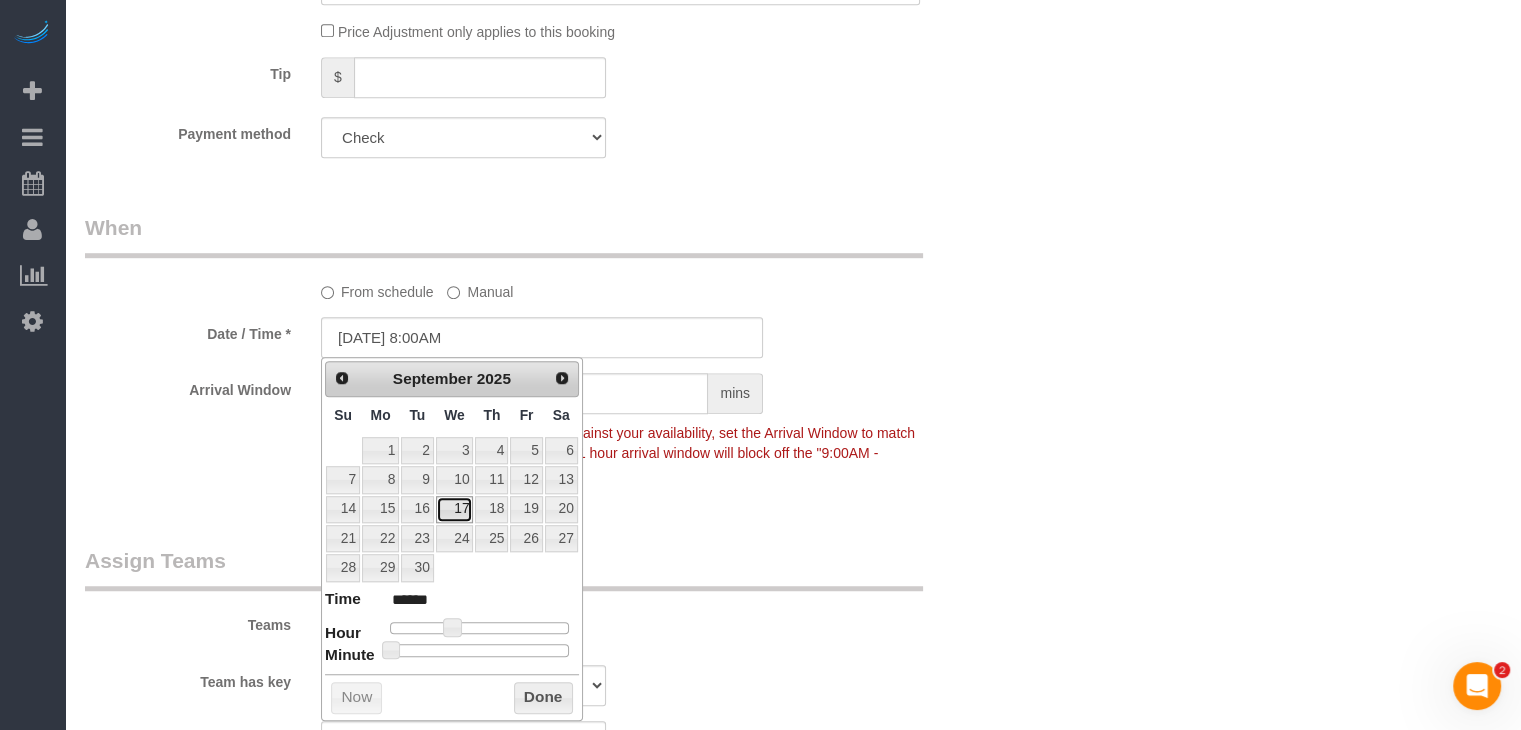 click on "17" at bounding box center [455, 509] 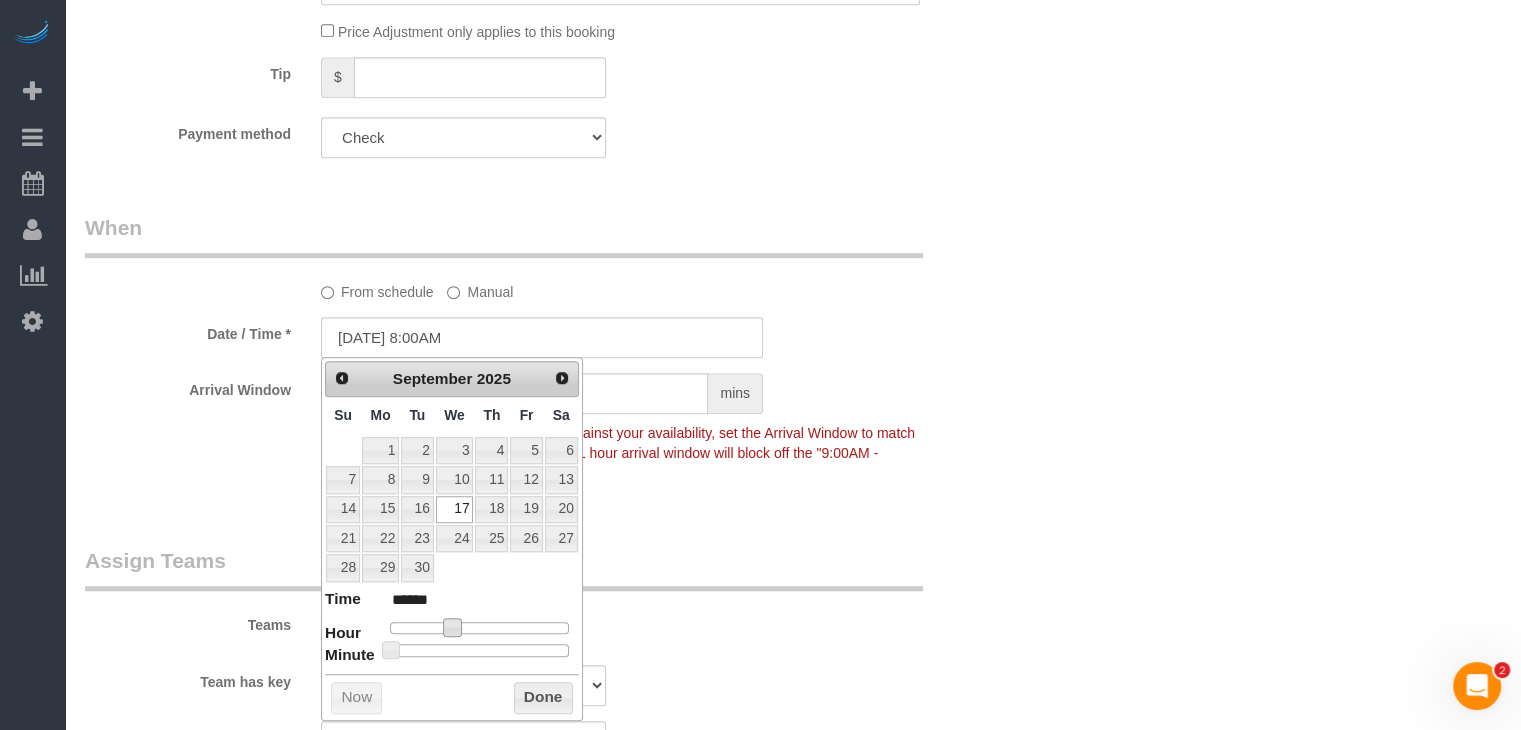 type on "[DATE] 9:00AM" 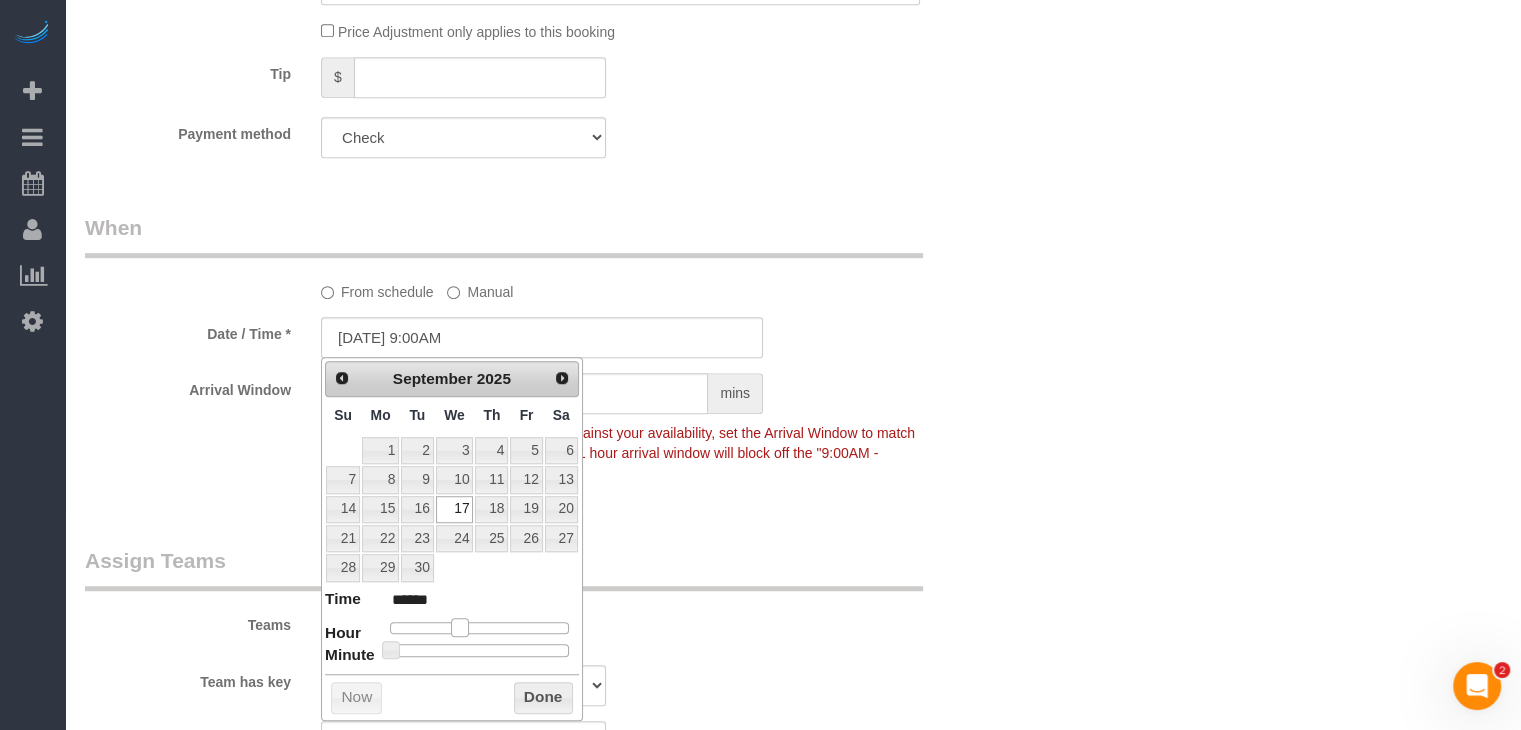 type on "[DATE] 10:00AM" 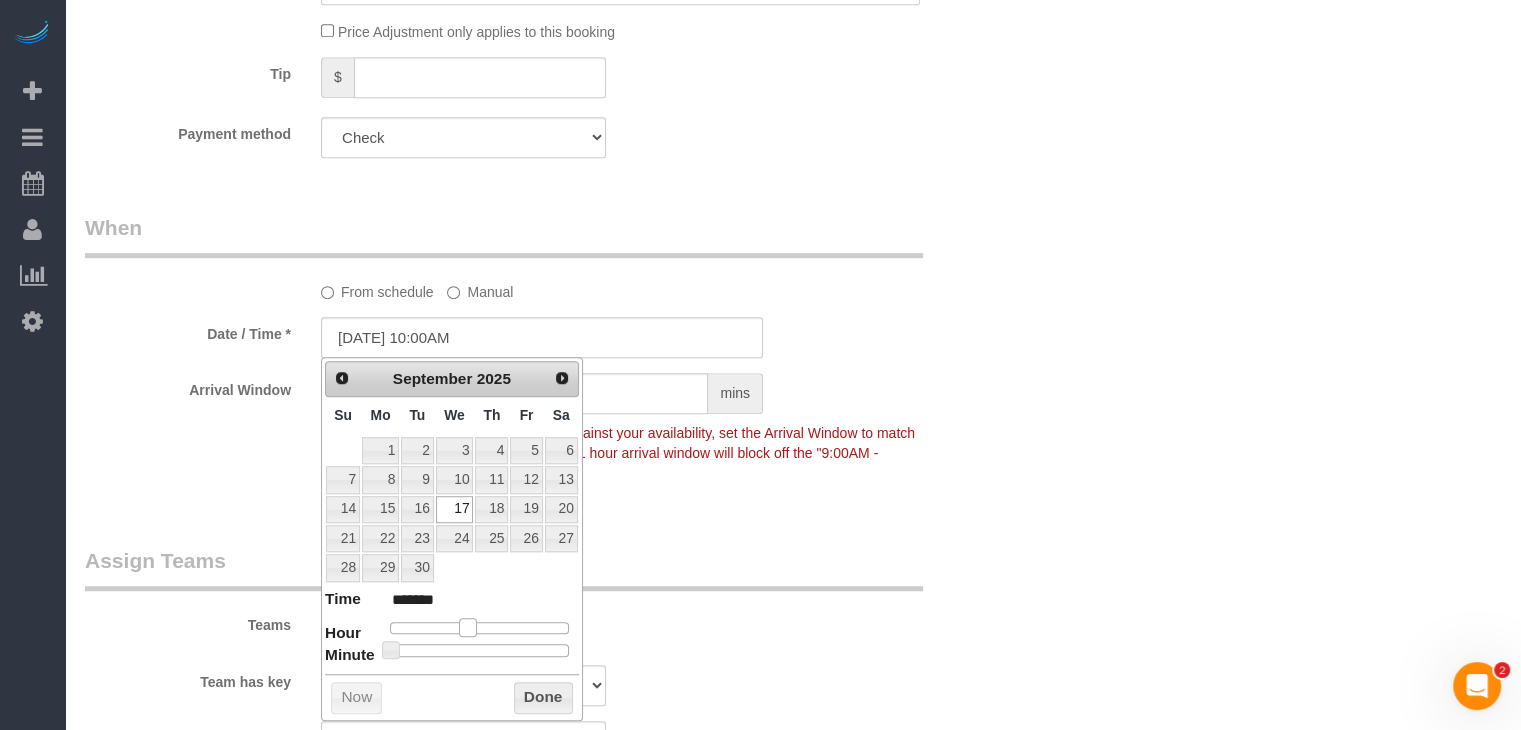 drag, startPoint x: 457, startPoint y: 623, endPoint x: 476, endPoint y: 623, distance: 19 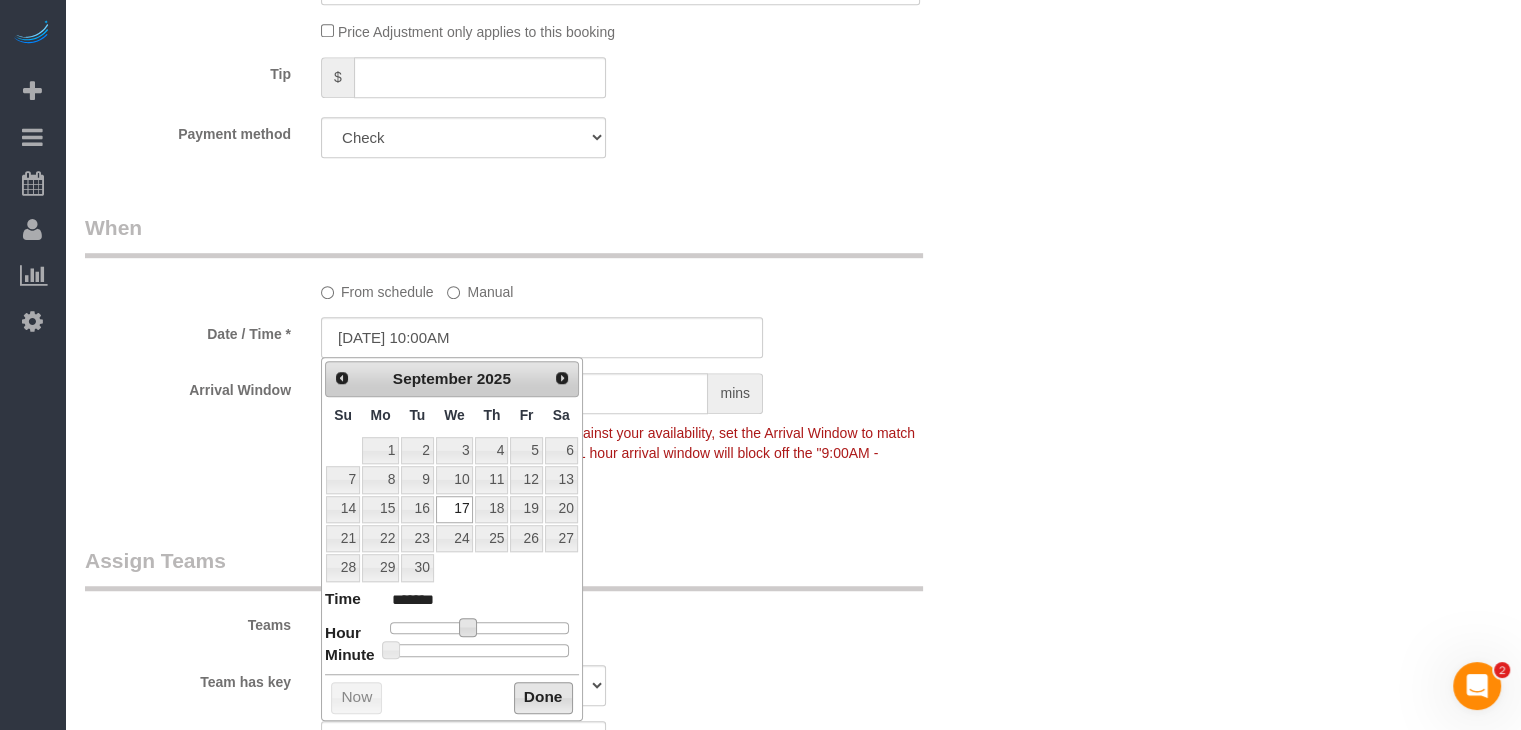 click on "Done" at bounding box center [543, 698] 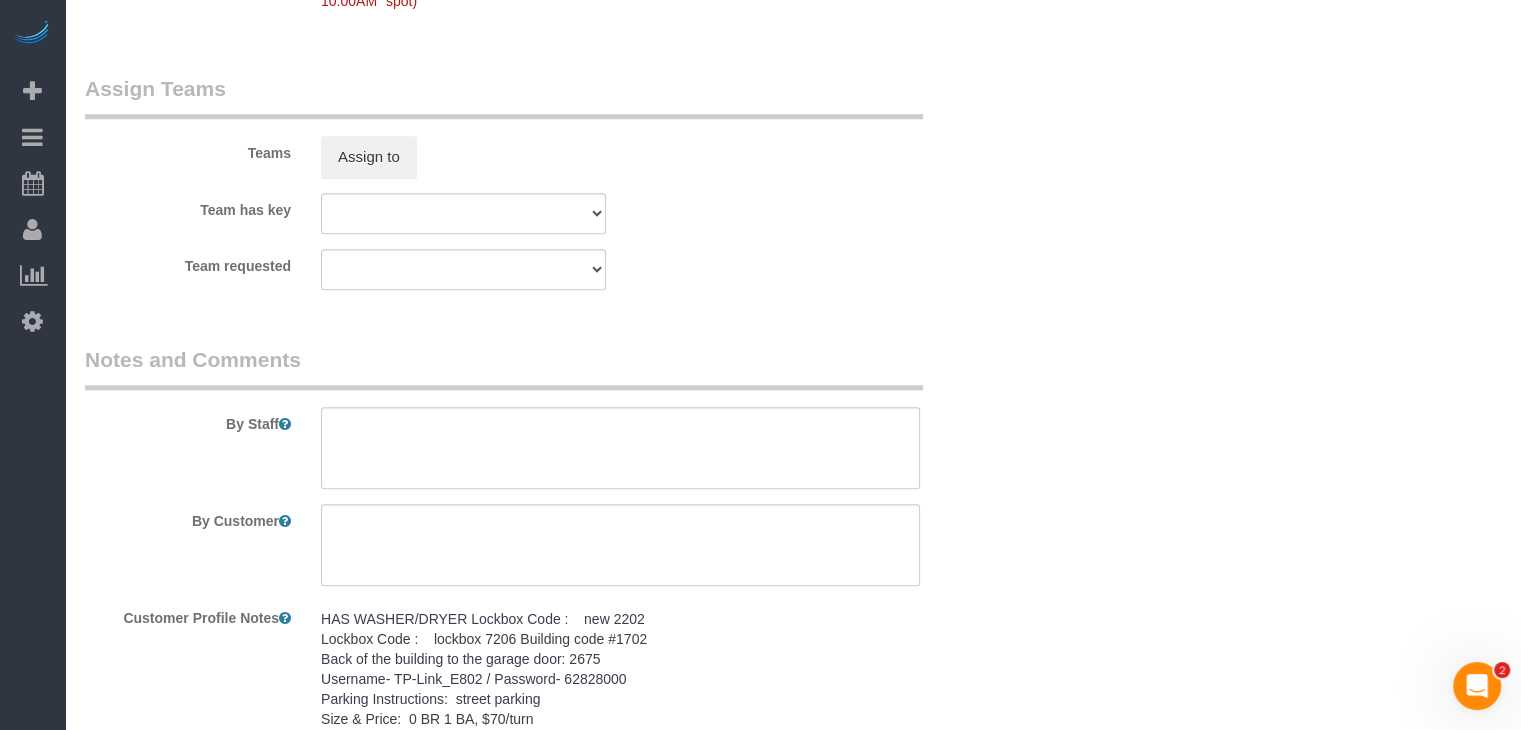 scroll, scrollTop: 1894, scrollLeft: 0, axis: vertical 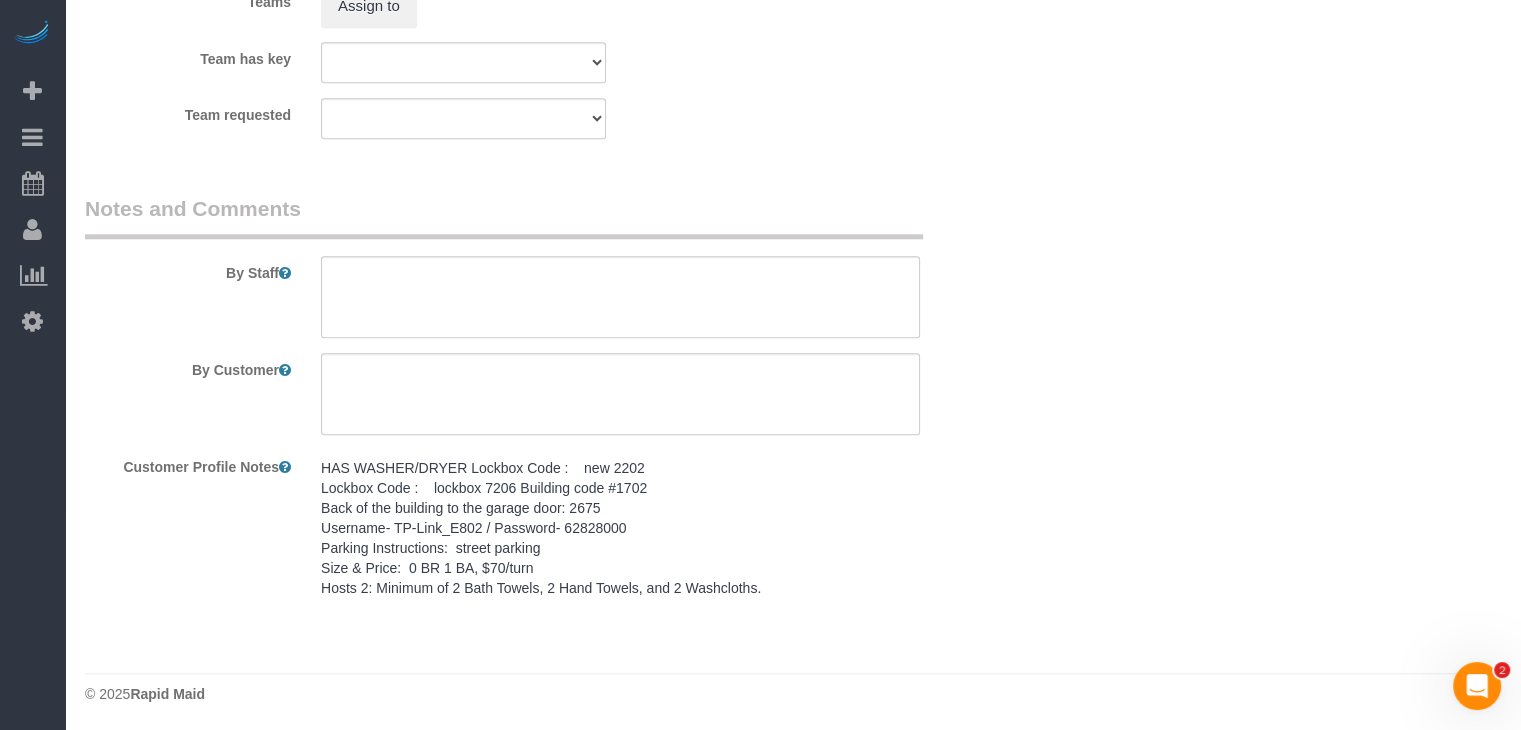 click on "HAS WASHER/DRYER Lockbox Code :    new 2202
Lockbox Code :    lockbox 7206 Building code #1702
Back of the building to the garage door: 2675
Username- TP-Link_E802 / Password- 62828000
Parking Instructions:  street parking
Size & Price:  0 BR 1 BA, $70/turn
Hosts 2: Minimum of 2 Bath Towels, 2 Hand Towels, and 2 Washcloths." at bounding box center (620, 528) 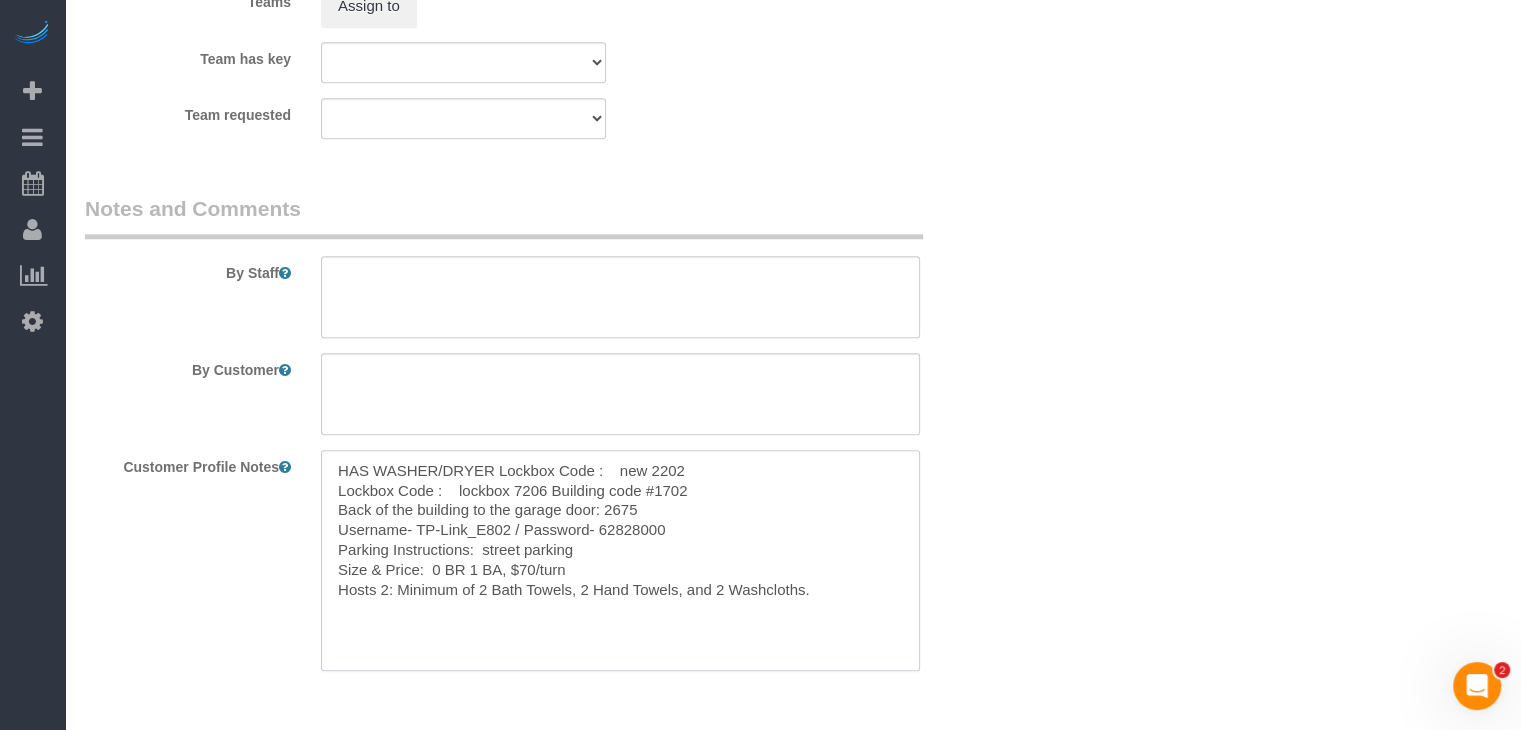 click on "HAS WASHER/DRYER Lockbox Code :    new 2202
Lockbox Code :    lockbox 7206 Building code #1702
Back of the building to the garage door: 2675
Username- TP-Link_E802 / Password- 62828000
Parking Instructions:  street parking
Size & Price:  0 BR 1 BA, $70/turn
Hosts 2: Minimum of 2 Bath Towels, 2 Hand Towels, and 2 Washcloths." at bounding box center [620, 560] 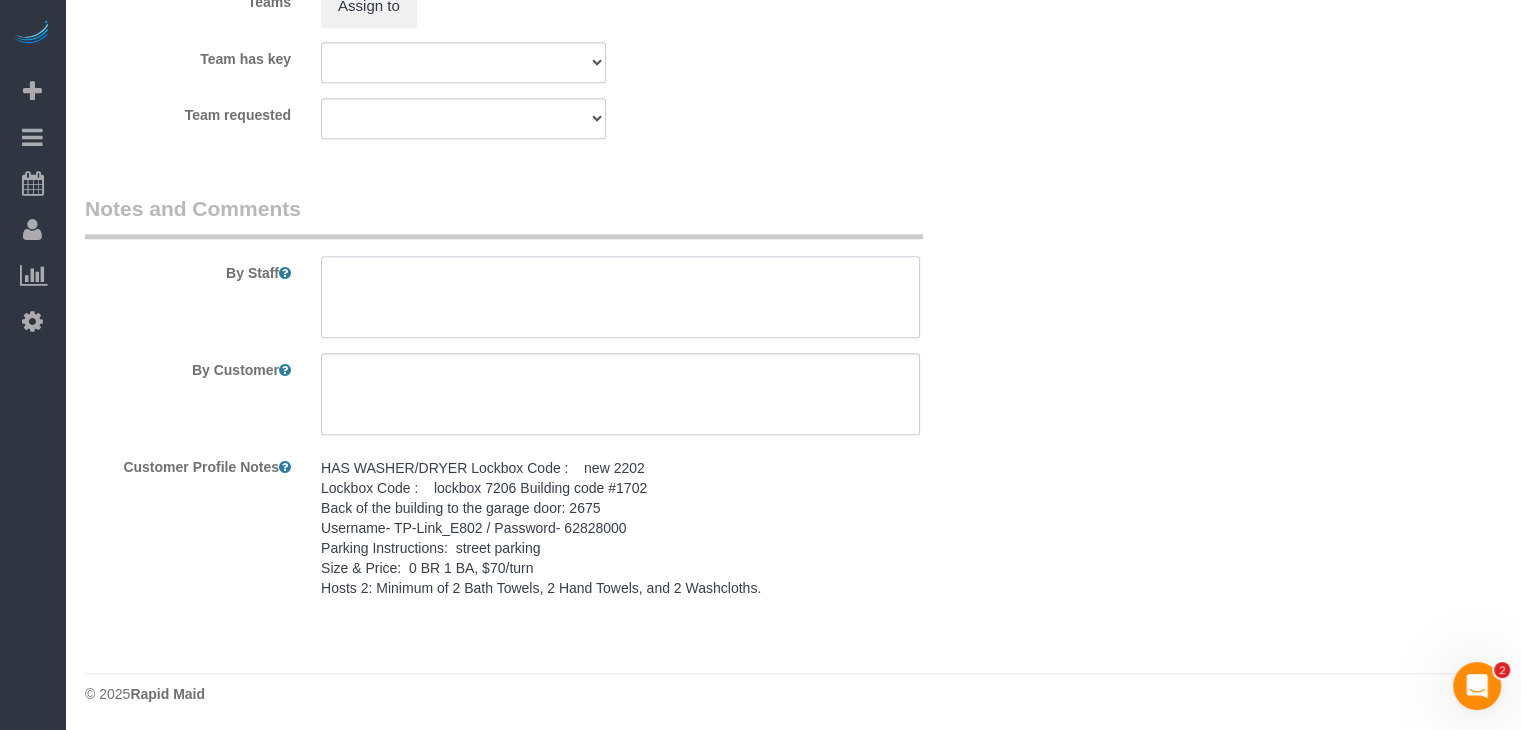 click at bounding box center [620, 297] 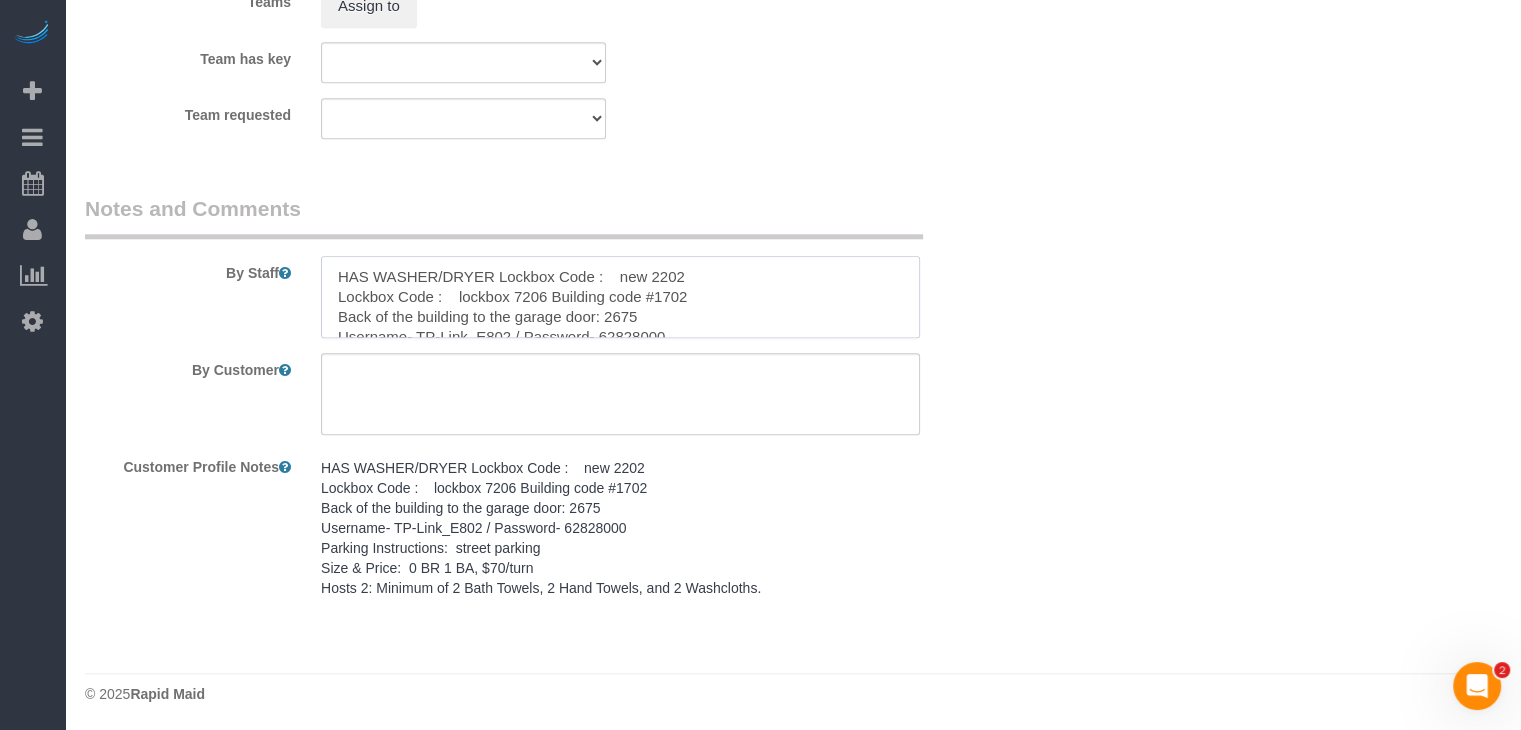 scroll, scrollTop: 68, scrollLeft: 0, axis: vertical 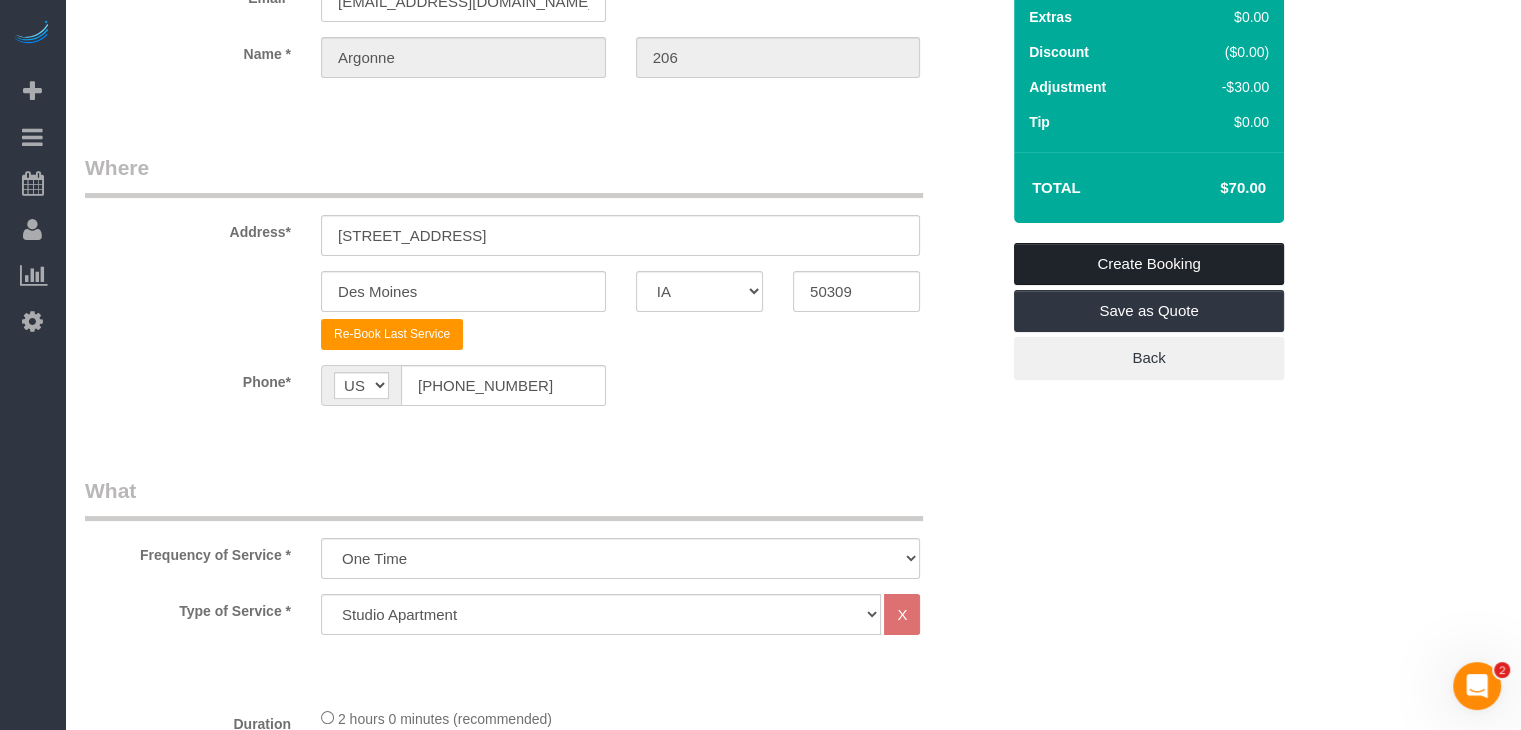 type on "HAS WASHER/DRYER Lockbox Code :    new 2202
Lockbox Code :    lockbox 7206 Building code #1702
Back of the building to the garage door: 2675
Username- TP-Link_E802 / Password- 62828000
Parking Instructions:  street parking
Size & Price:  0 BR 1 BA, $70/turn
Hosts 2: Minimum of 2 Bath Towels, 2 Hand Towels, and 2 Washcloths." 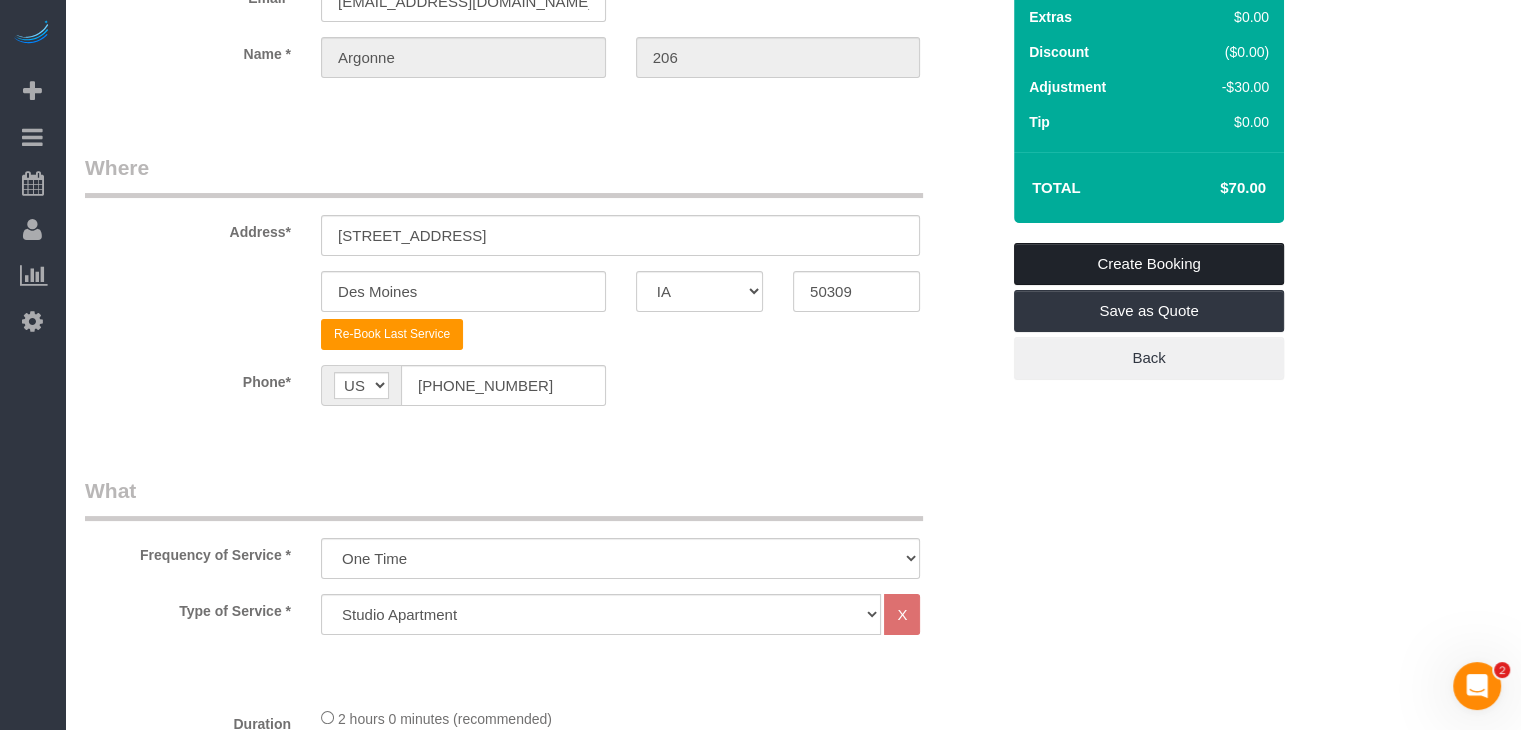 click on "Create Booking" at bounding box center [1149, 264] 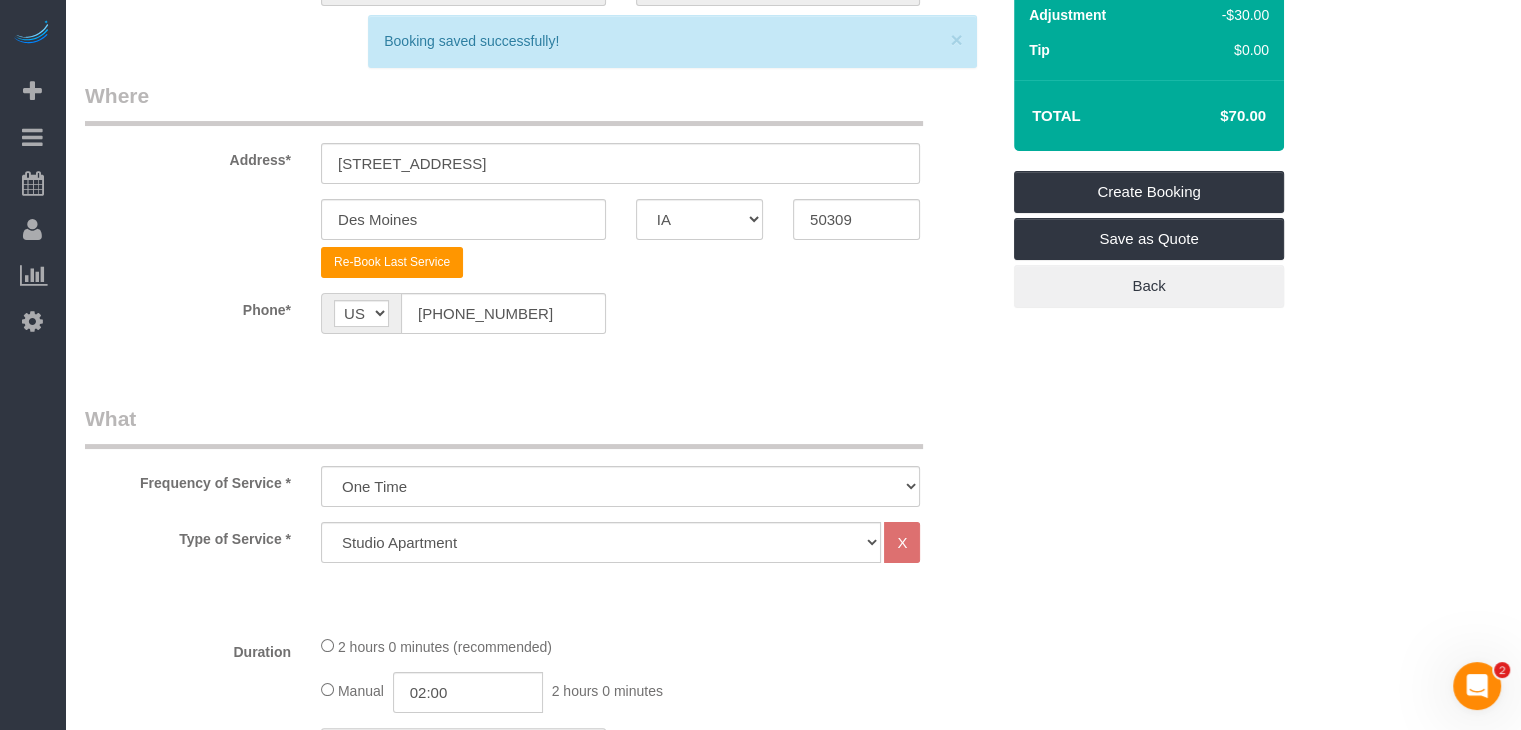 scroll, scrollTop: 164, scrollLeft: 0, axis: vertical 